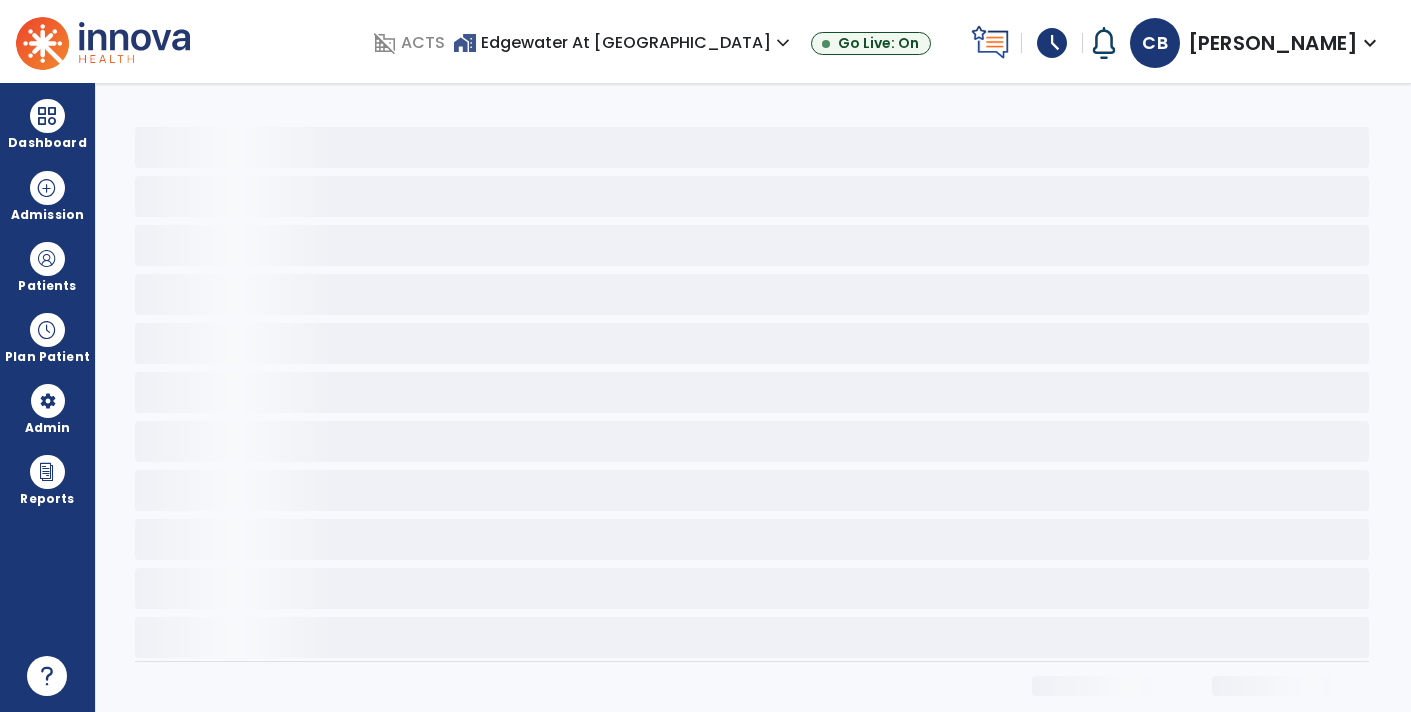 scroll, scrollTop: 0, scrollLeft: 0, axis: both 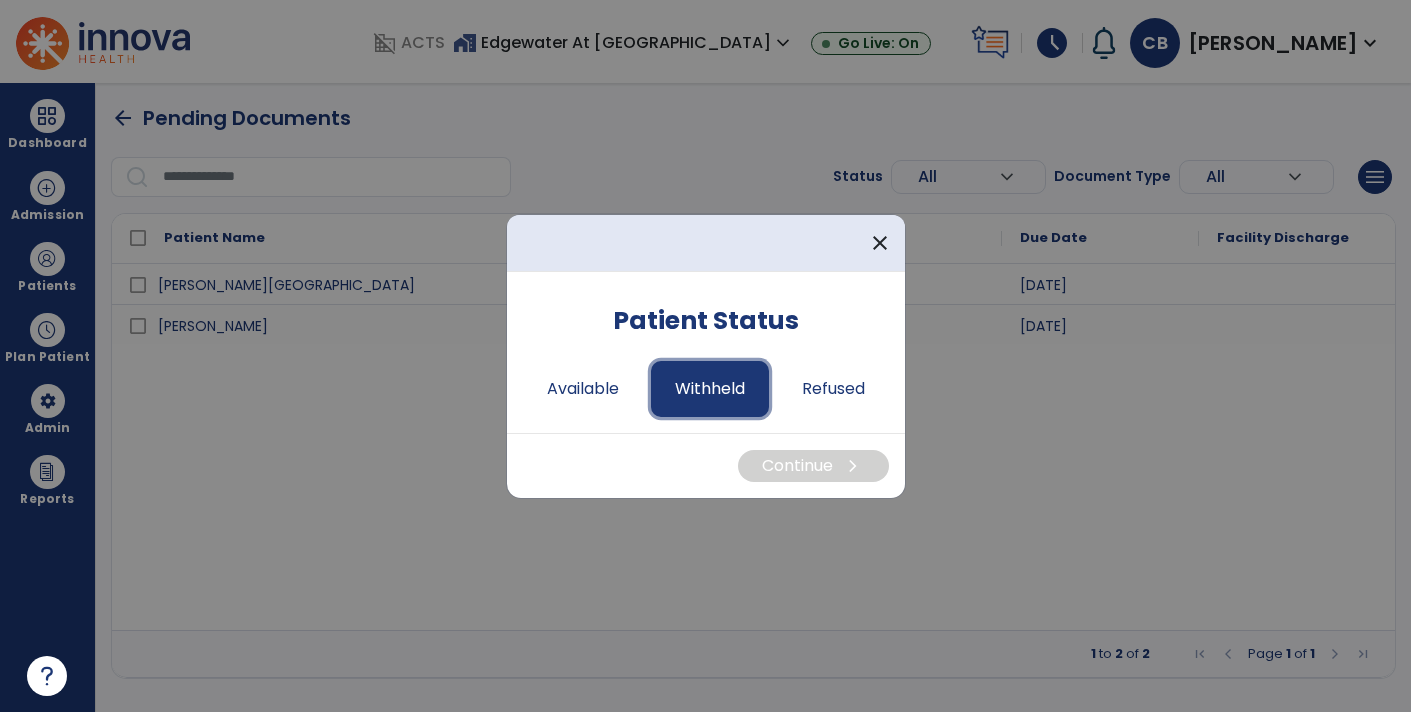 click on "Withheld" at bounding box center (710, 389) 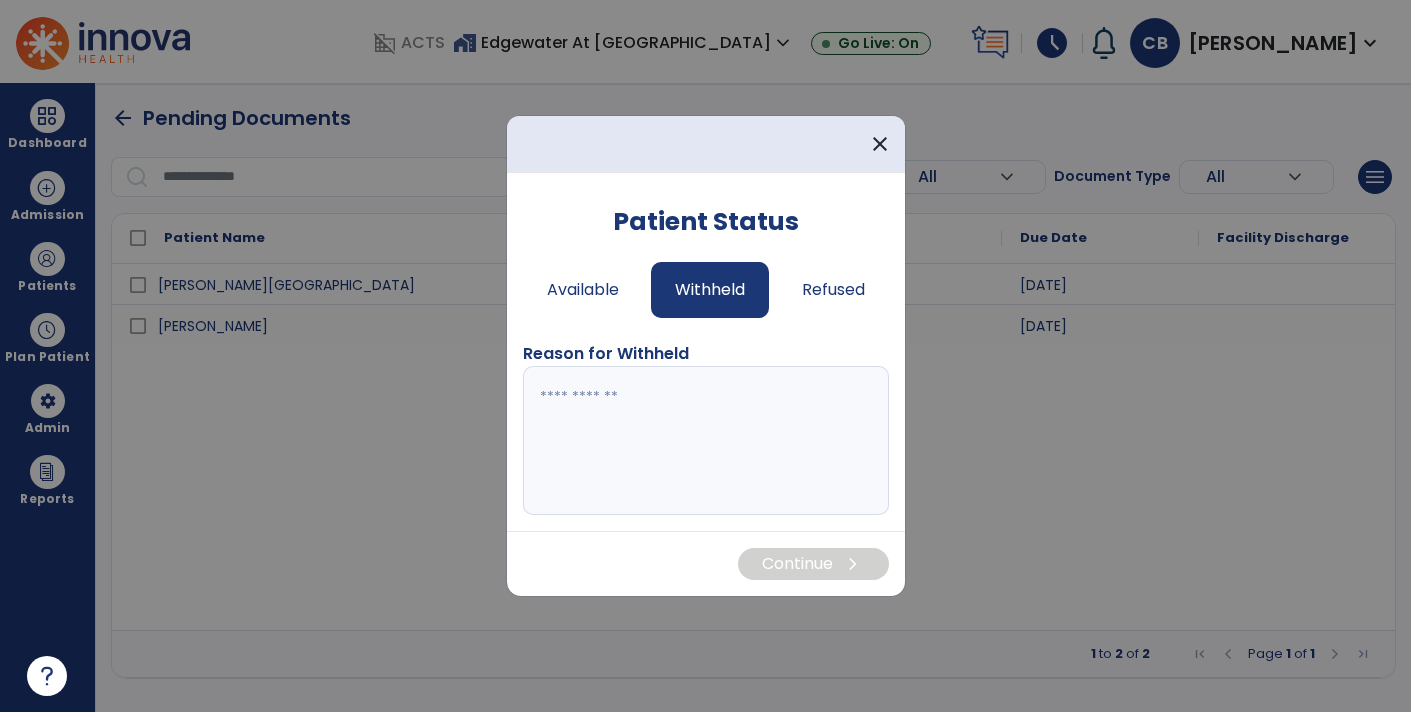 click at bounding box center [706, 441] 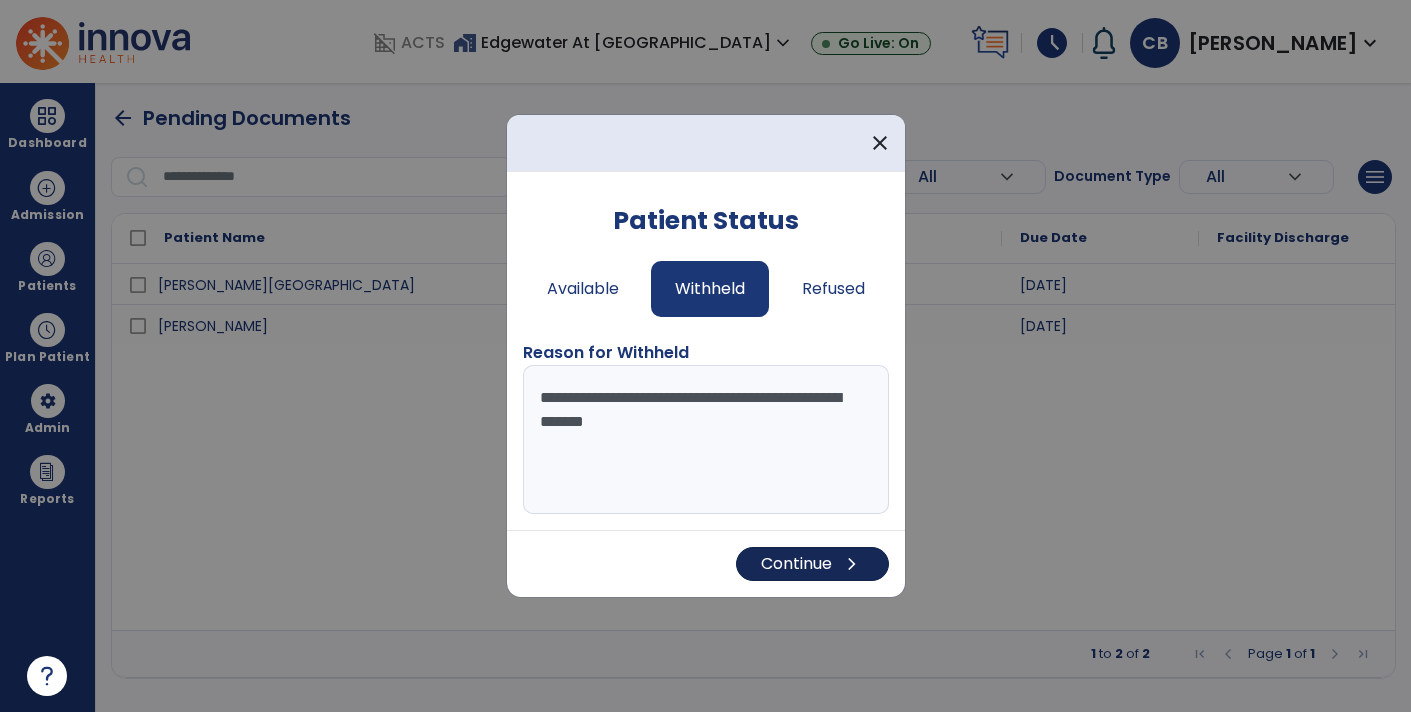 type on "**********" 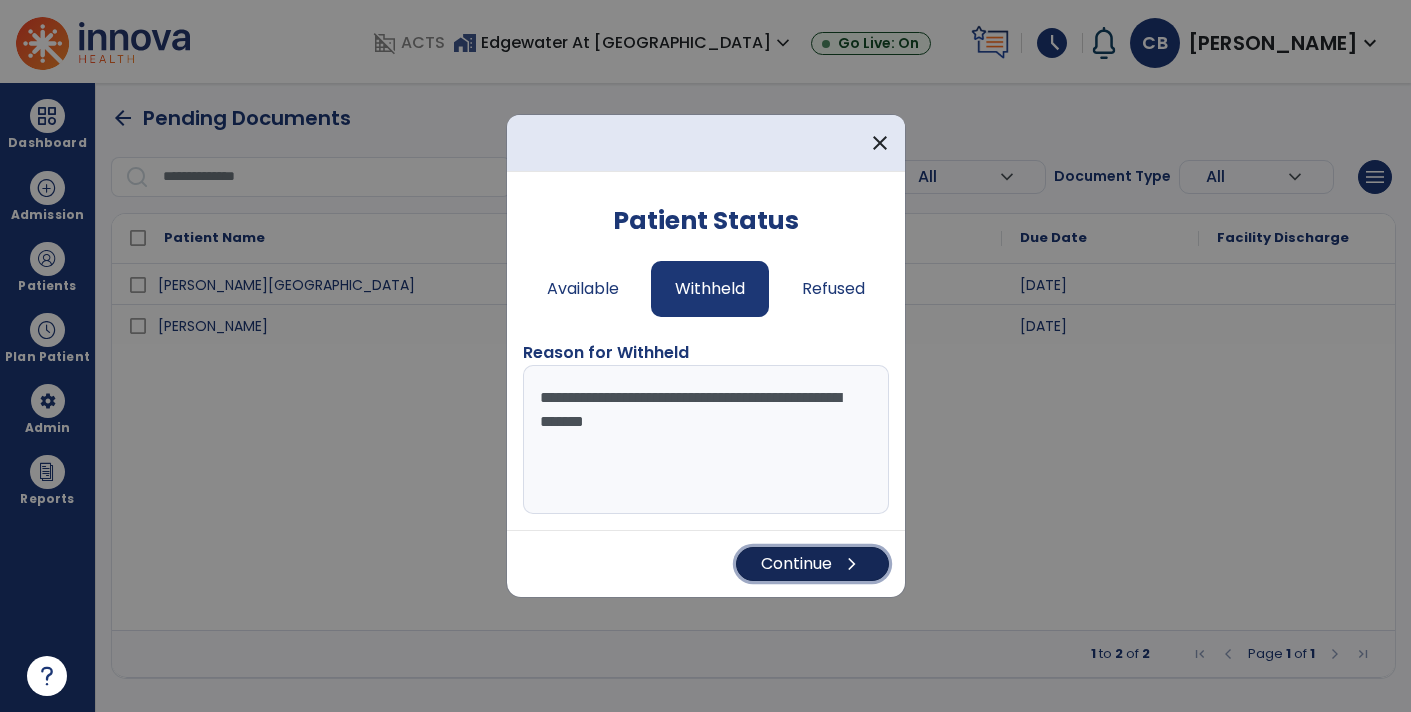 click on "Continue   chevron_right" at bounding box center (812, 564) 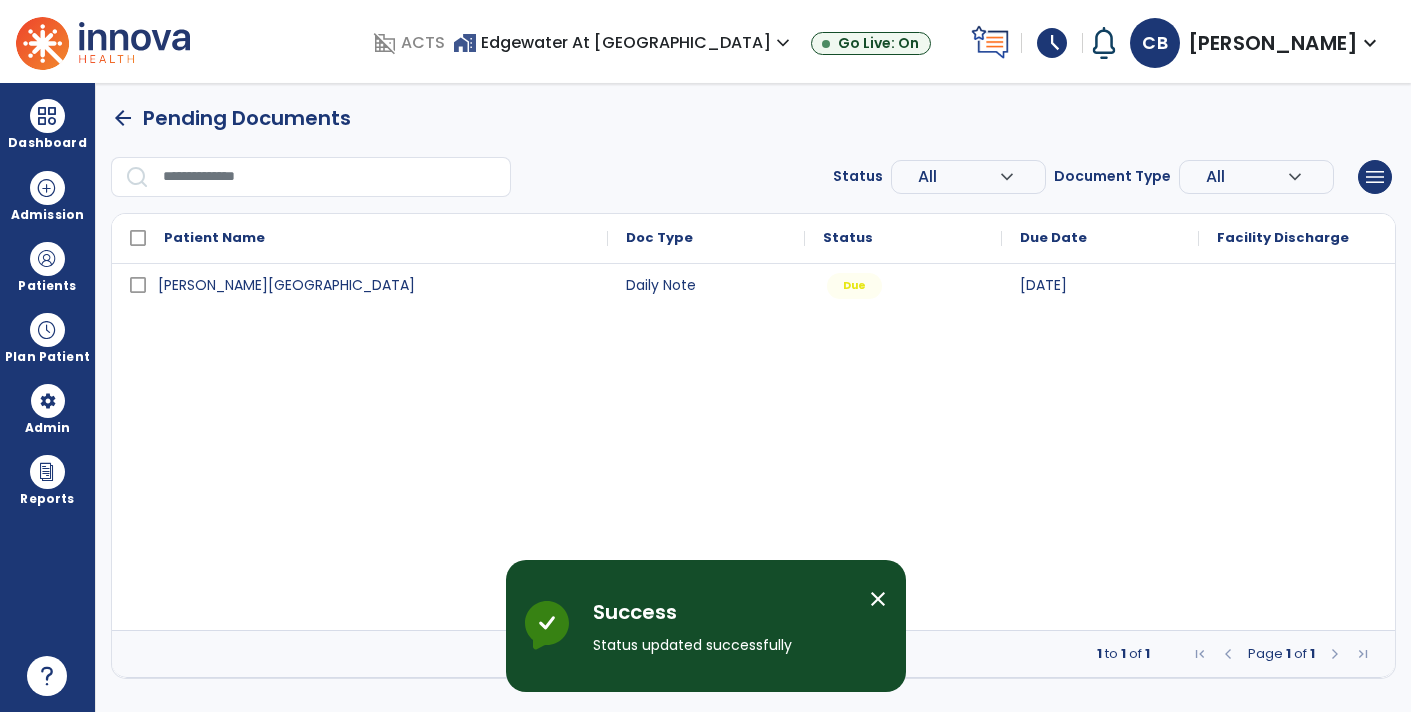 click at bounding box center [1297, 284] 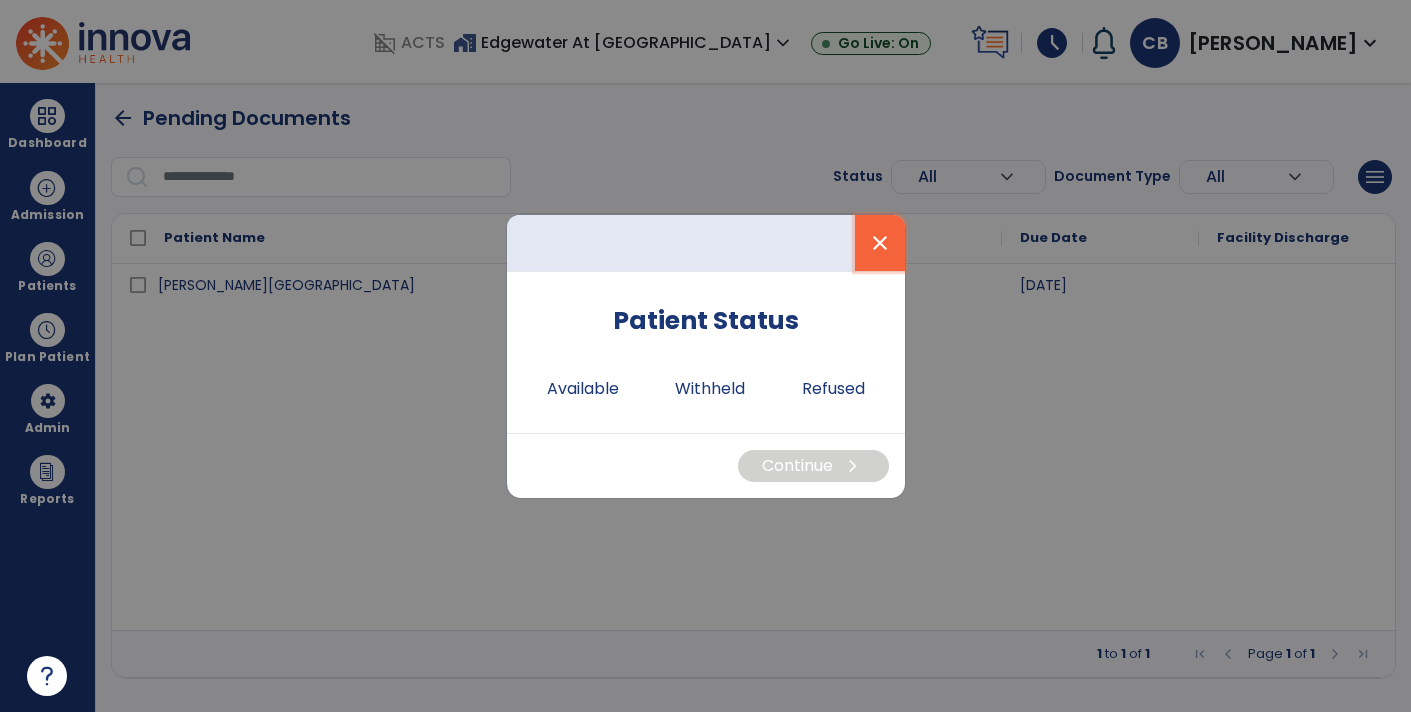 click on "close" at bounding box center [880, 243] 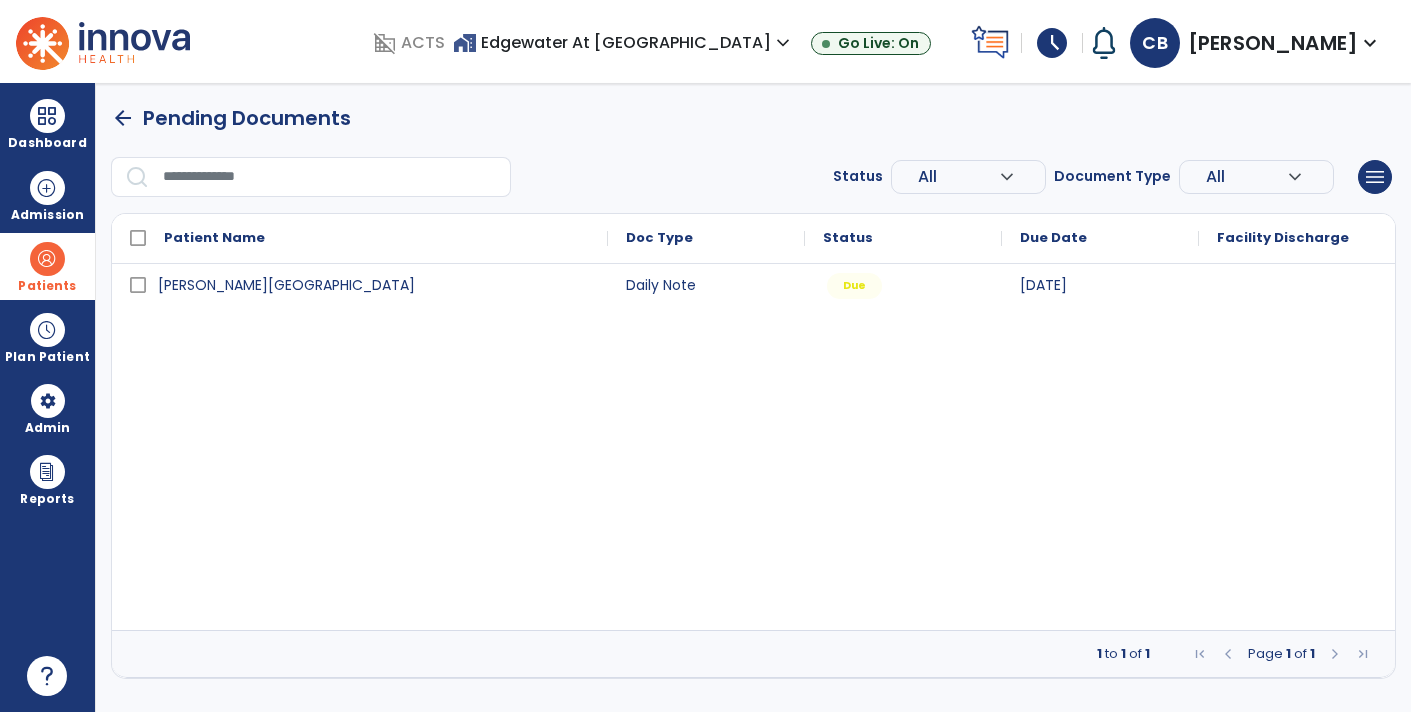 click at bounding box center [47, 259] 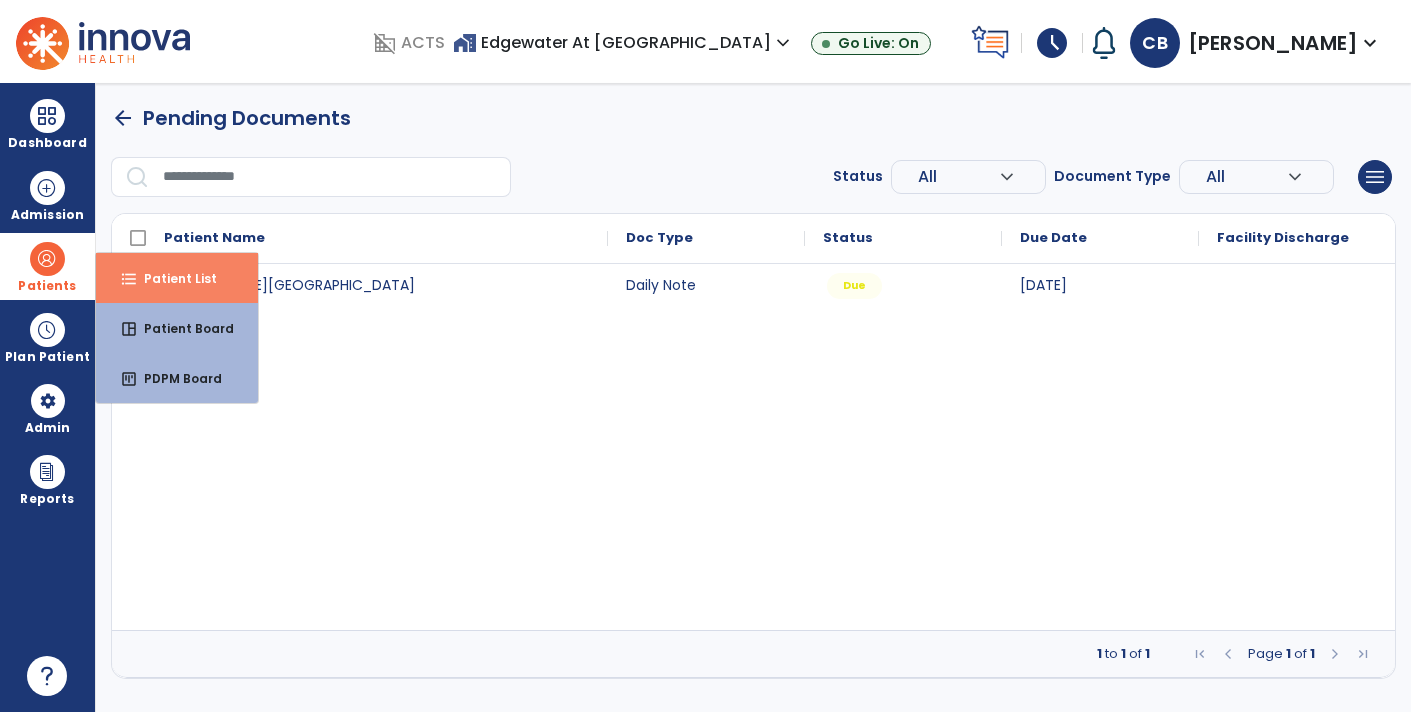 click on "format_list_bulleted  Patient List" at bounding box center (177, 278) 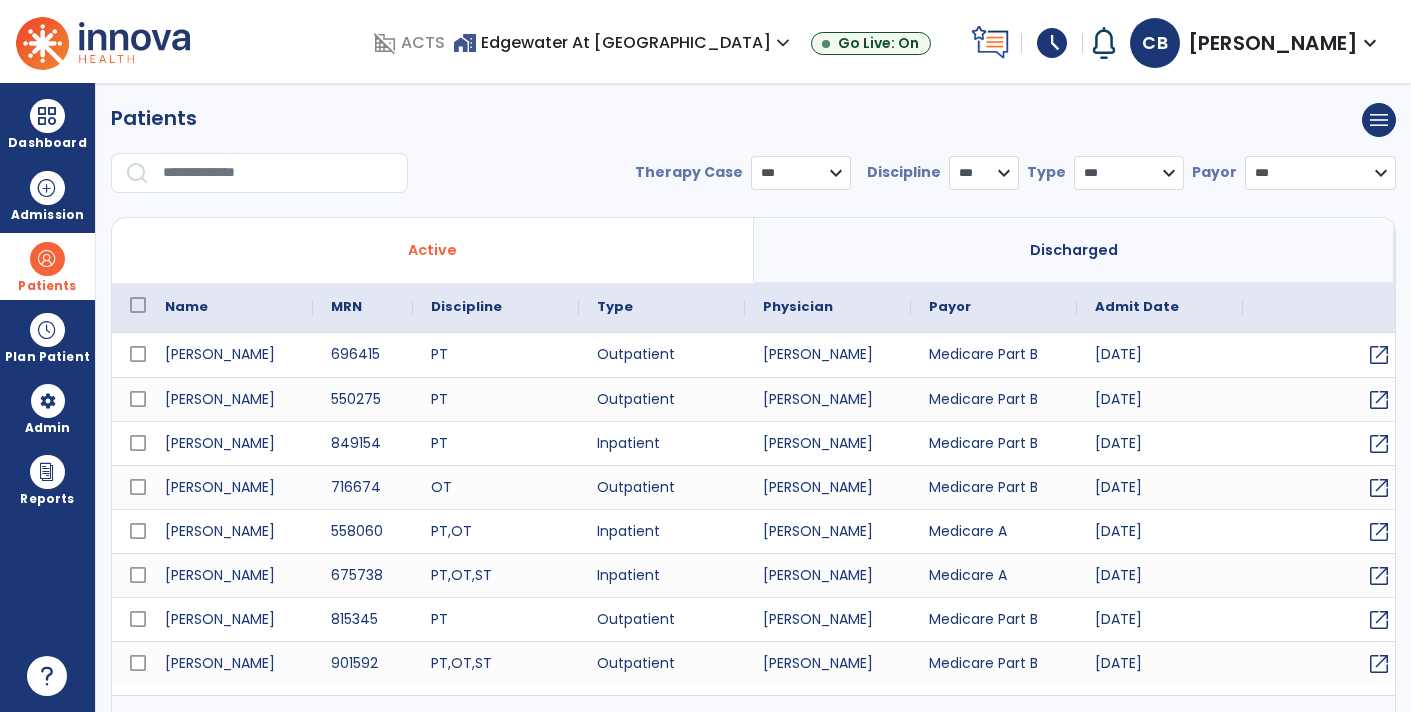 select on "***" 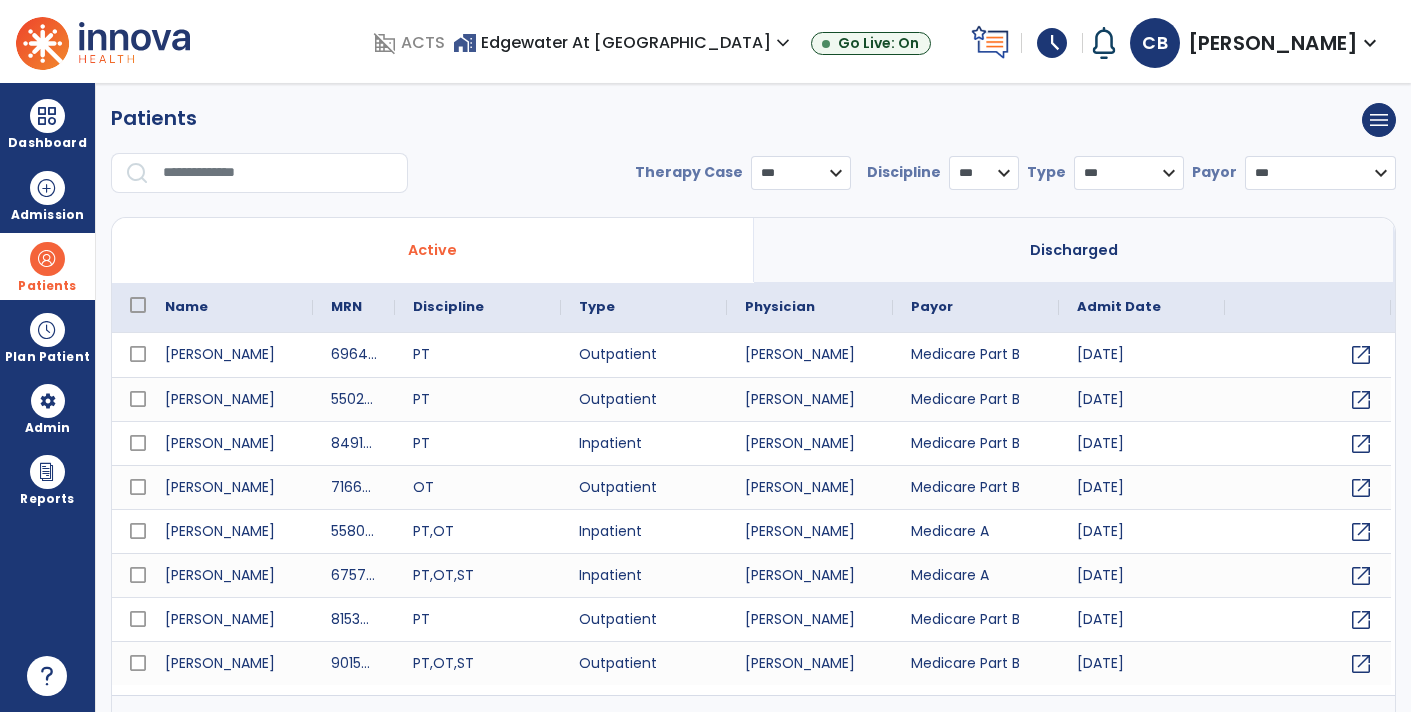 click at bounding box center [278, 173] 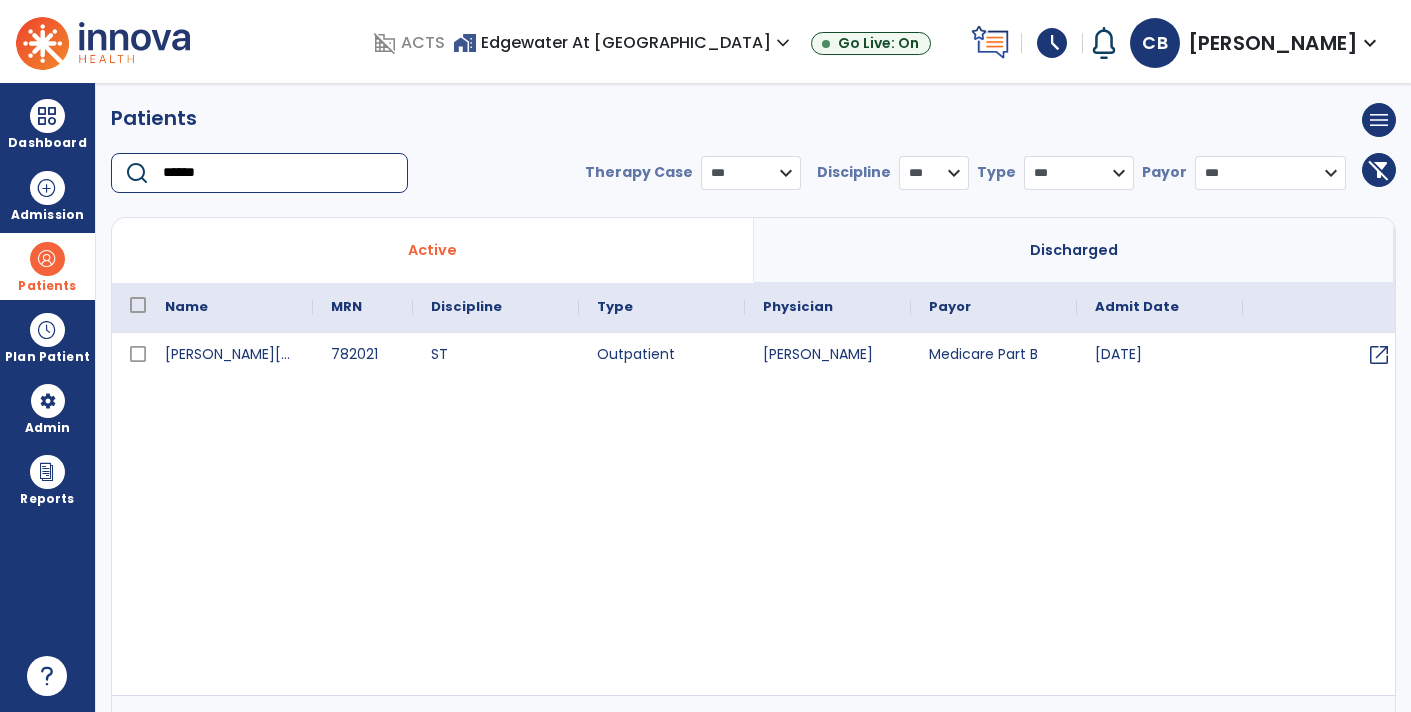type on "******" 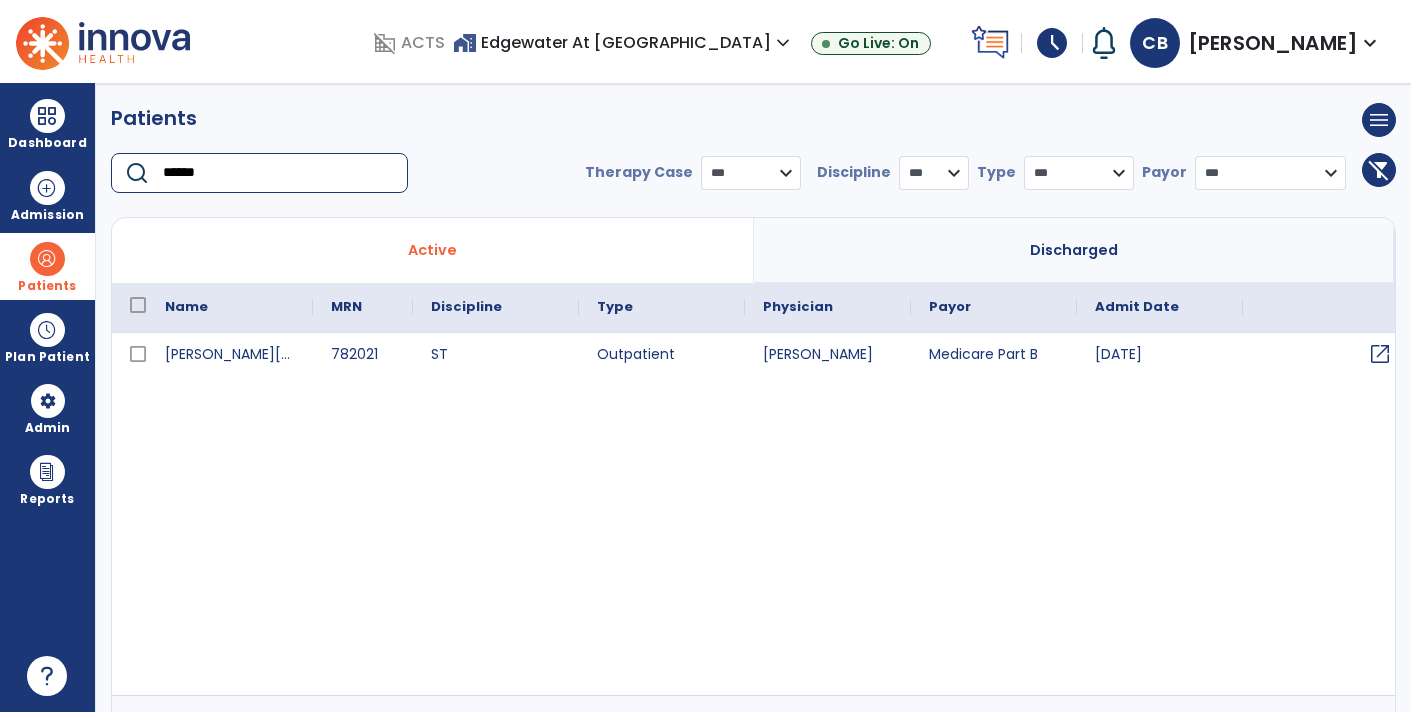 click on "open_in_new" at bounding box center (1380, 354) 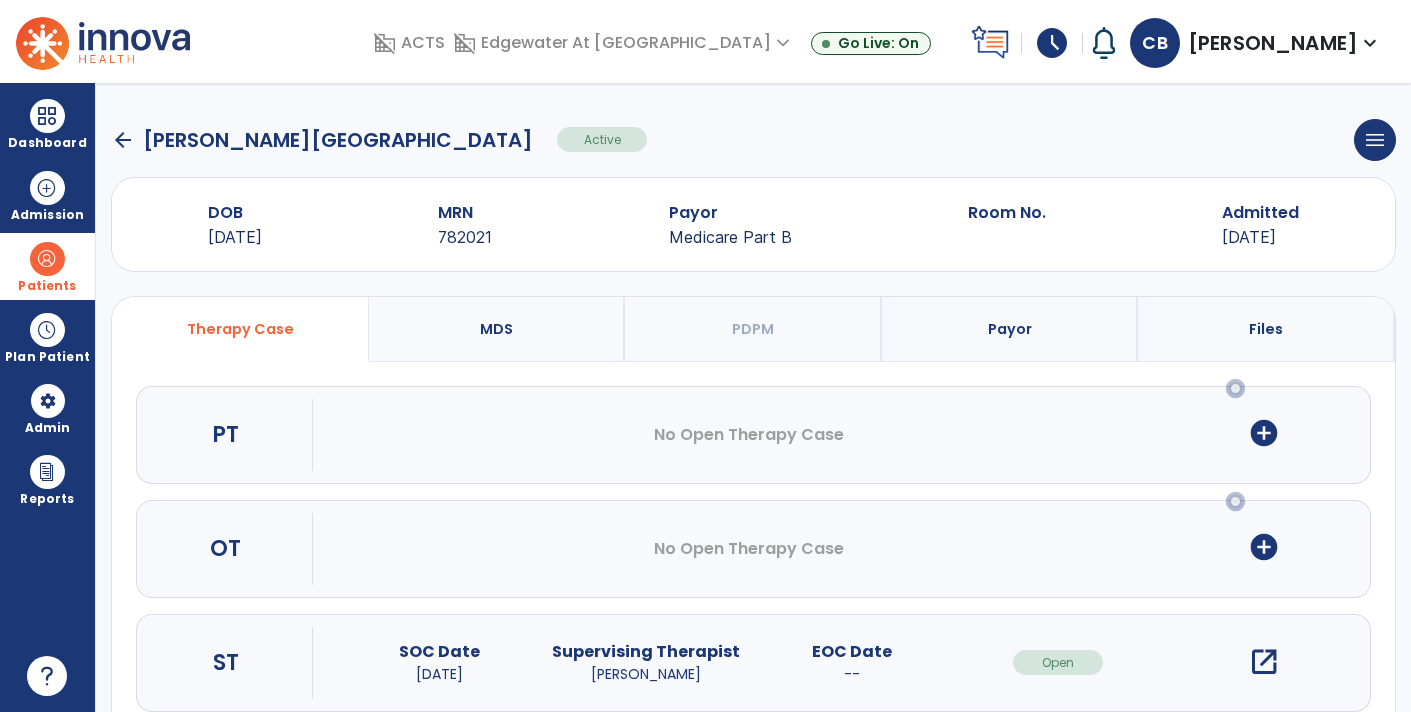 scroll, scrollTop: 44, scrollLeft: 0, axis: vertical 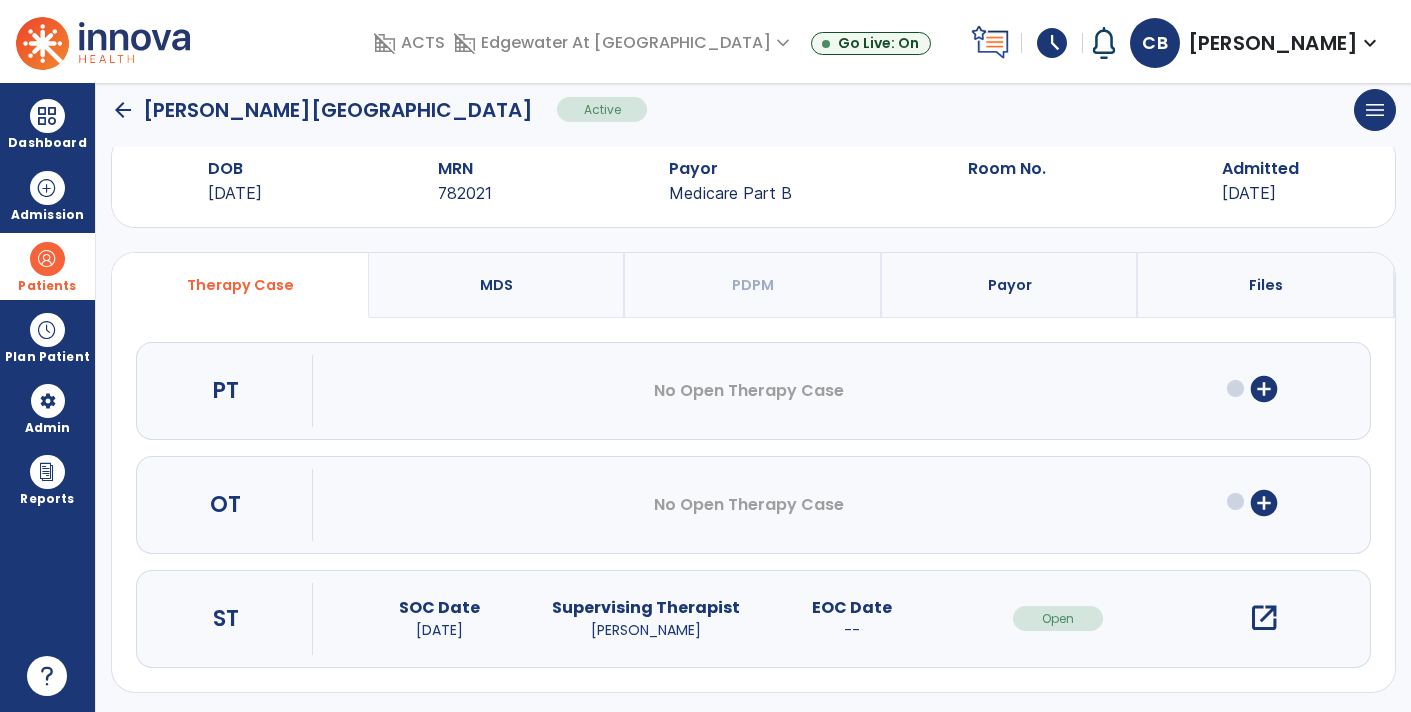 click on "open_in_new" at bounding box center [1264, 618] 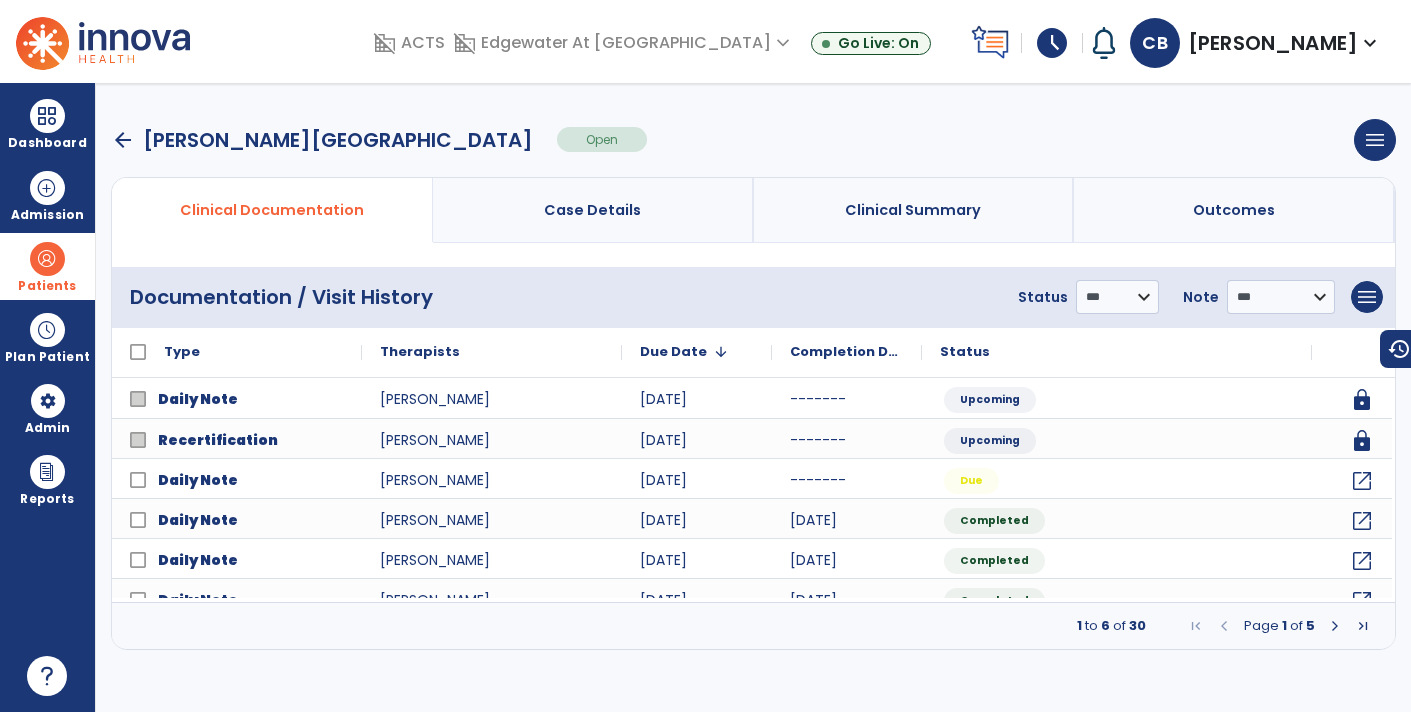 scroll, scrollTop: 0, scrollLeft: 0, axis: both 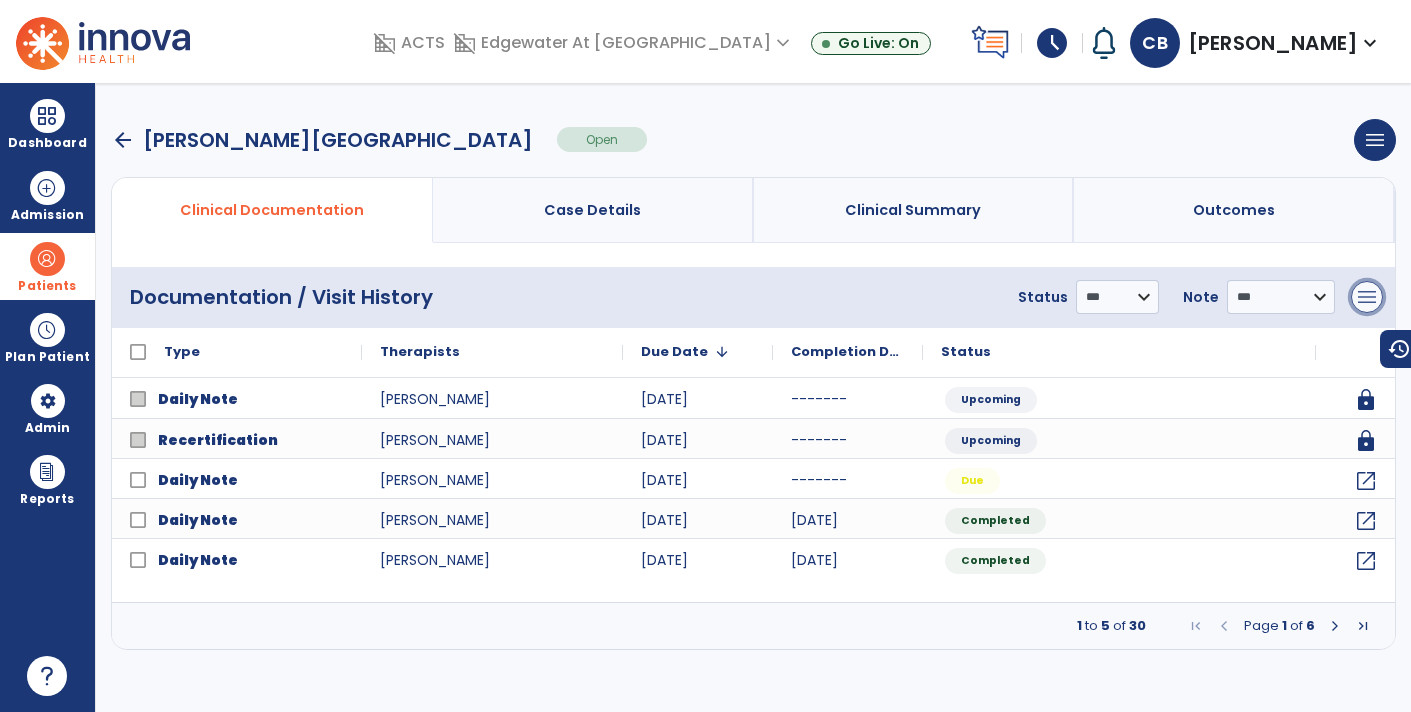 click on "menu" at bounding box center (1367, 297) 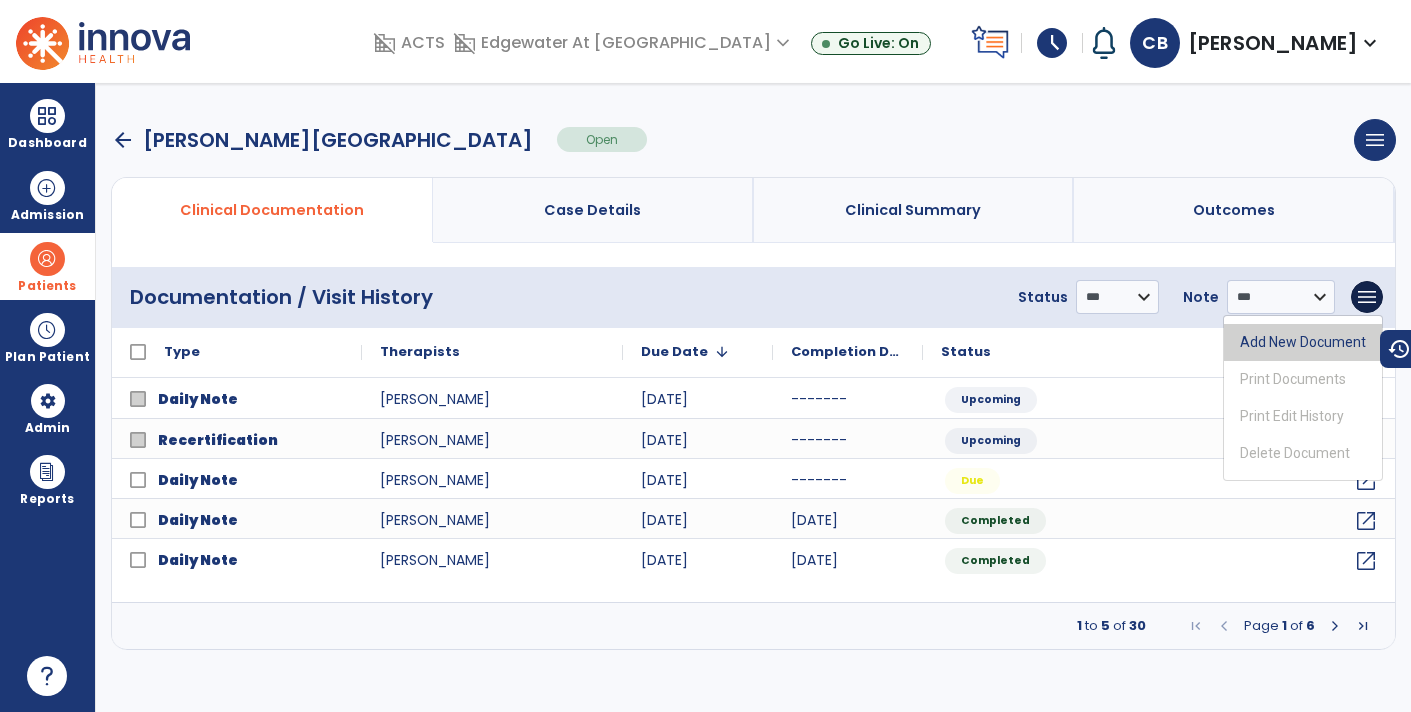 click on "Add New Document" at bounding box center (1303, 342) 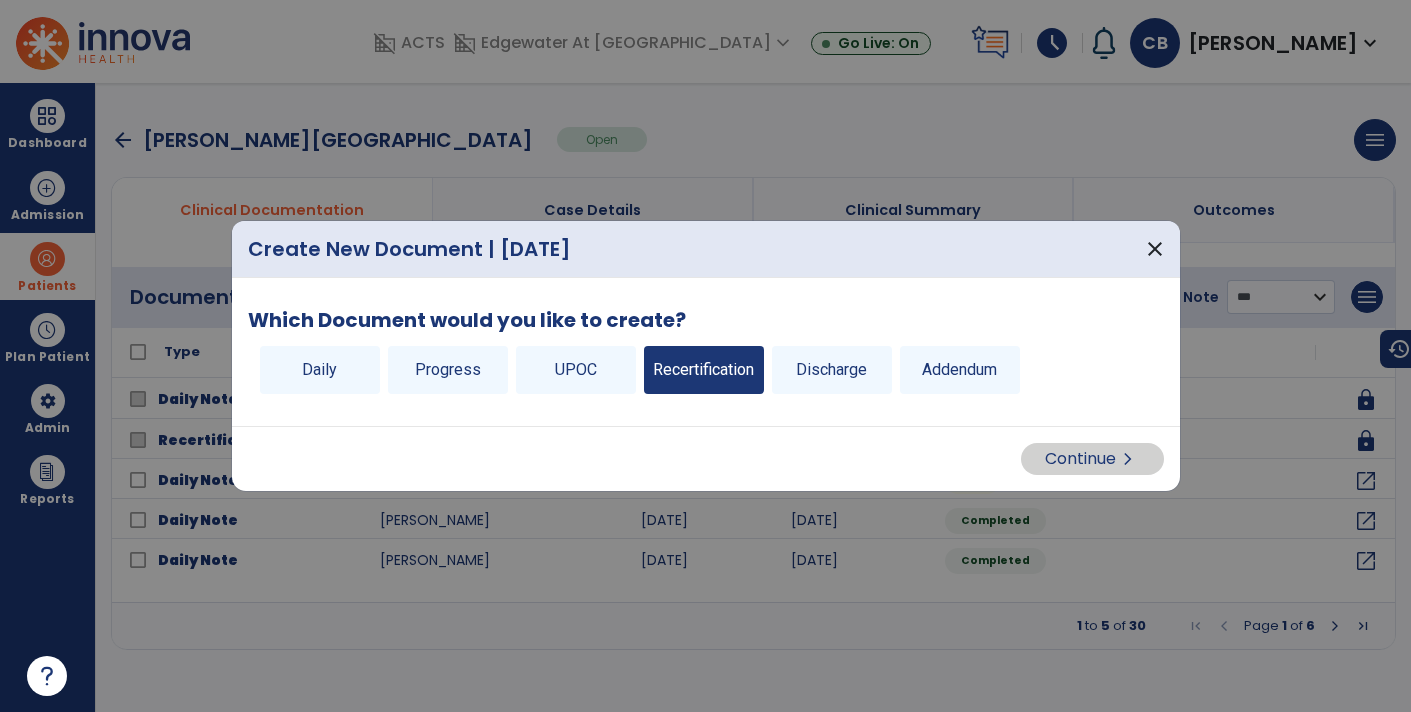 click on "Recertification" at bounding box center (704, 370) 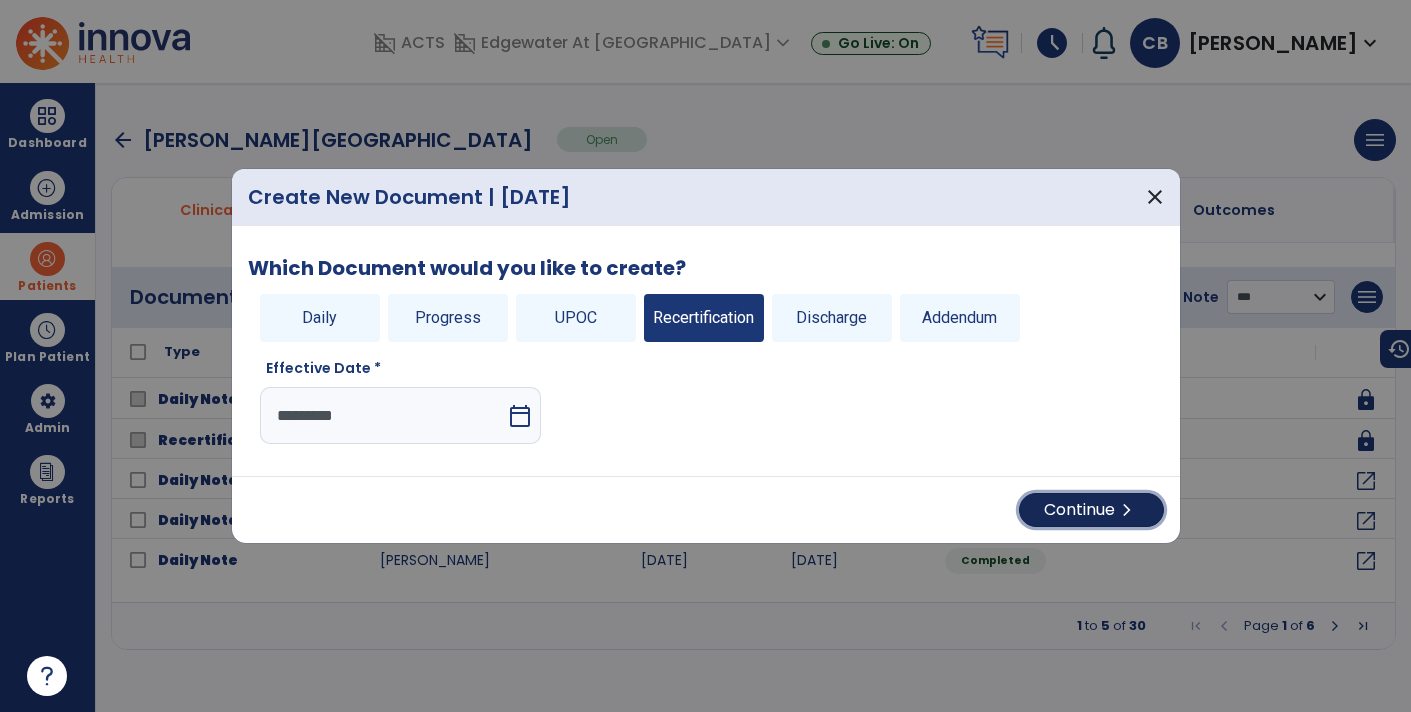 click on "Continue   chevron_right" at bounding box center [1091, 510] 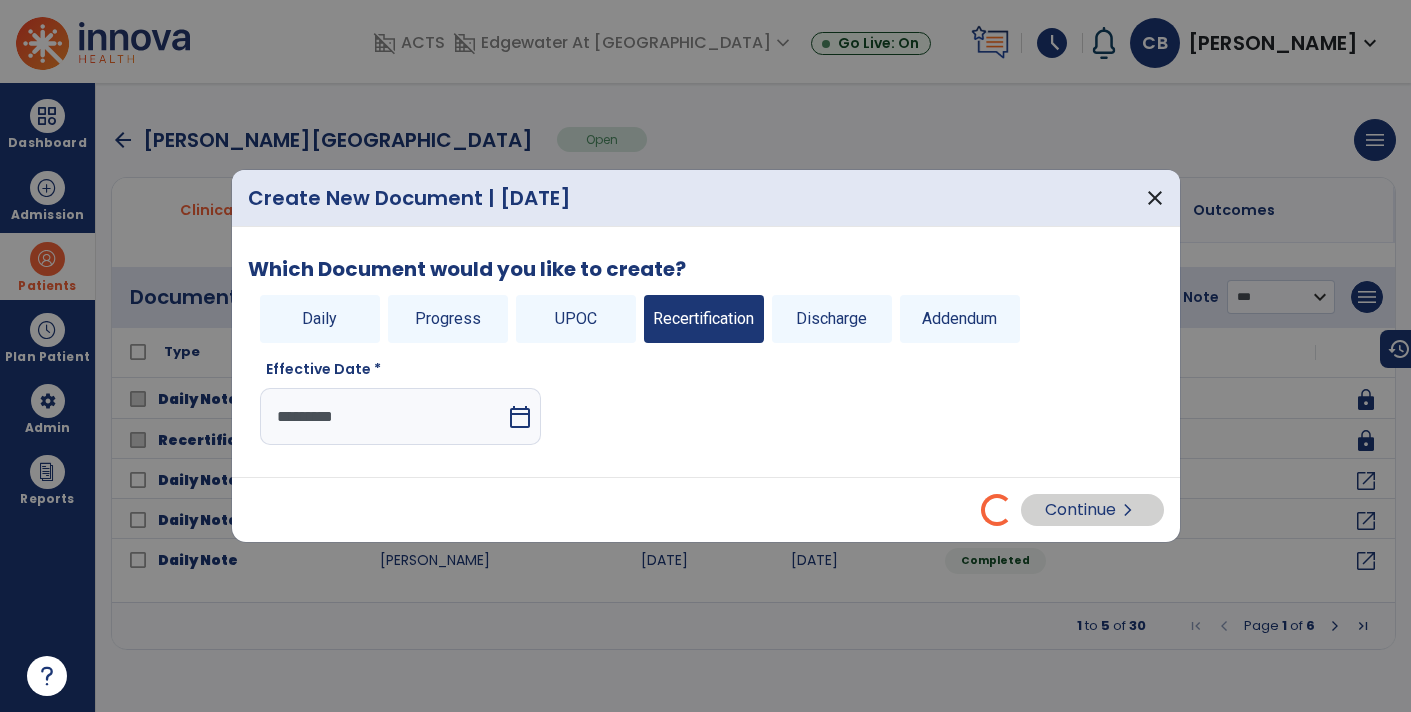 select on "**" 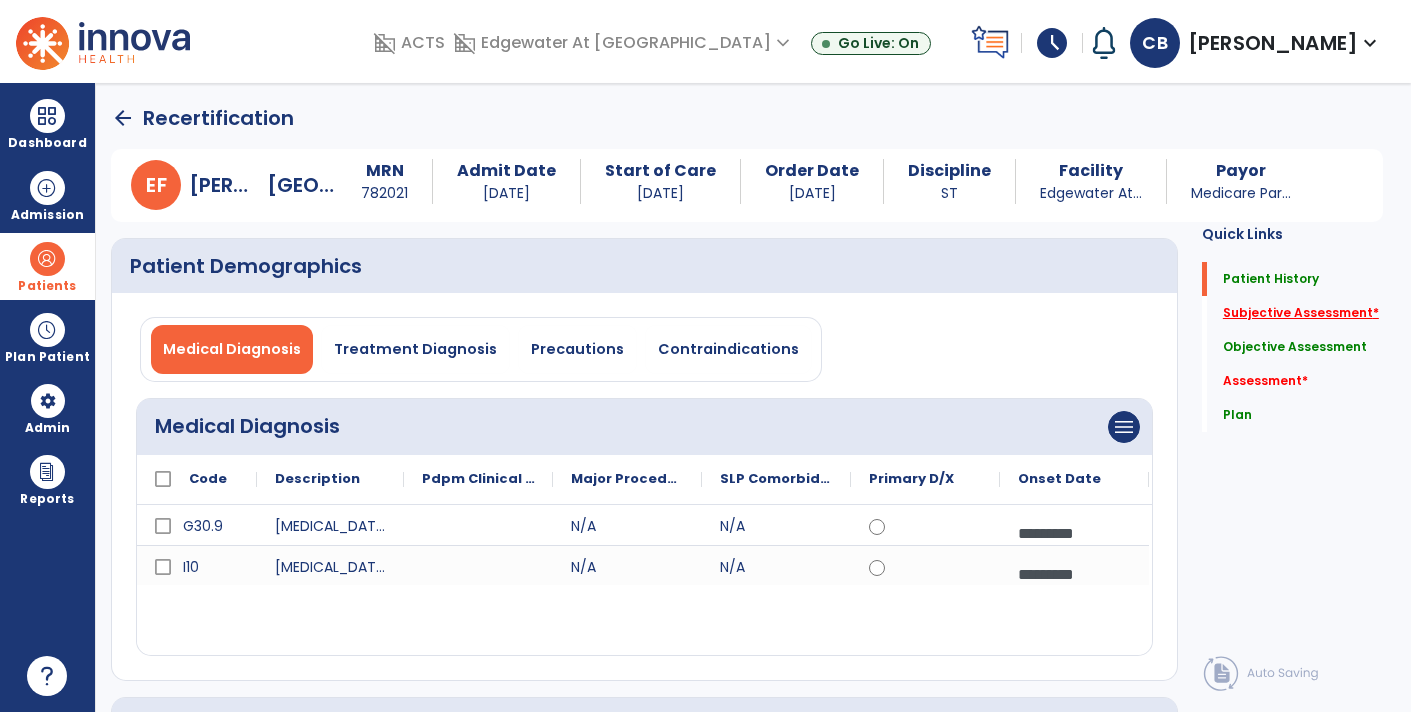 click on "Subjective Assessment   *" 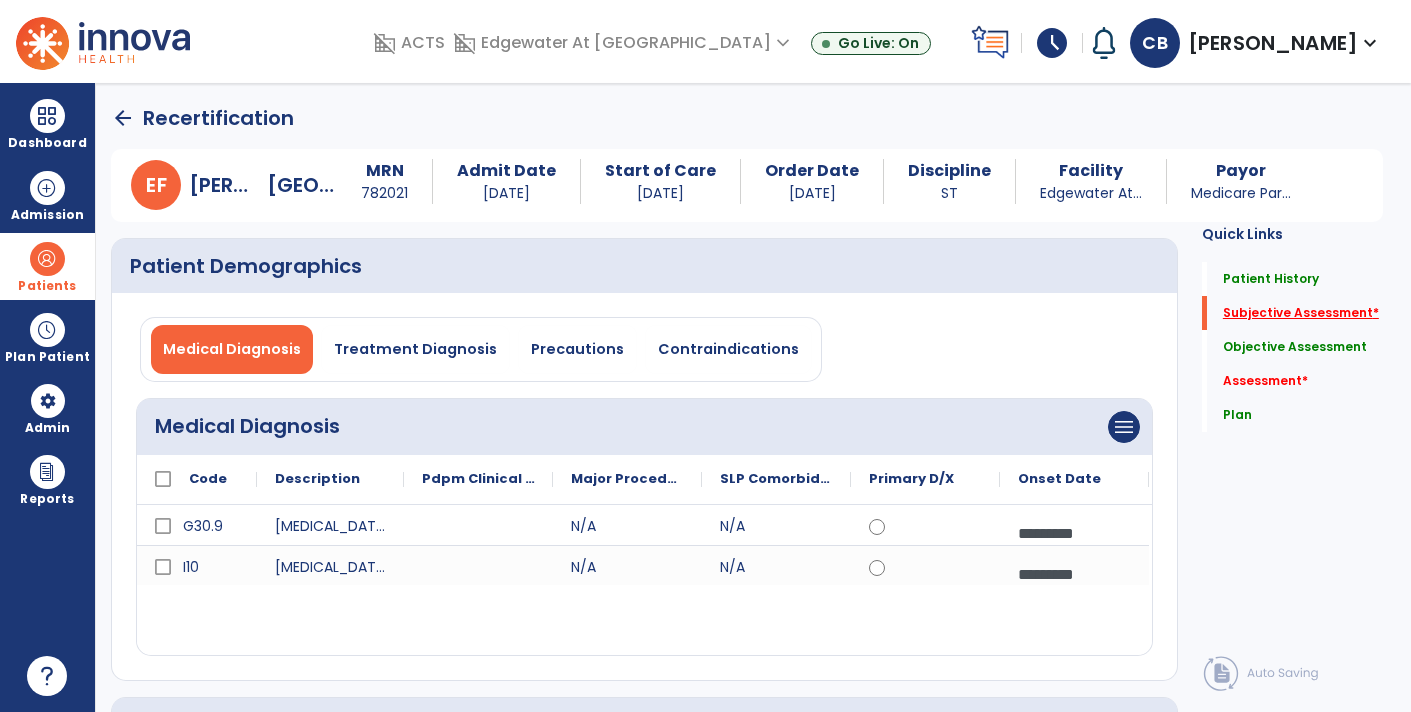 scroll, scrollTop: 37, scrollLeft: 0, axis: vertical 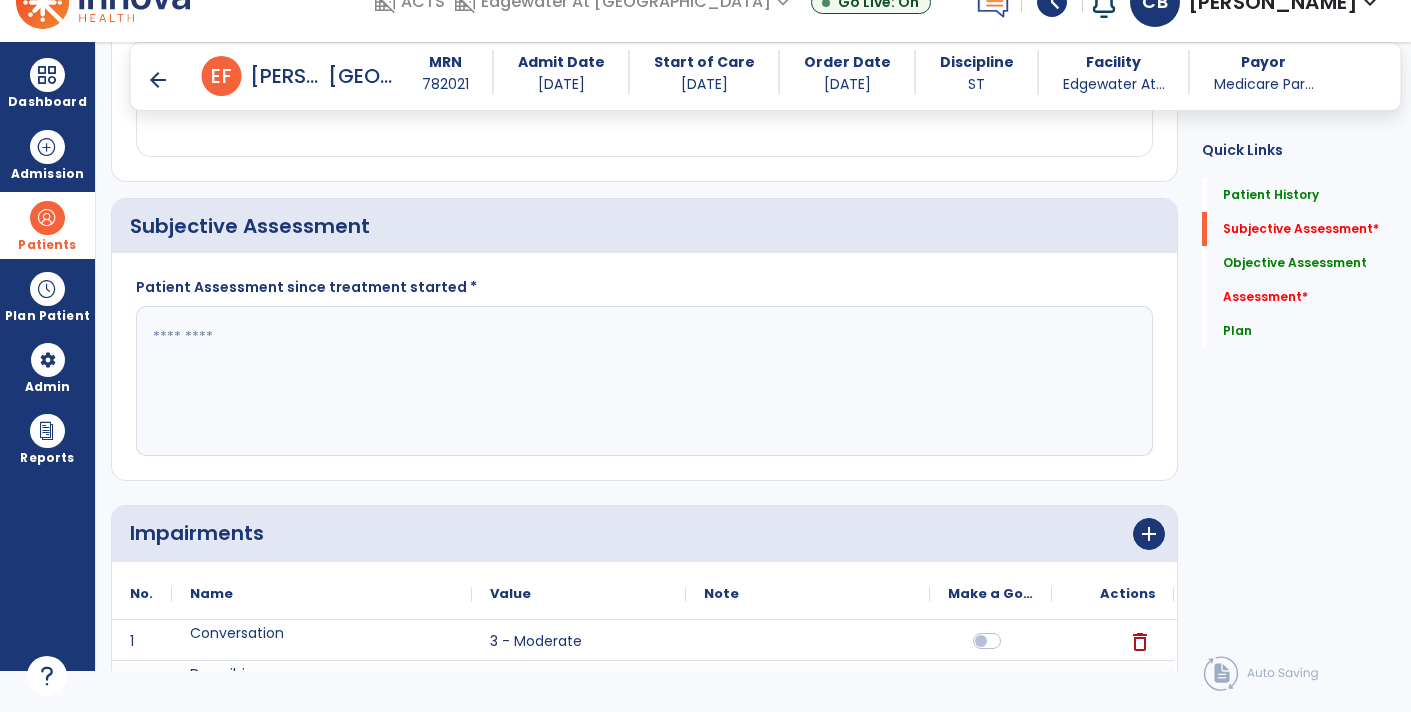 click 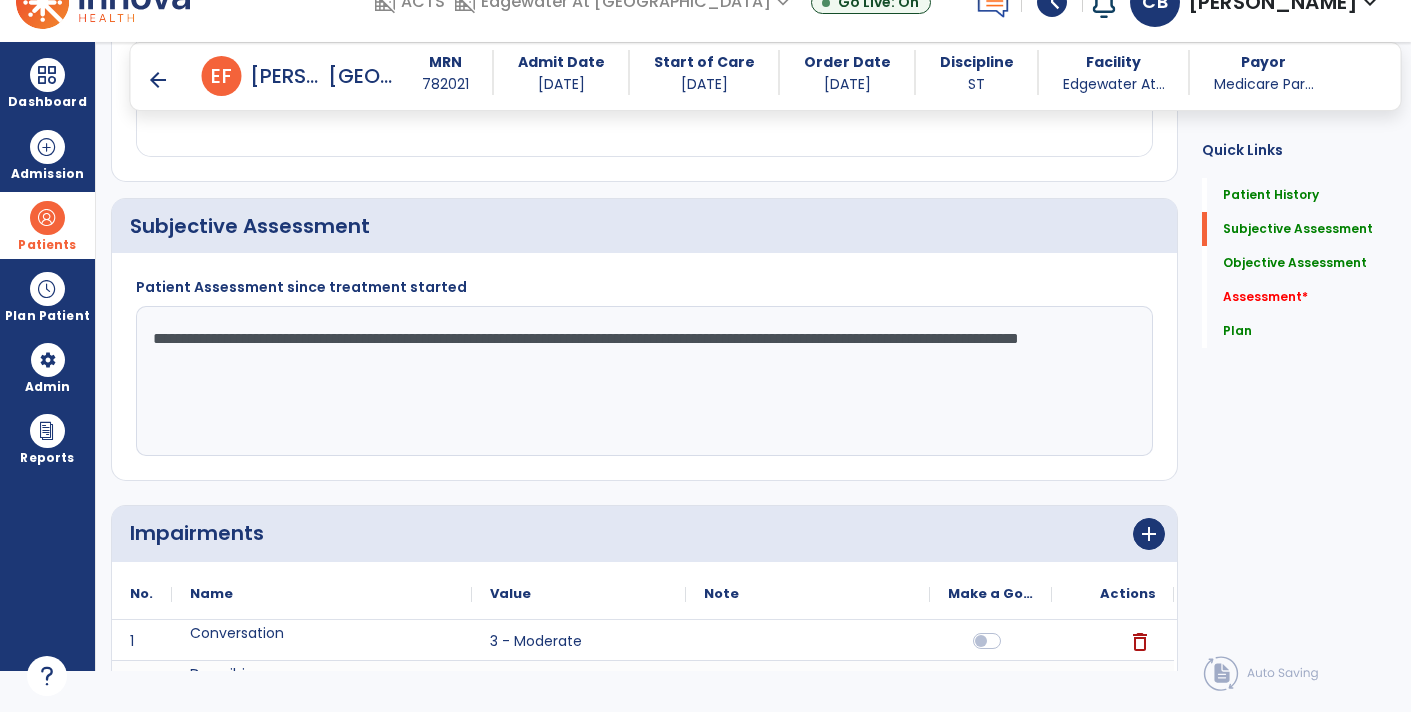 click on "**********" 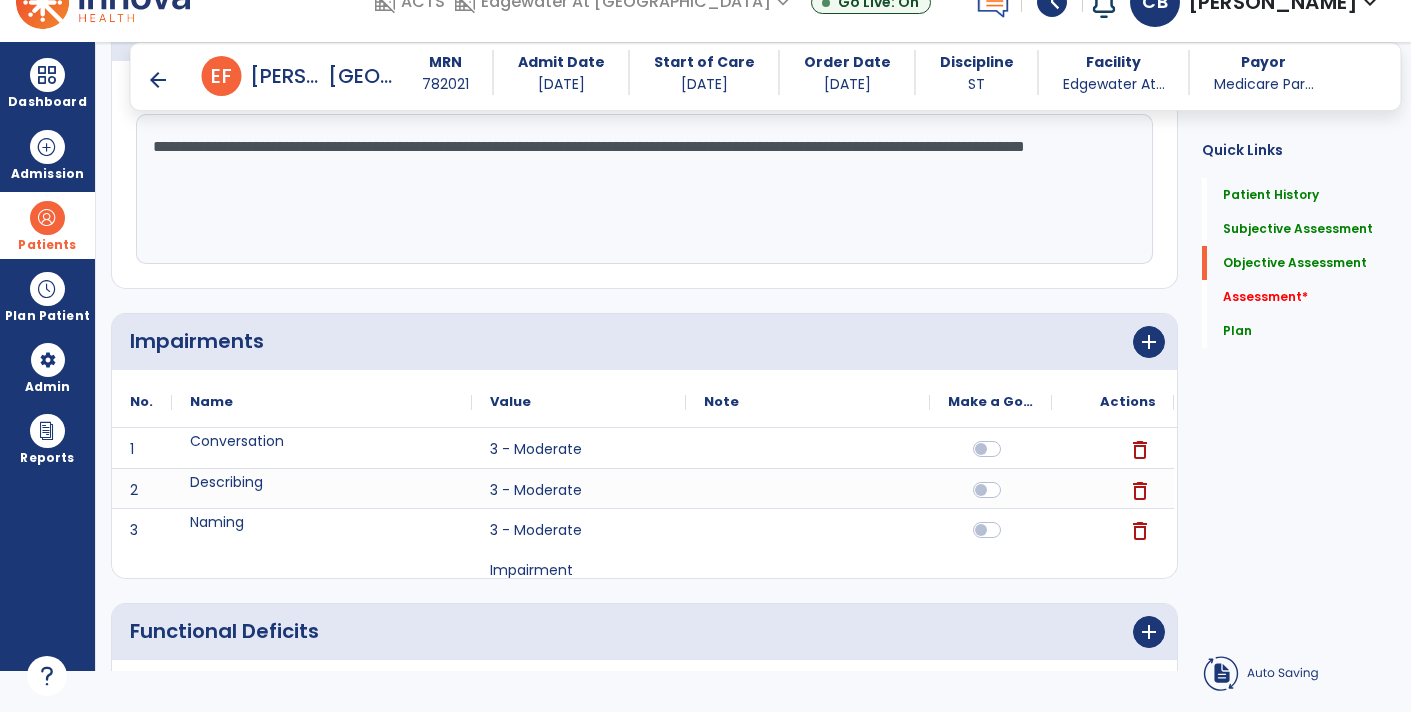 scroll, scrollTop: 756, scrollLeft: 0, axis: vertical 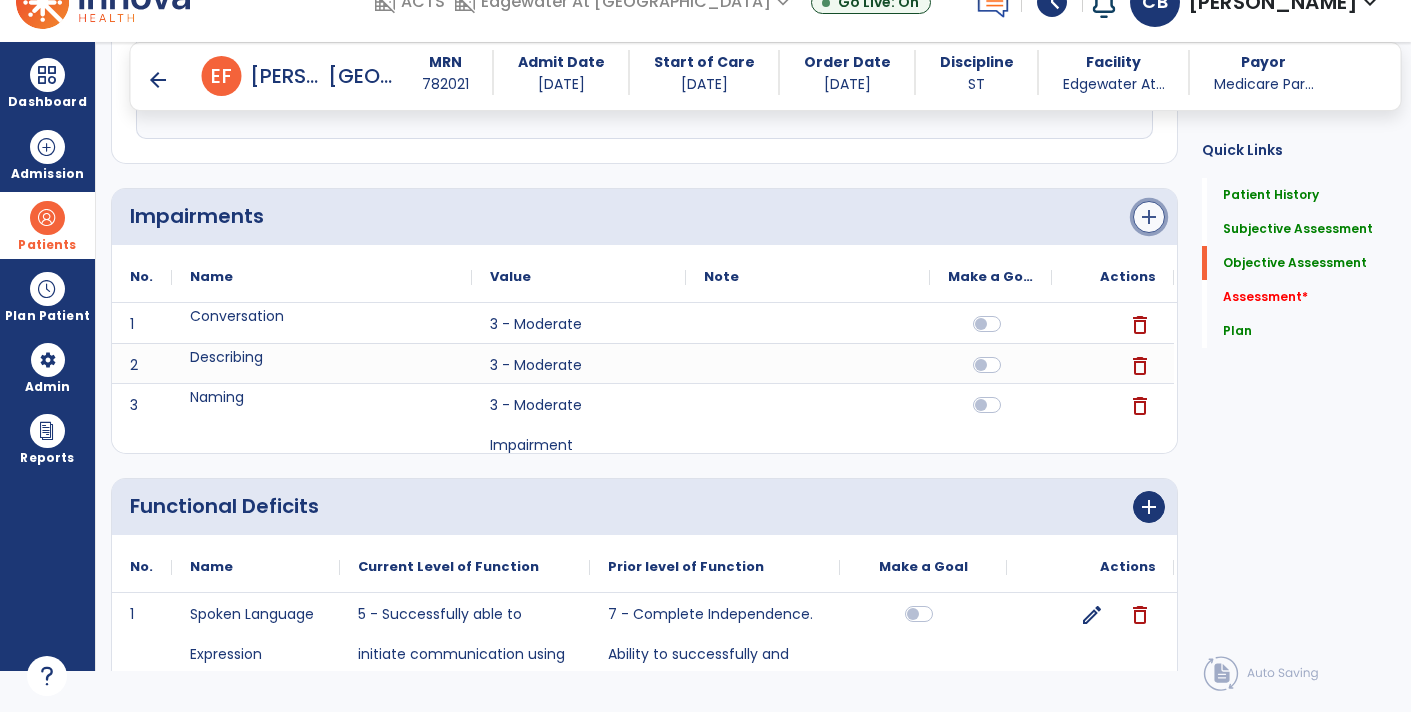 click on "add" 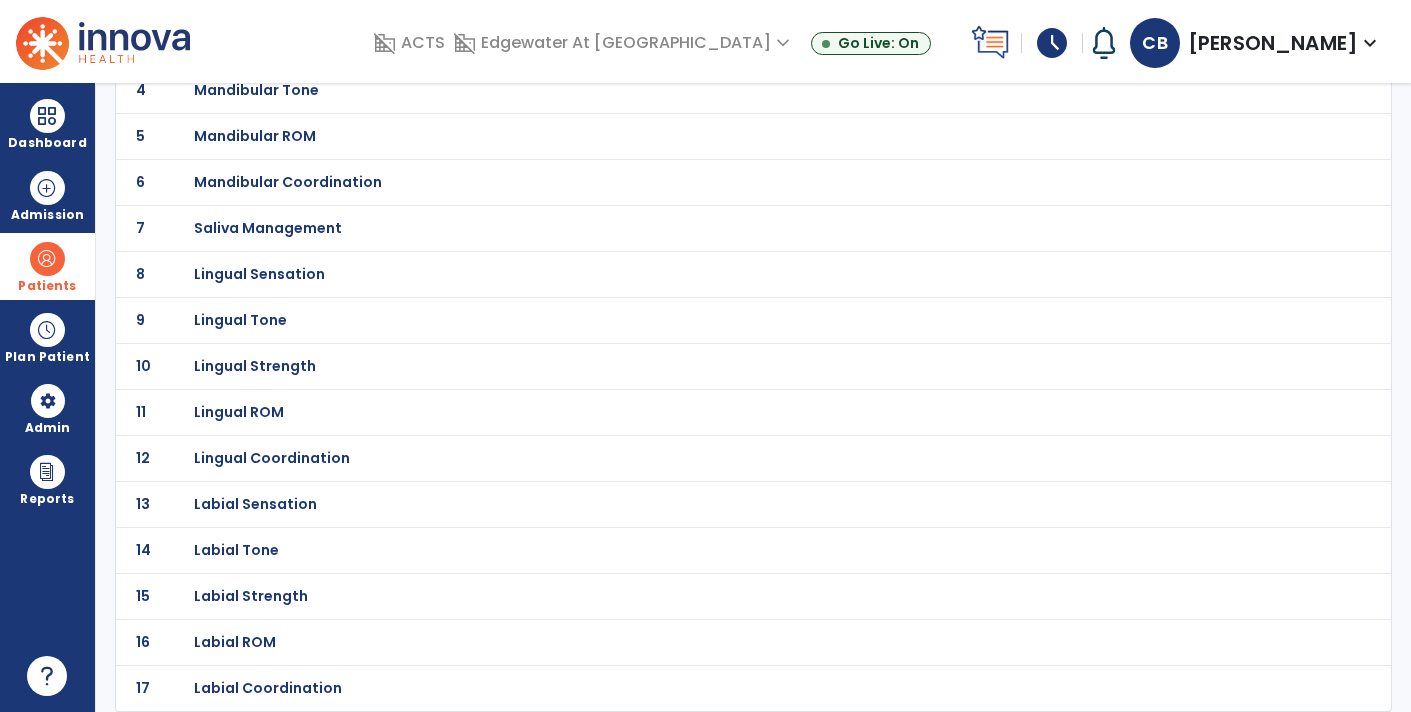scroll, scrollTop: 0, scrollLeft: 0, axis: both 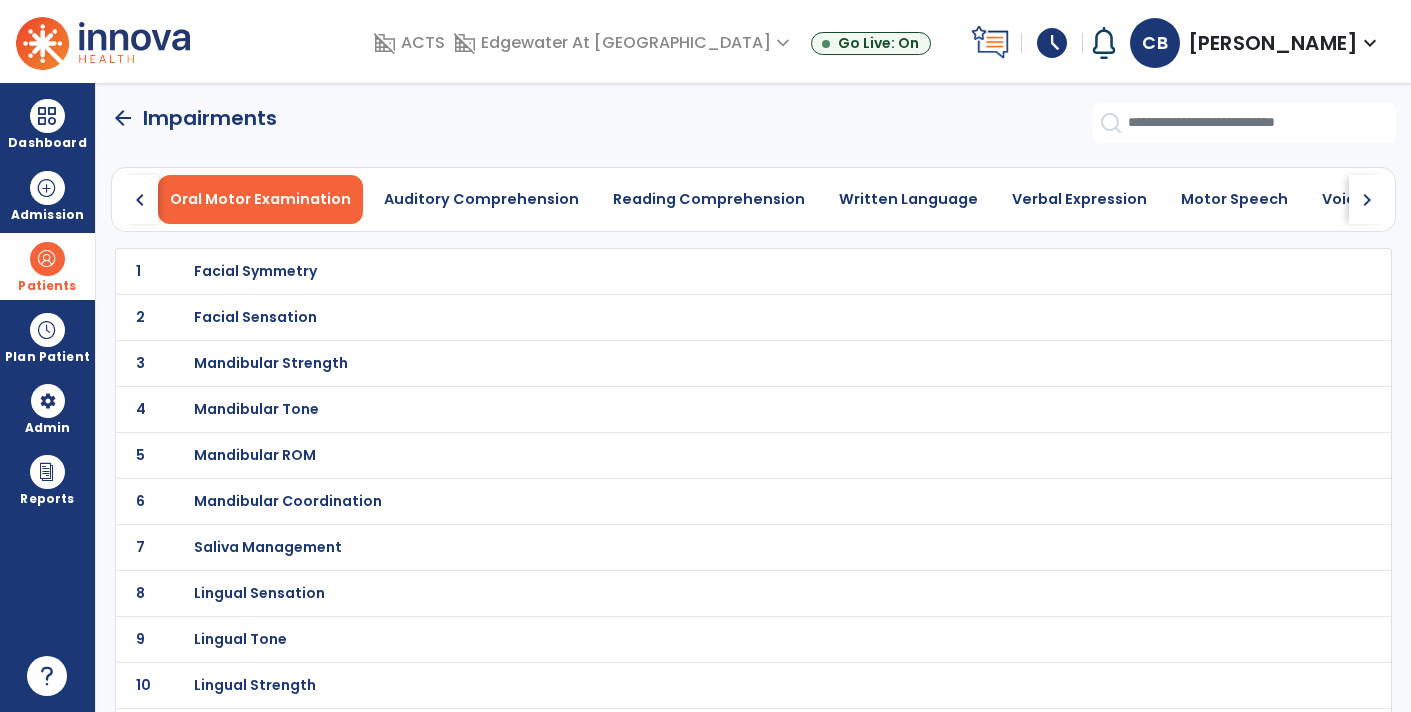 click on "chevron_right" 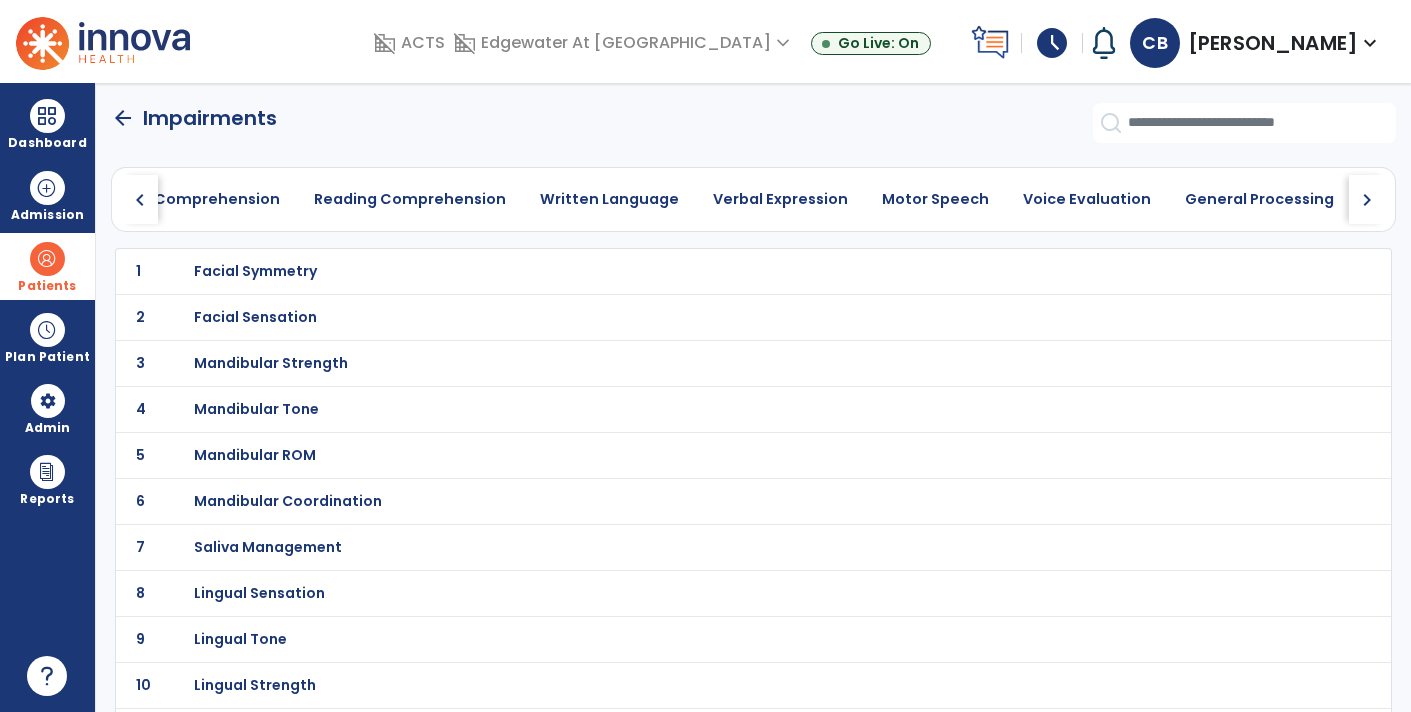 click on "chevron_right" 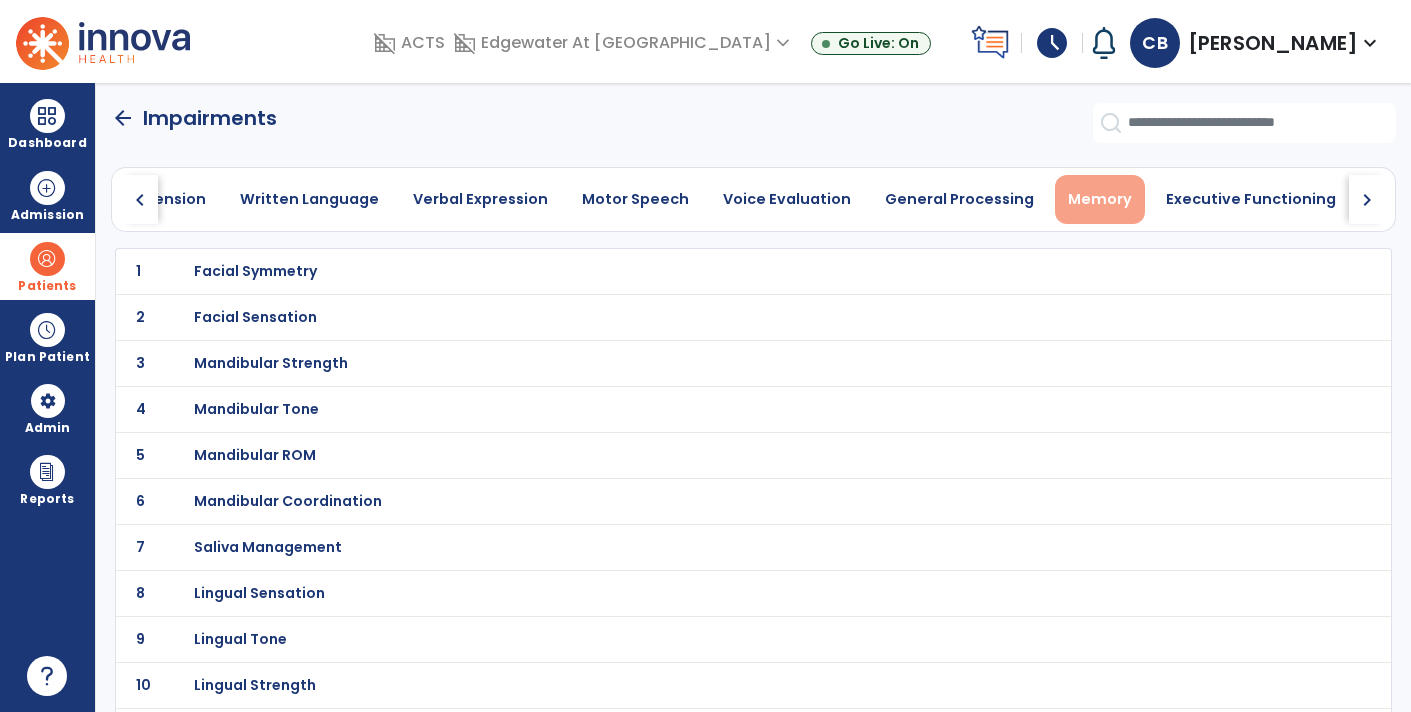 click on "Memory" at bounding box center [1100, 199] 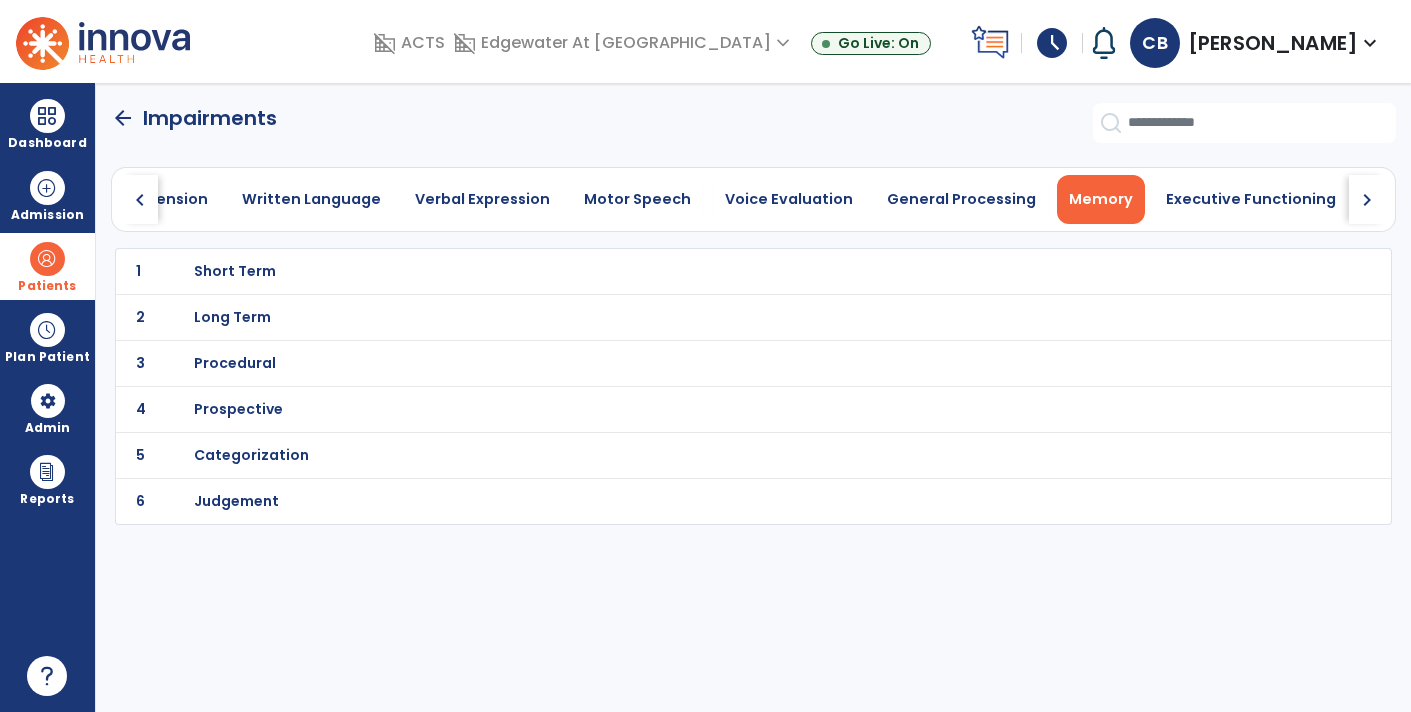 click on "Short Term" at bounding box center (235, 271) 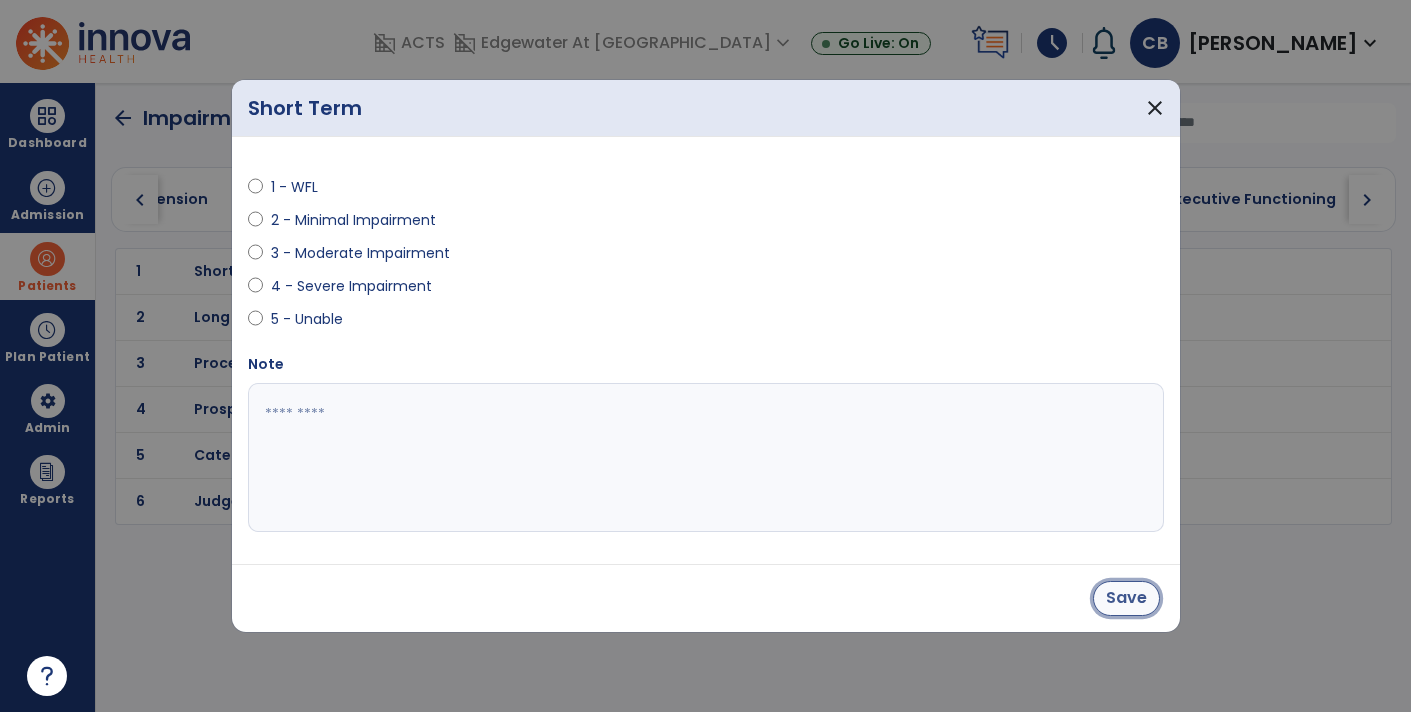 click on "Save" at bounding box center [1126, 598] 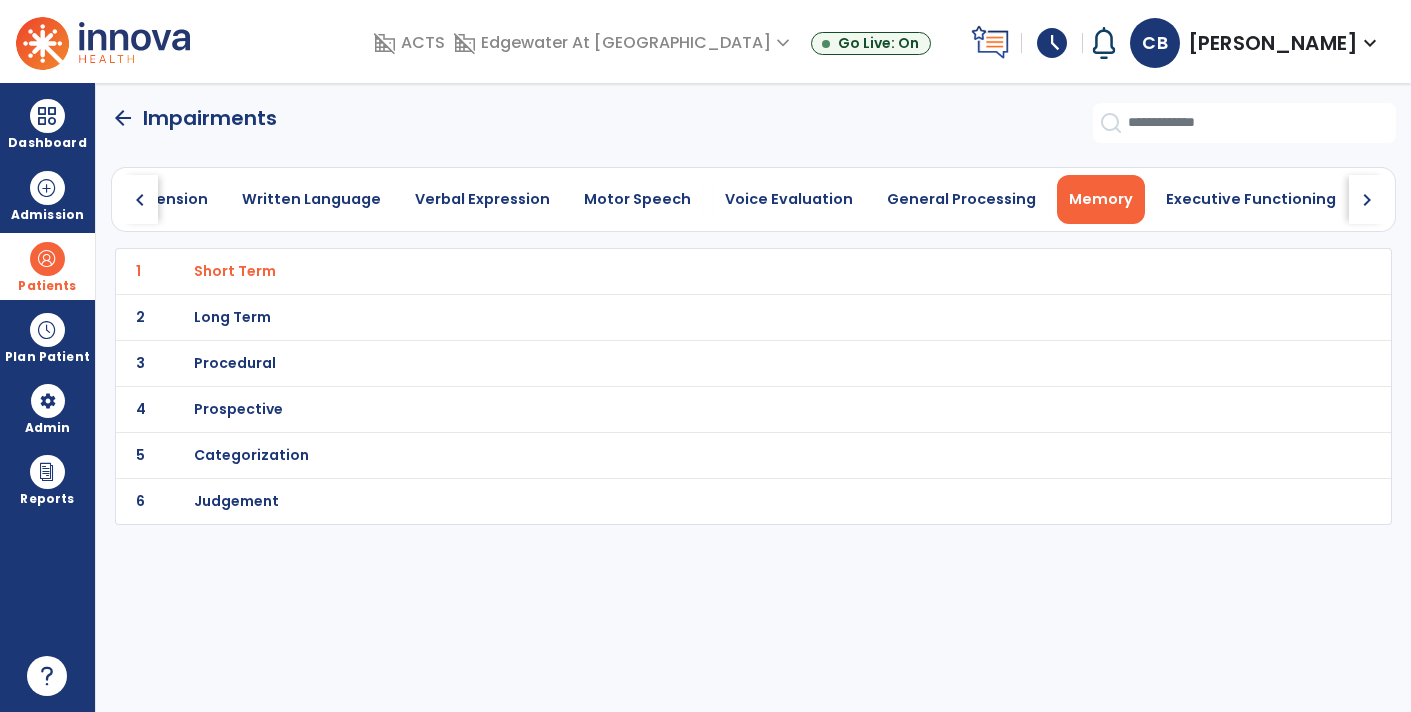 click on "arrow_back" 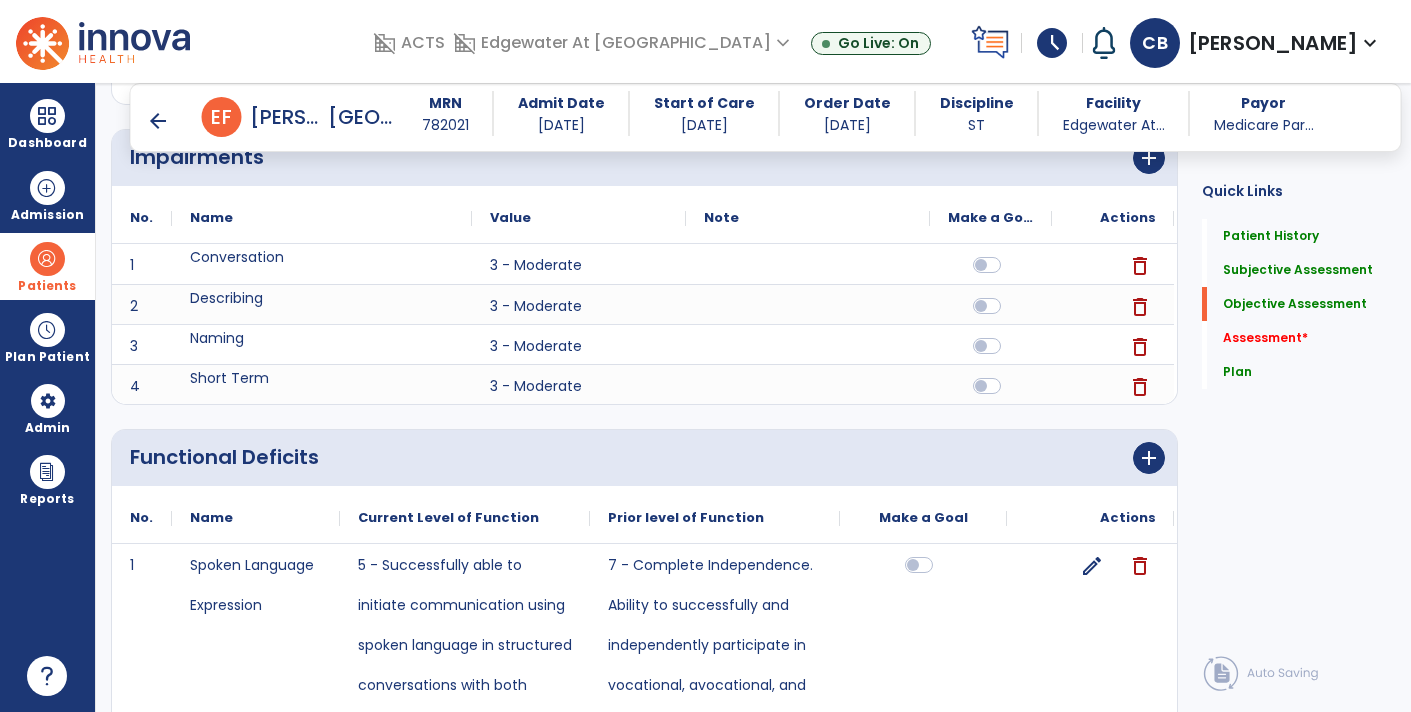 scroll, scrollTop: 887, scrollLeft: 0, axis: vertical 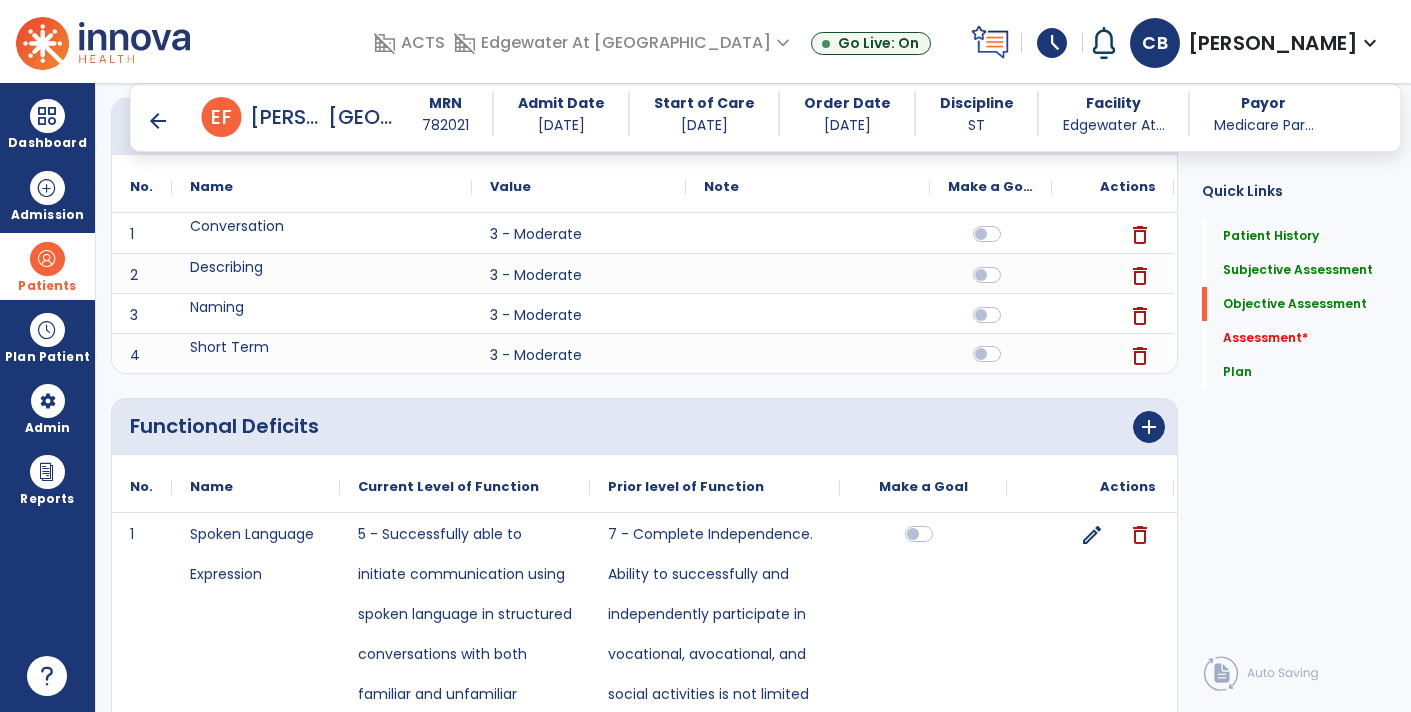 click 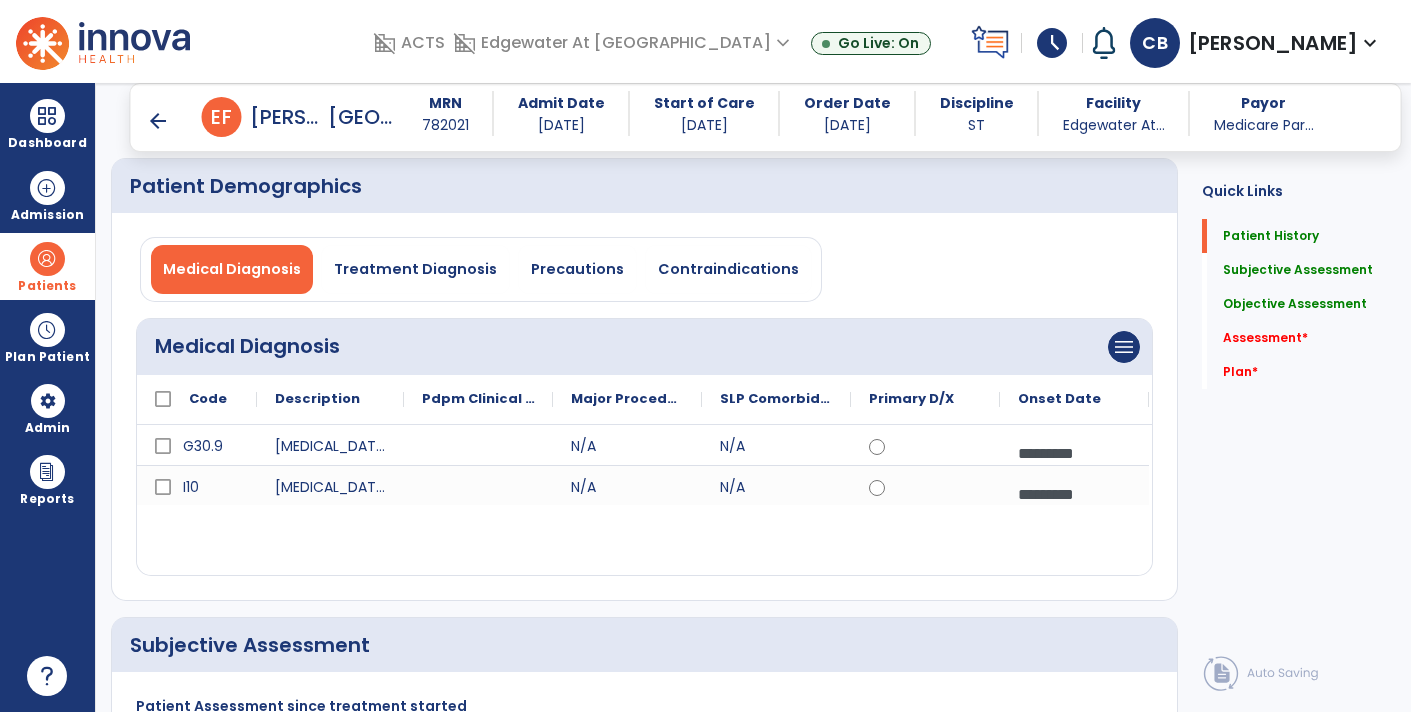 scroll, scrollTop: 0, scrollLeft: 0, axis: both 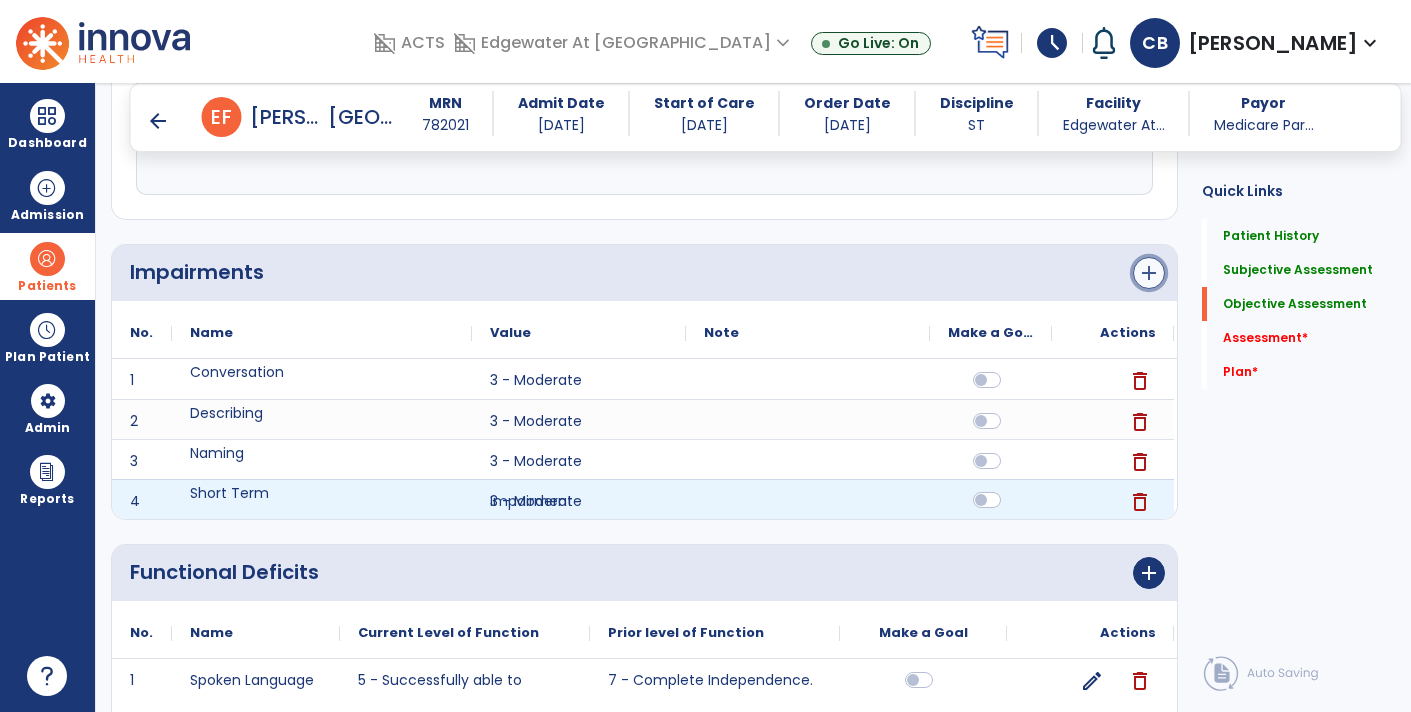 click on "add" 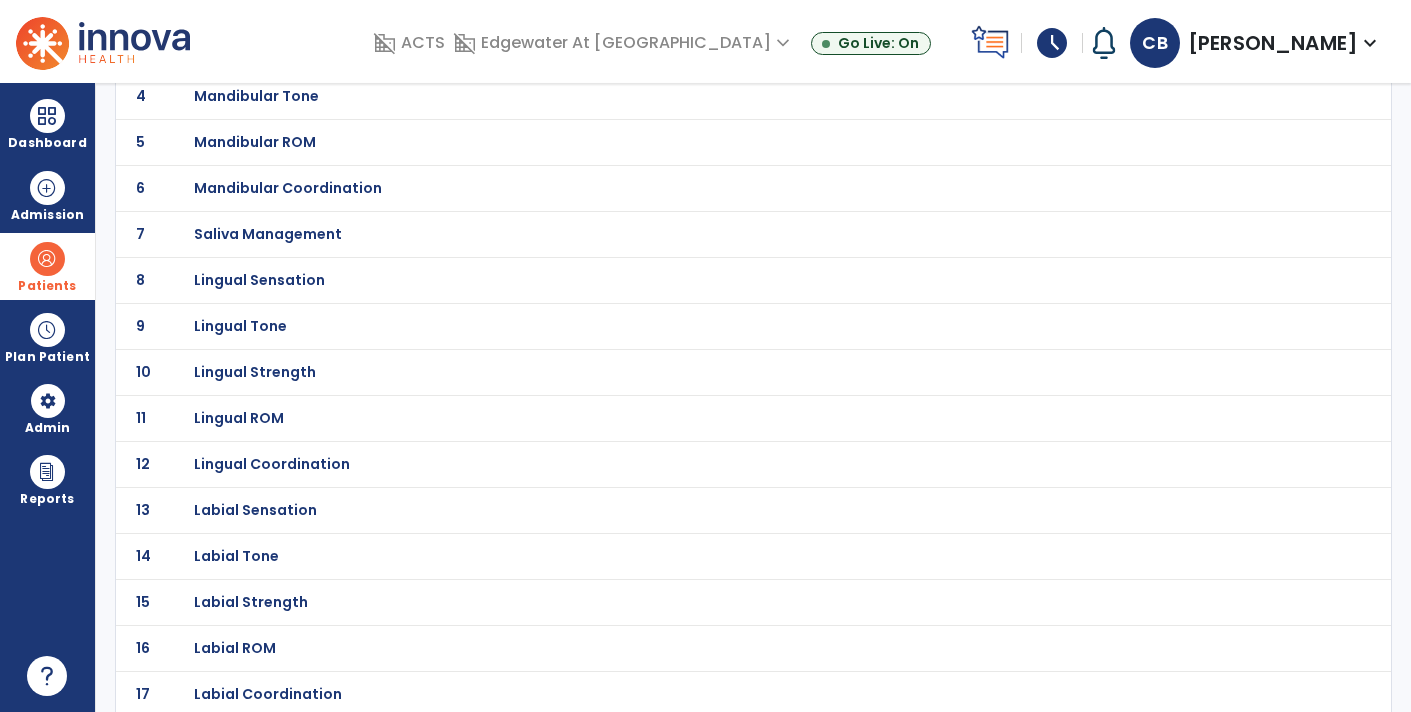 scroll, scrollTop: 0, scrollLeft: 0, axis: both 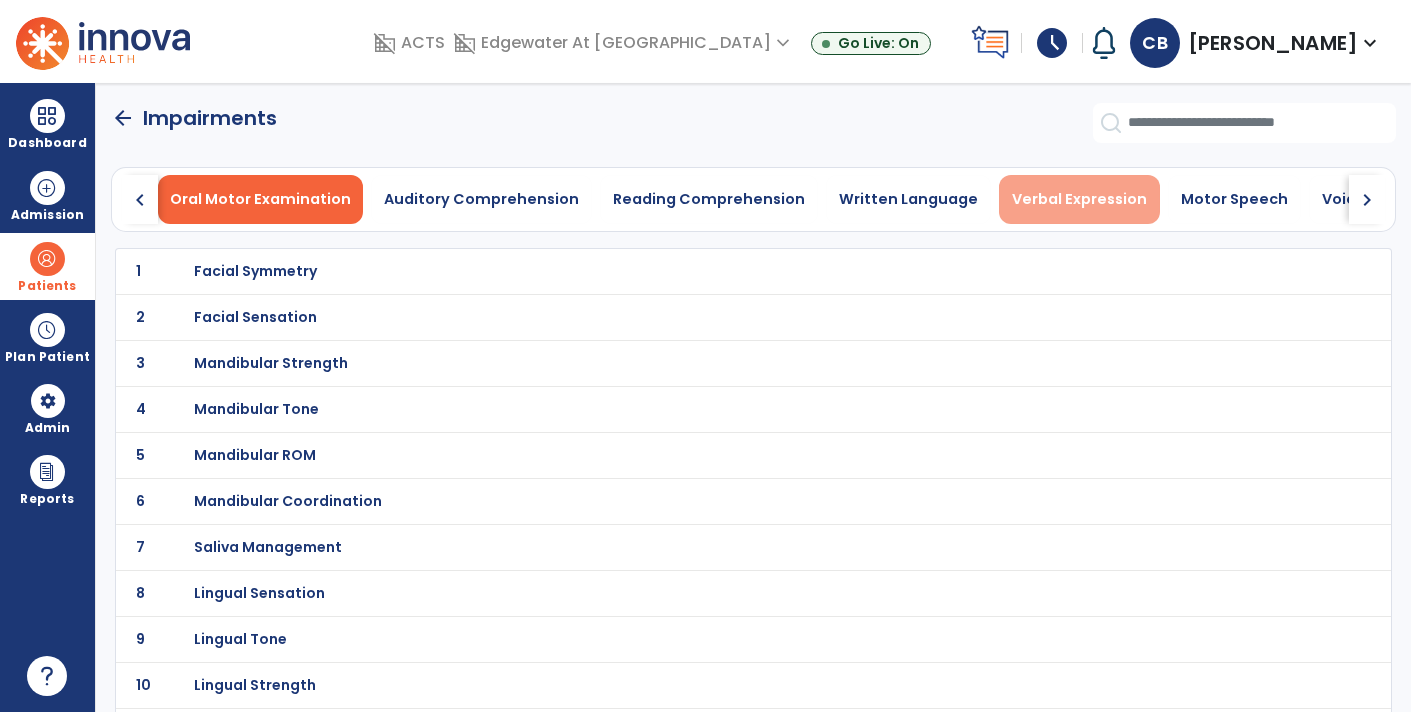 click on "Verbal Expression" at bounding box center [1079, 199] 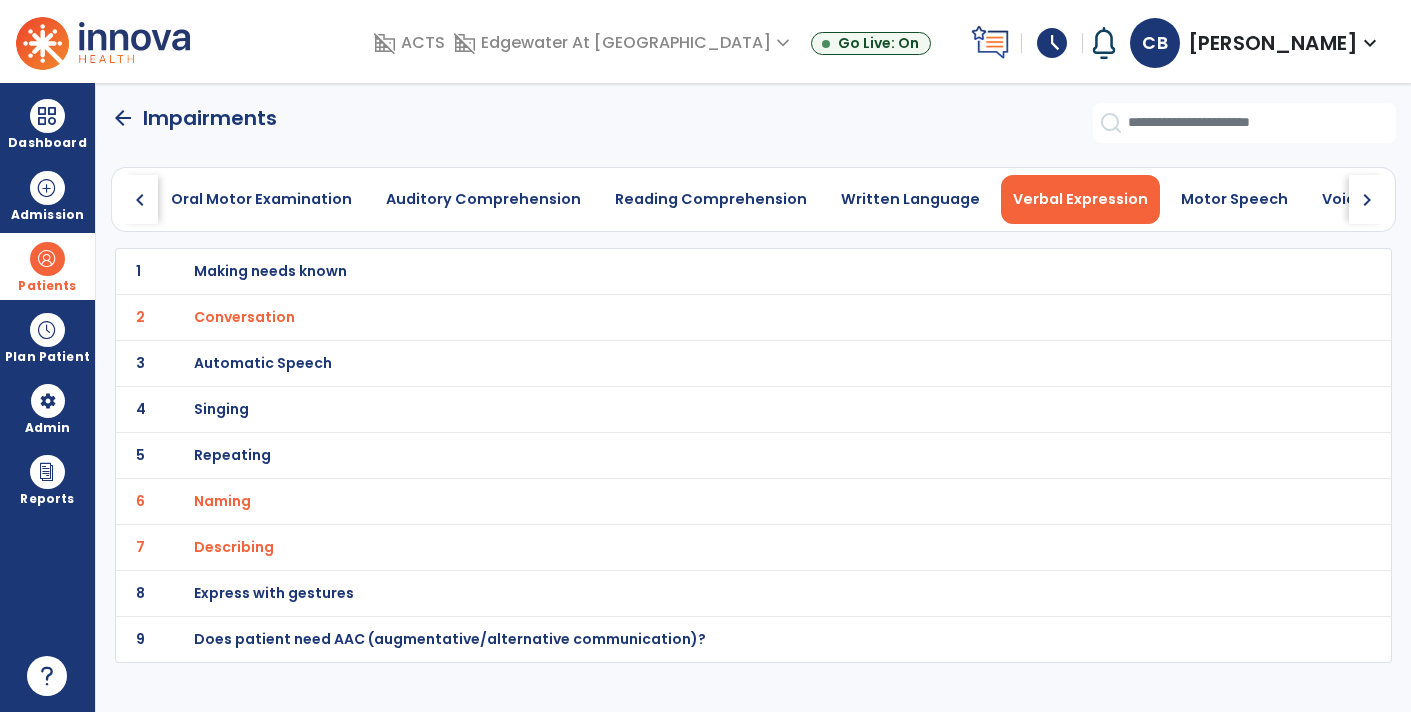 click on "Naming" at bounding box center (710, 271) 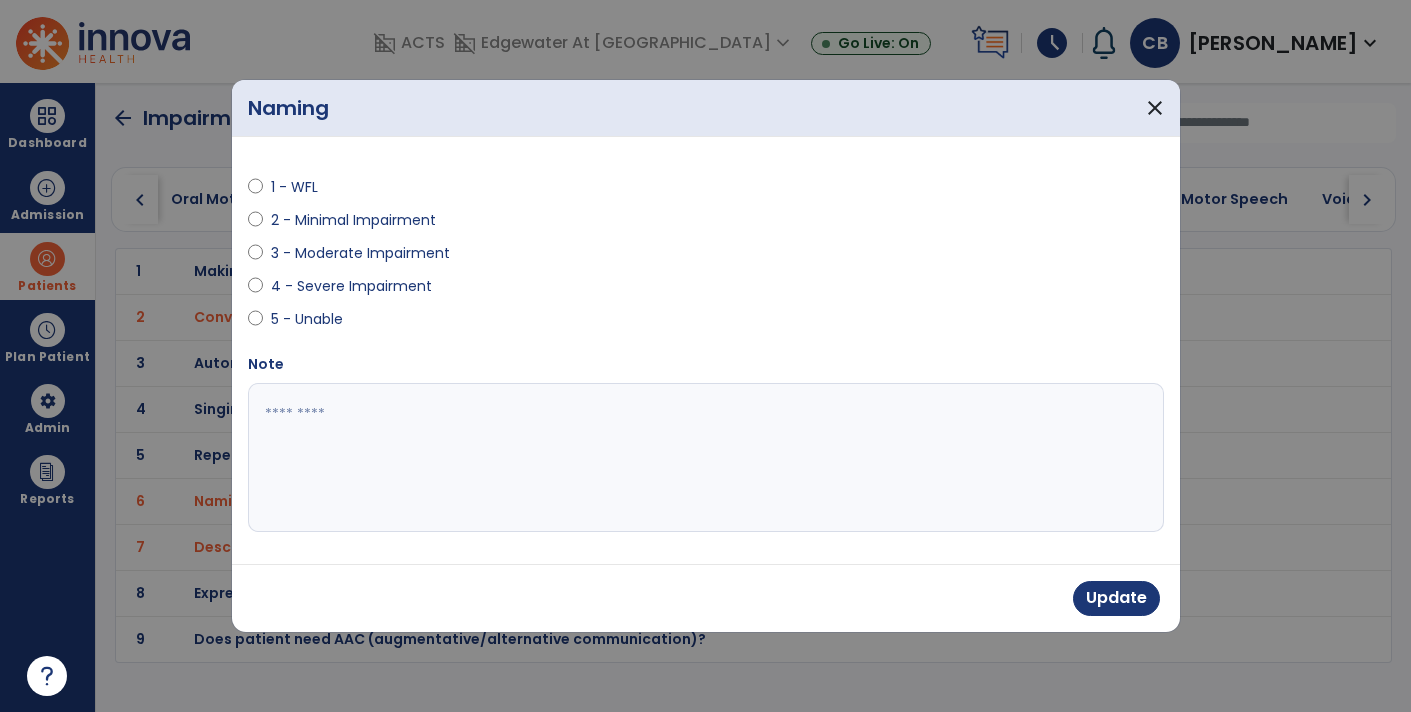 click at bounding box center (706, 458) 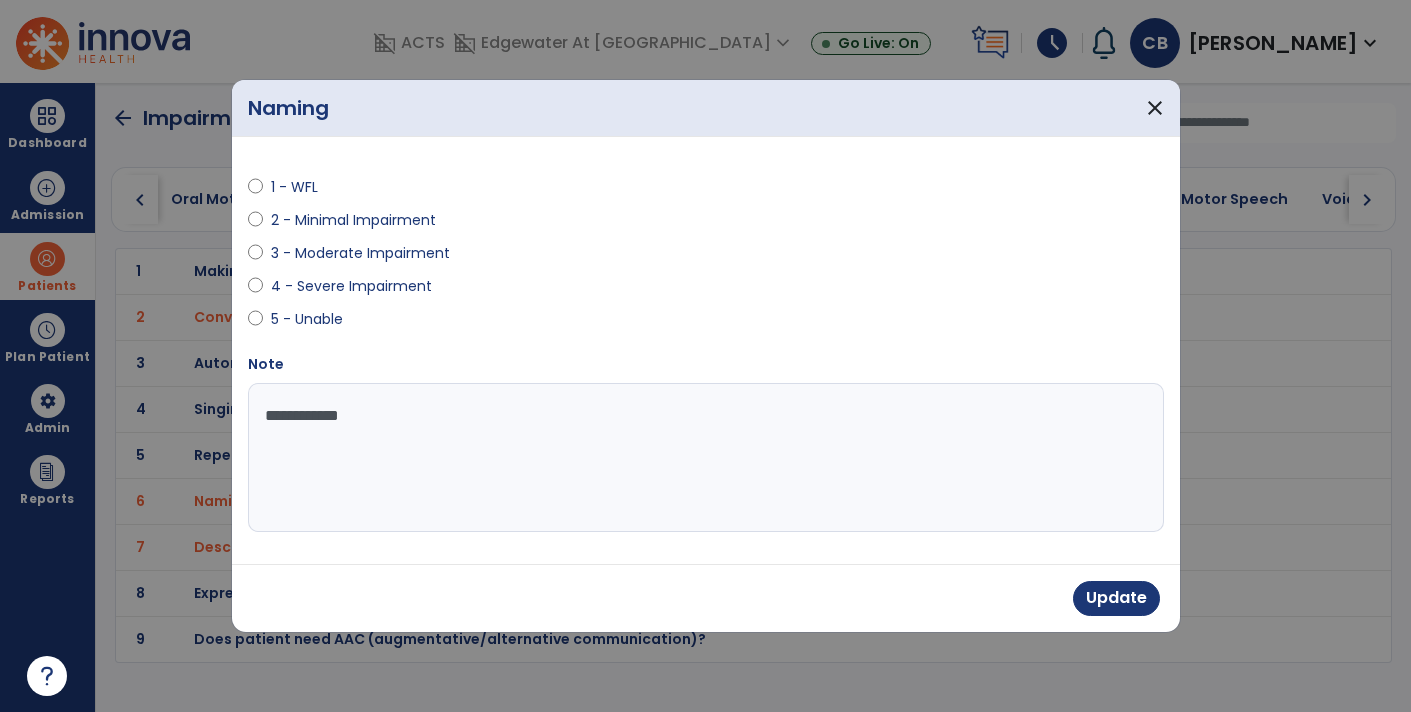 type on "**********" 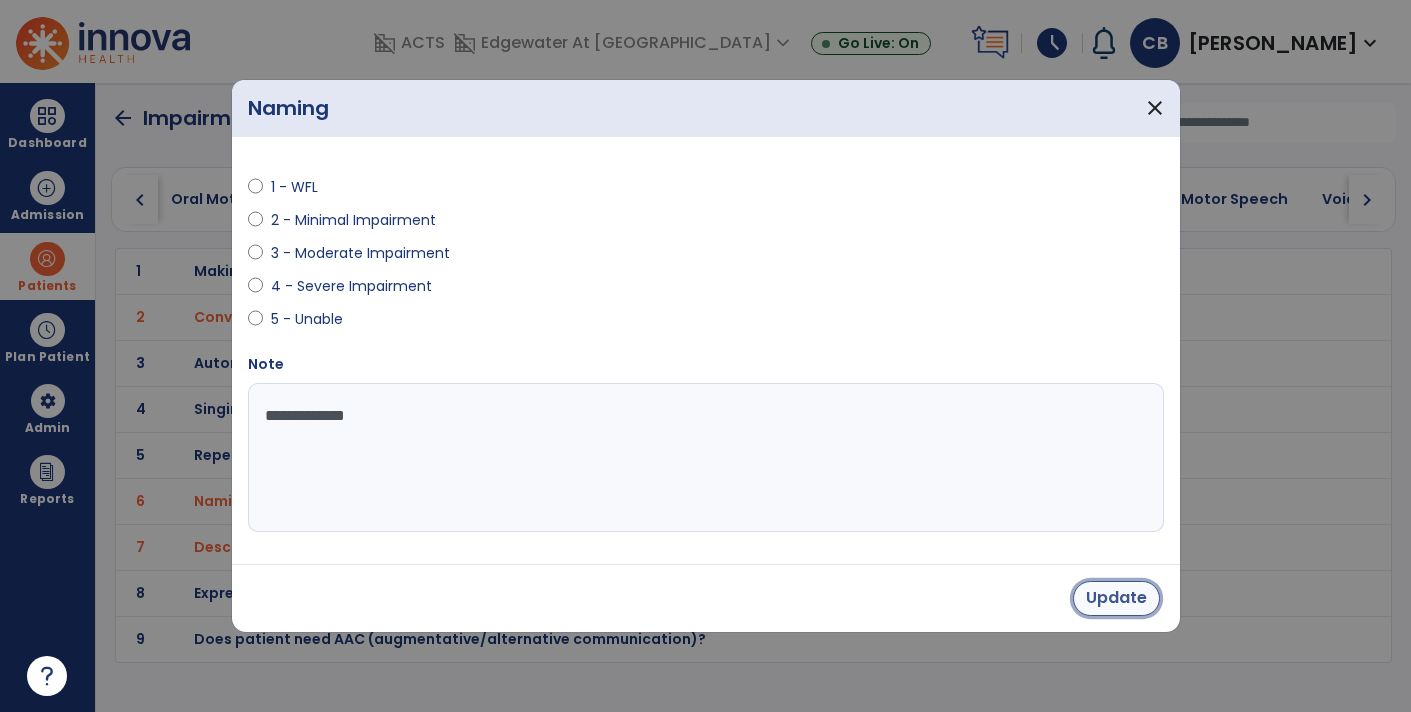 click on "Update" at bounding box center (1116, 598) 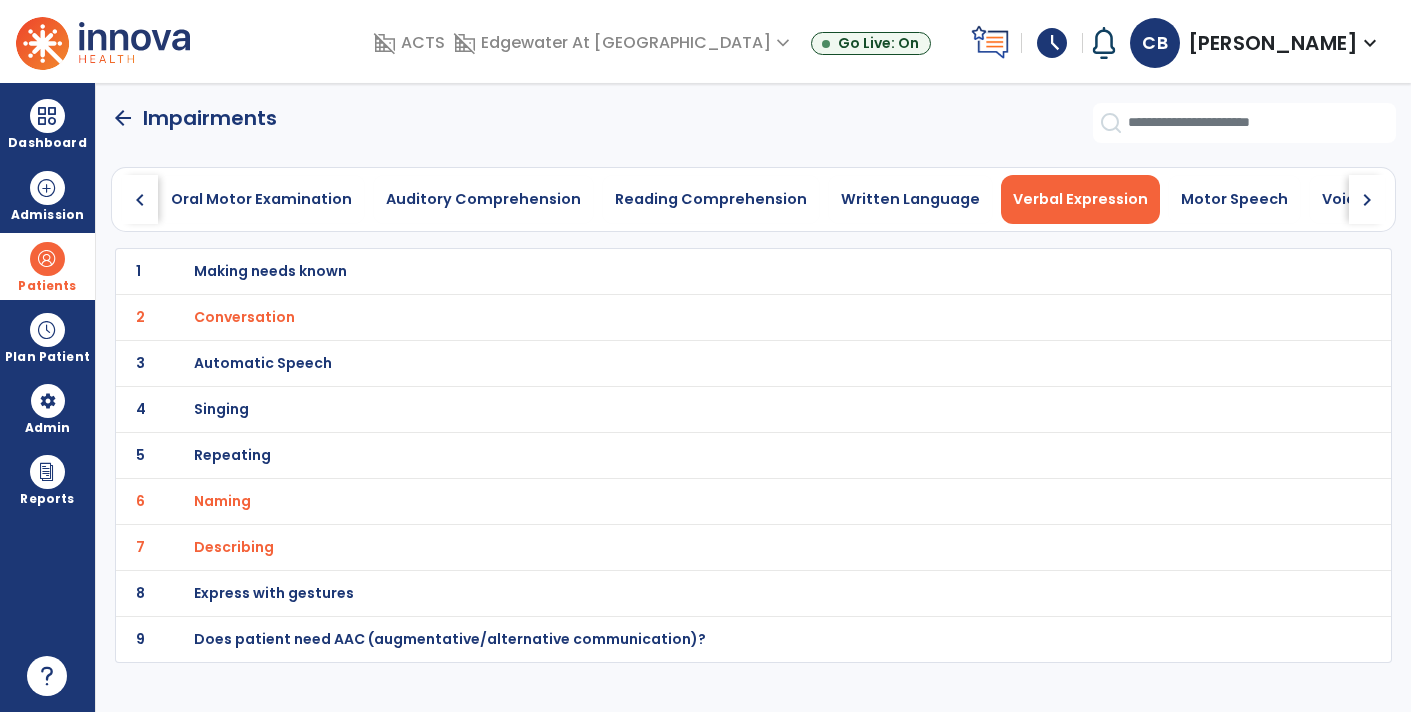 click on "arrow_back" 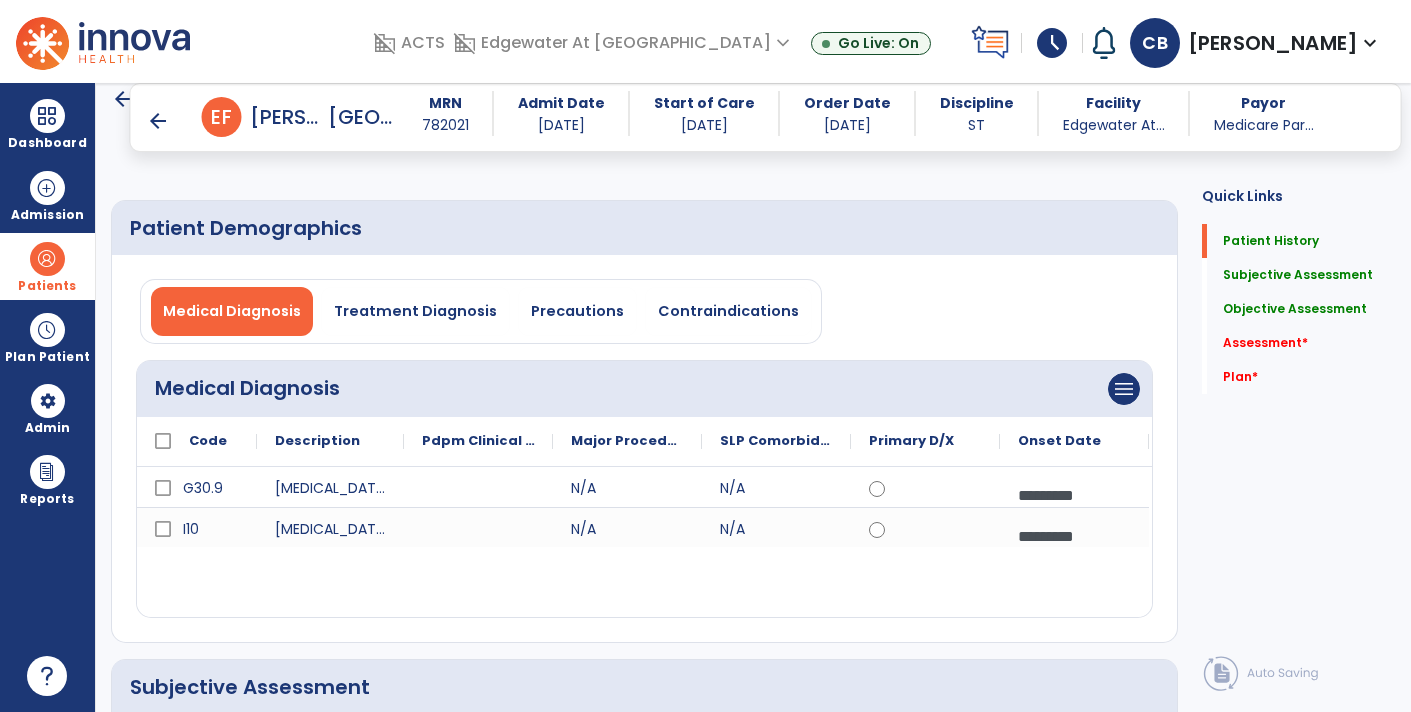 scroll, scrollTop: 0, scrollLeft: 0, axis: both 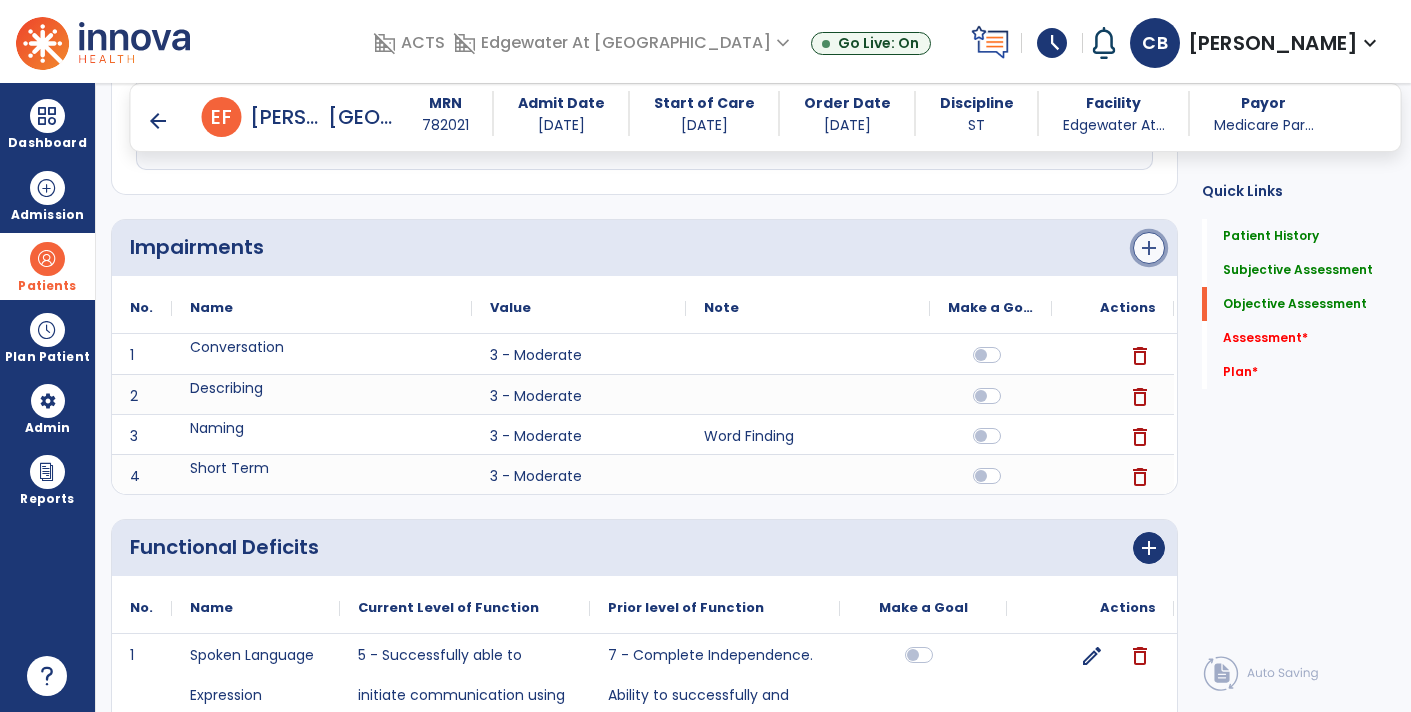 click on "add" 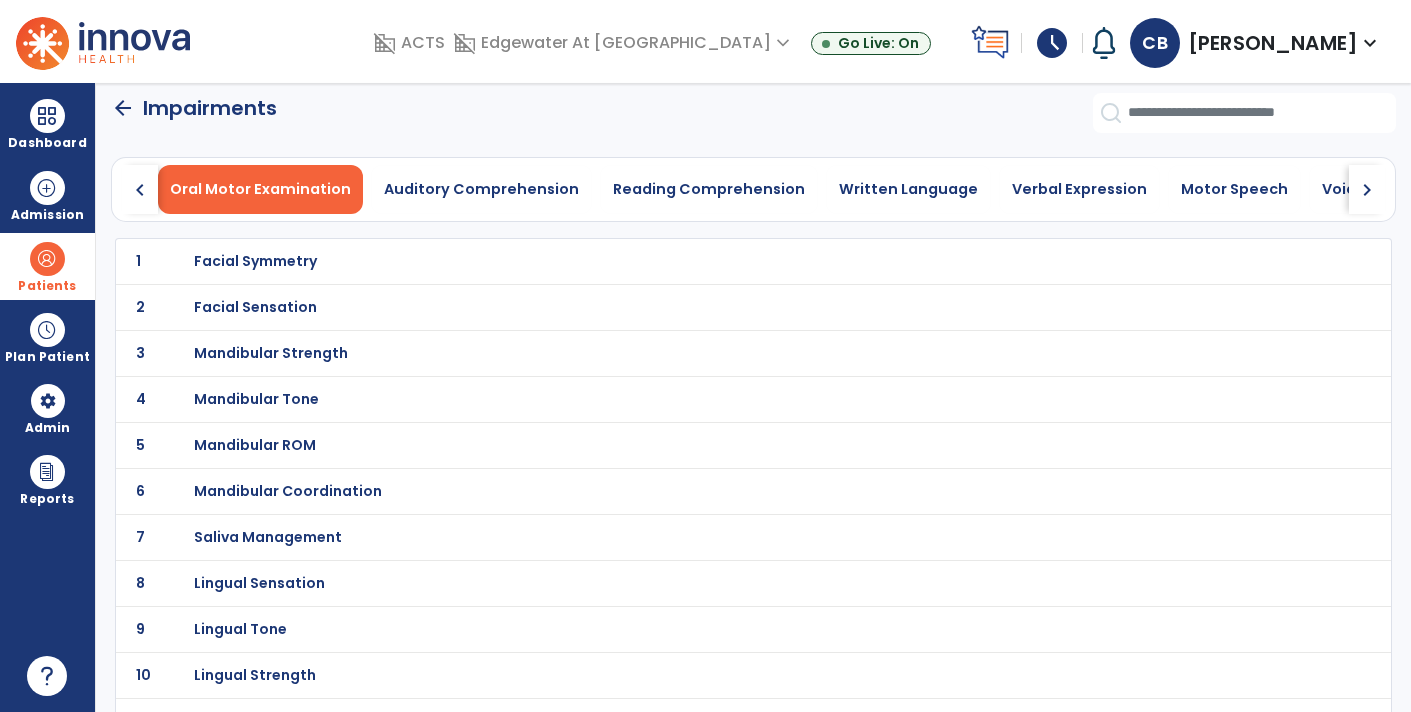 scroll, scrollTop: 0, scrollLeft: 0, axis: both 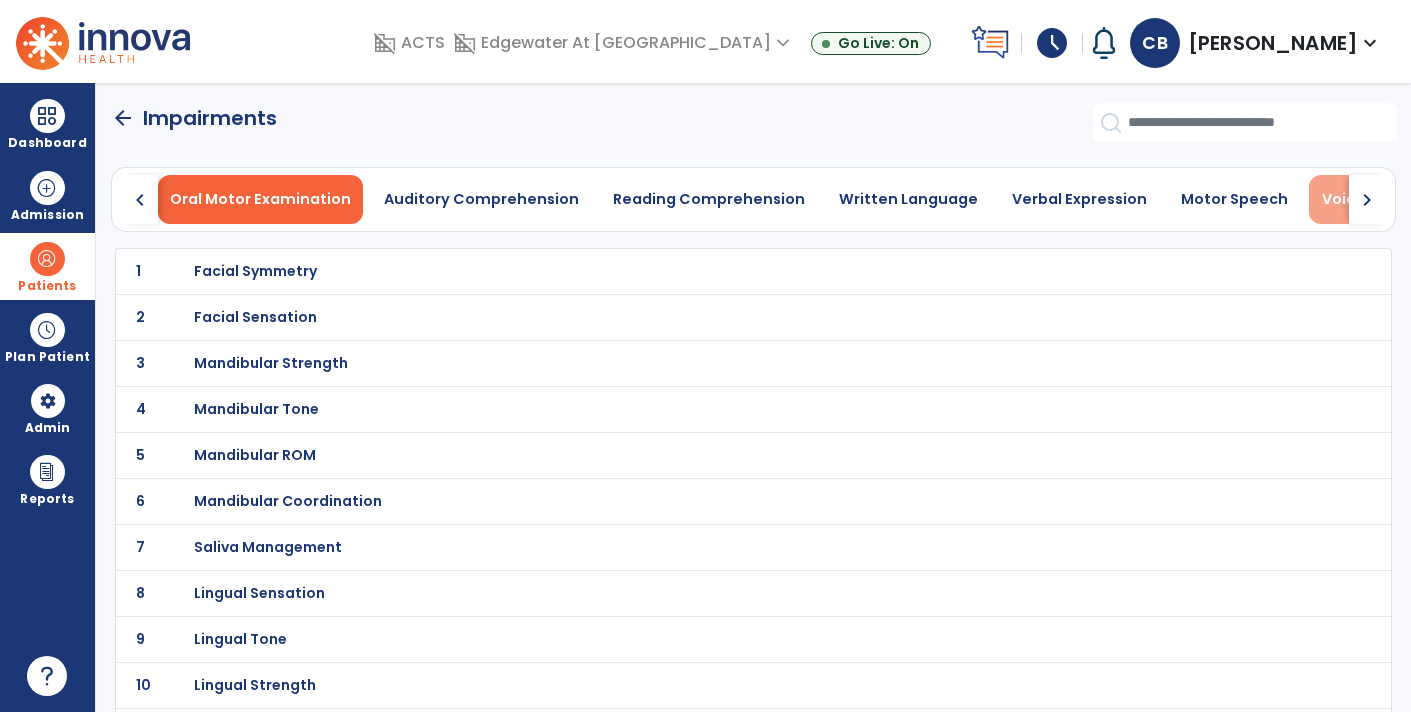 click on "Voice Evaluation" at bounding box center [1386, 199] 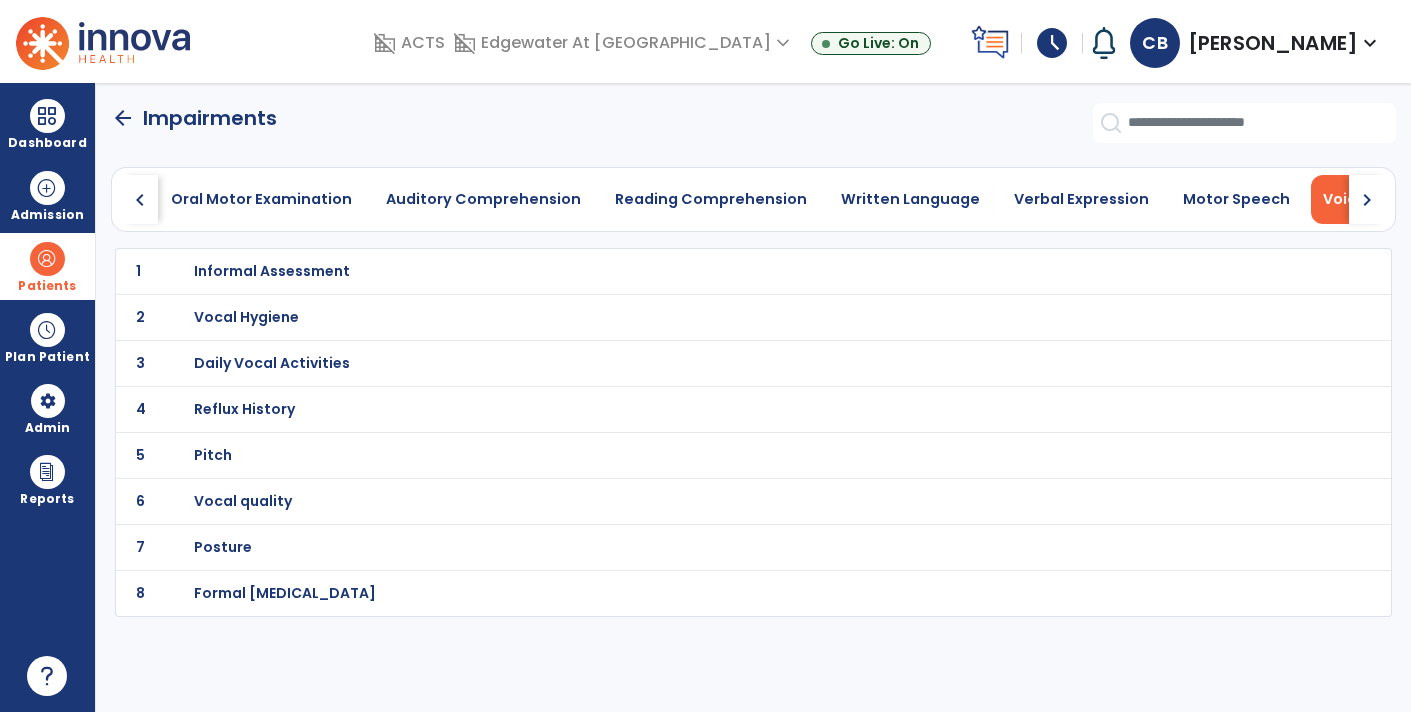 click on "chevron_right" 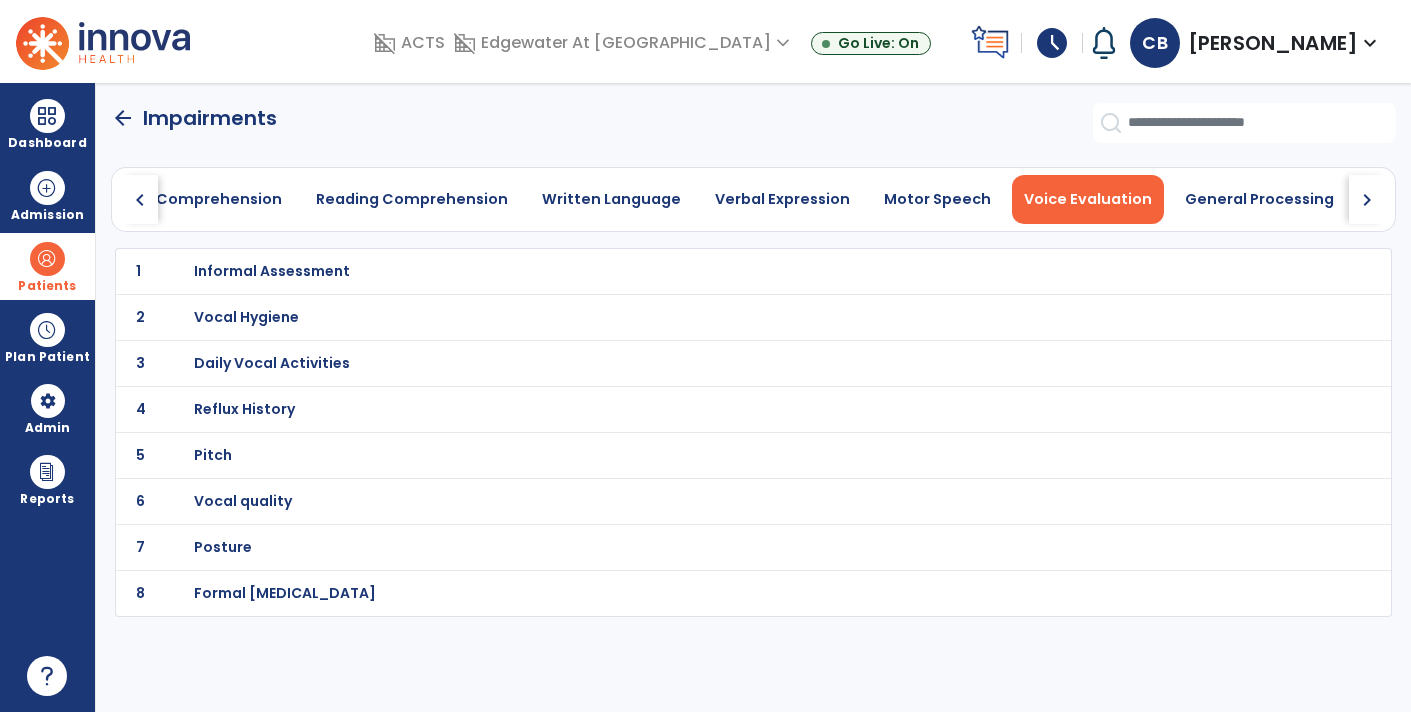 click on "chevron_right" 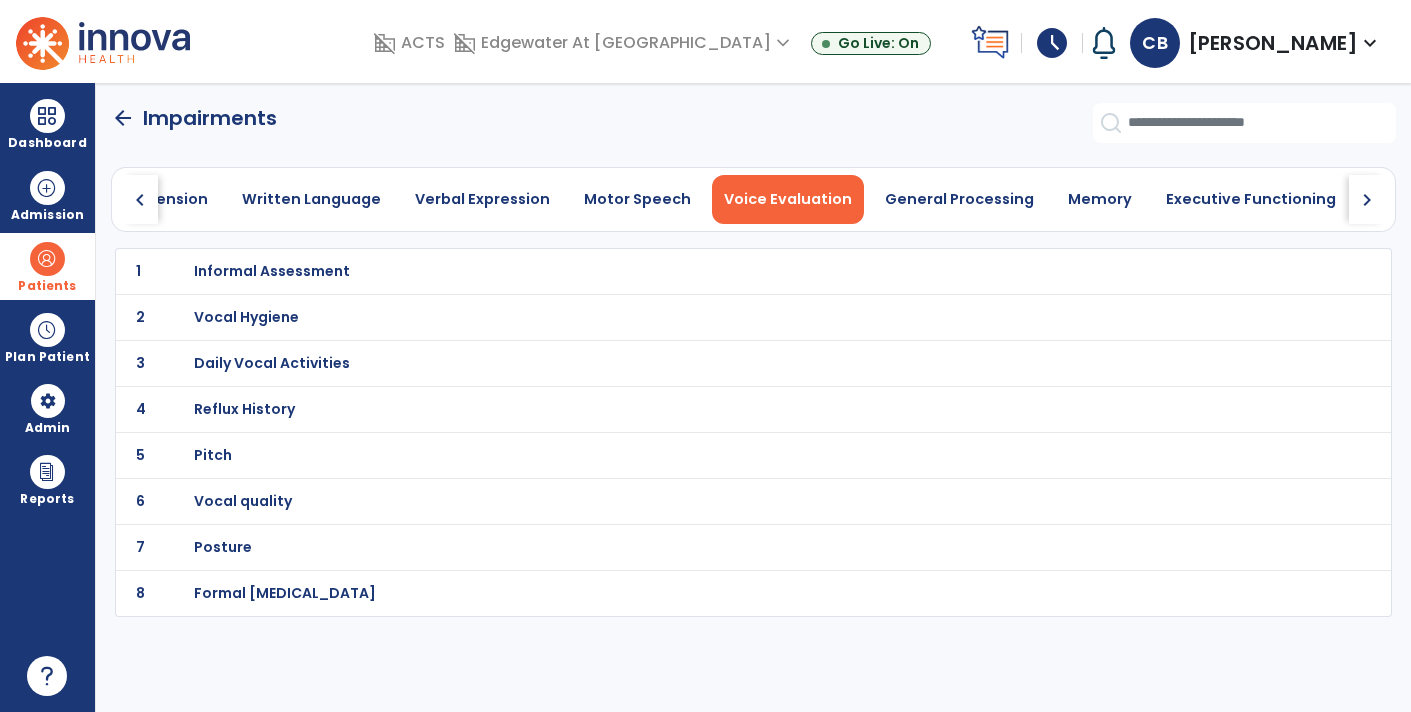 click on "chevron_right" 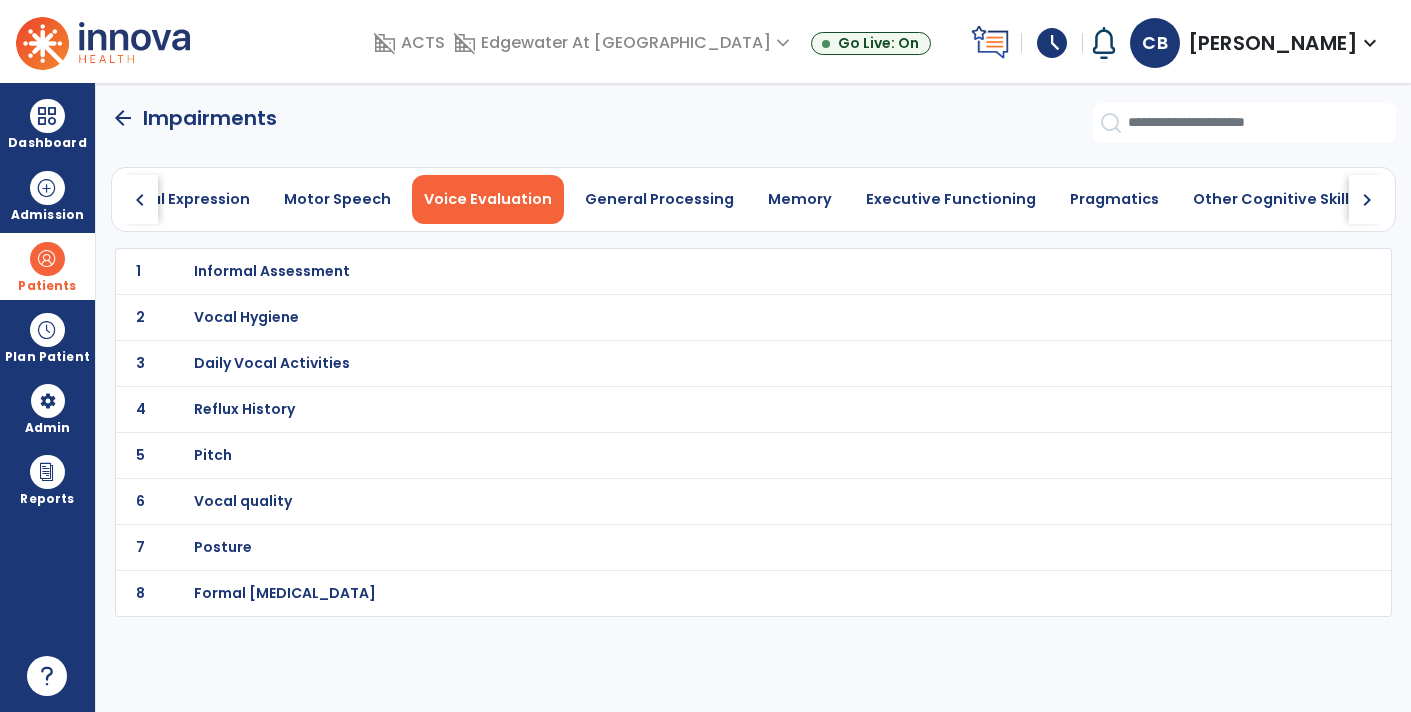 click on "chevron_left" 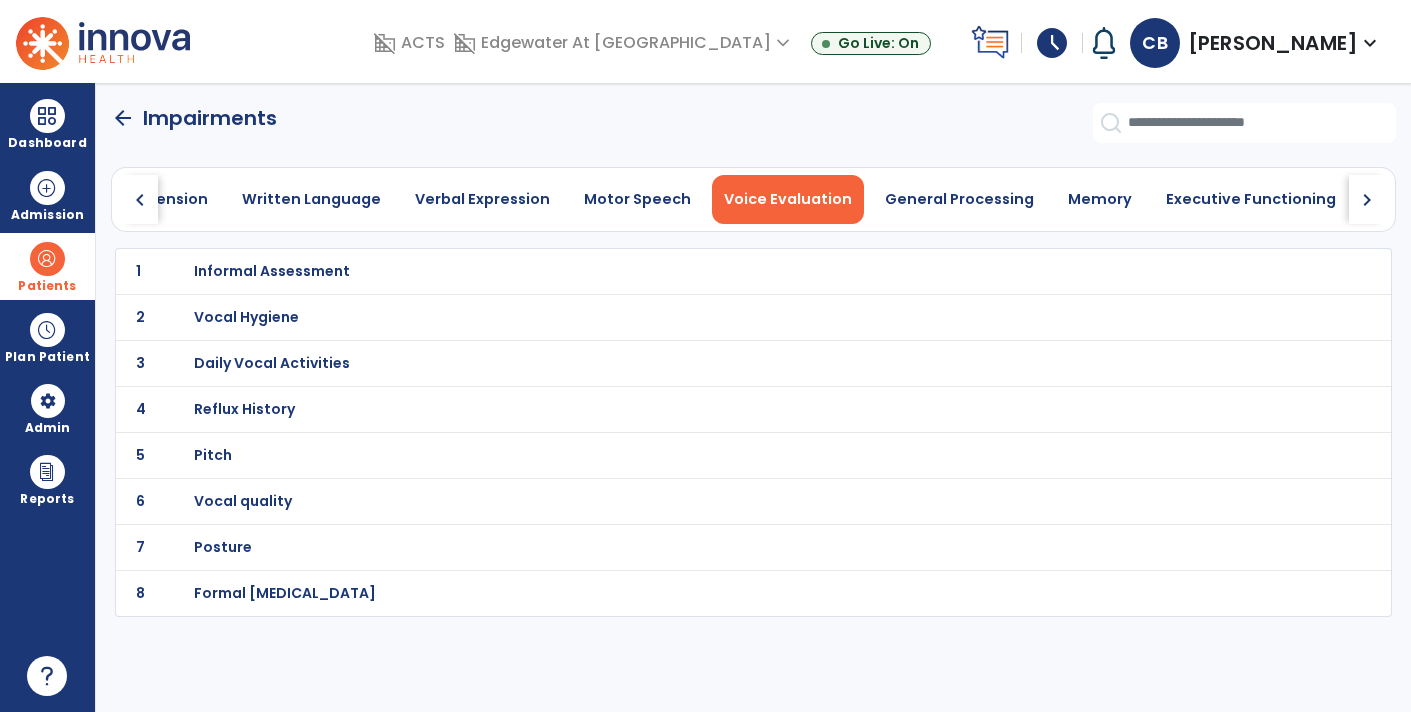 click on "chevron_left" 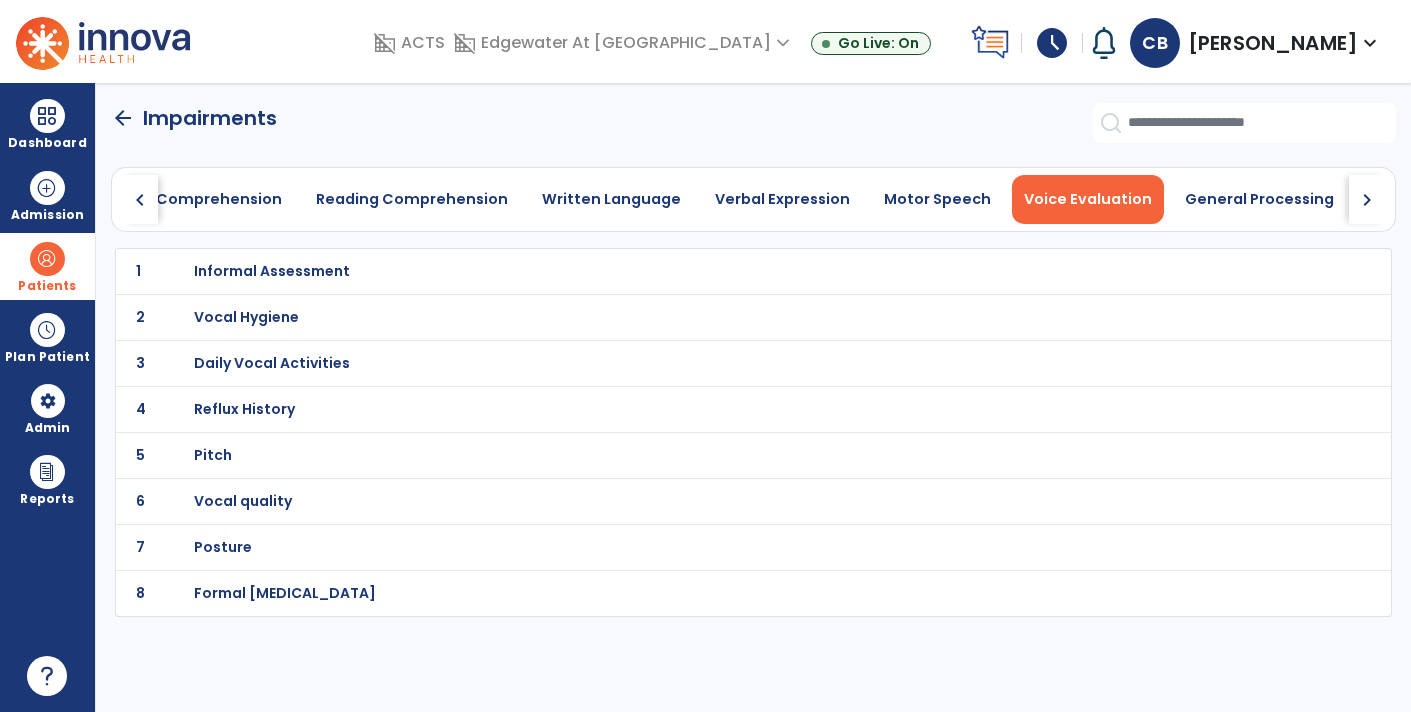 click on "chevron_left" 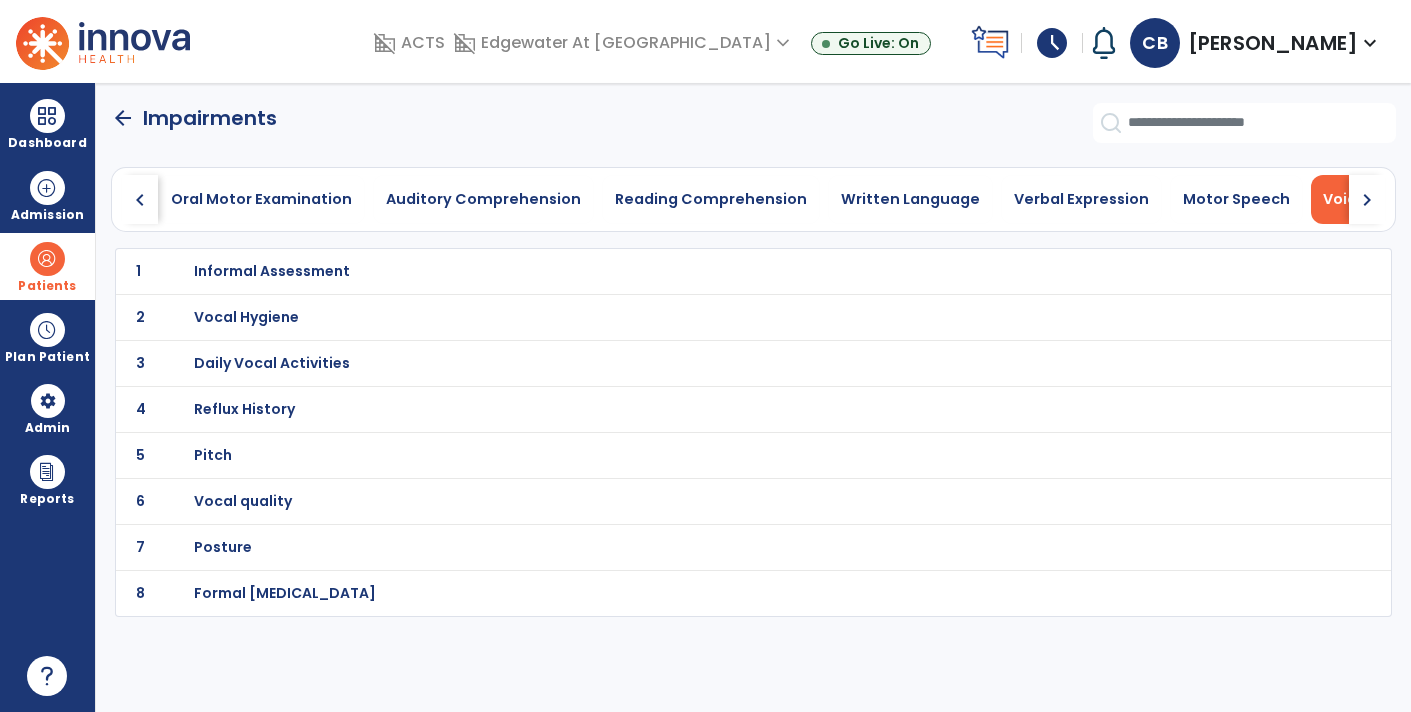 click on "chevron_left" 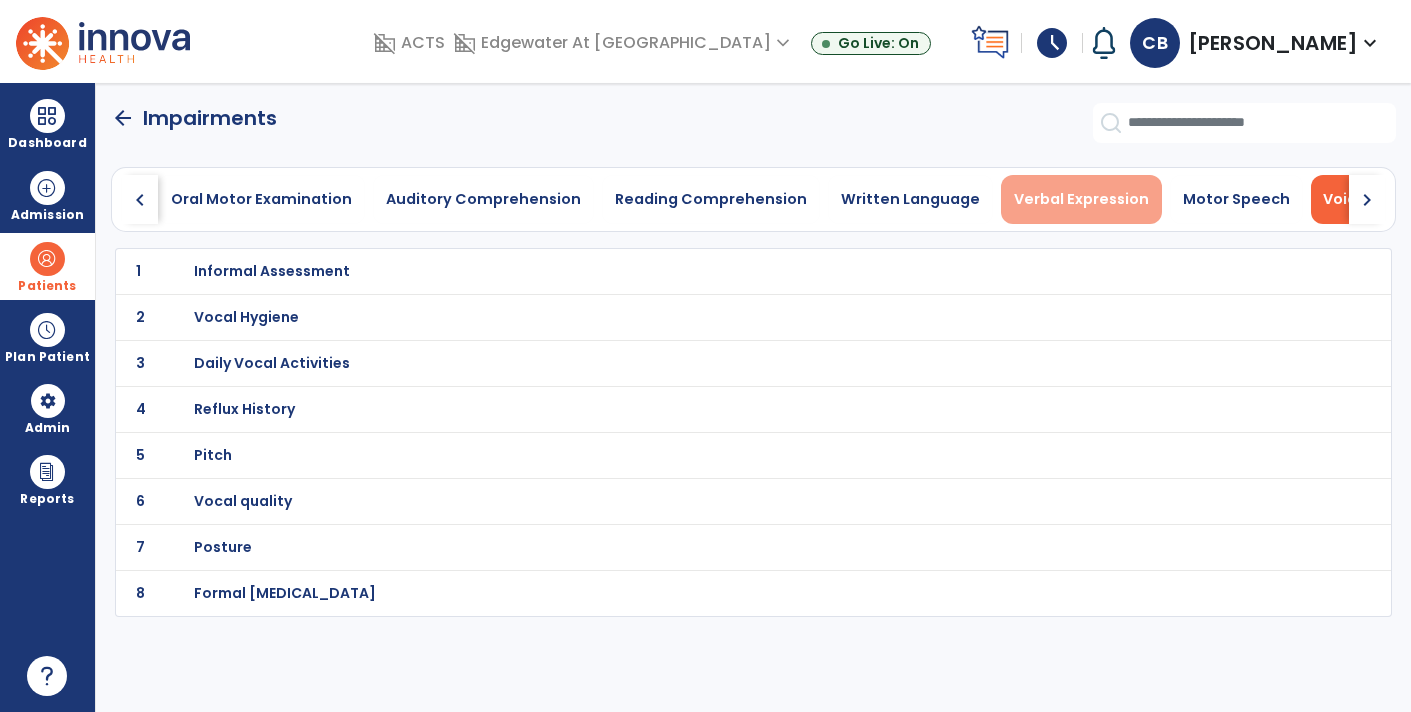 click on "Verbal Expression" at bounding box center [1081, 199] 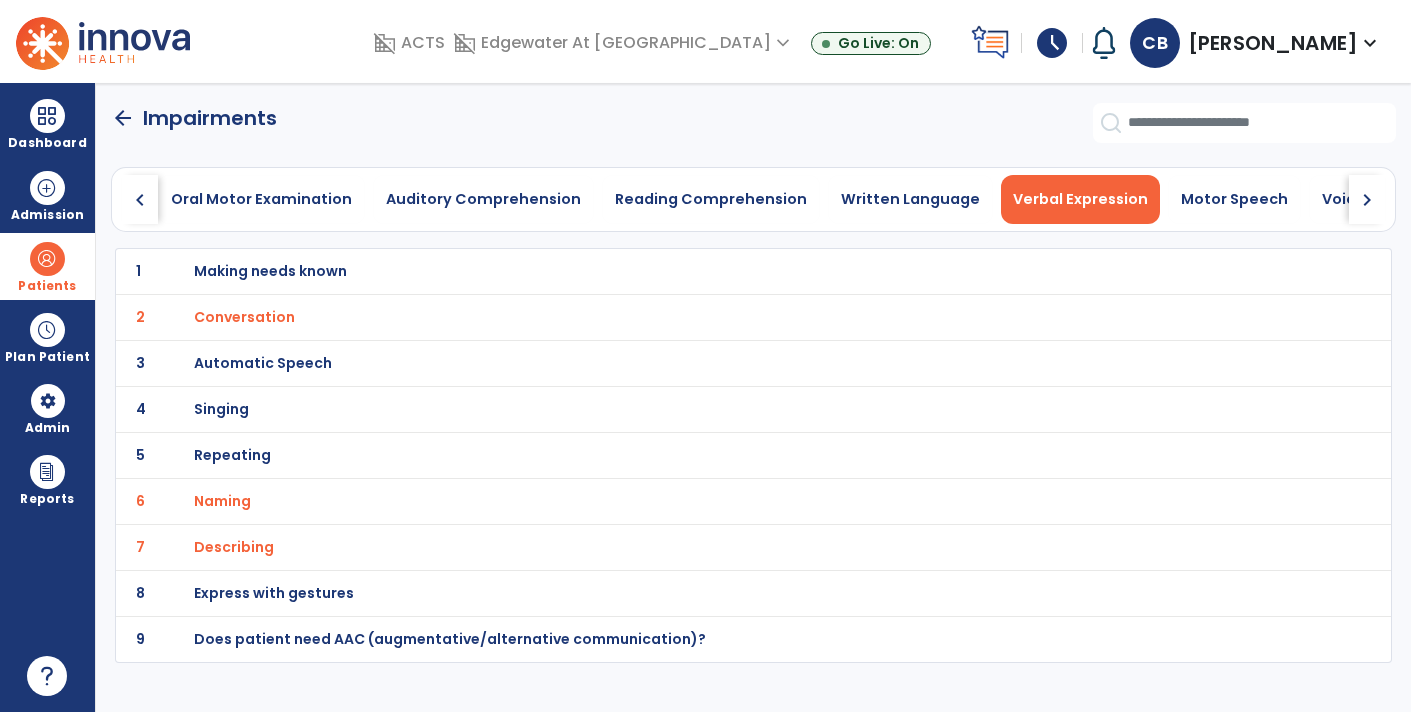 click on "6 Naming" 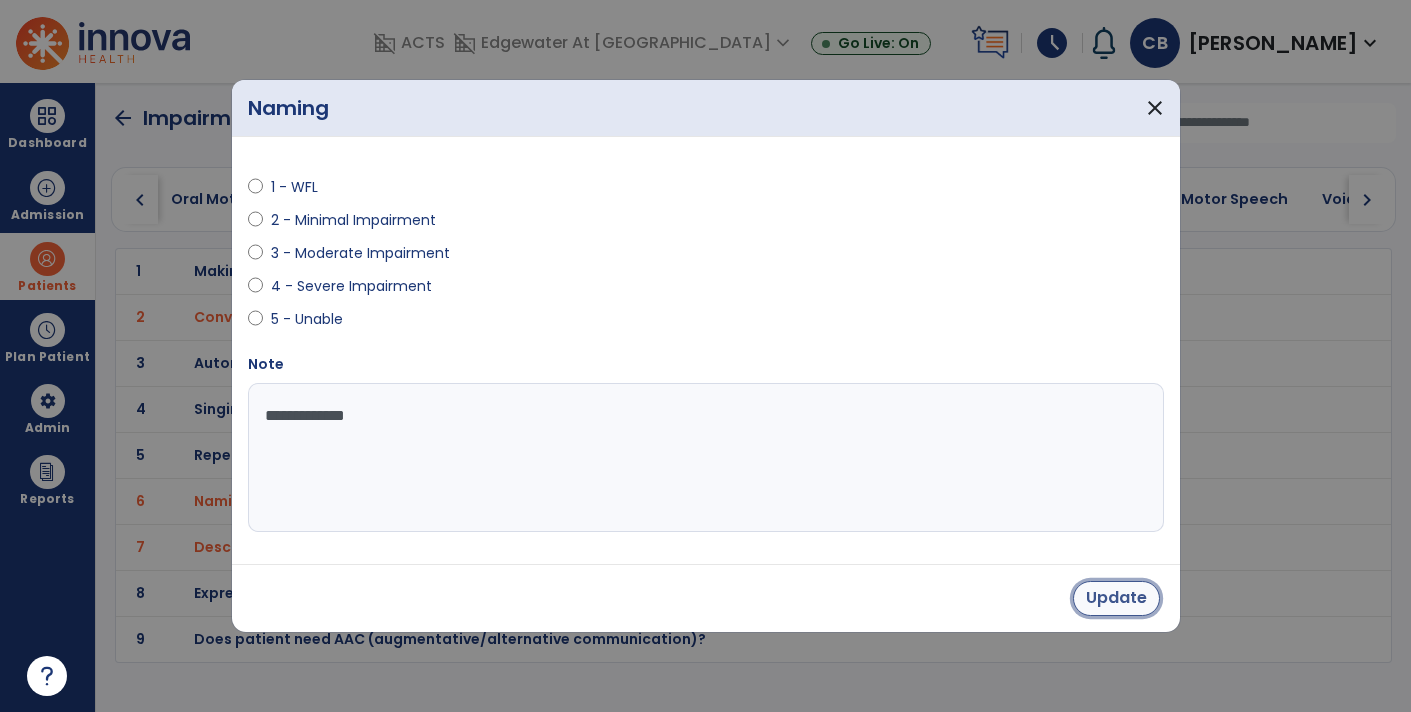 click on "Update" at bounding box center (1116, 598) 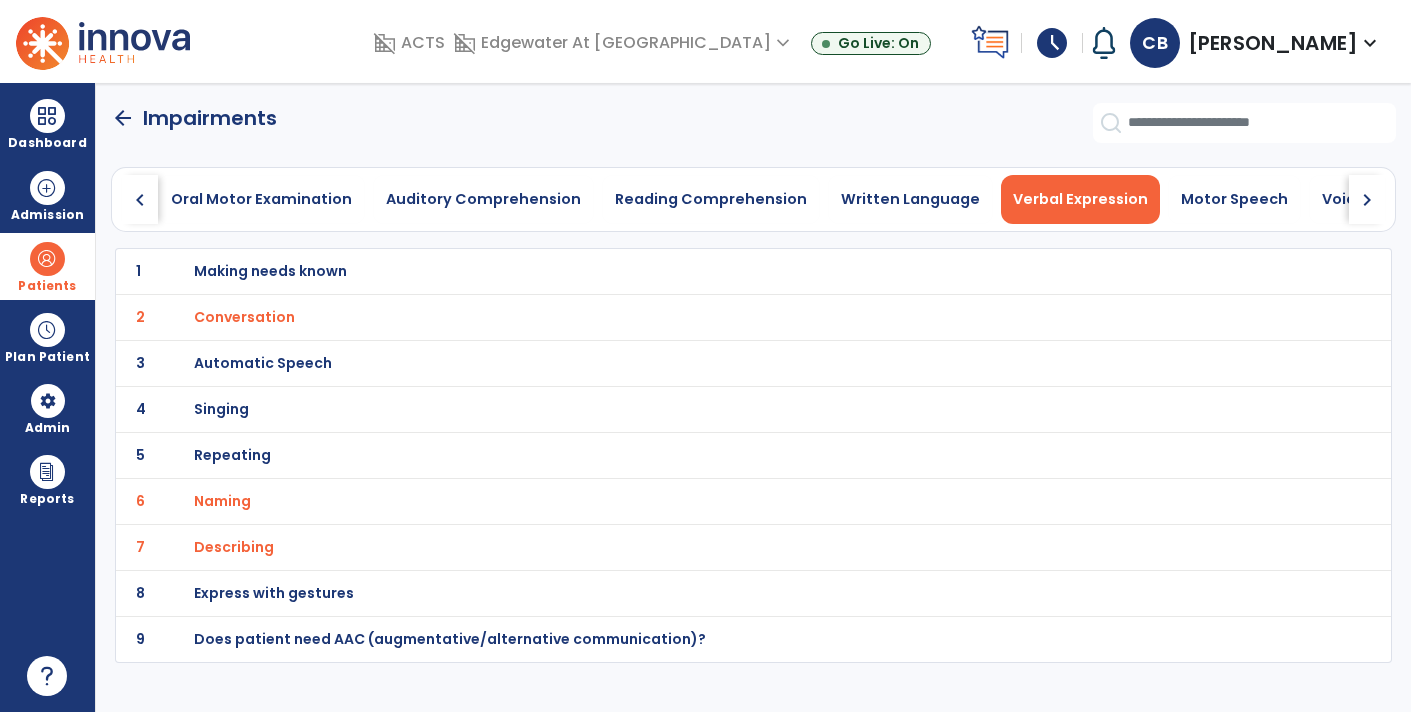 click on "arrow_back" 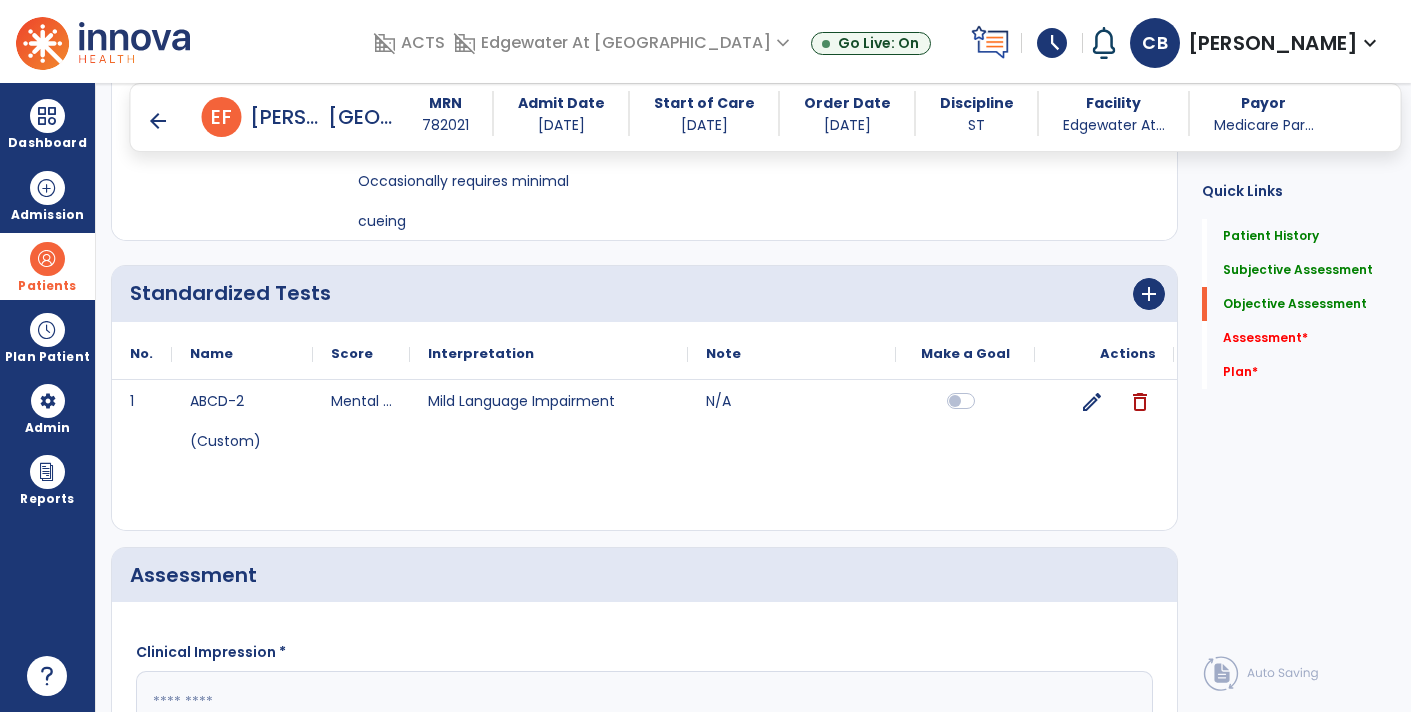 scroll, scrollTop: 1482, scrollLeft: 0, axis: vertical 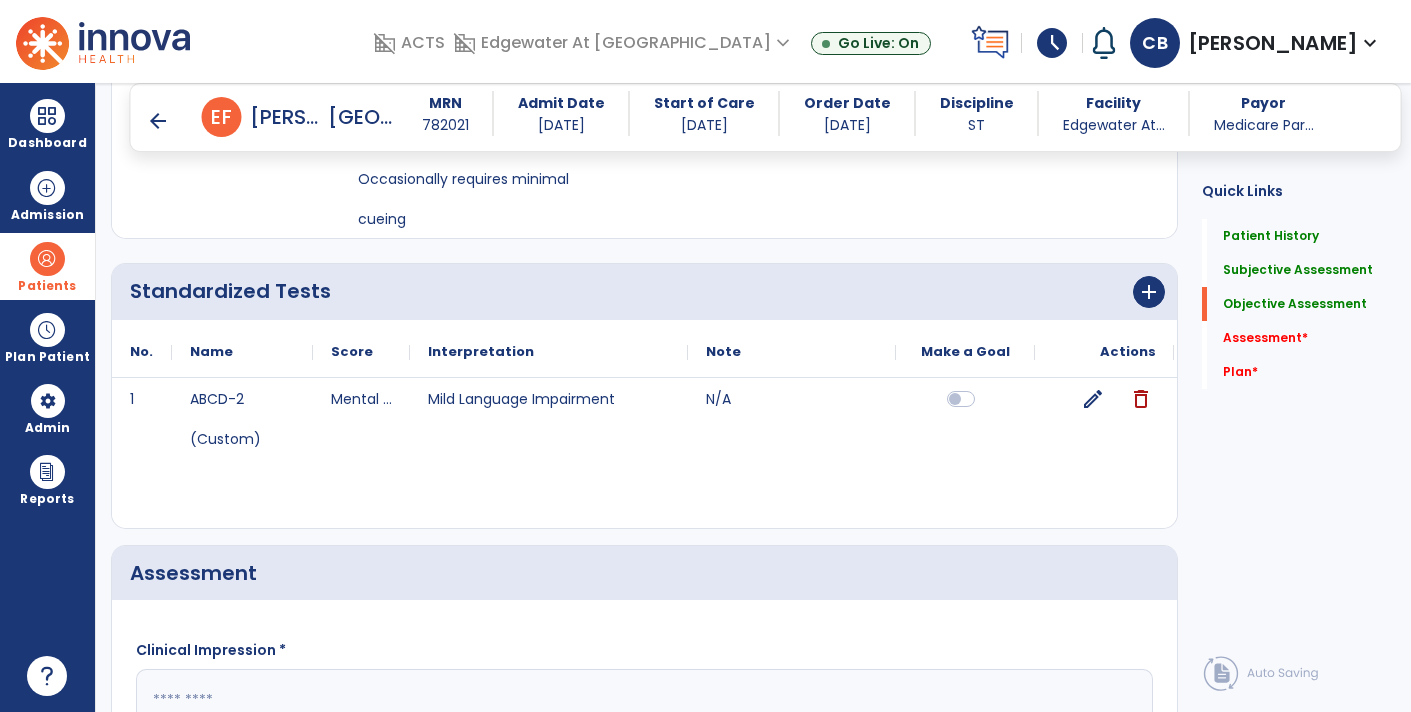 click on "edit" 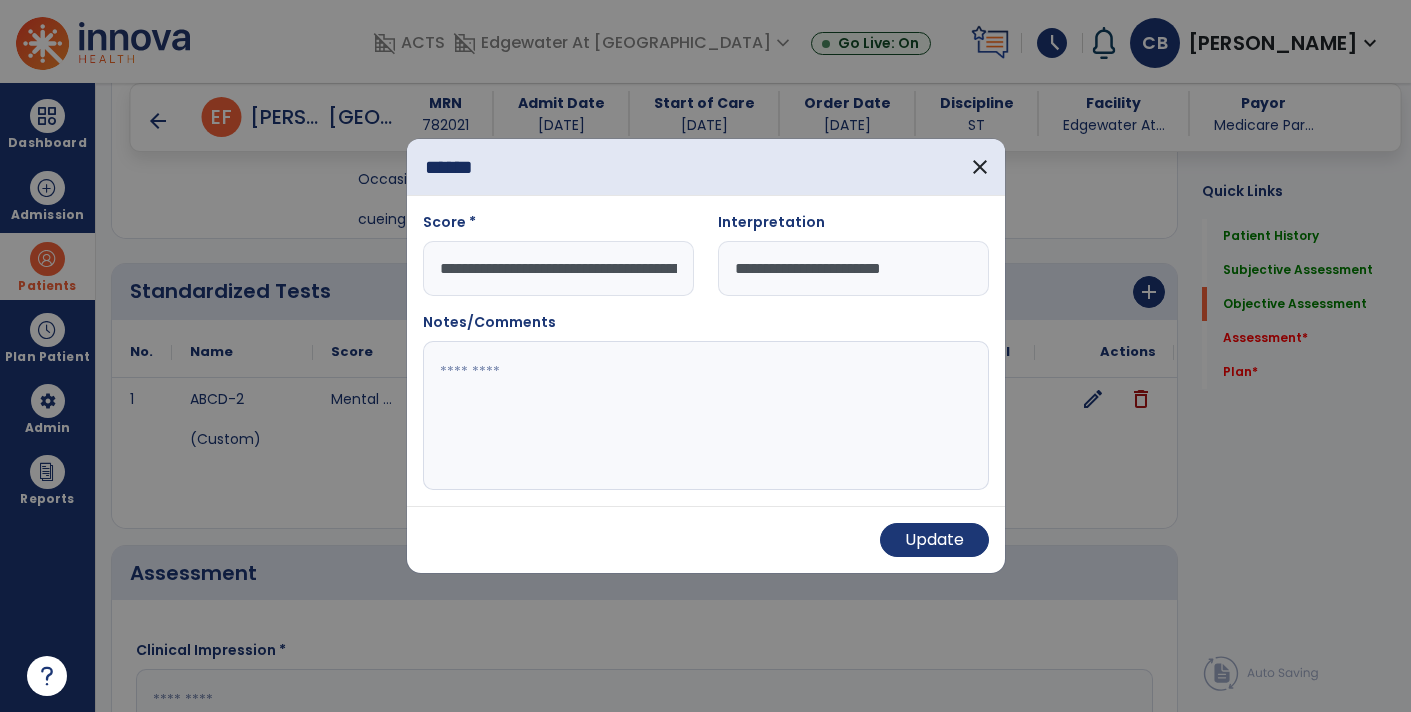 scroll, scrollTop: 0, scrollLeft: 521, axis: horizontal 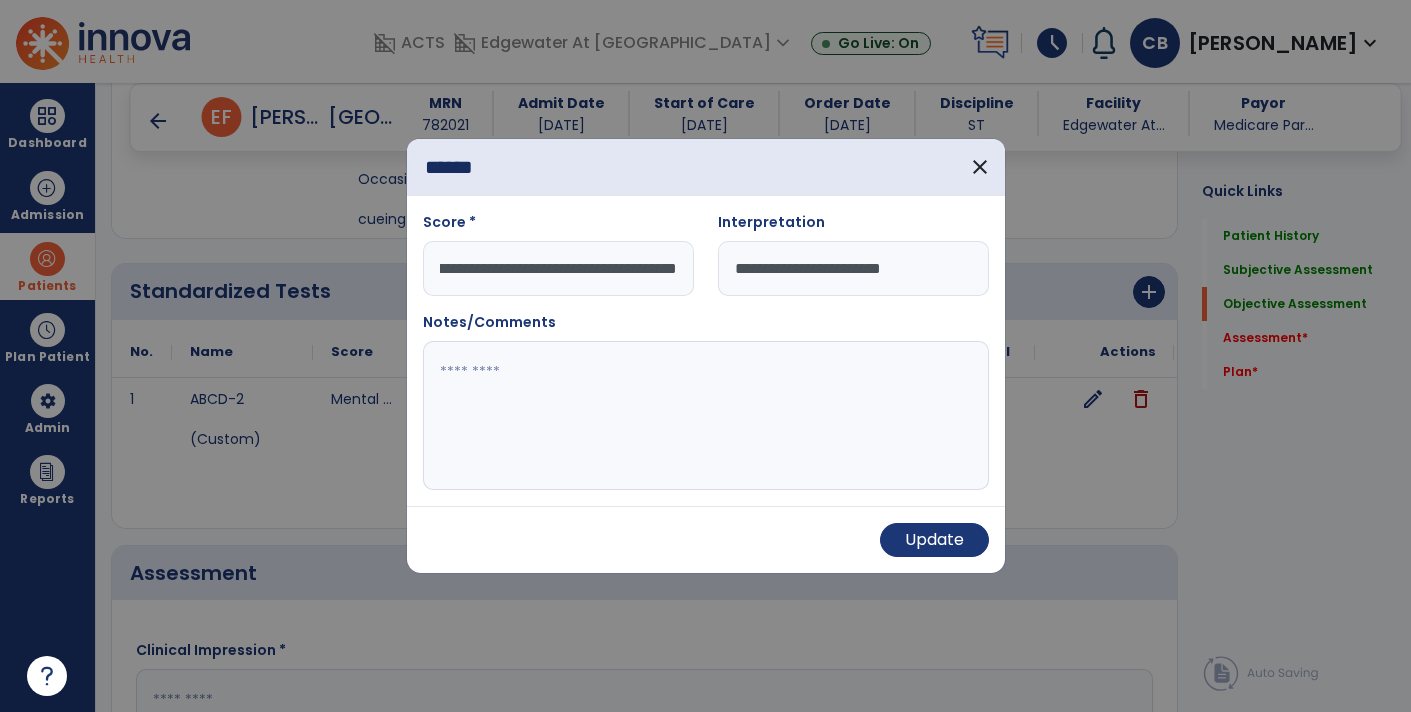 drag, startPoint x: 436, startPoint y: 262, endPoint x: 954, endPoint y: 262, distance: 518 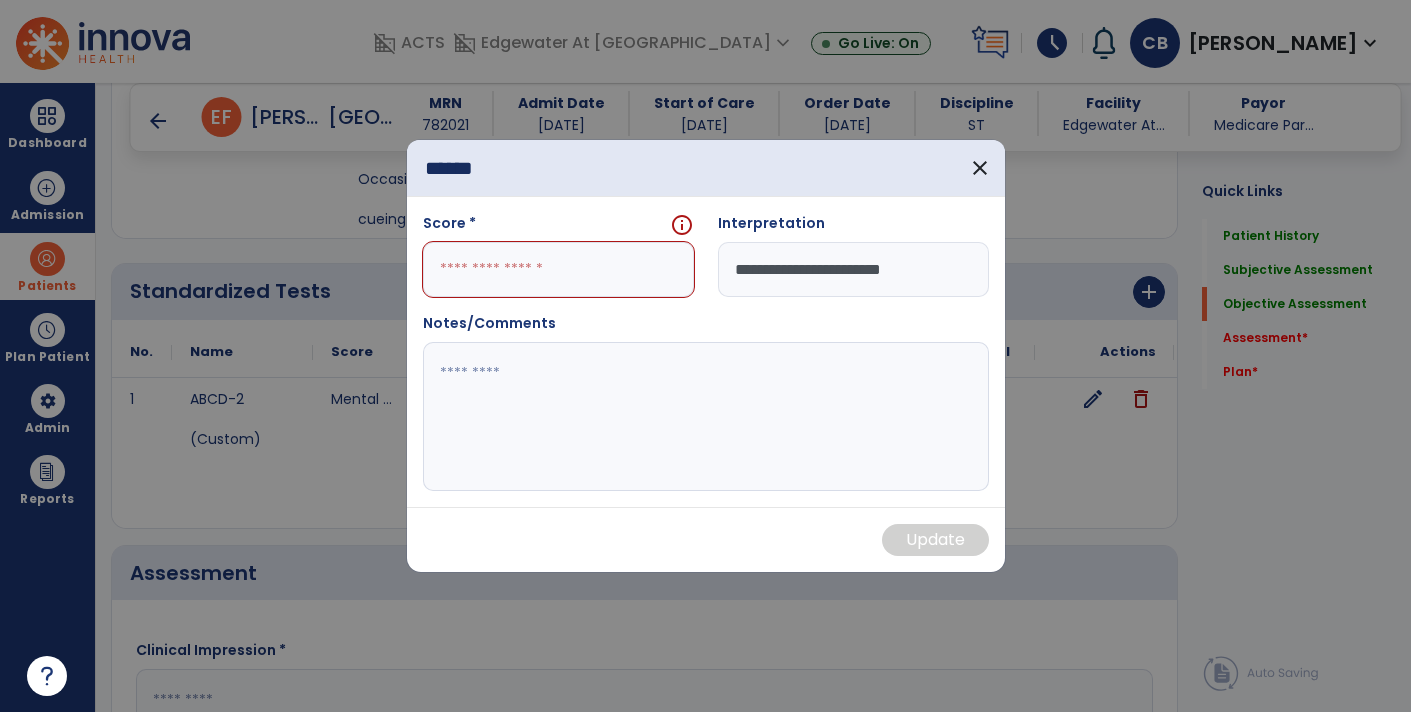 scroll, scrollTop: 0, scrollLeft: 0, axis: both 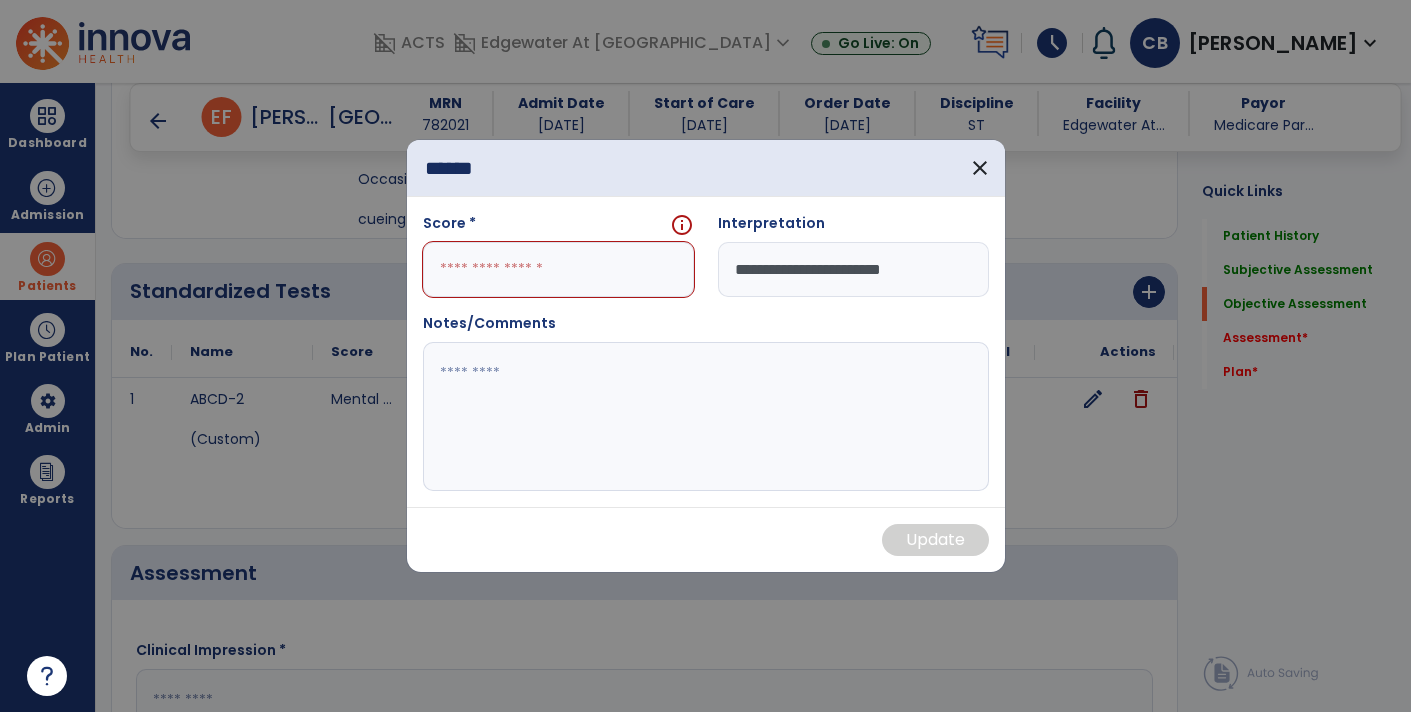 type 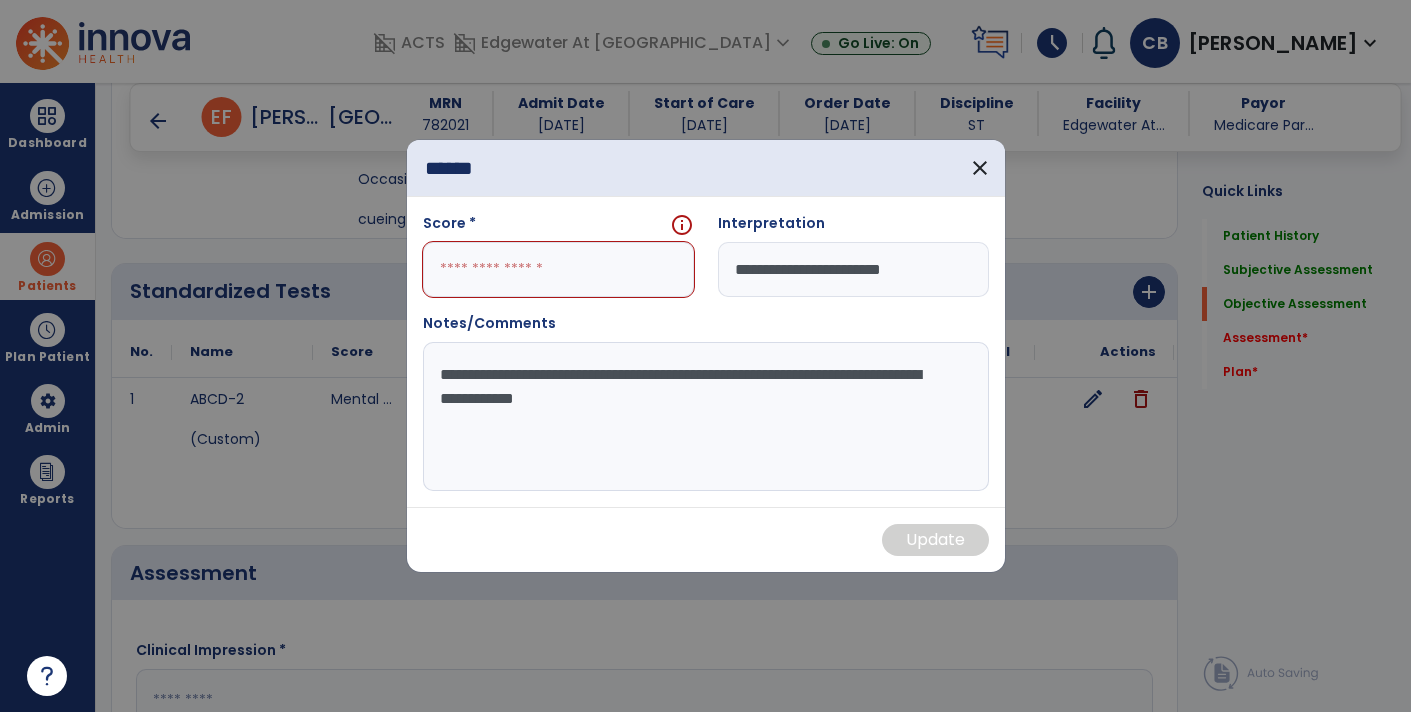 click on "**********" at bounding box center (706, 417) 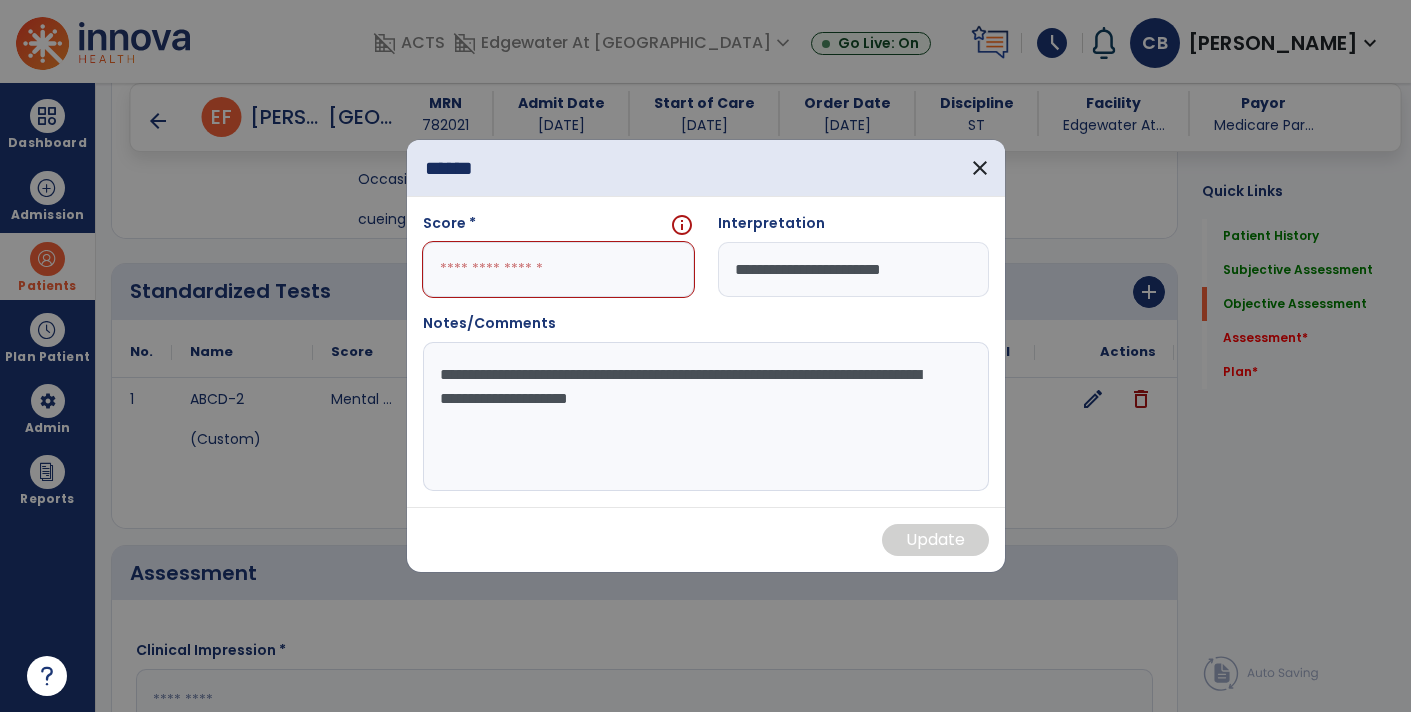 click on "**********" at bounding box center [706, 417] 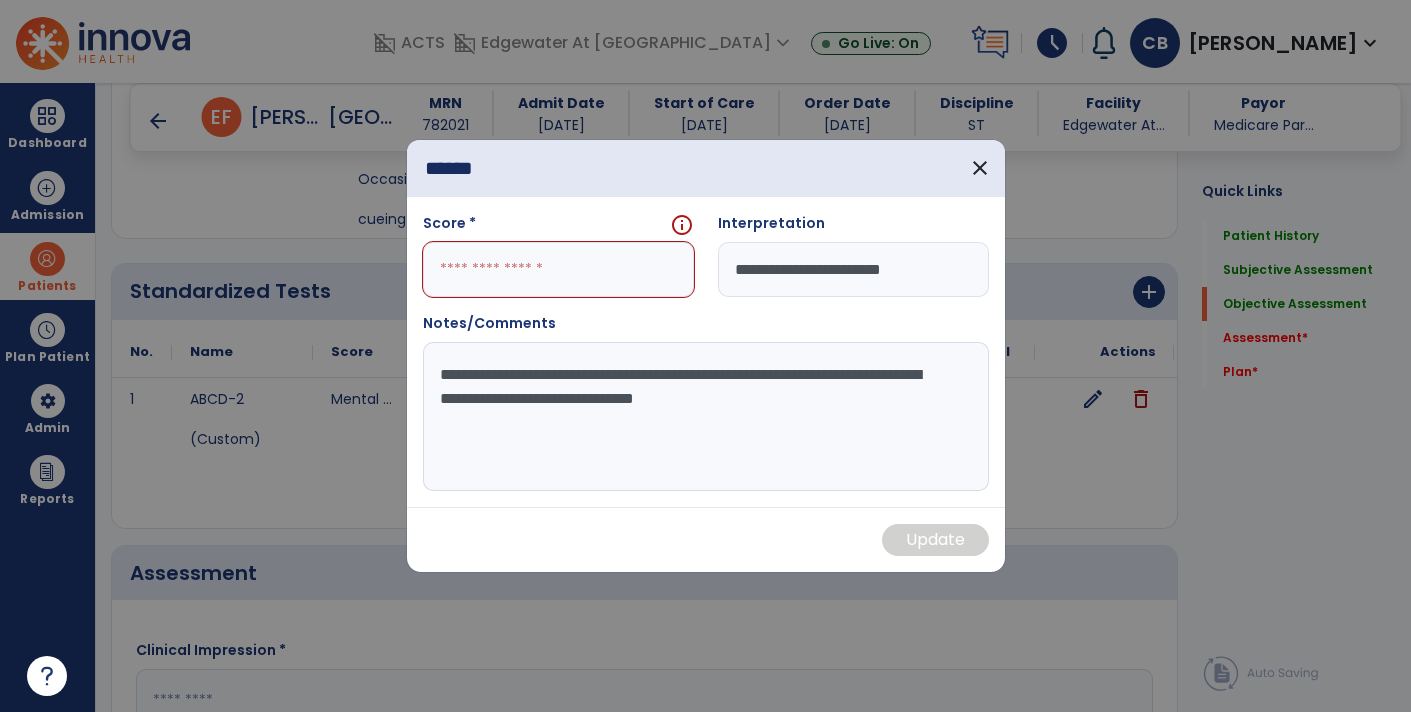 click on "**********" at bounding box center [706, 417] 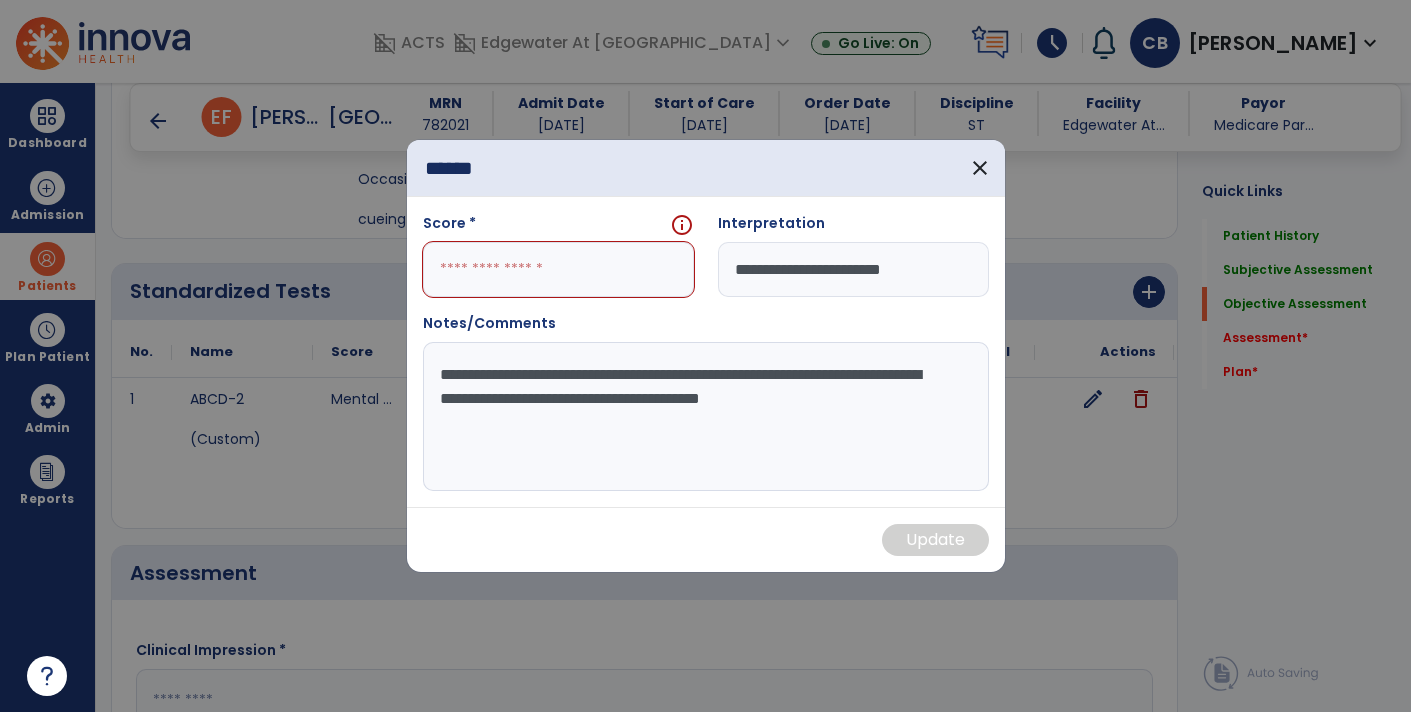 click on "**********" at bounding box center [706, 417] 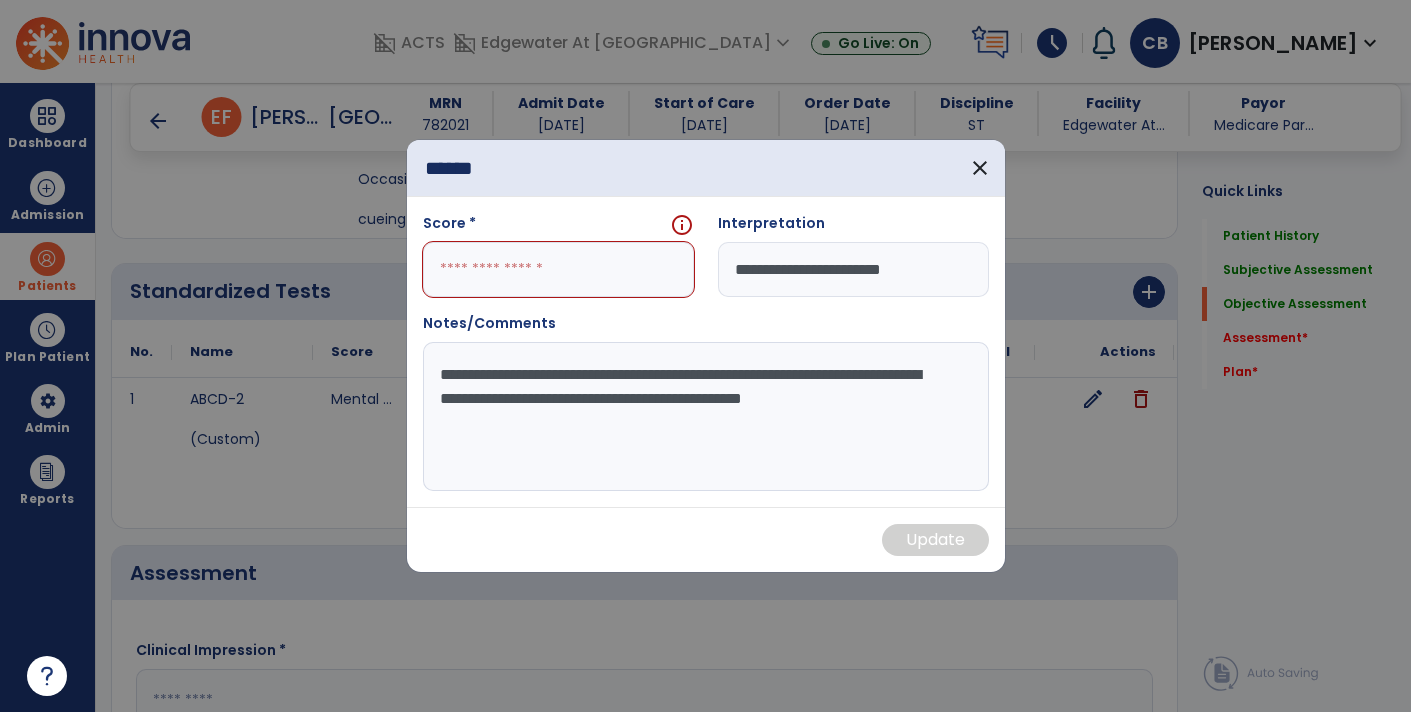 type on "**********" 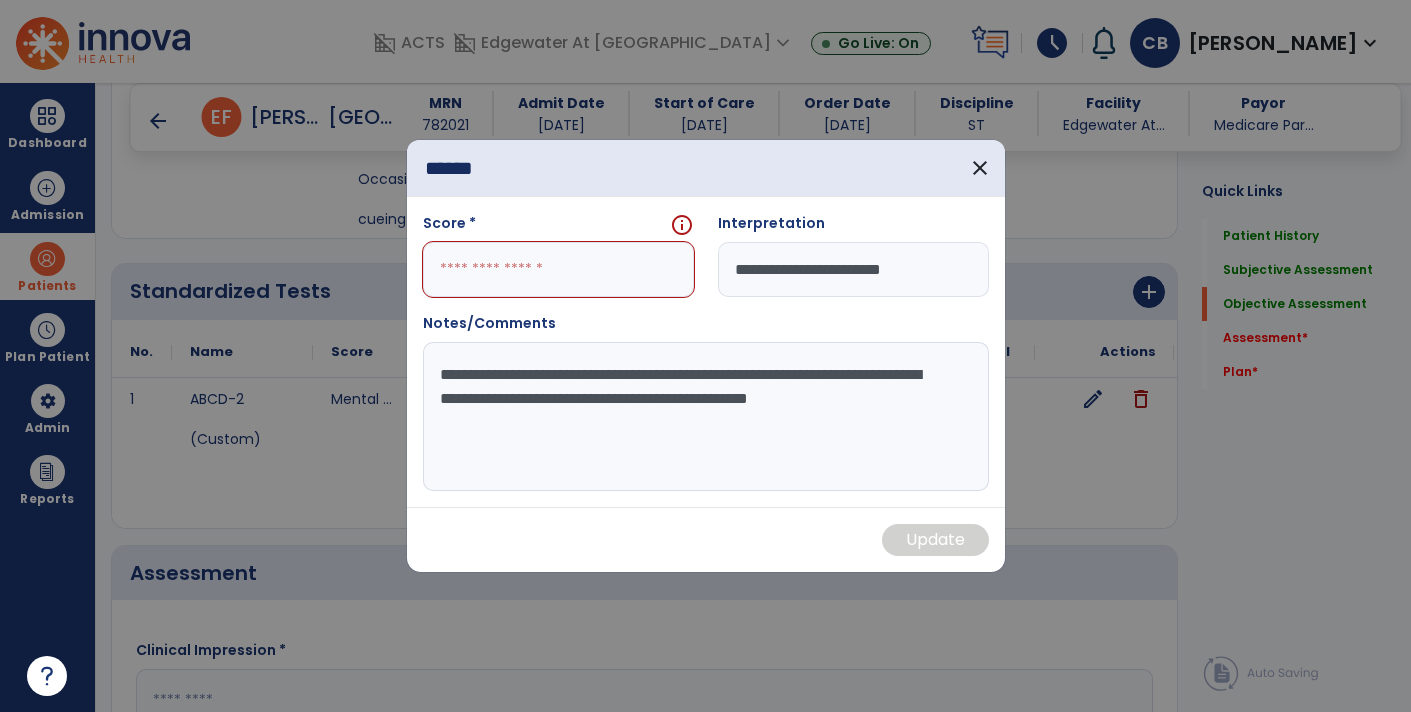 drag, startPoint x: 437, startPoint y: 373, endPoint x: 701, endPoint y: 451, distance: 275.28168 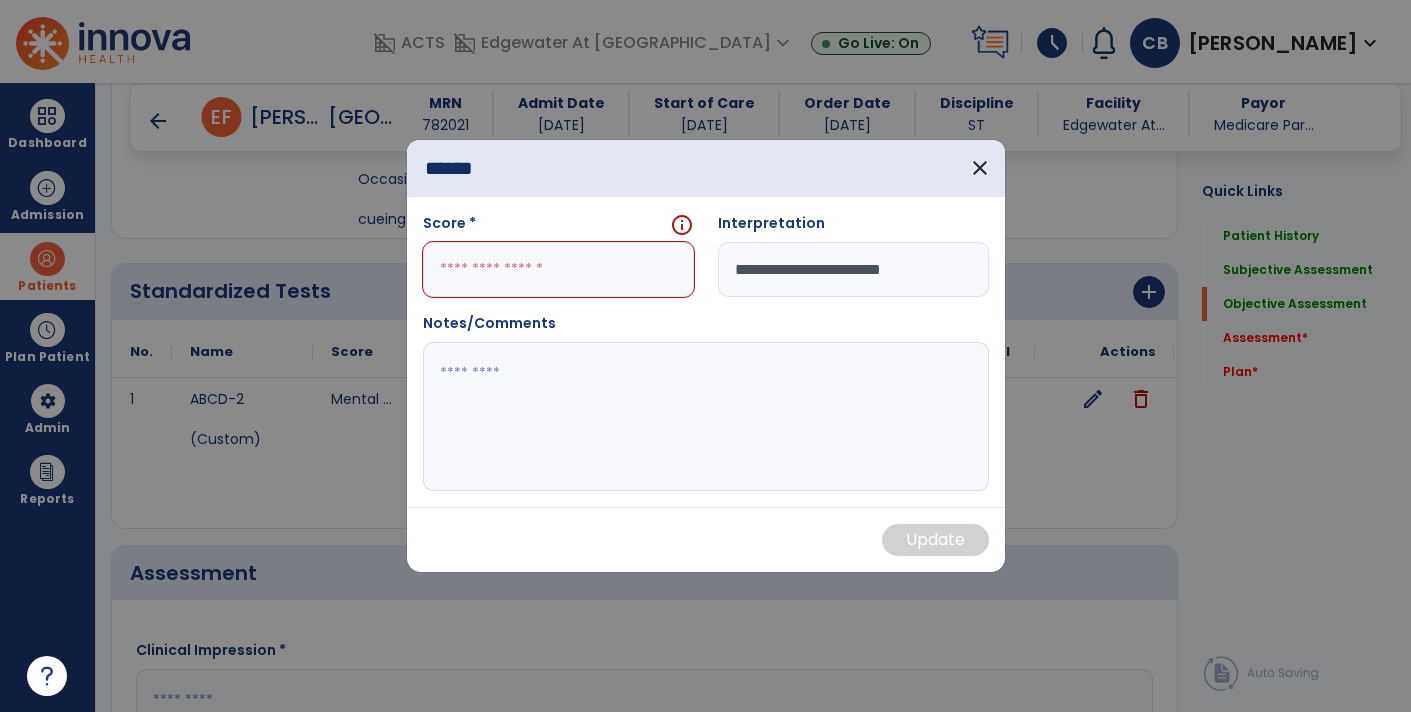 click at bounding box center (558, 269) 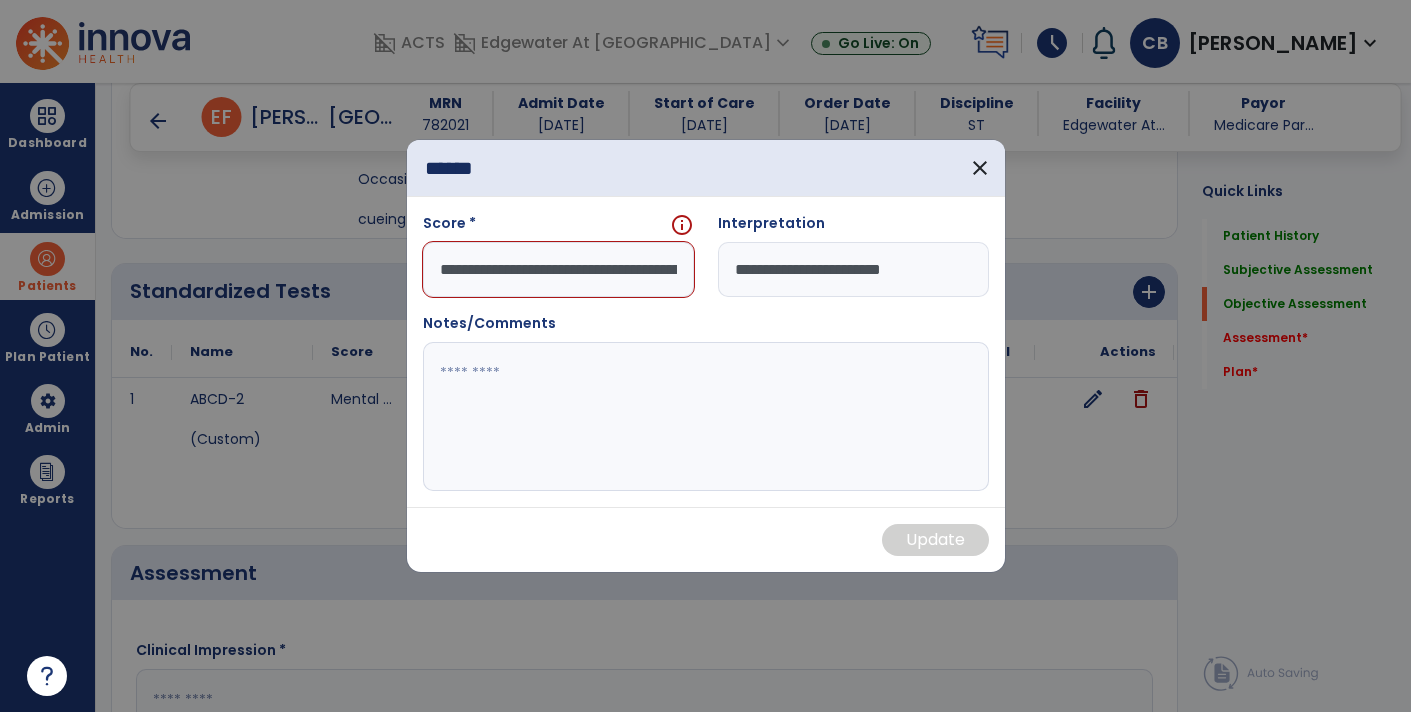 scroll, scrollTop: 0, scrollLeft: 820, axis: horizontal 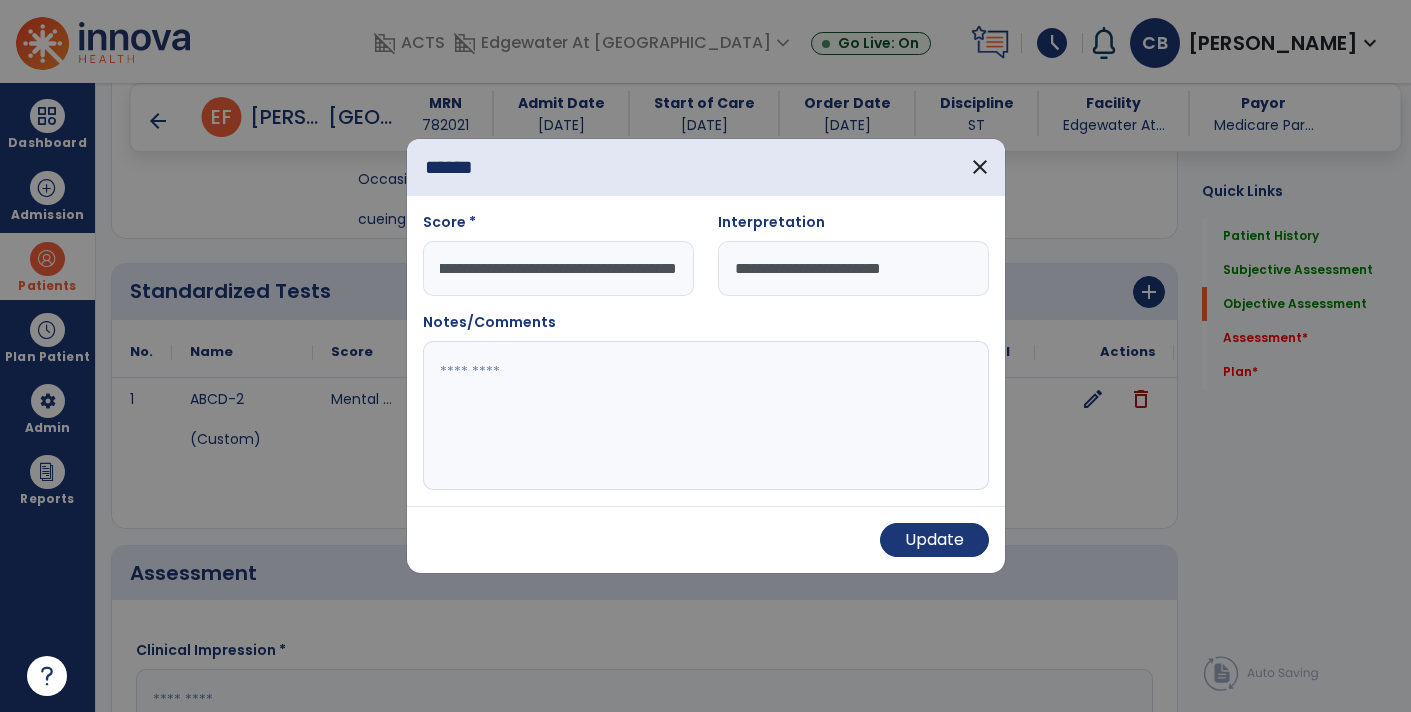 type on "**********" 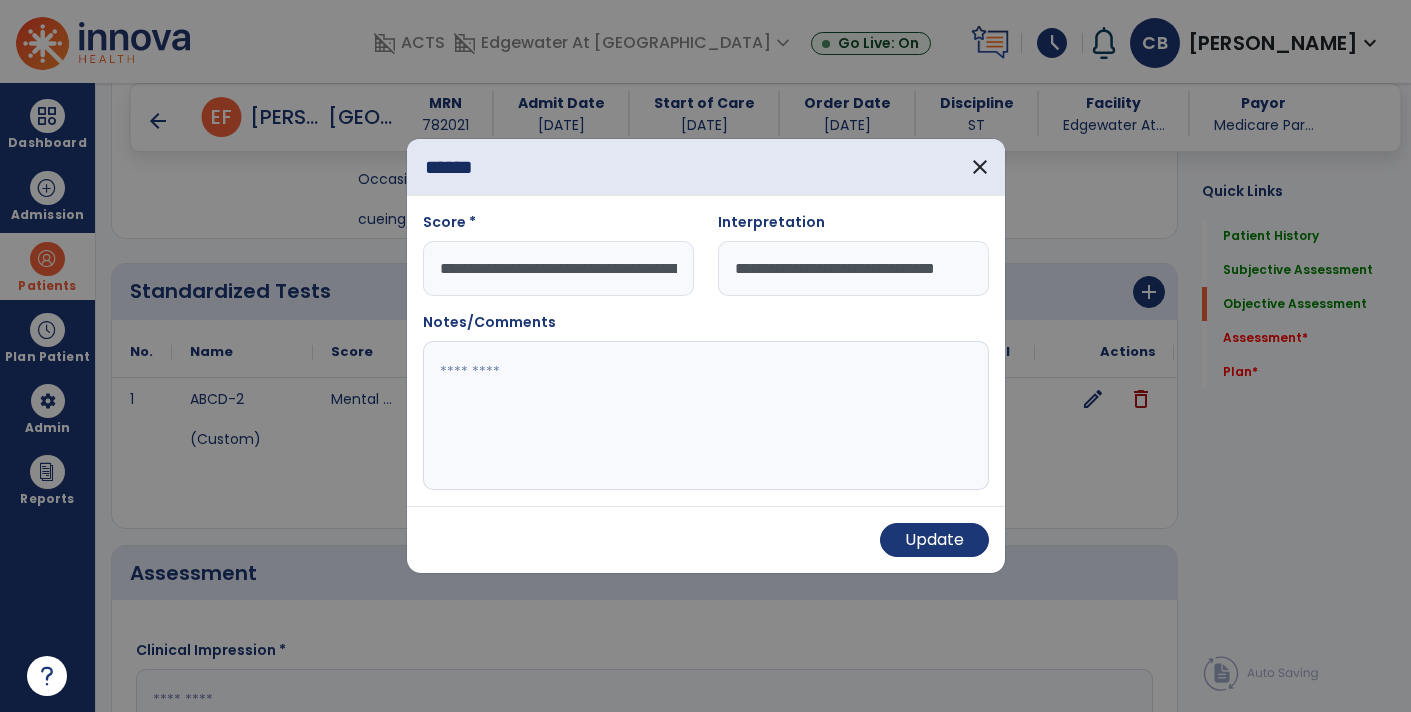 type on "**********" 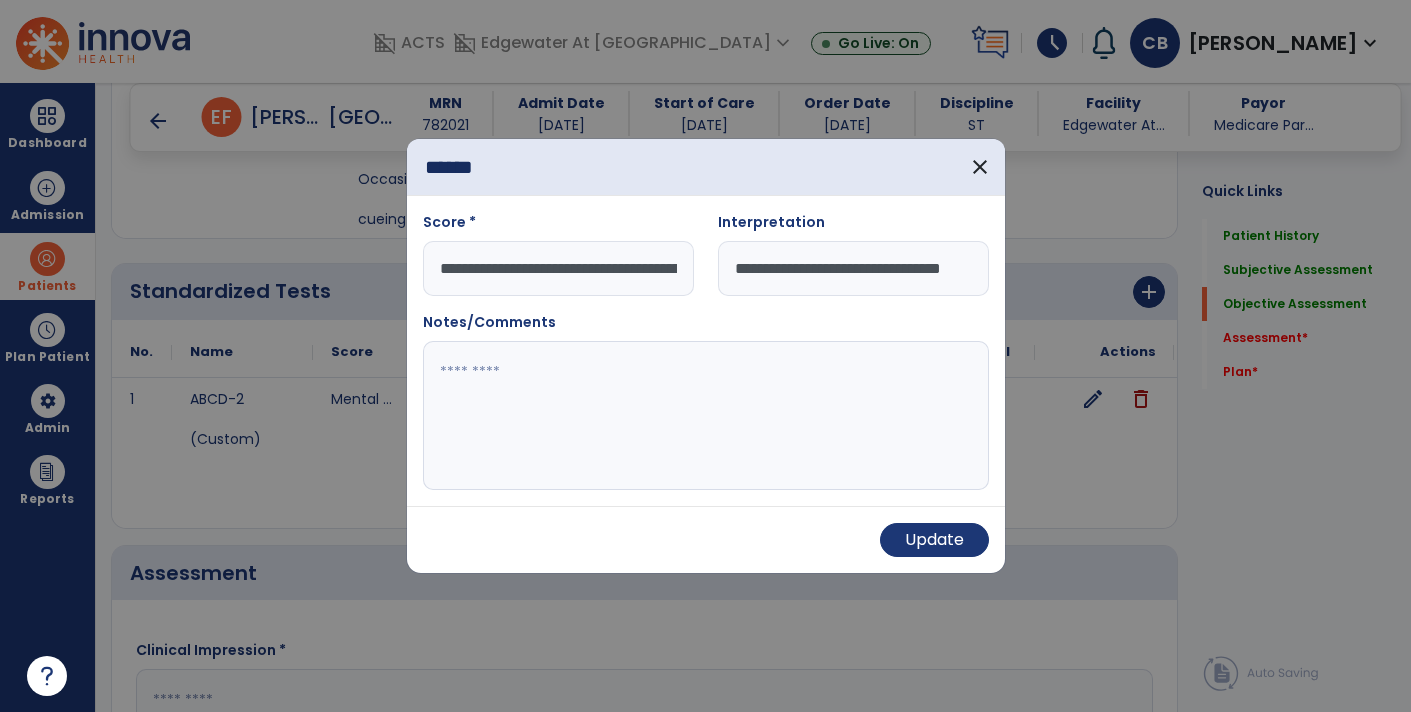 scroll, scrollTop: 0, scrollLeft: 58, axis: horizontal 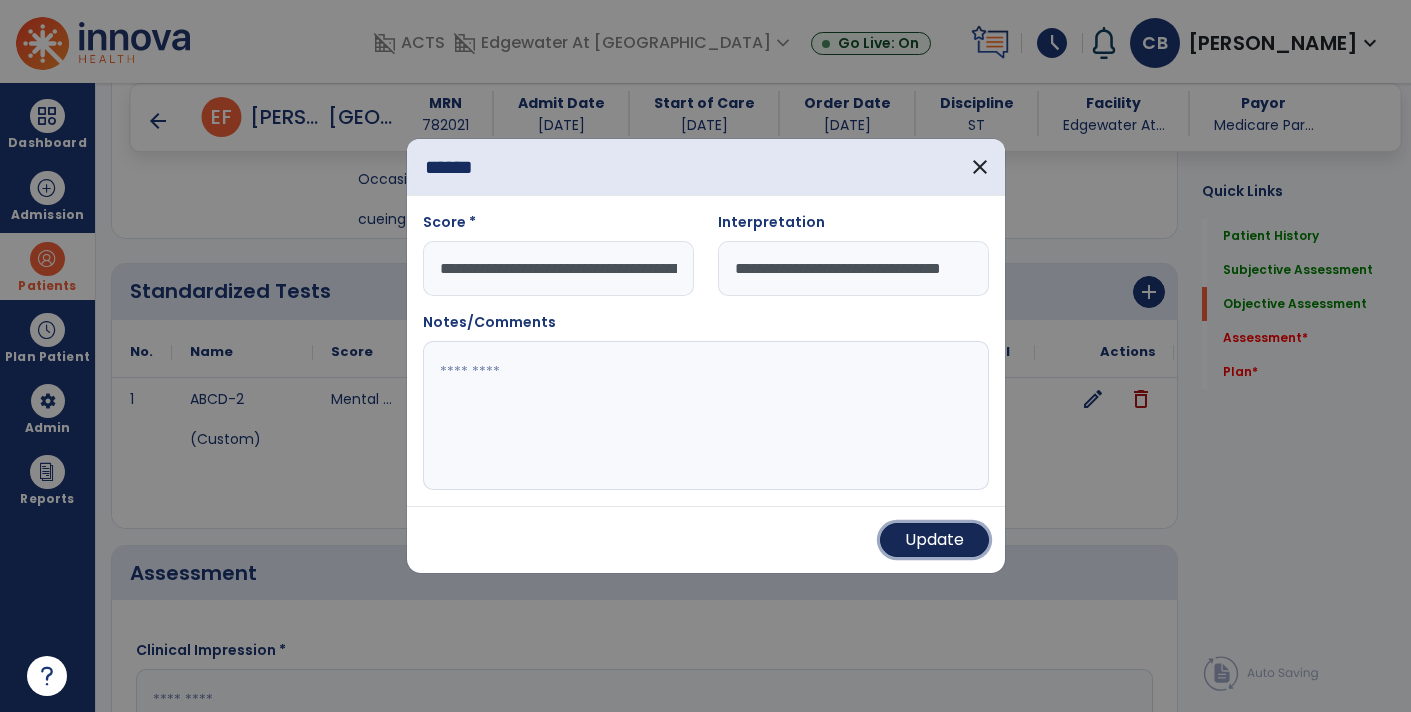 click on "Update" at bounding box center [934, 540] 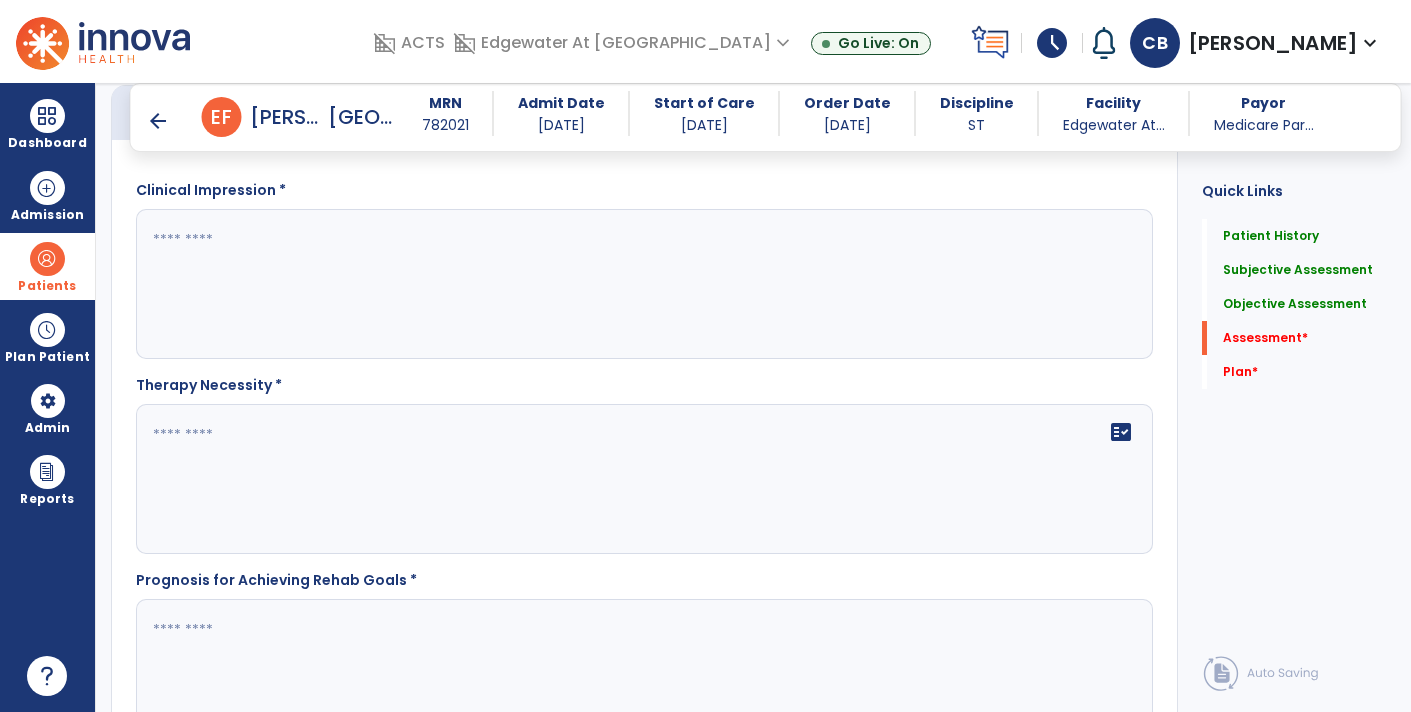 scroll, scrollTop: 1943, scrollLeft: 0, axis: vertical 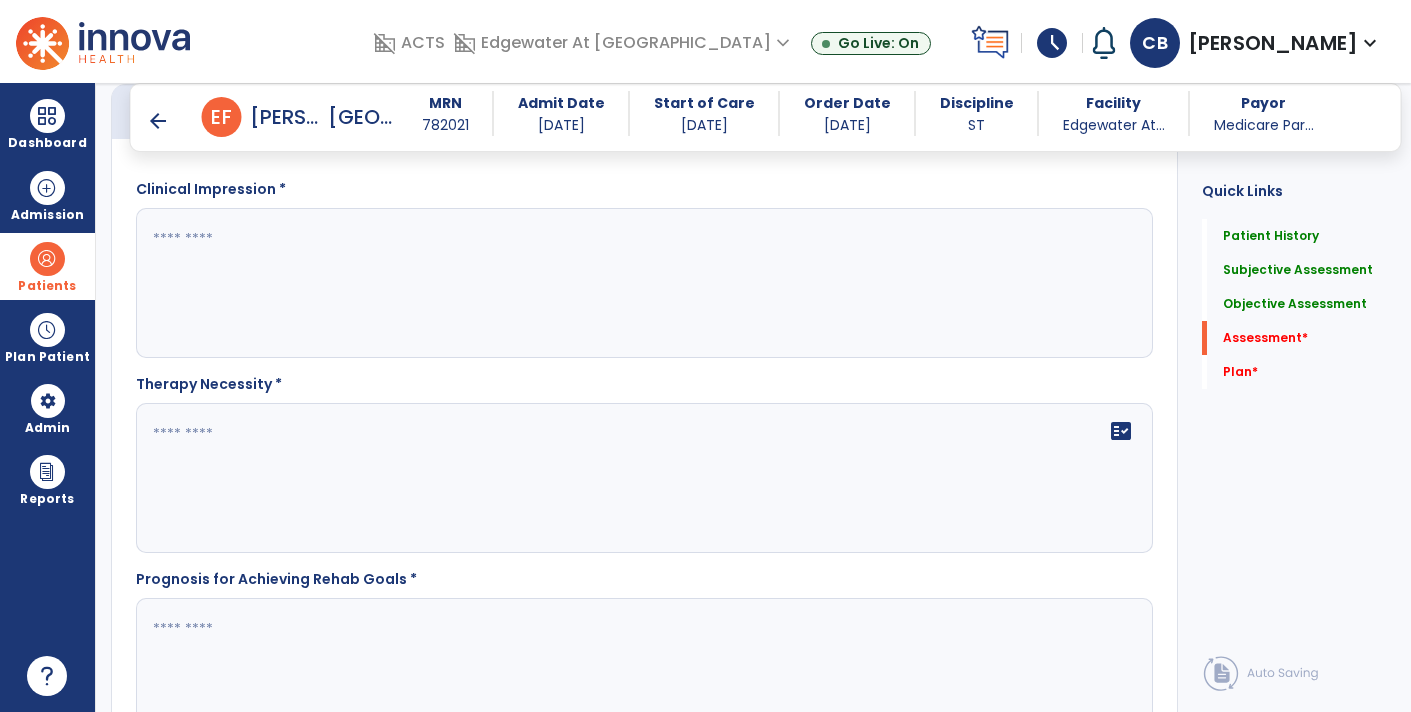 click 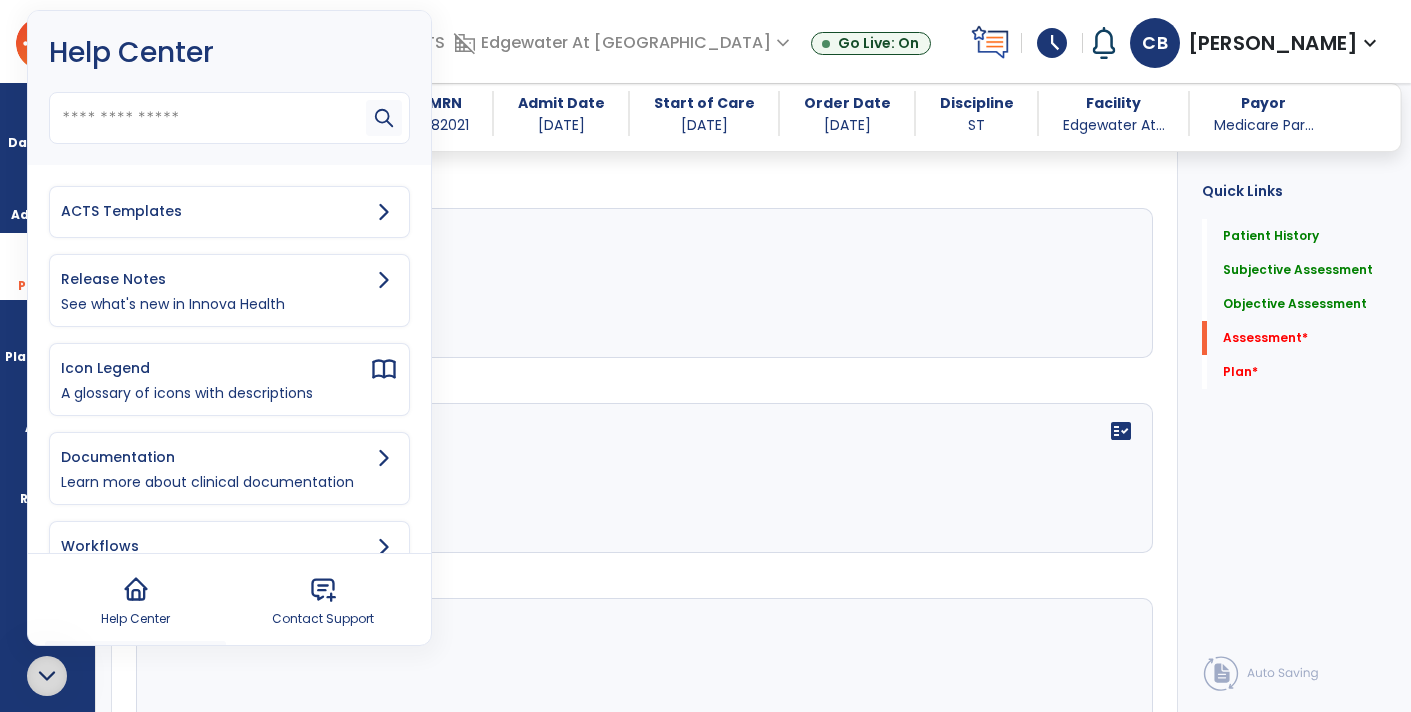 click on "ACTS Templates" at bounding box center (229, 212) 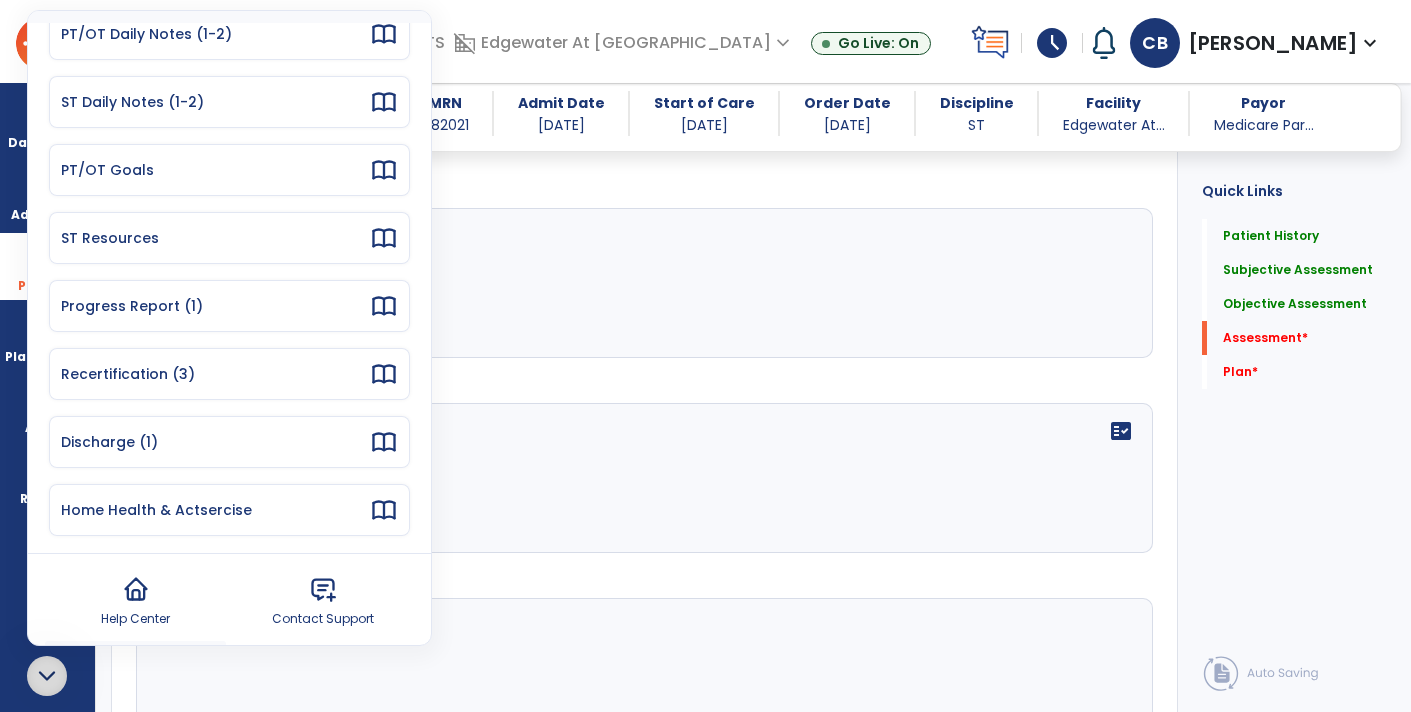 scroll, scrollTop: 176, scrollLeft: 0, axis: vertical 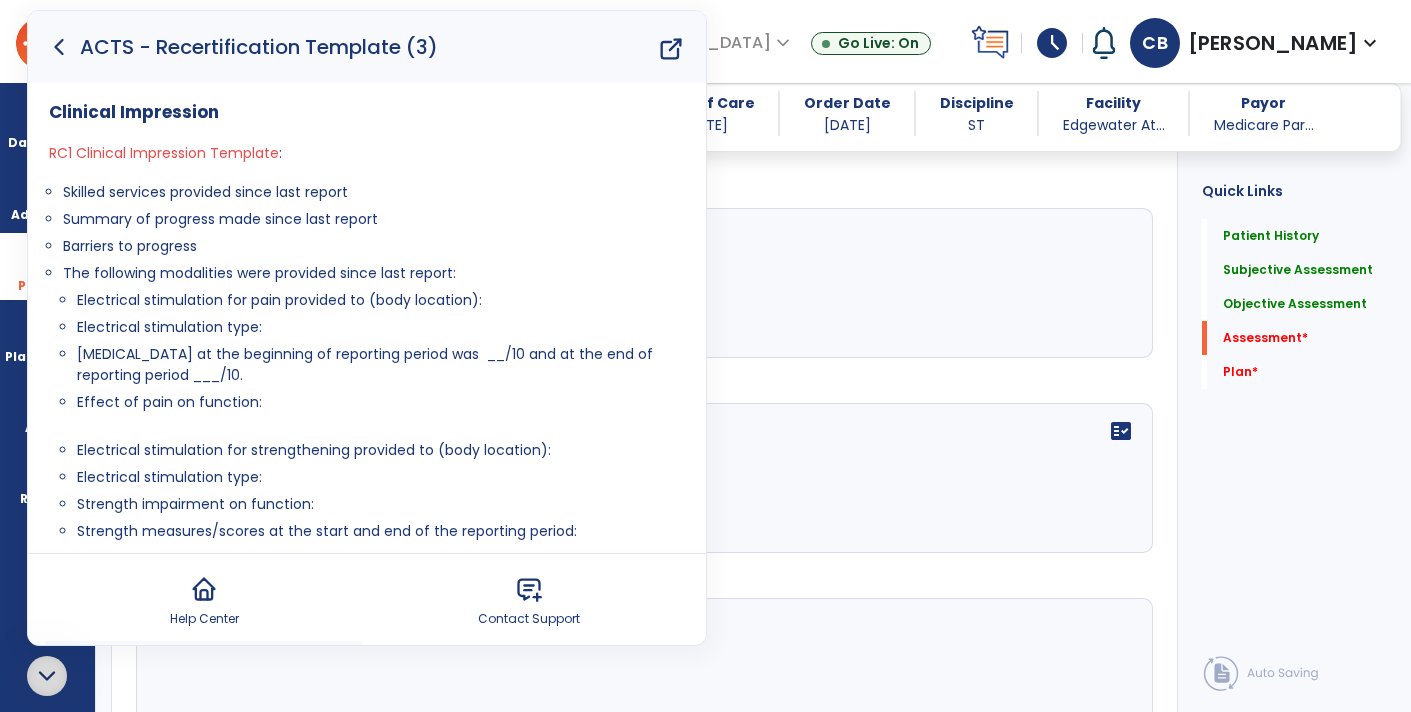 click on "ACTS - Recertification Template (3)" at bounding box center (367, 47) 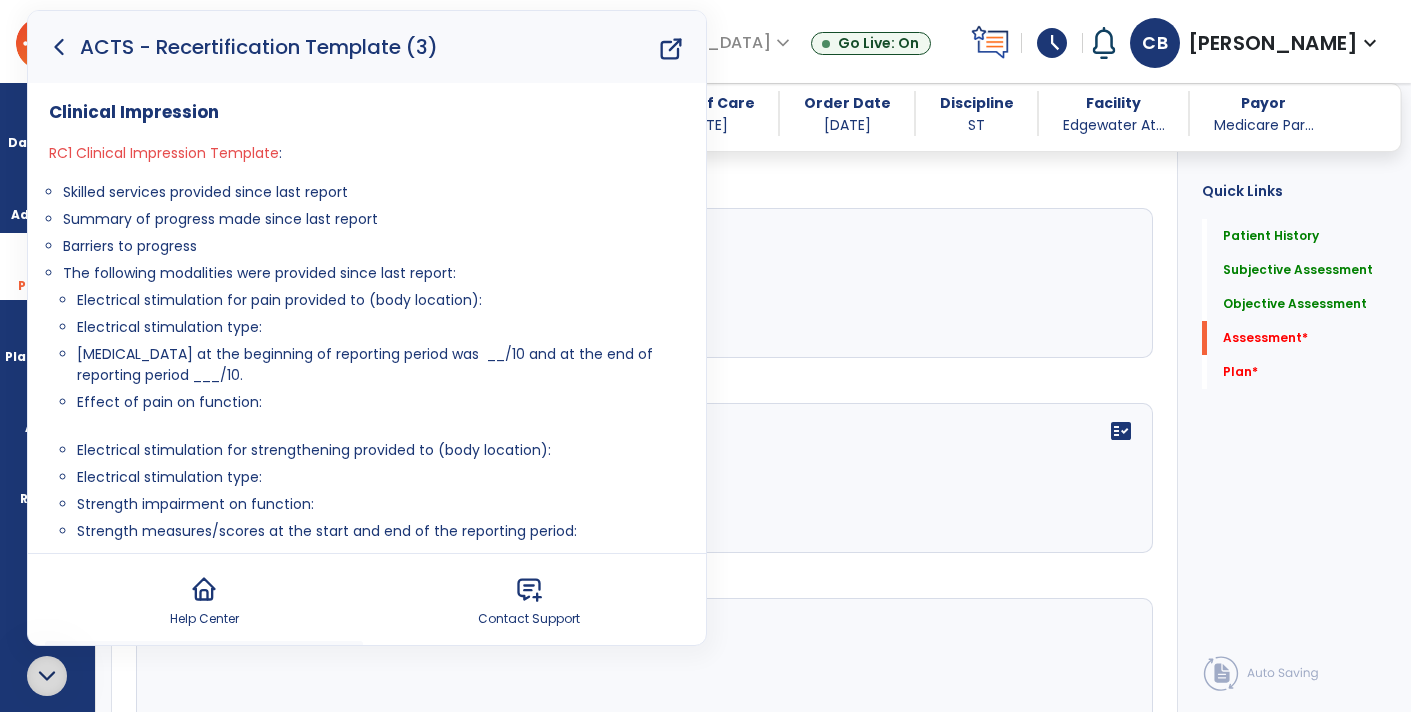 click 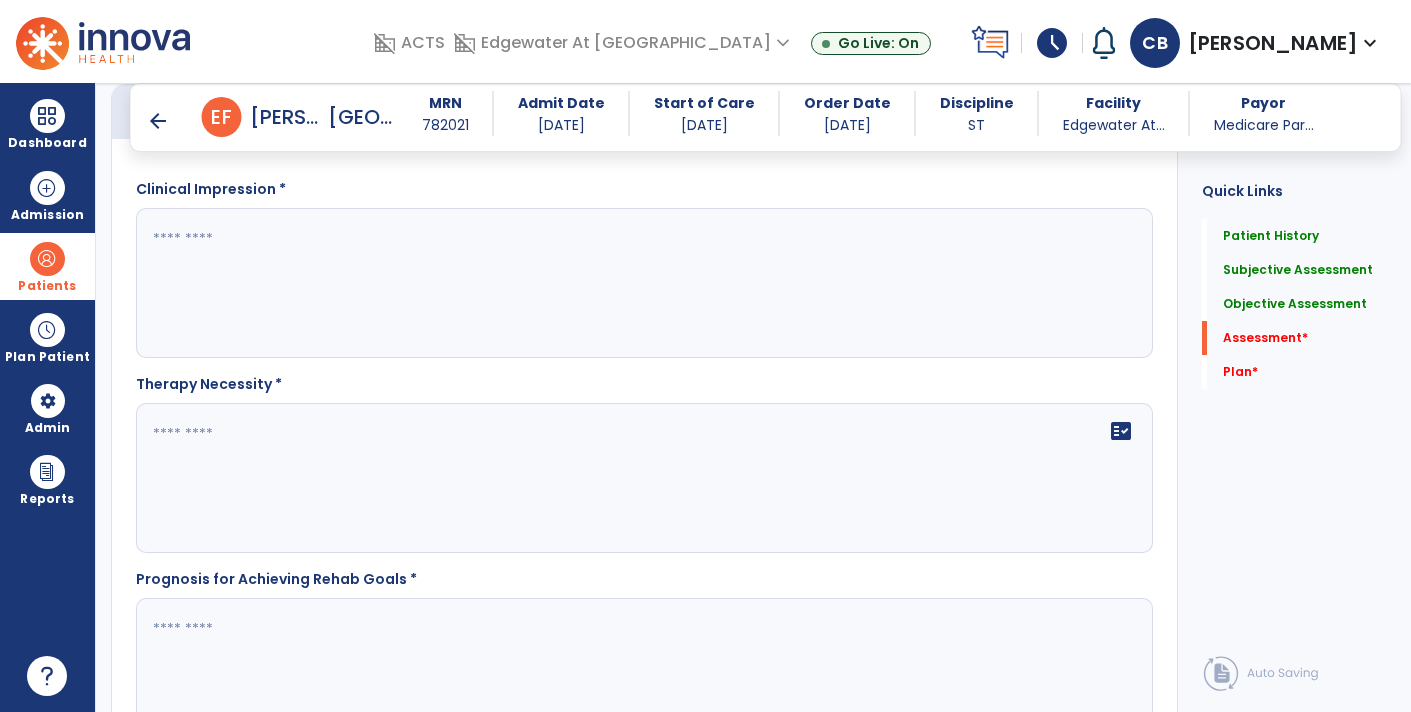 click 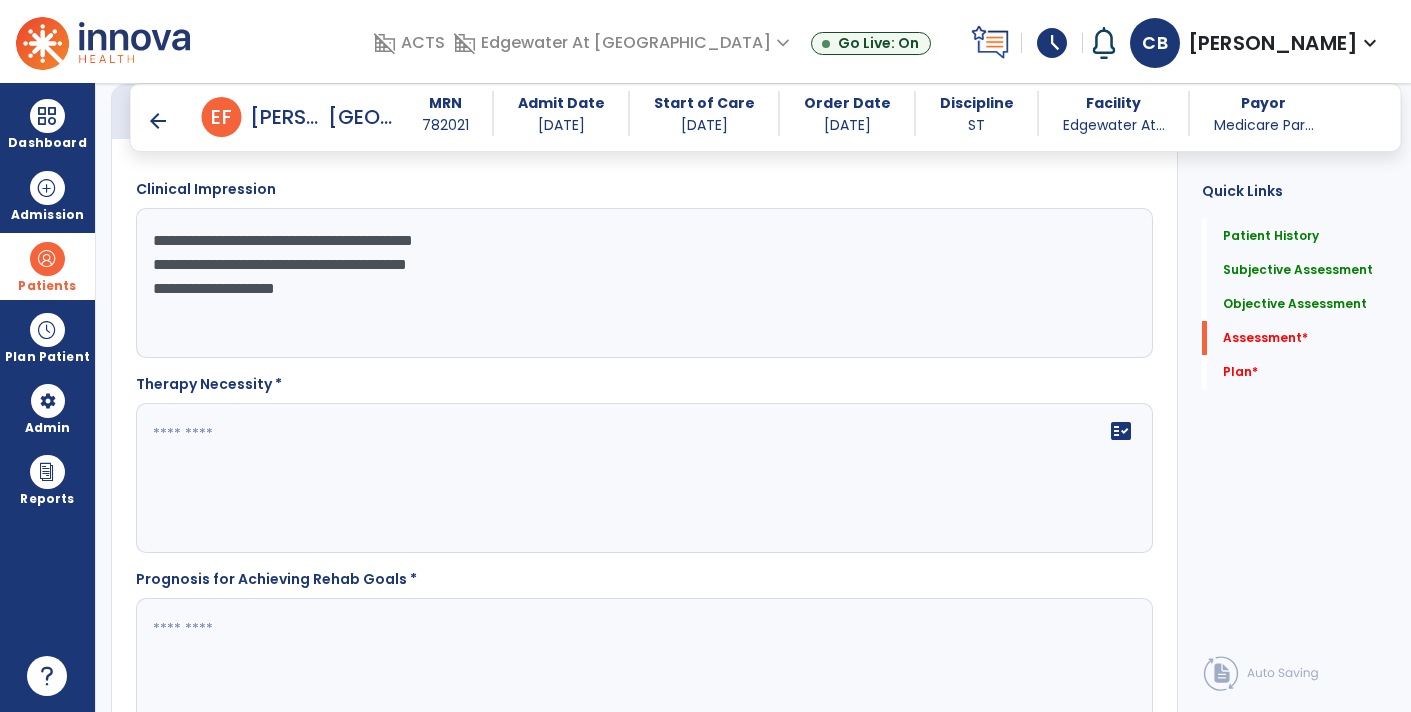 click on "**********" 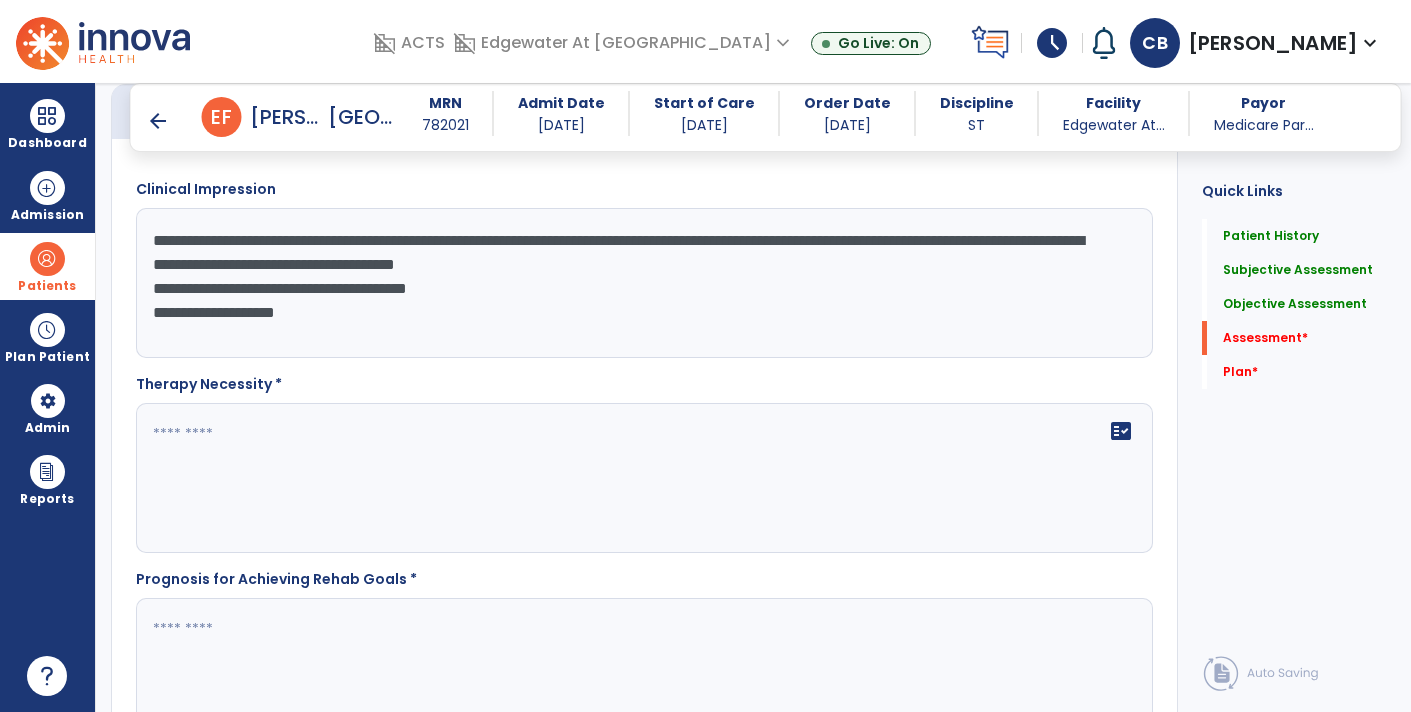 click on "**********" 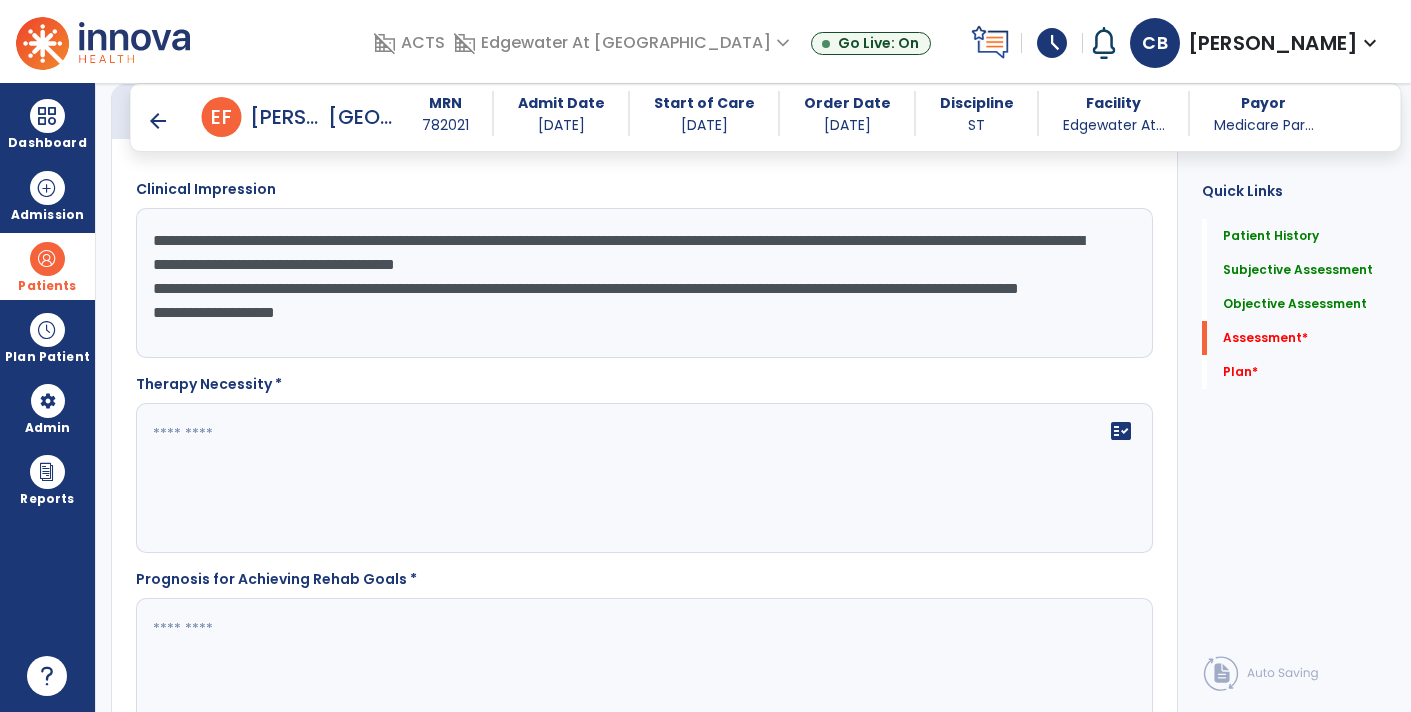click on "**********" 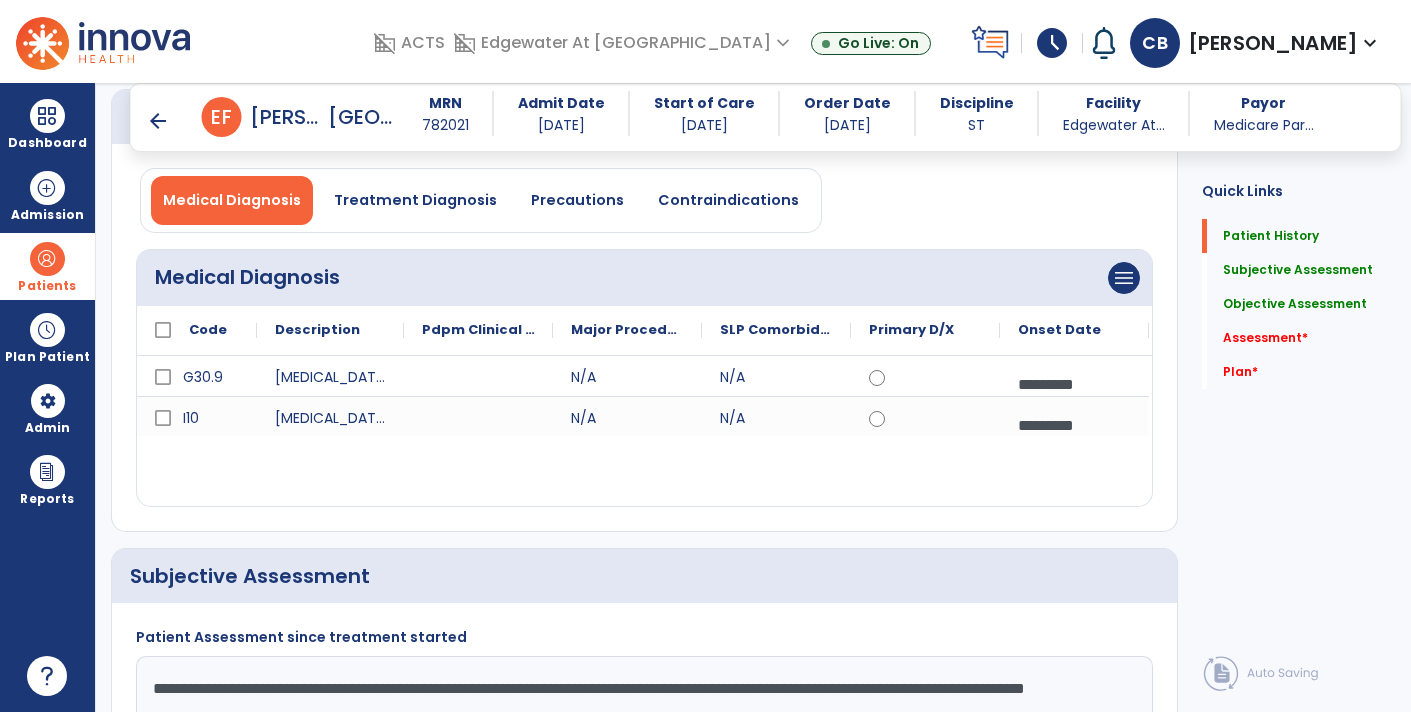 scroll, scrollTop: 138, scrollLeft: 0, axis: vertical 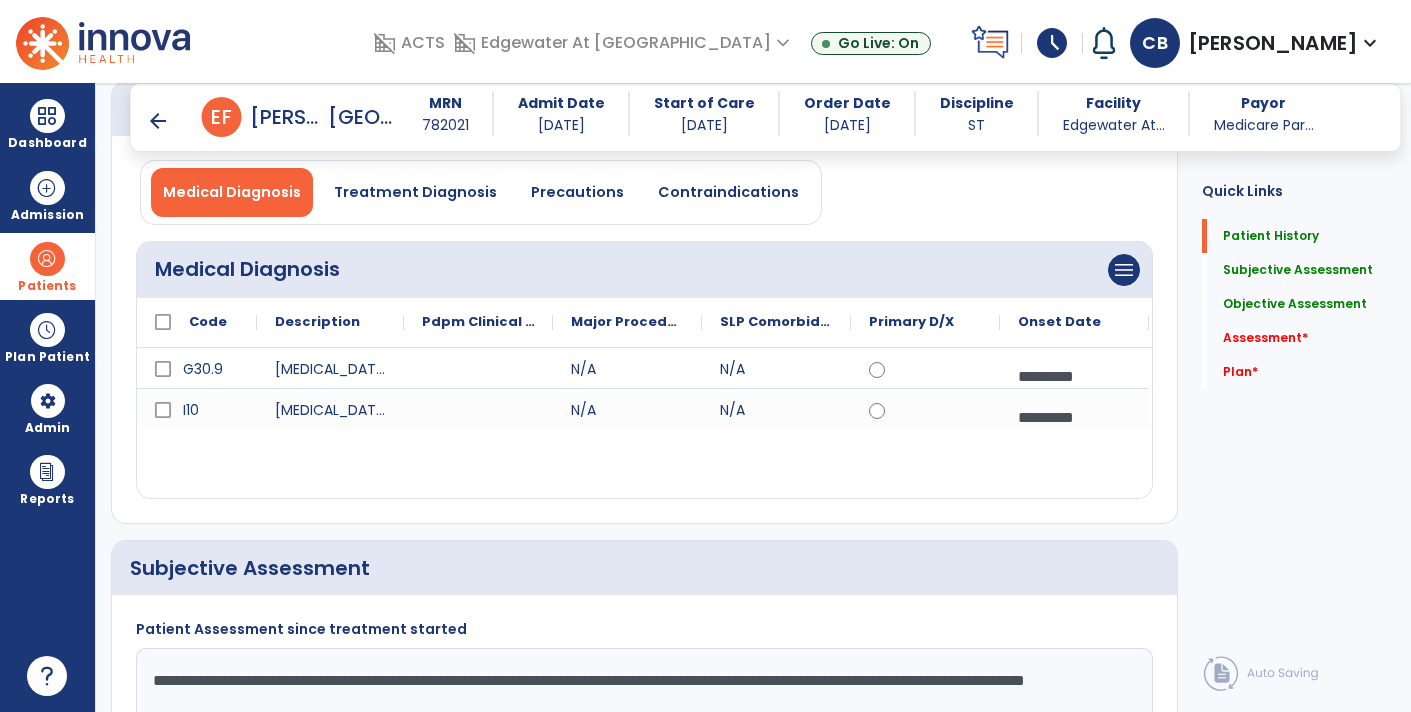 type on "**********" 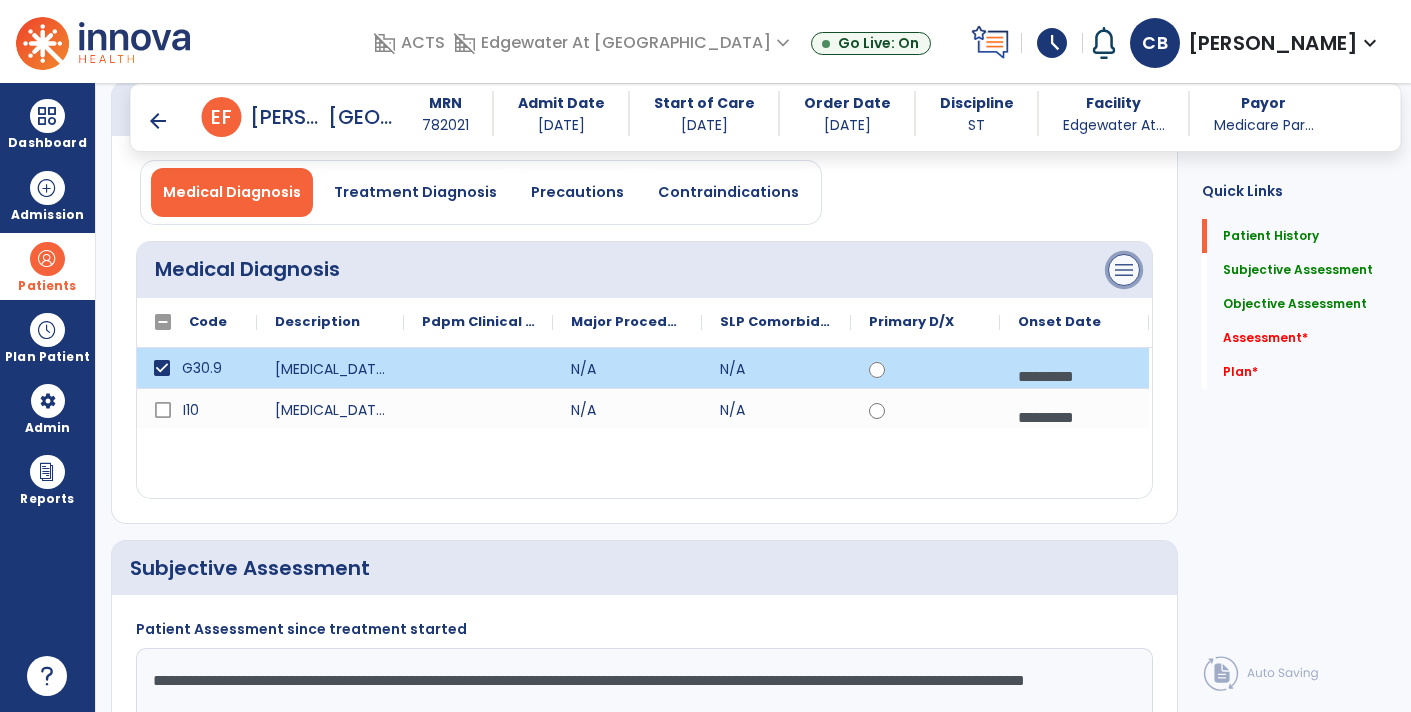 click on "menu" at bounding box center (1124, 270) 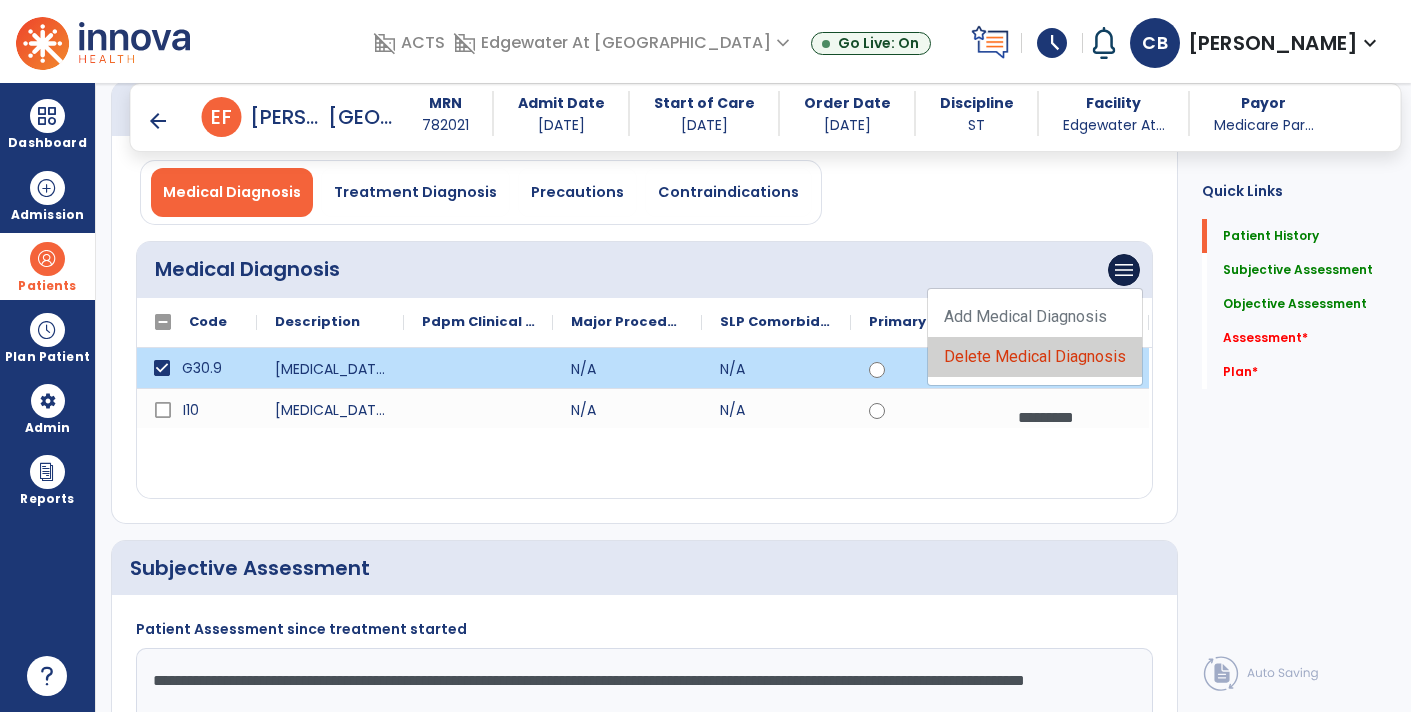 click on "Delete Medical Diagnosis" 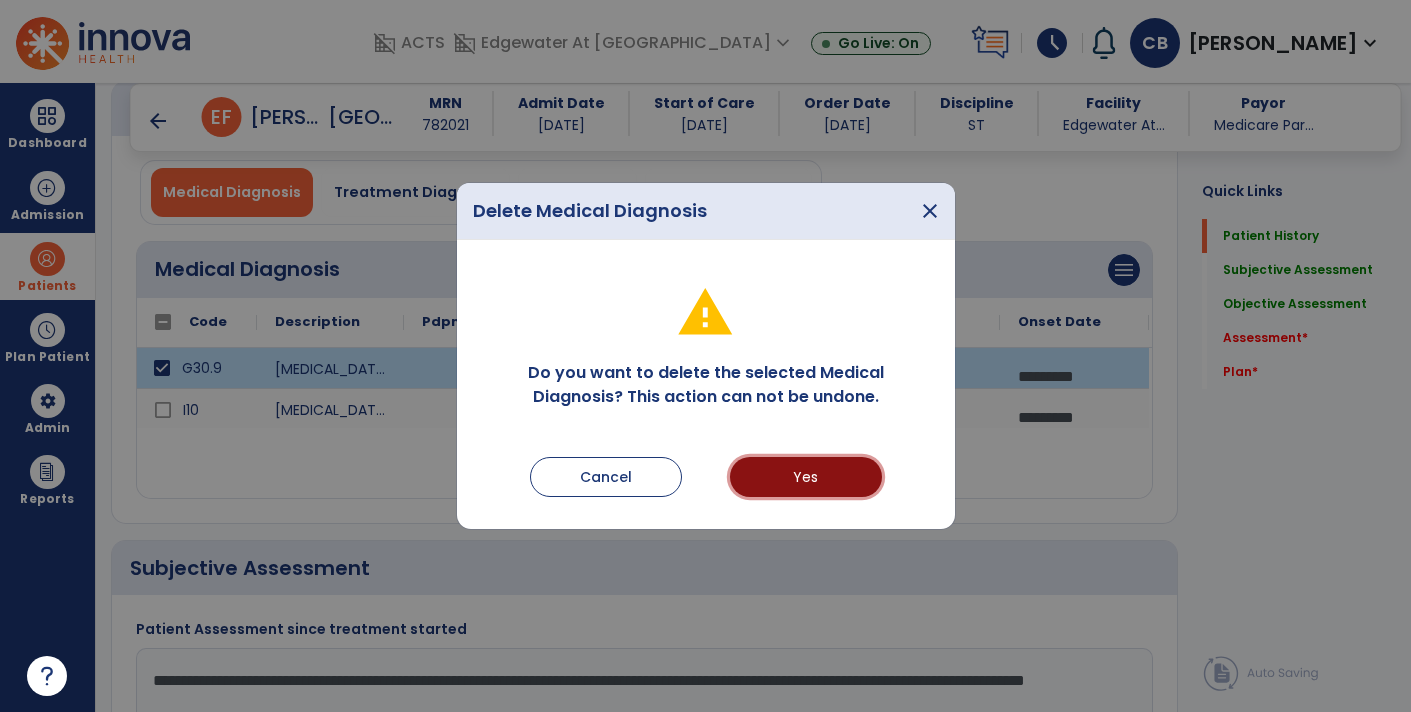 click on "Yes" at bounding box center (806, 477) 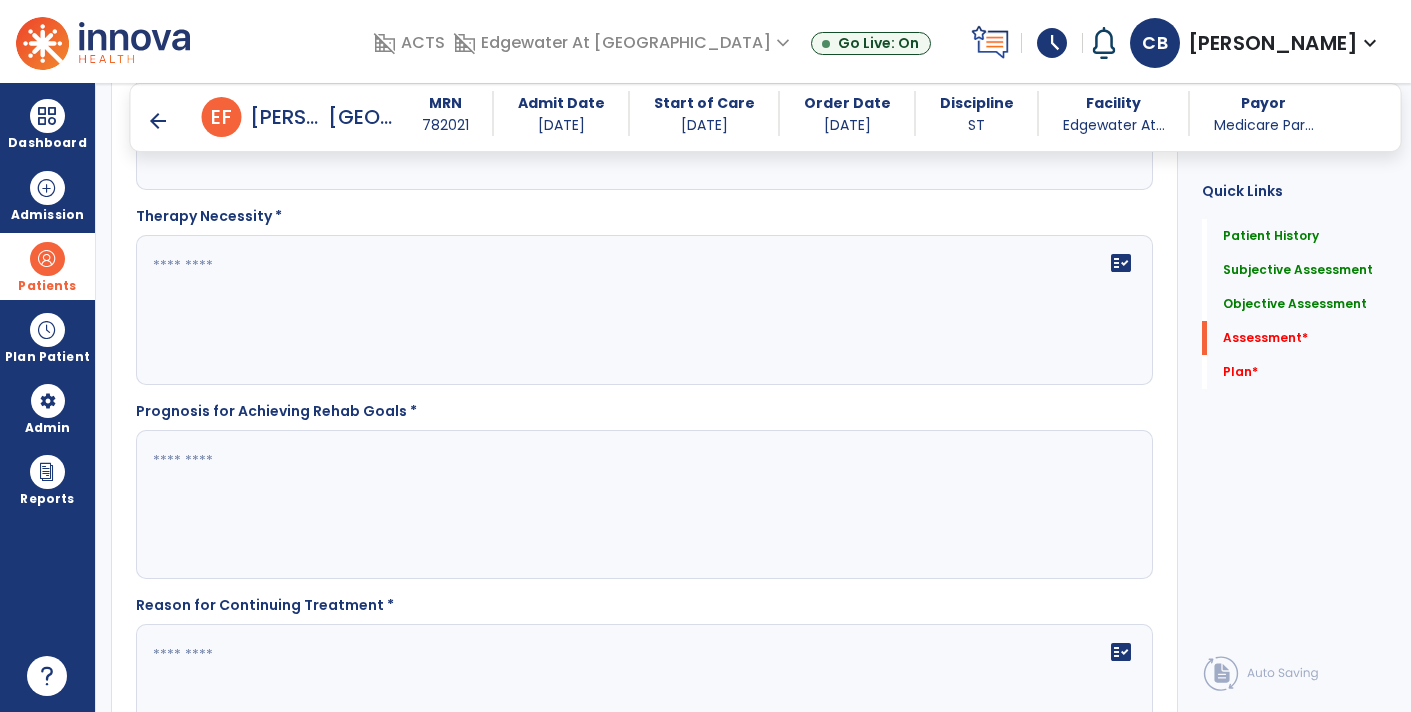 scroll, scrollTop: 2115, scrollLeft: 0, axis: vertical 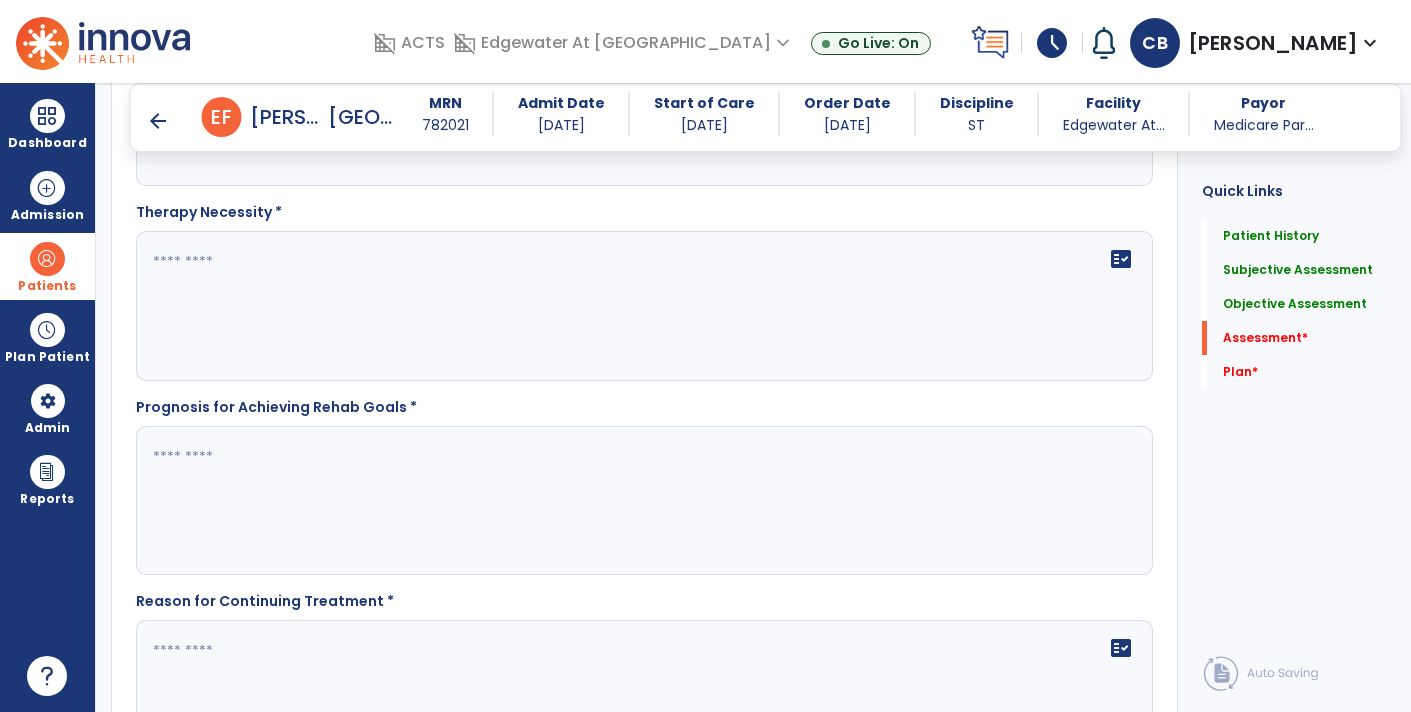 click 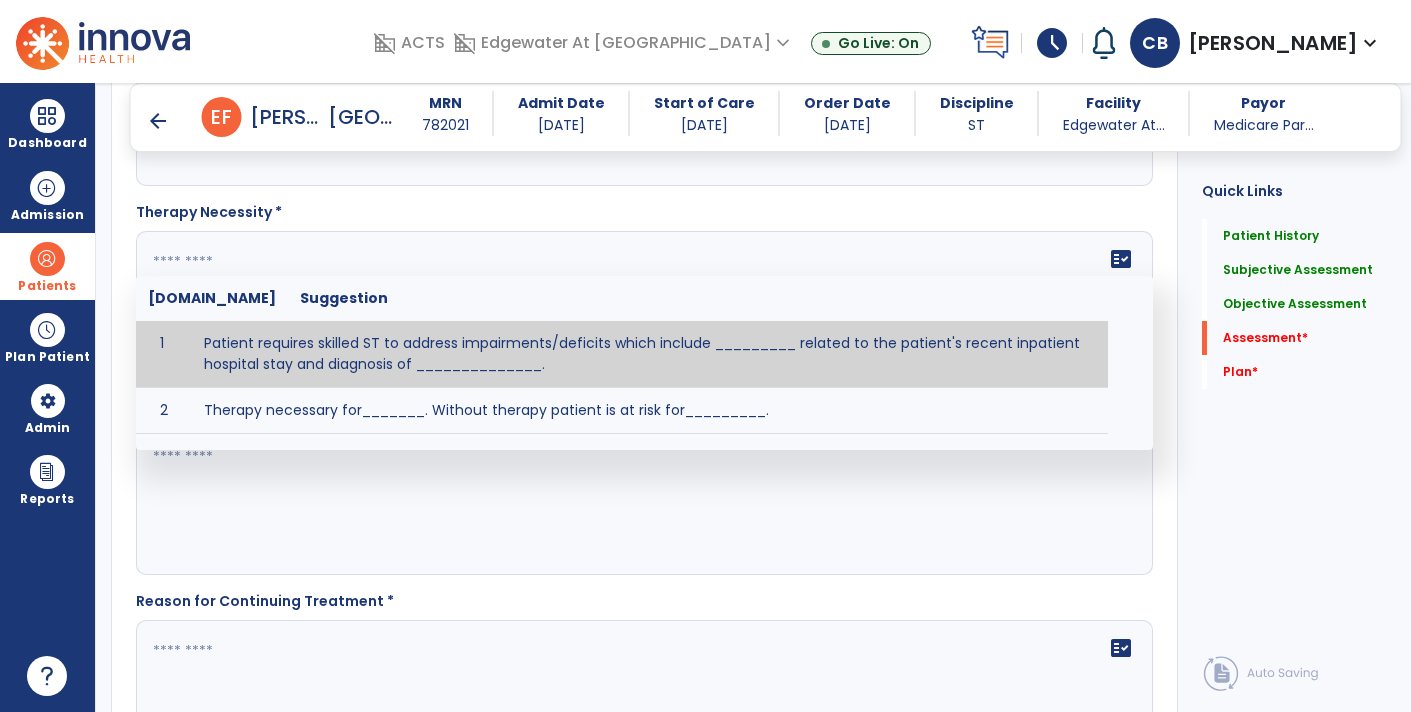 paste on "**********" 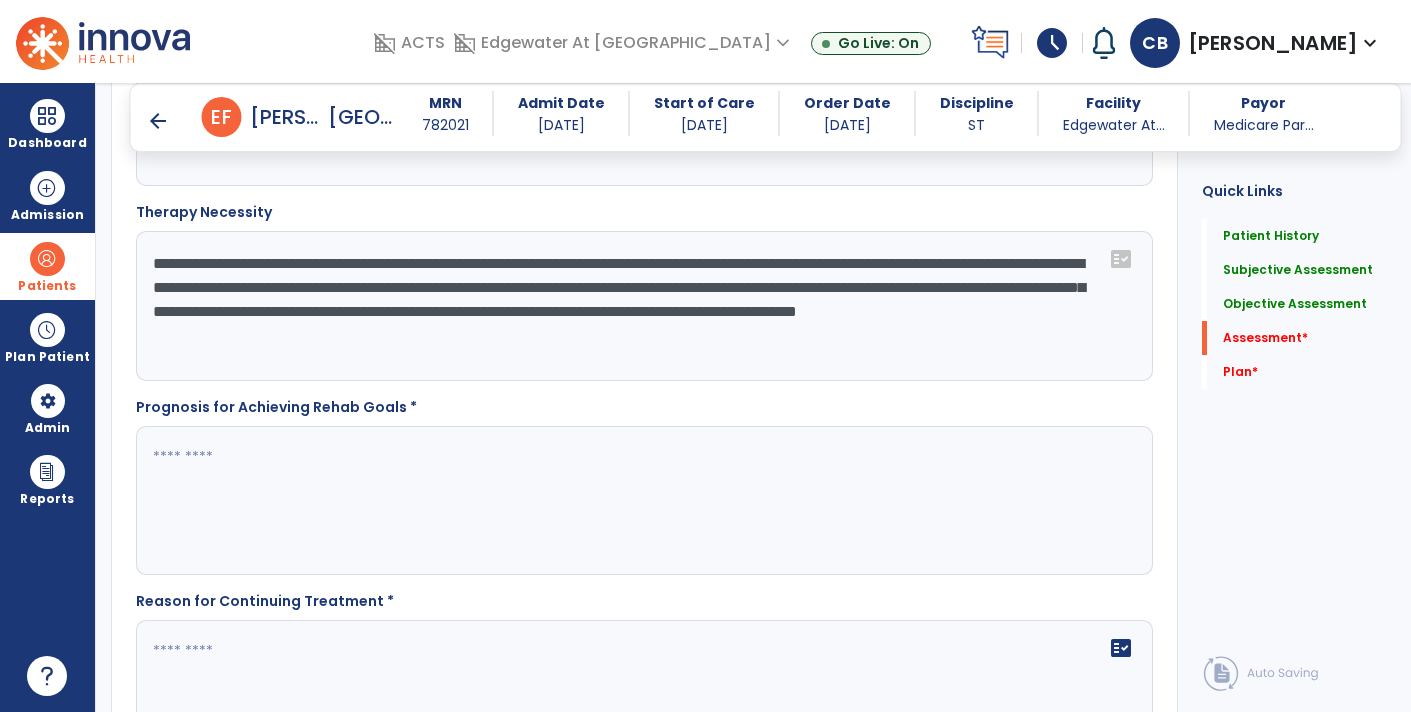 type on "**********" 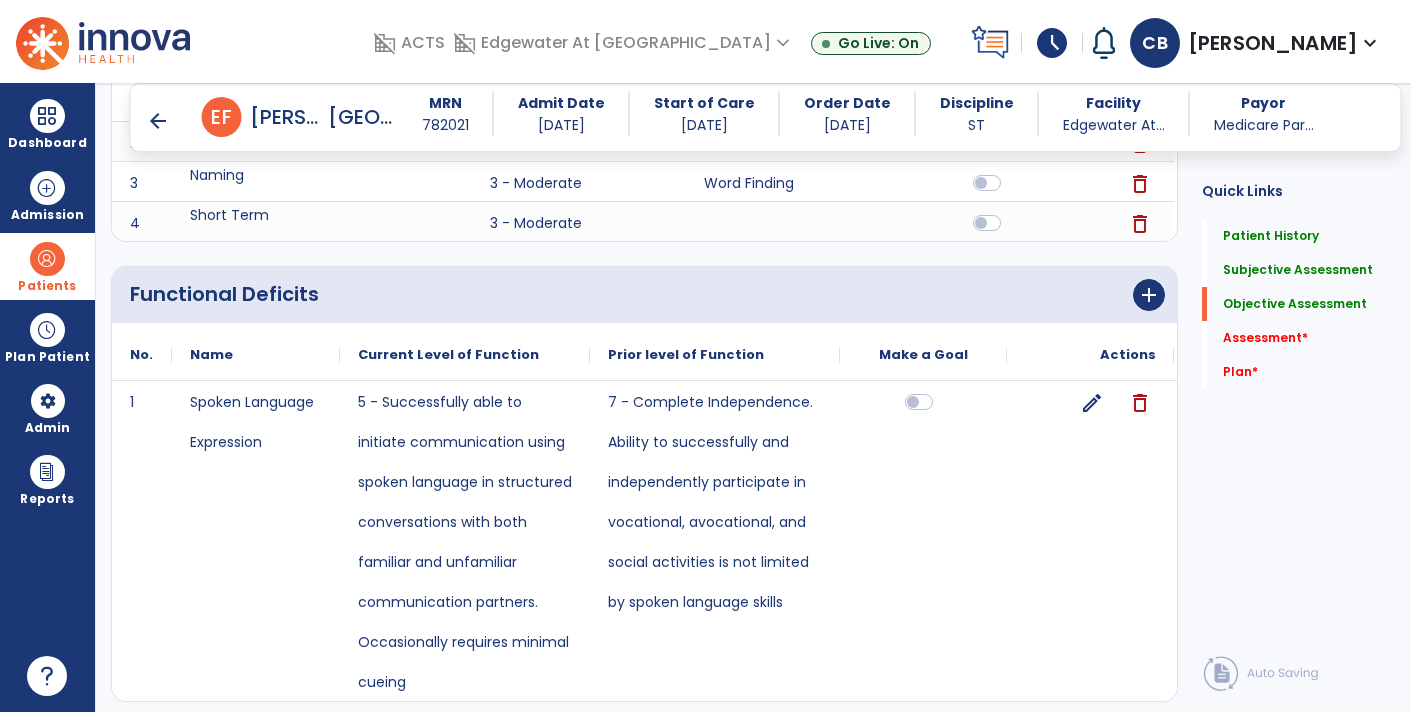 scroll, scrollTop: 1021, scrollLeft: 0, axis: vertical 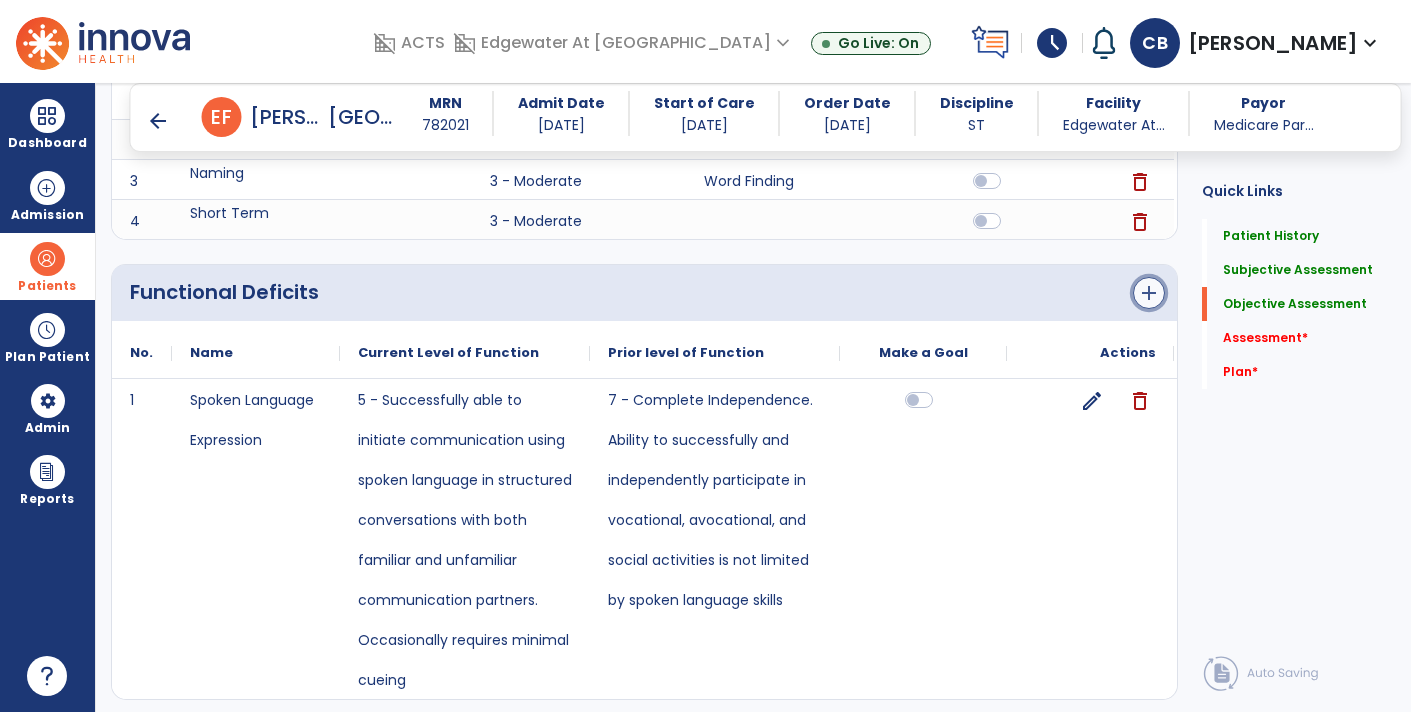 click on "add" 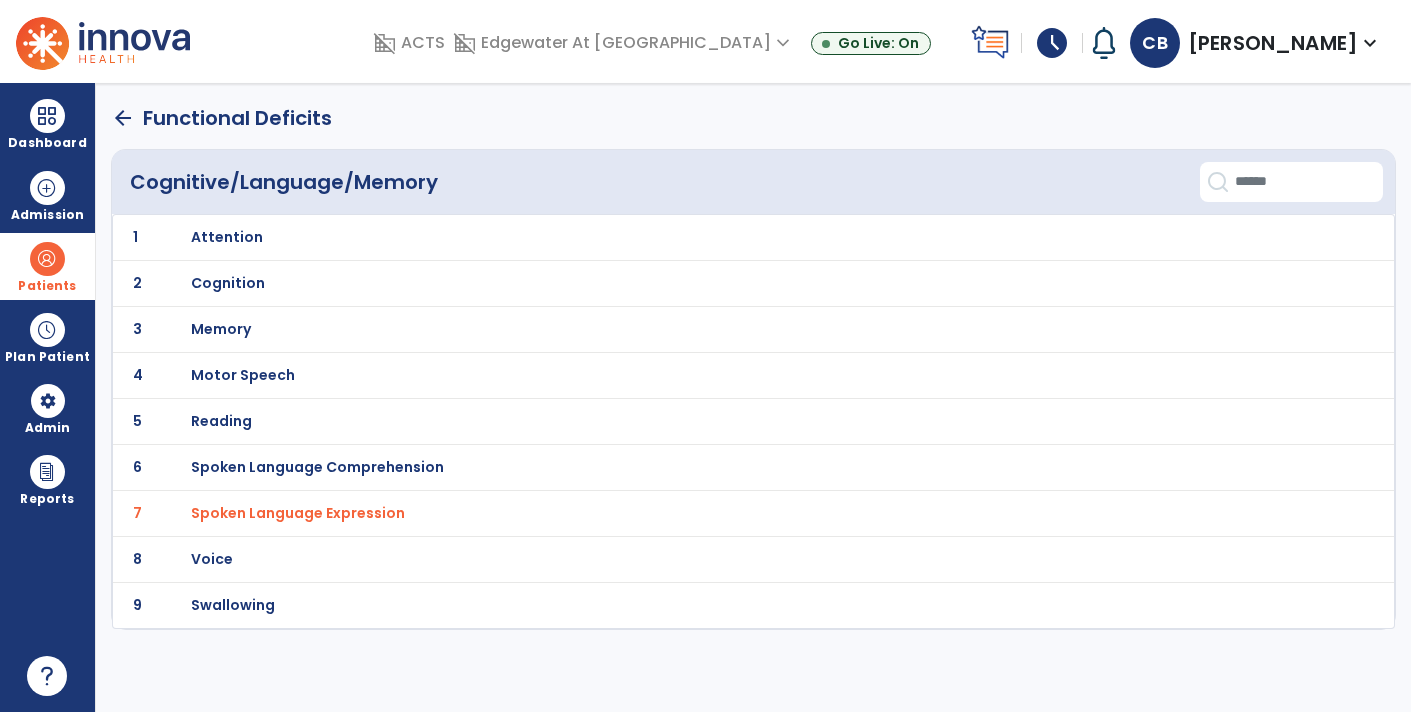 scroll, scrollTop: 0, scrollLeft: 0, axis: both 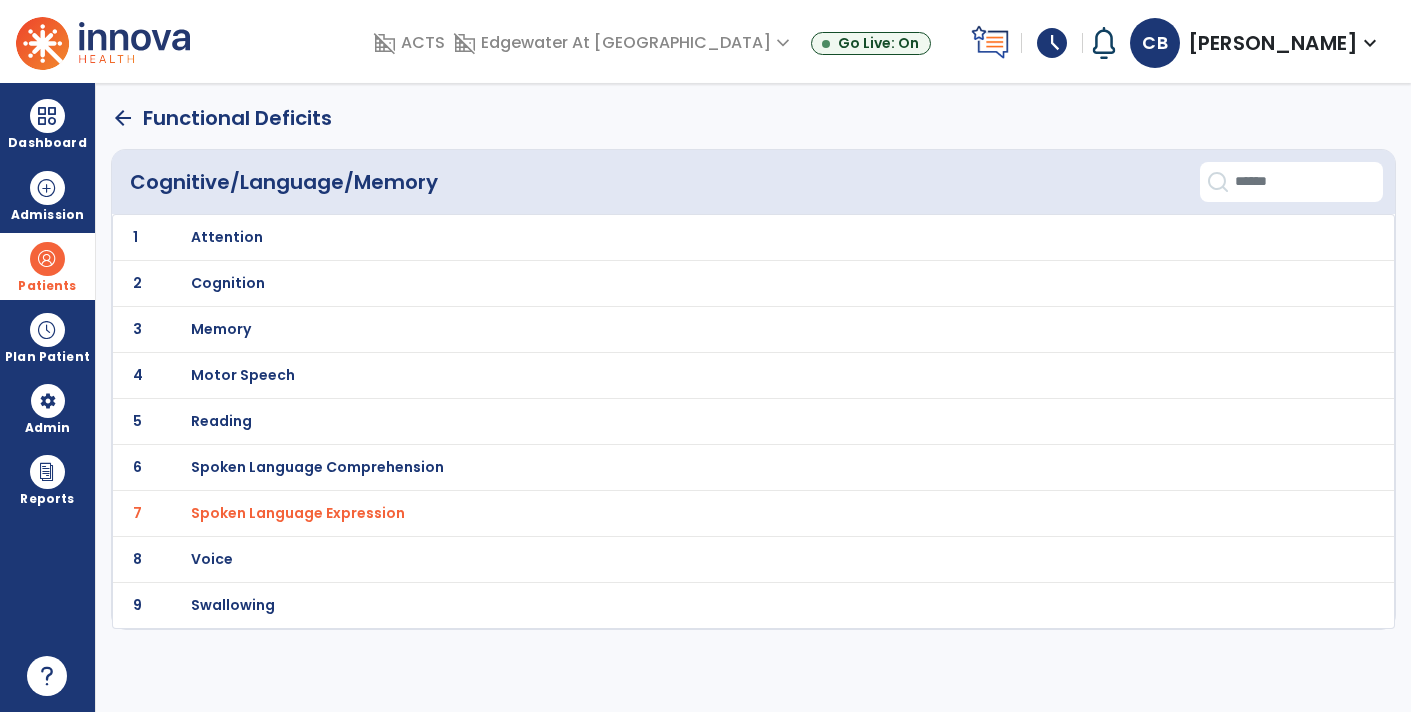 click on "3 Memory" 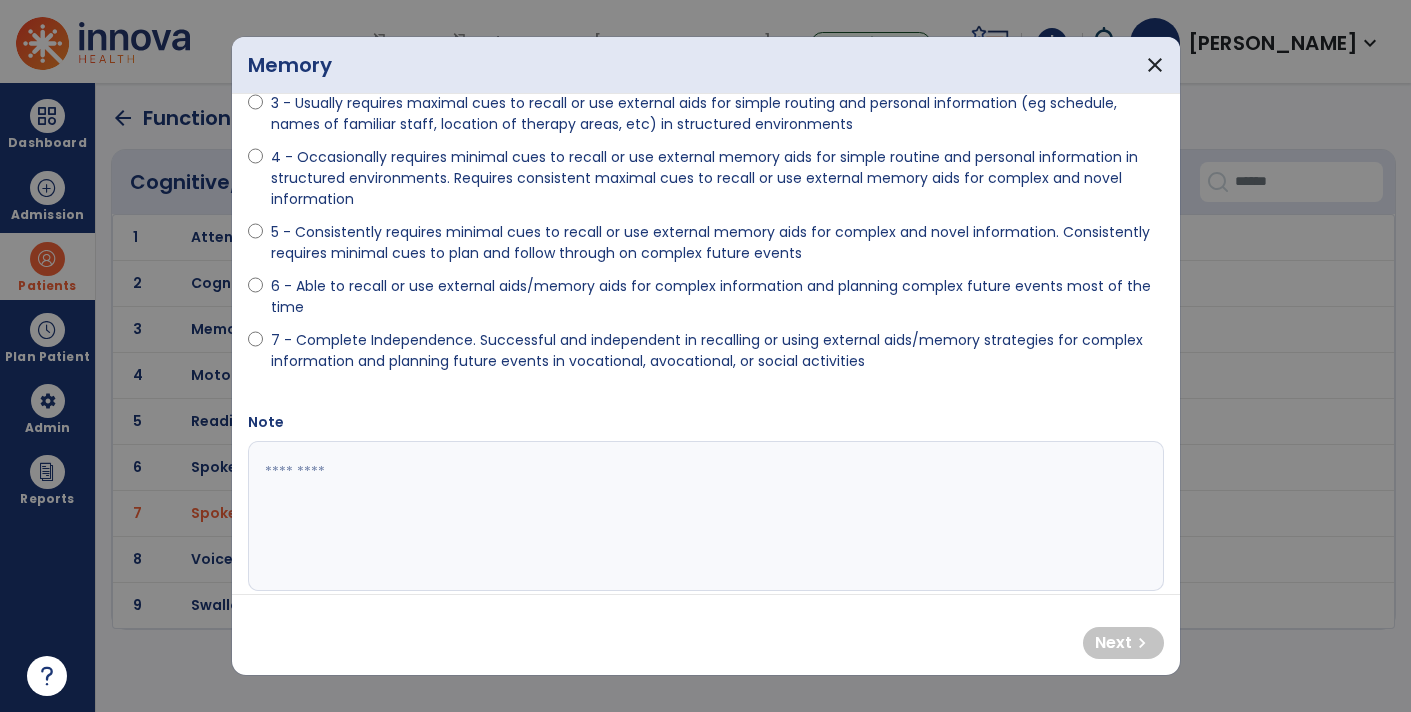 scroll, scrollTop: 238, scrollLeft: 0, axis: vertical 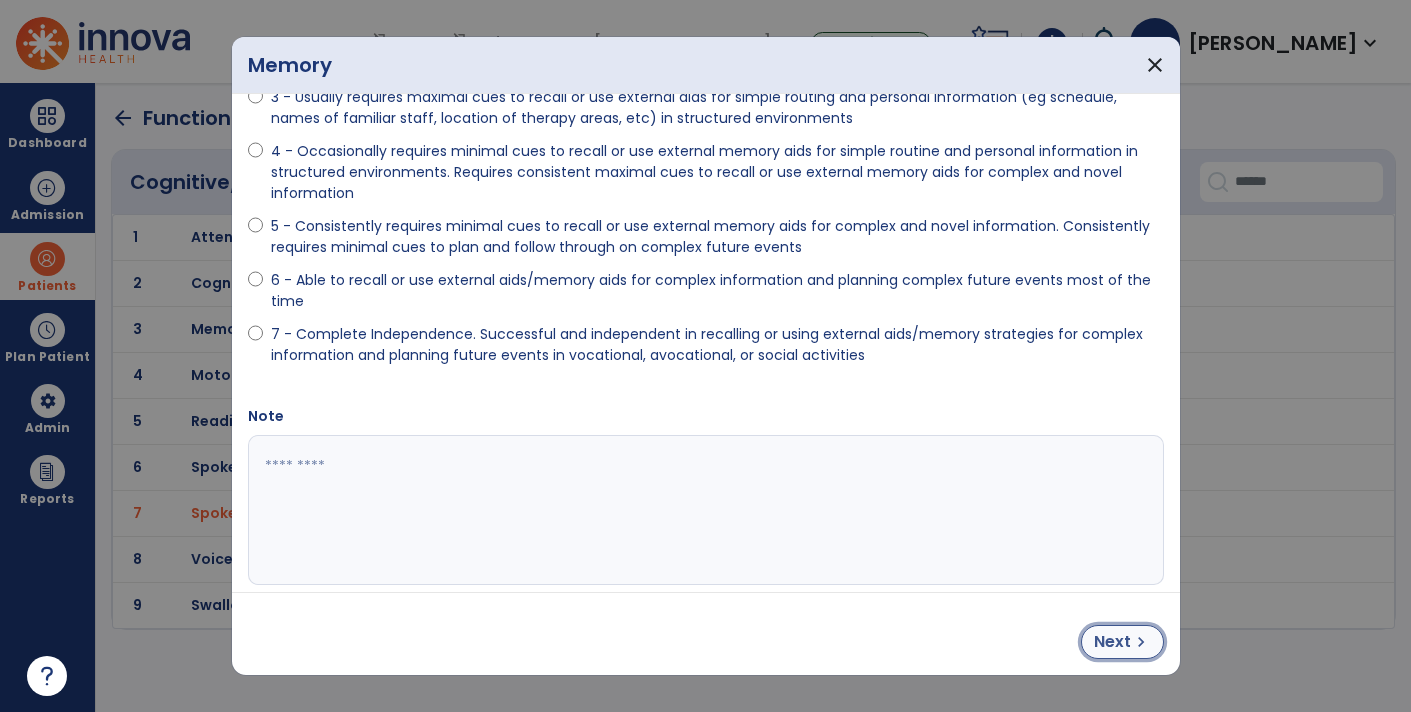 click on "Next" at bounding box center [1112, 642] 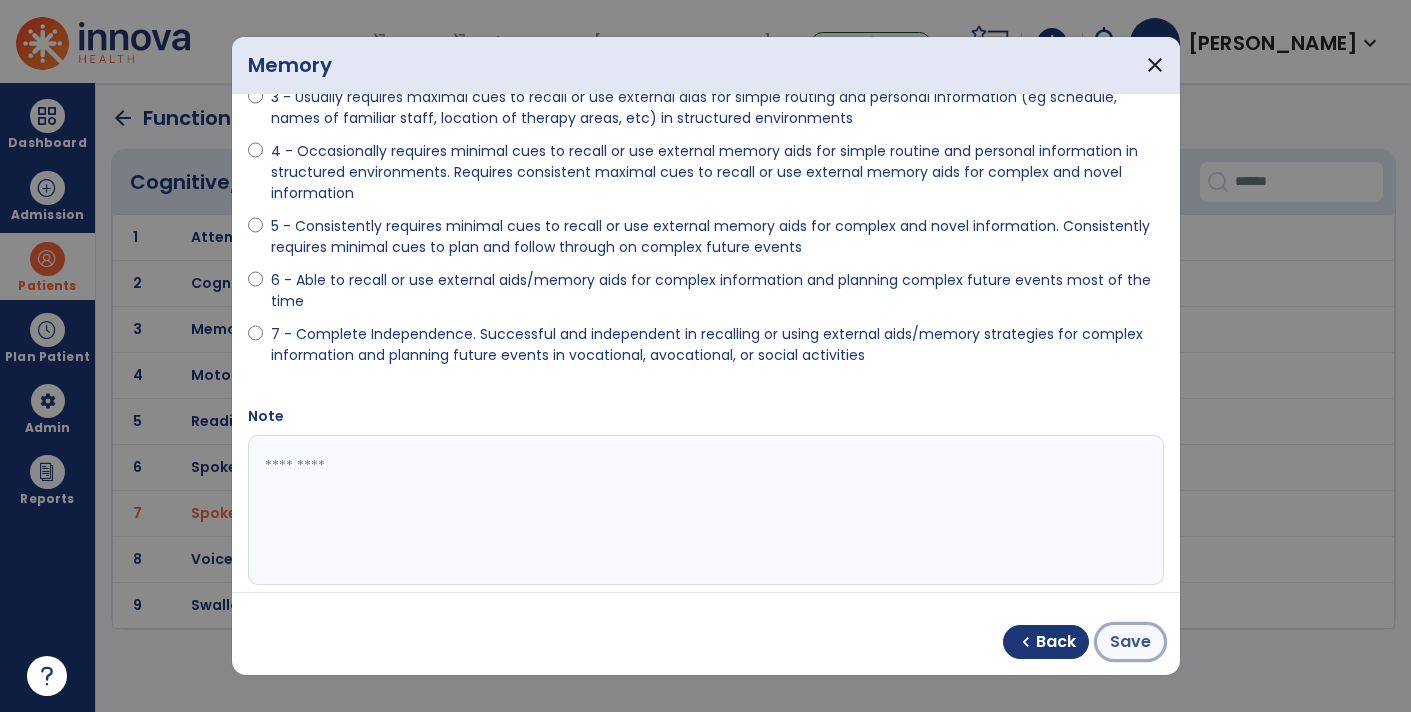 click on "Save" at bounding box center [1130, 642] 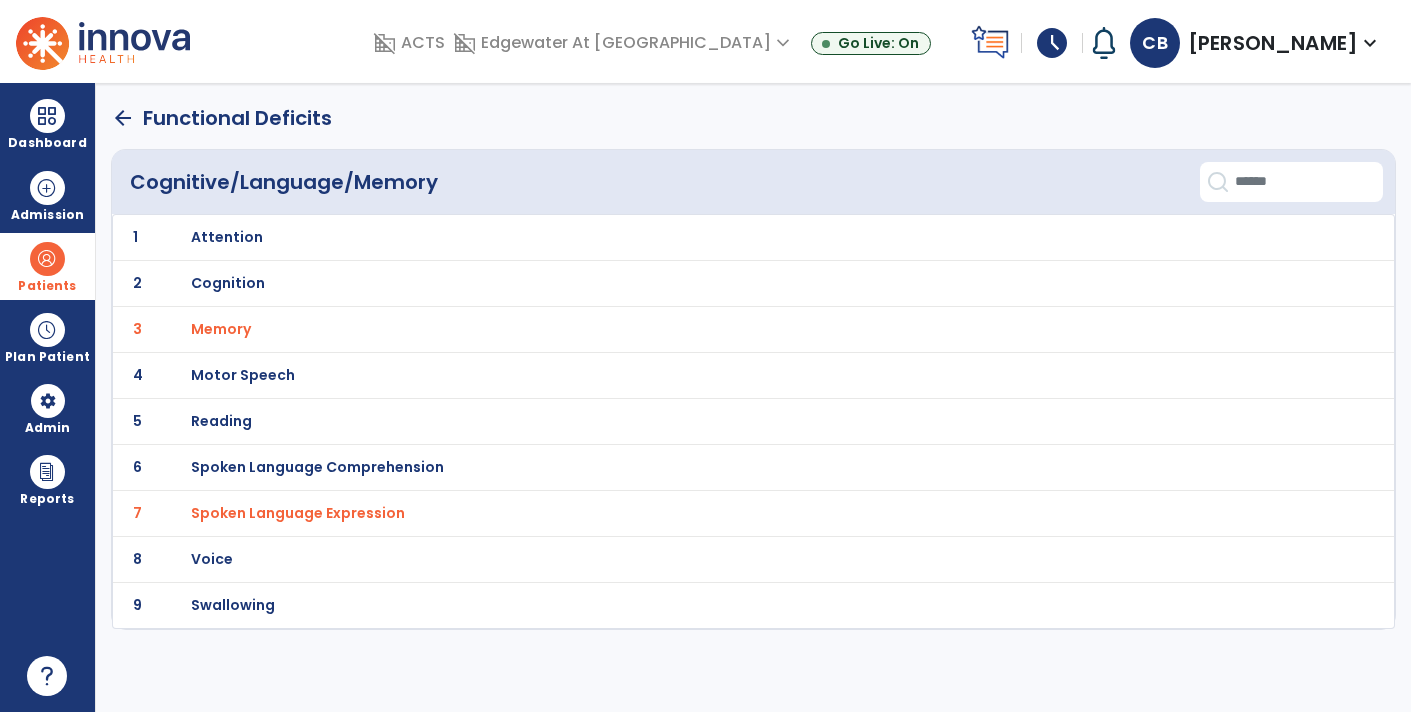 click on "Spoken Language Expression" at bounding box center (221, 329) 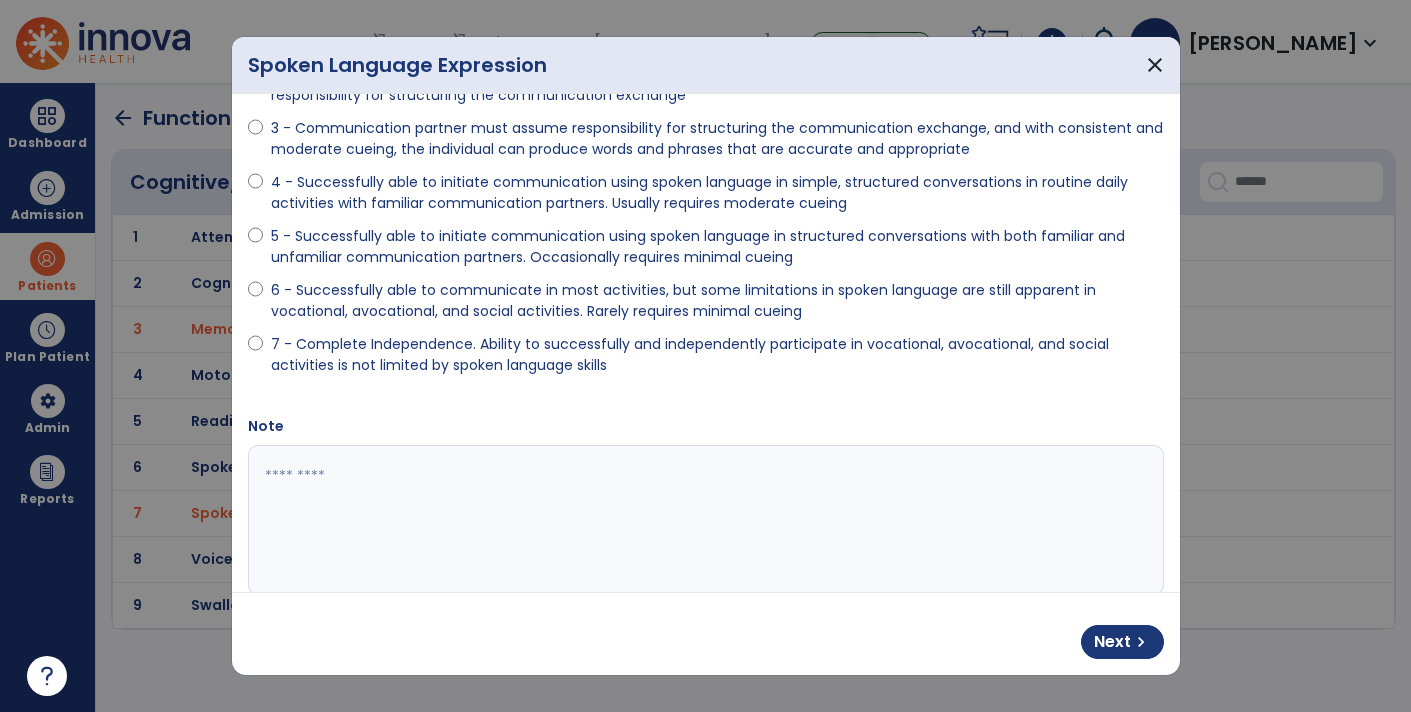 scroll, scrollTop: 229, scrollLeft: 0, axis: vertical 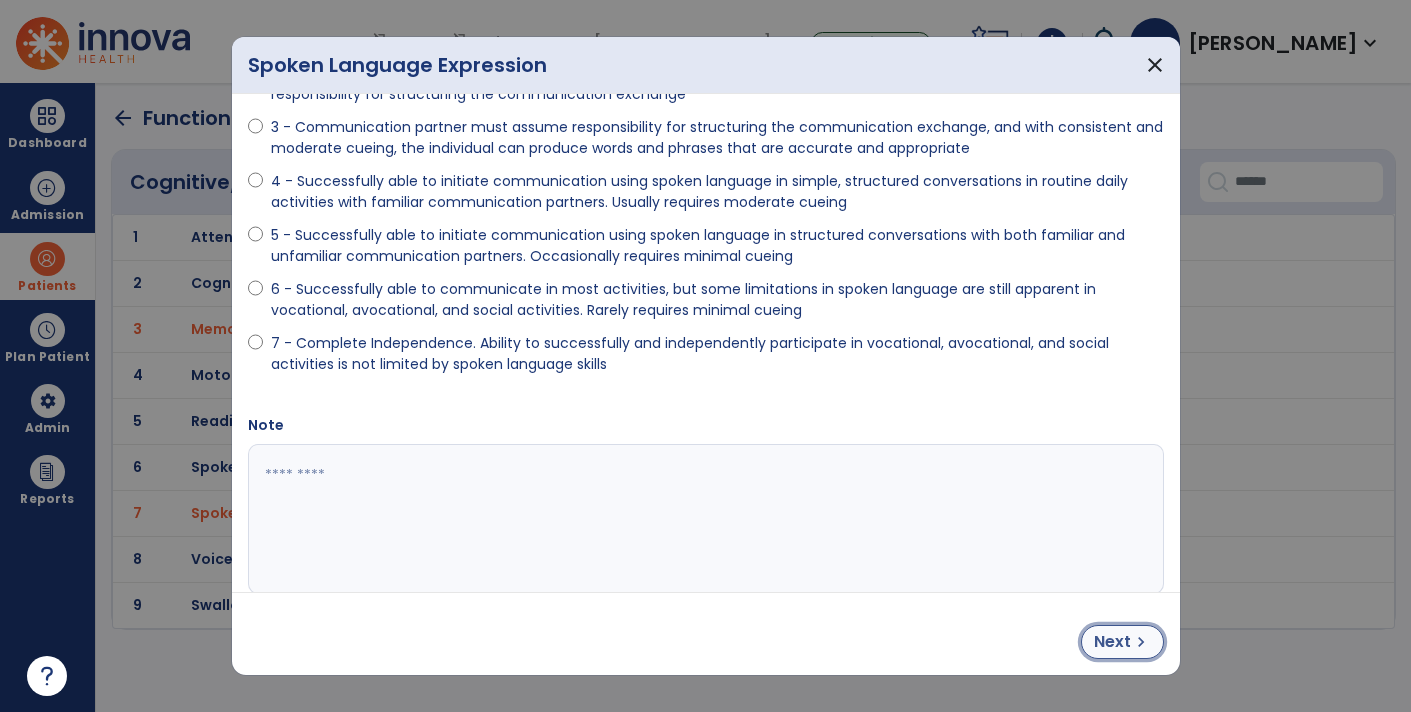 click on "Next" at bounding box center (1112, 642) 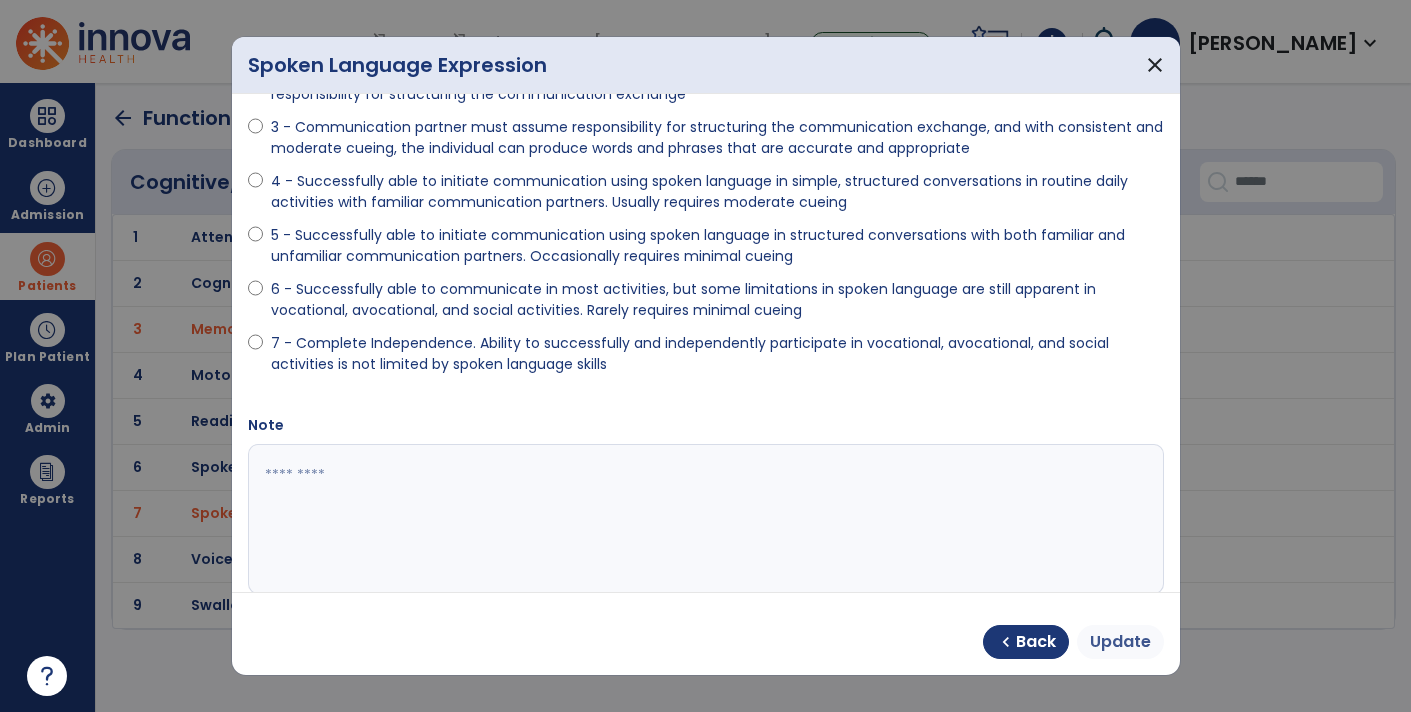 click on "Update" at bounding box center [1120, 642] 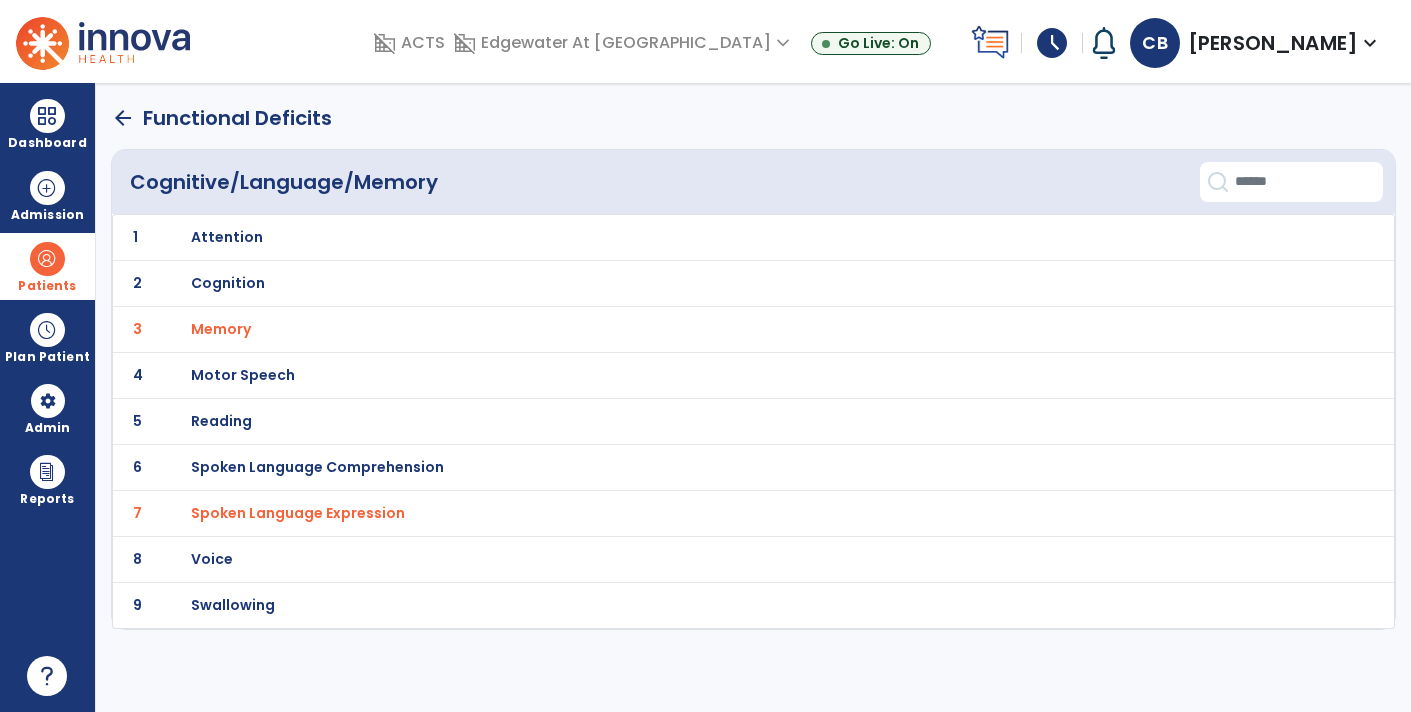click on "arrow_back" 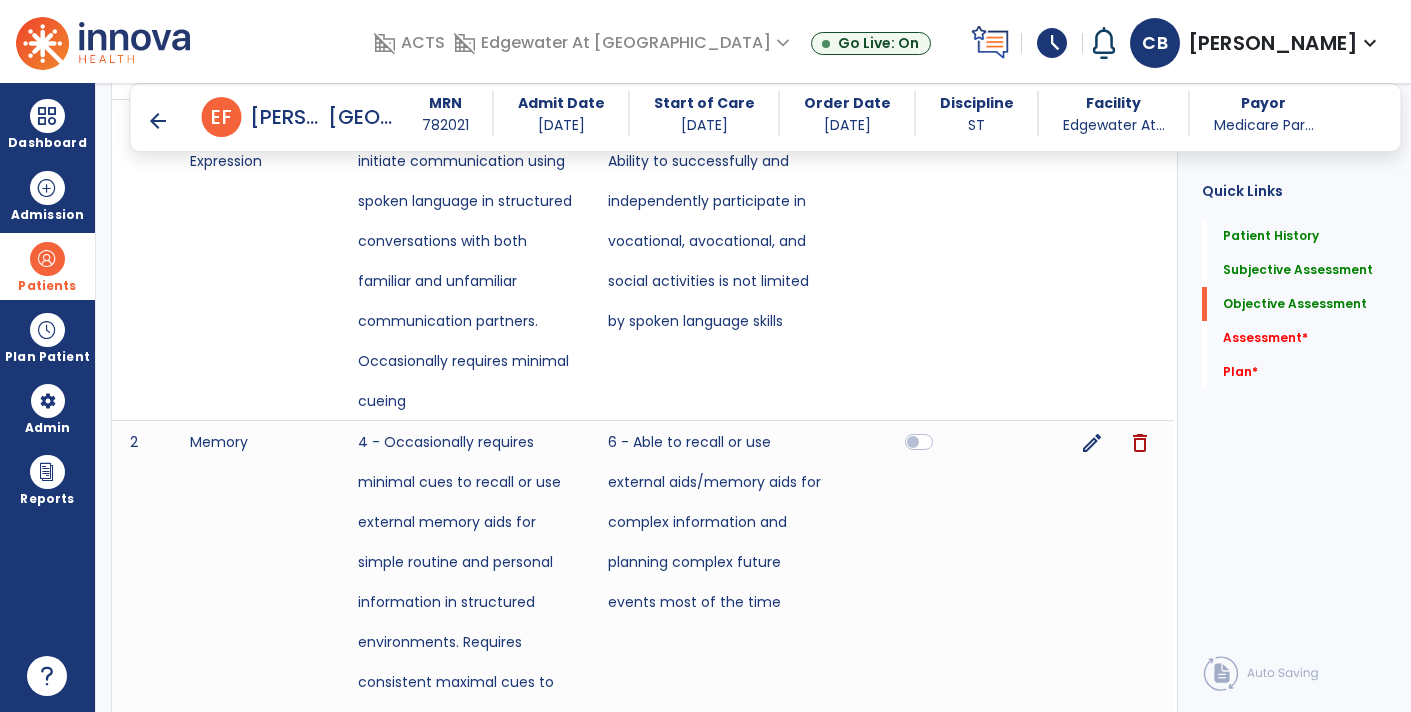 scroll, scrollTop: 1323, scrollLeft: 0, axis: vertical 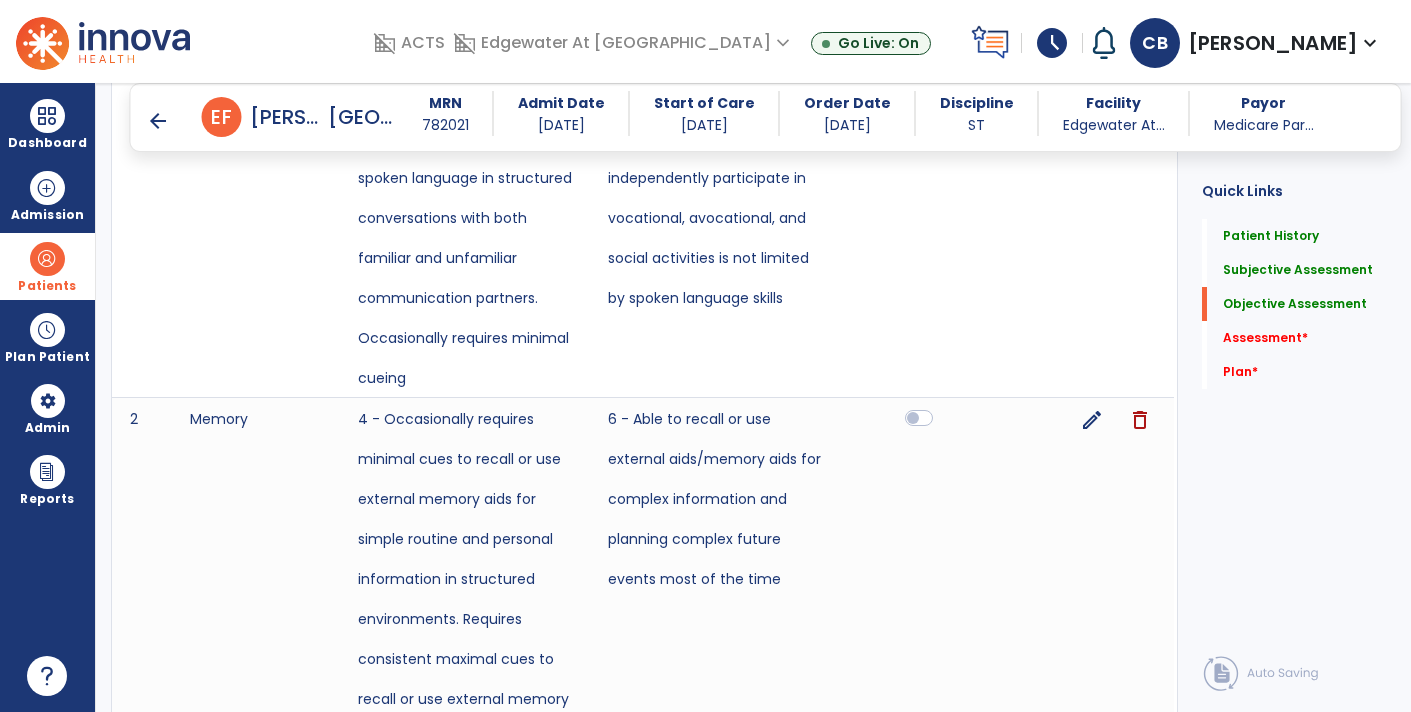 click 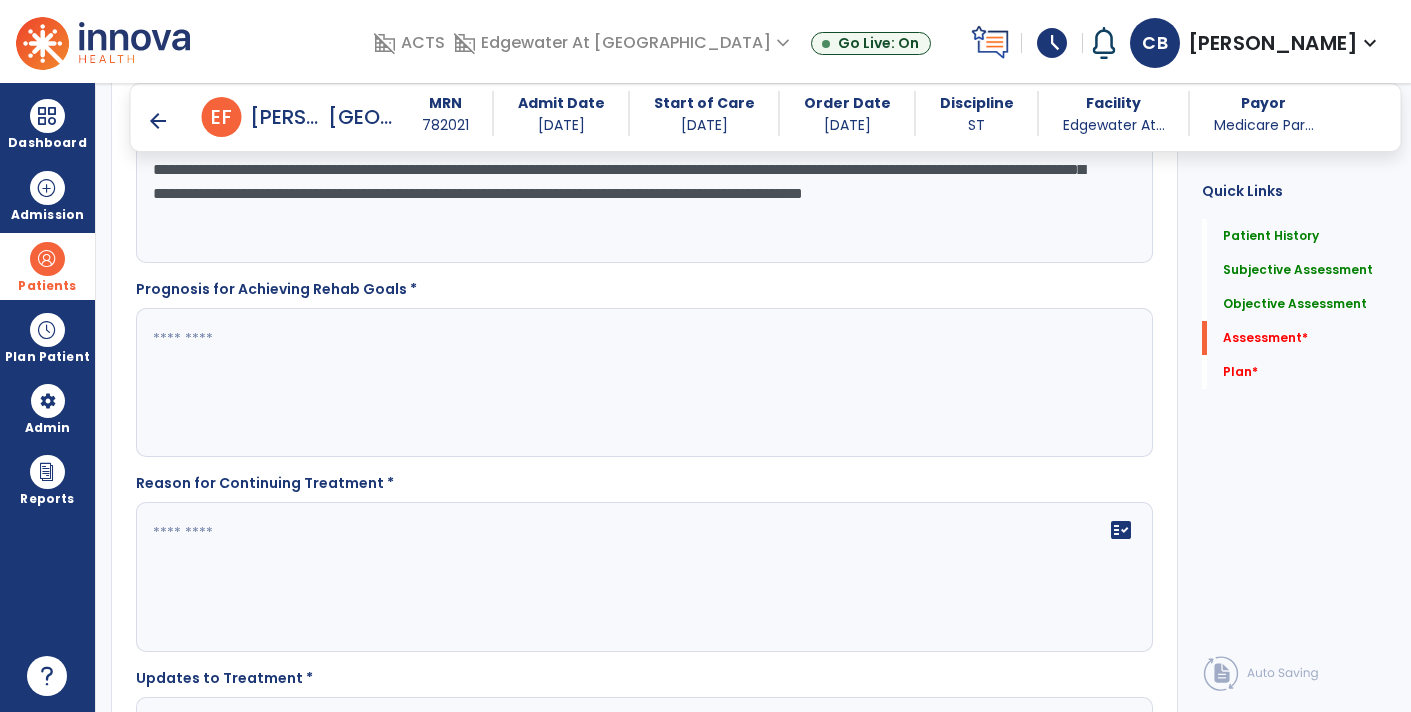 scroll, scrollTop: 2624, scrollLeft: 0, axis: vertical 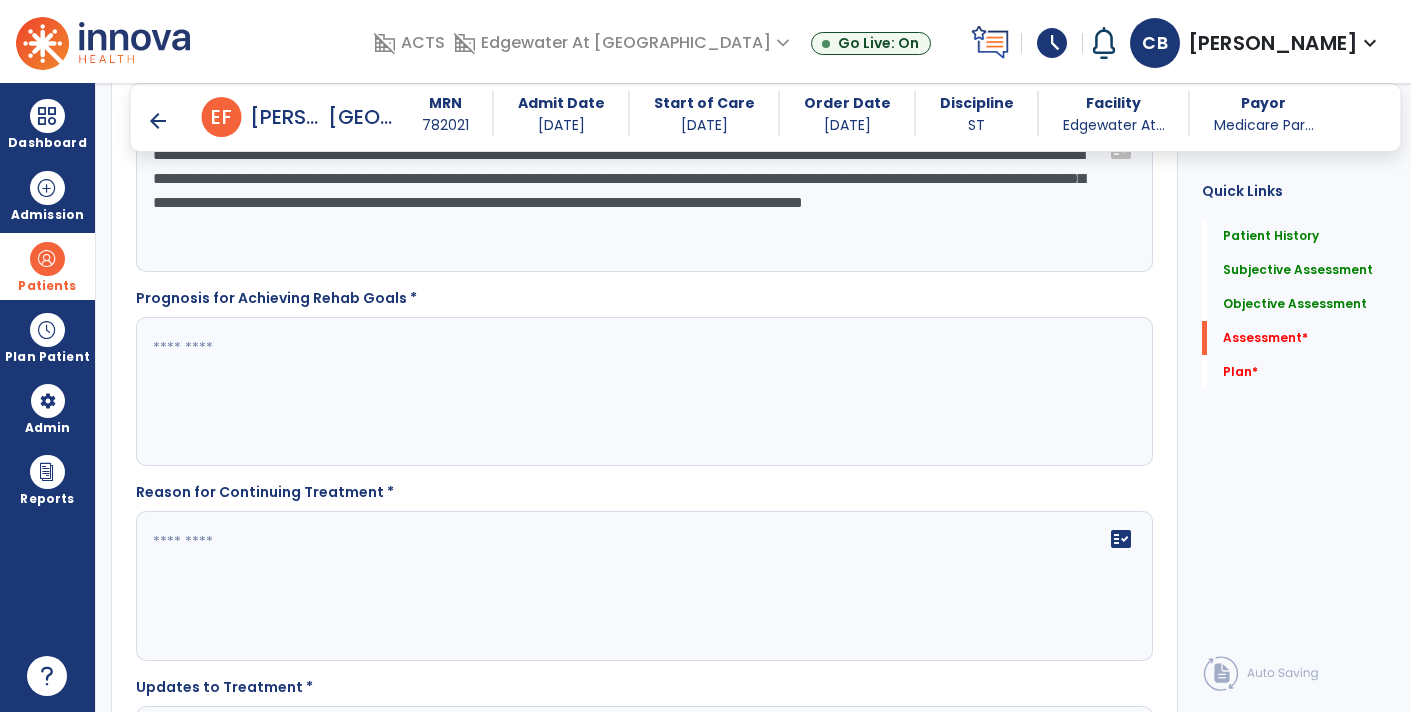 click 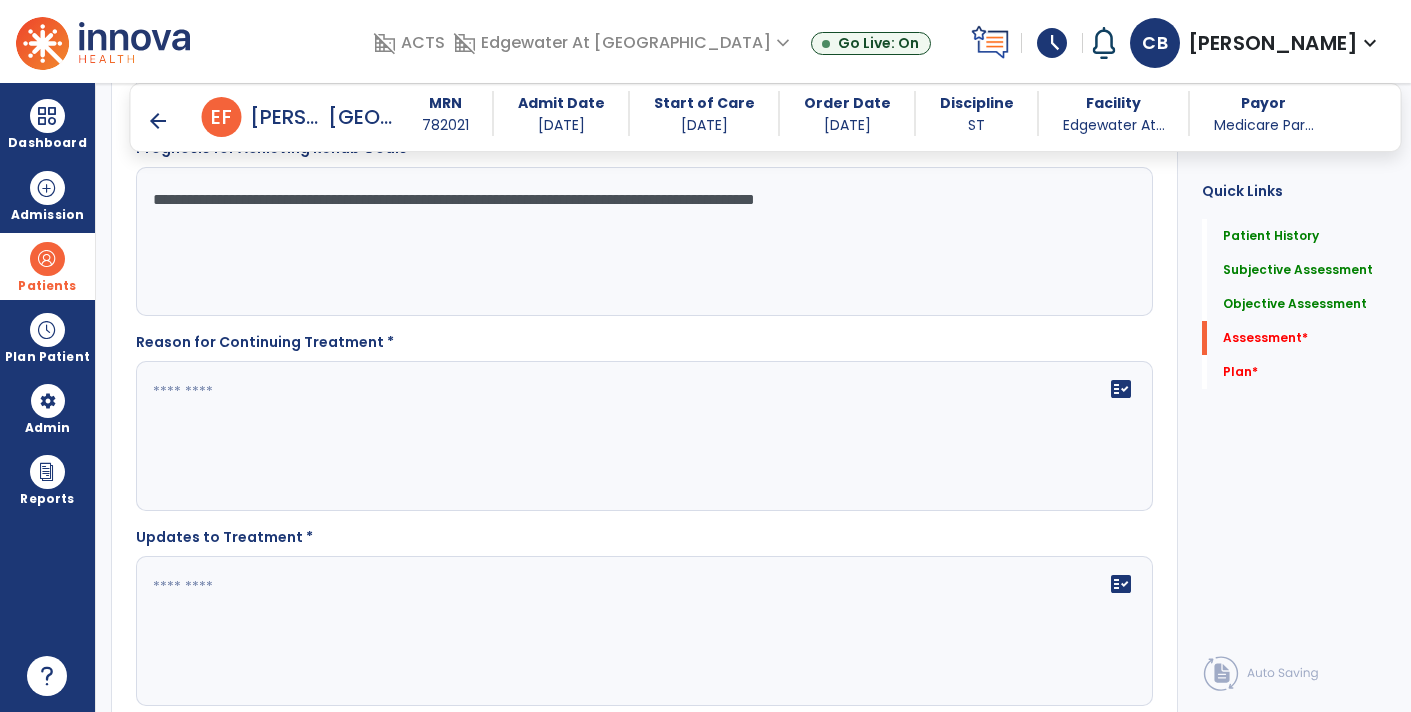 scroll, scrollTop: 2836, scrollLeft: 0, axis: vertical 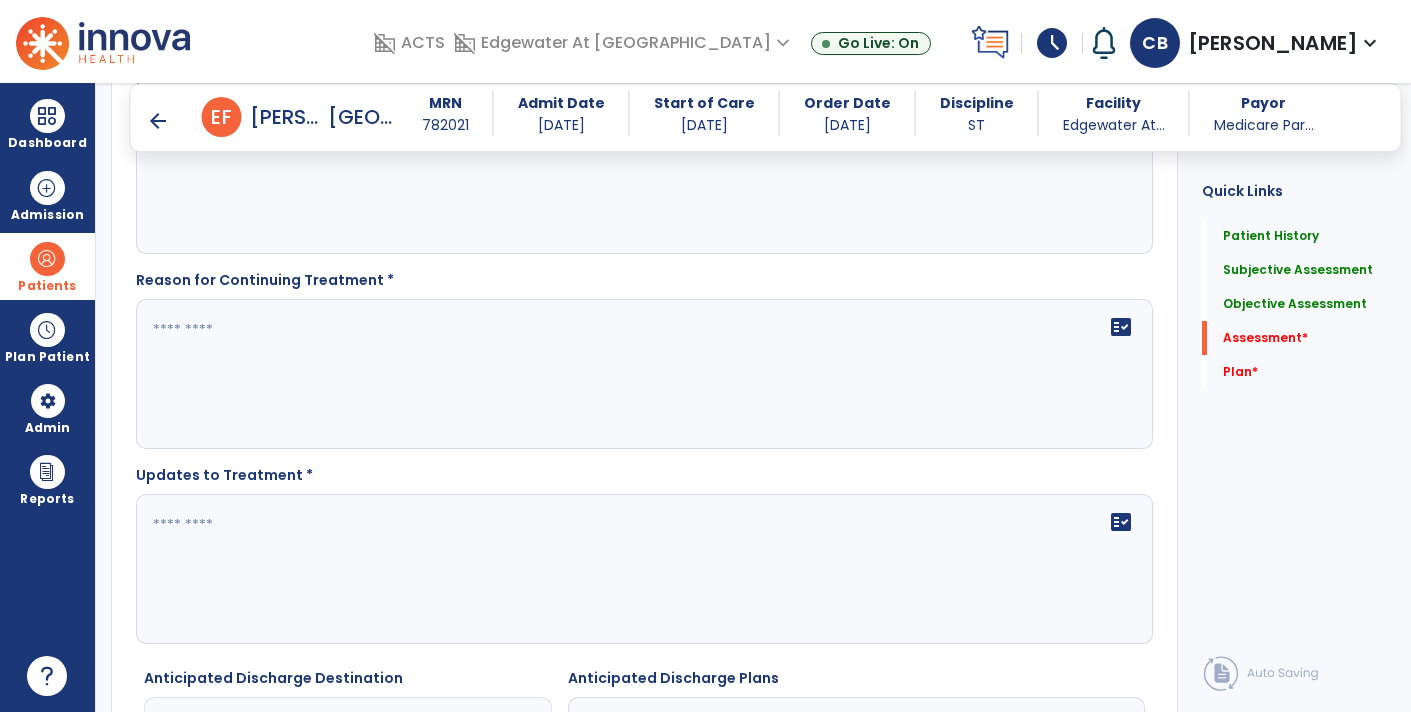 type on "**********" 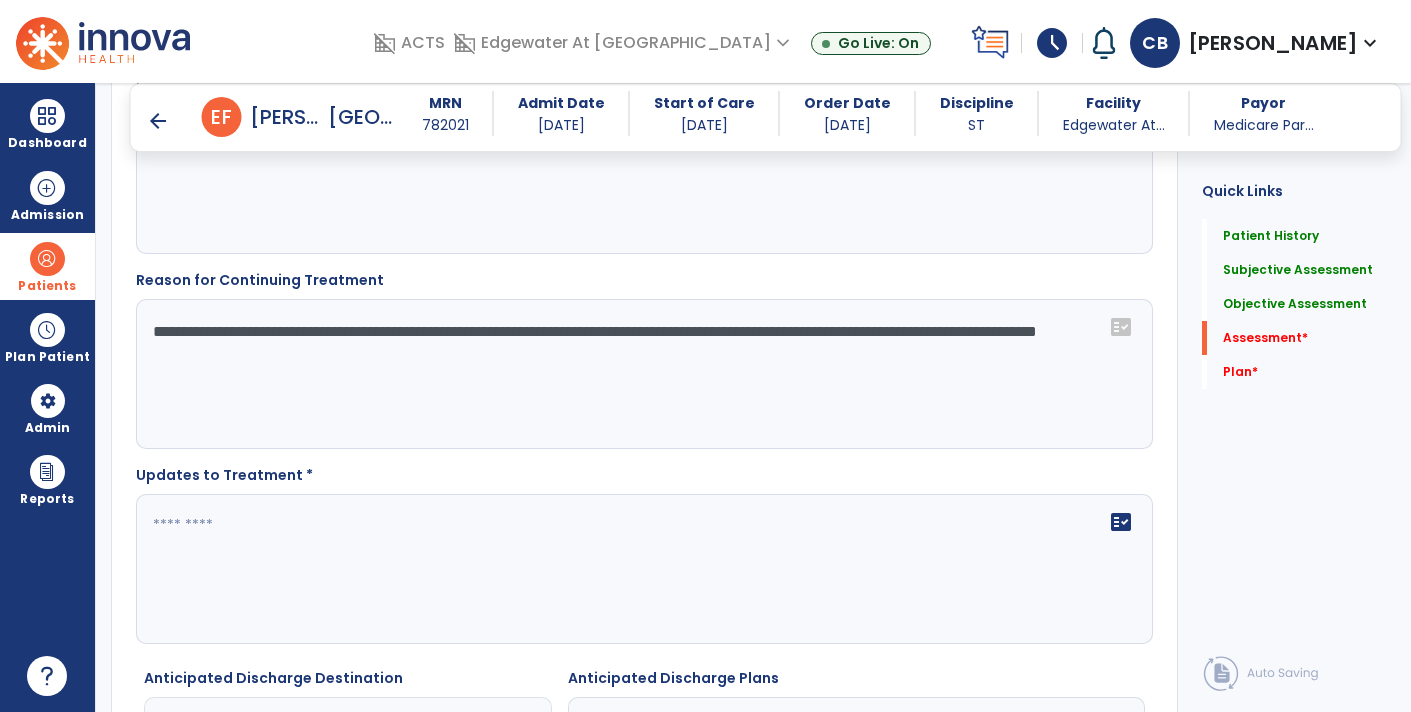 click on "**********" 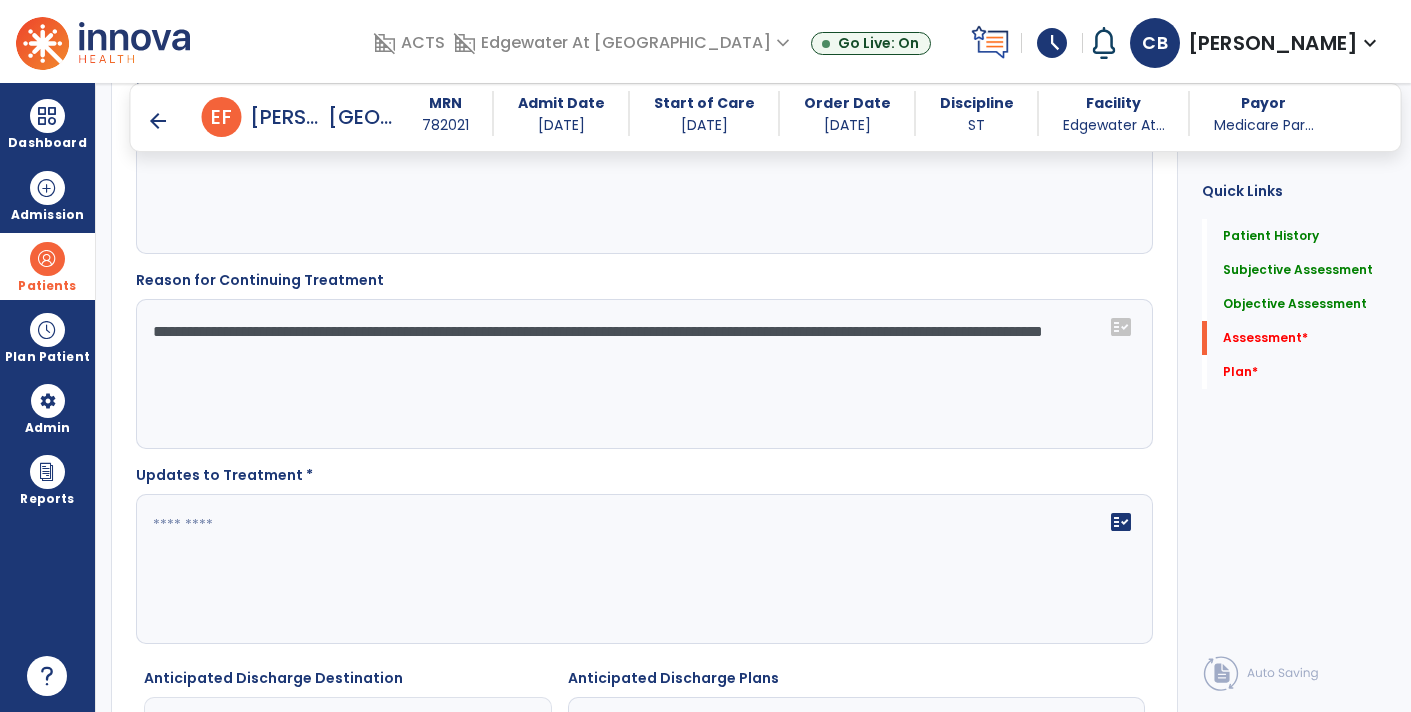 type on "**********" 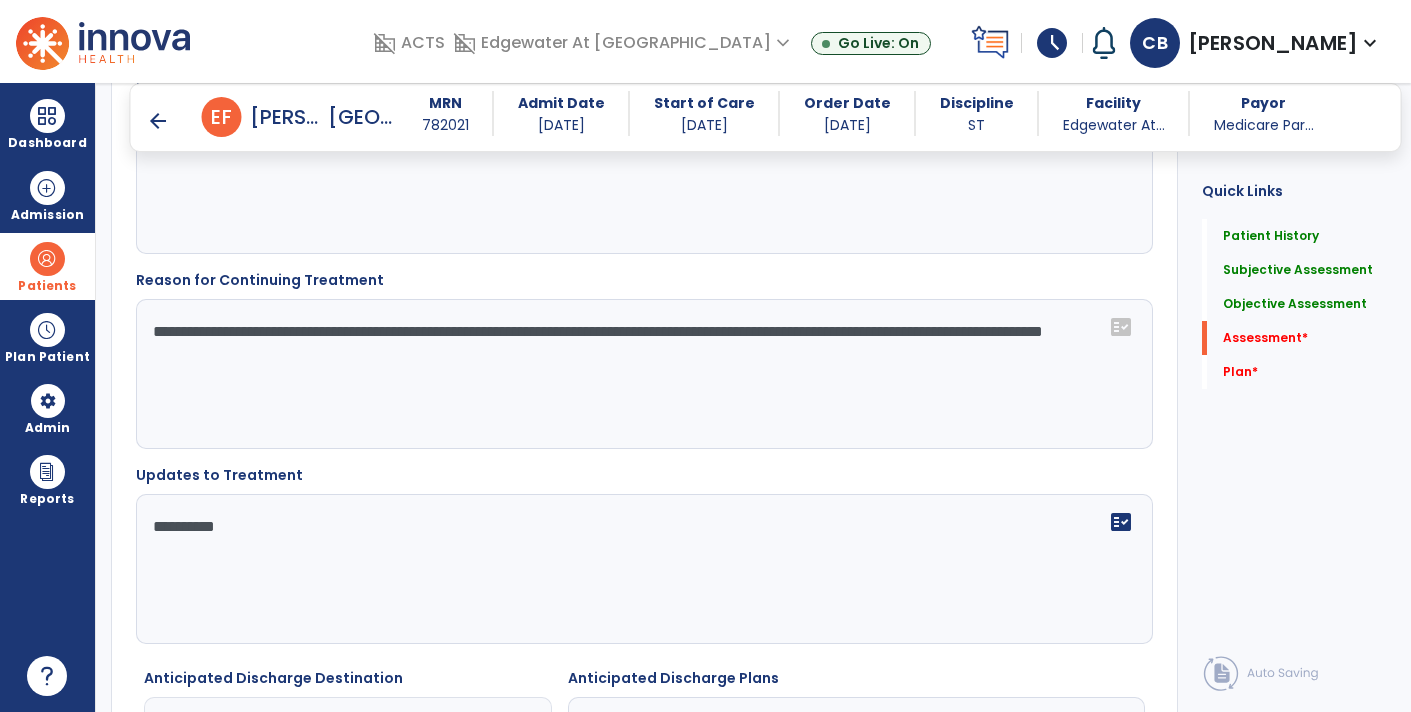 type on "**********" 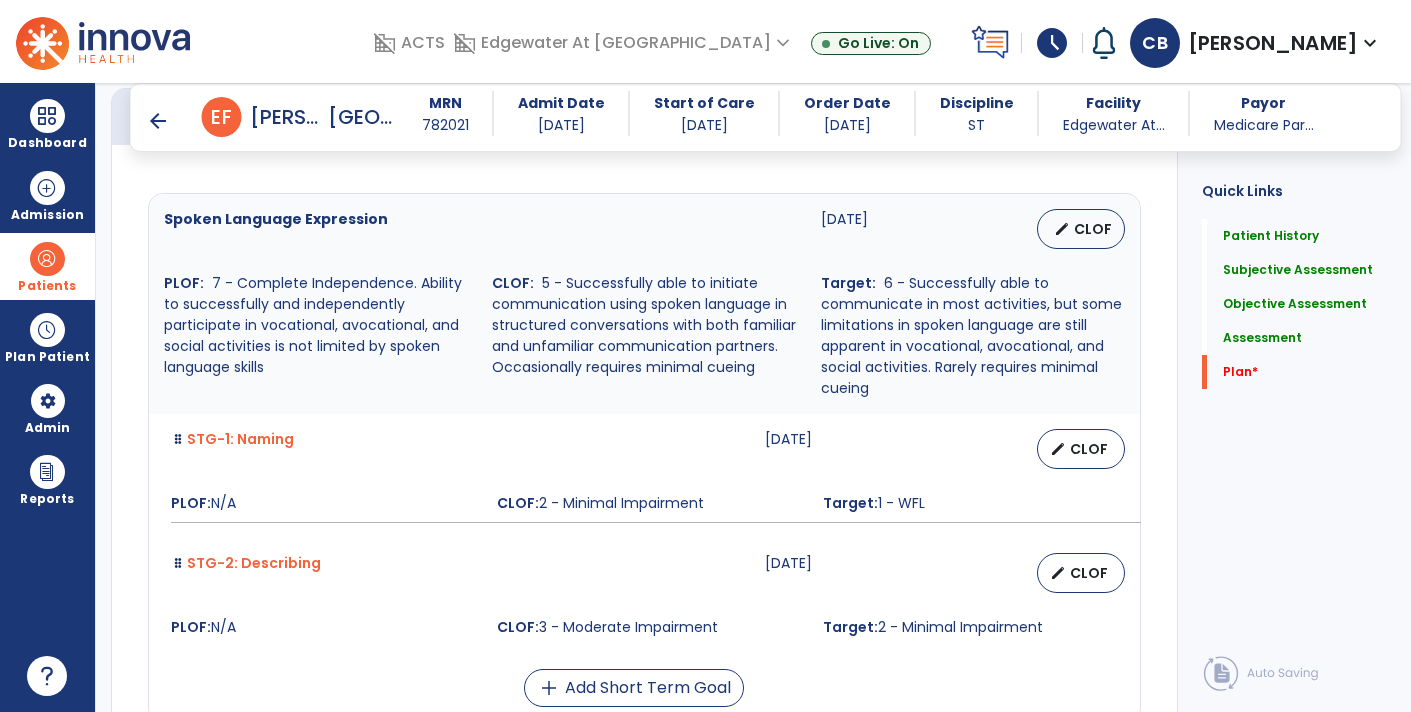 scroll, scrollTop: 3969, scrollLeft: 0, axis: vertical 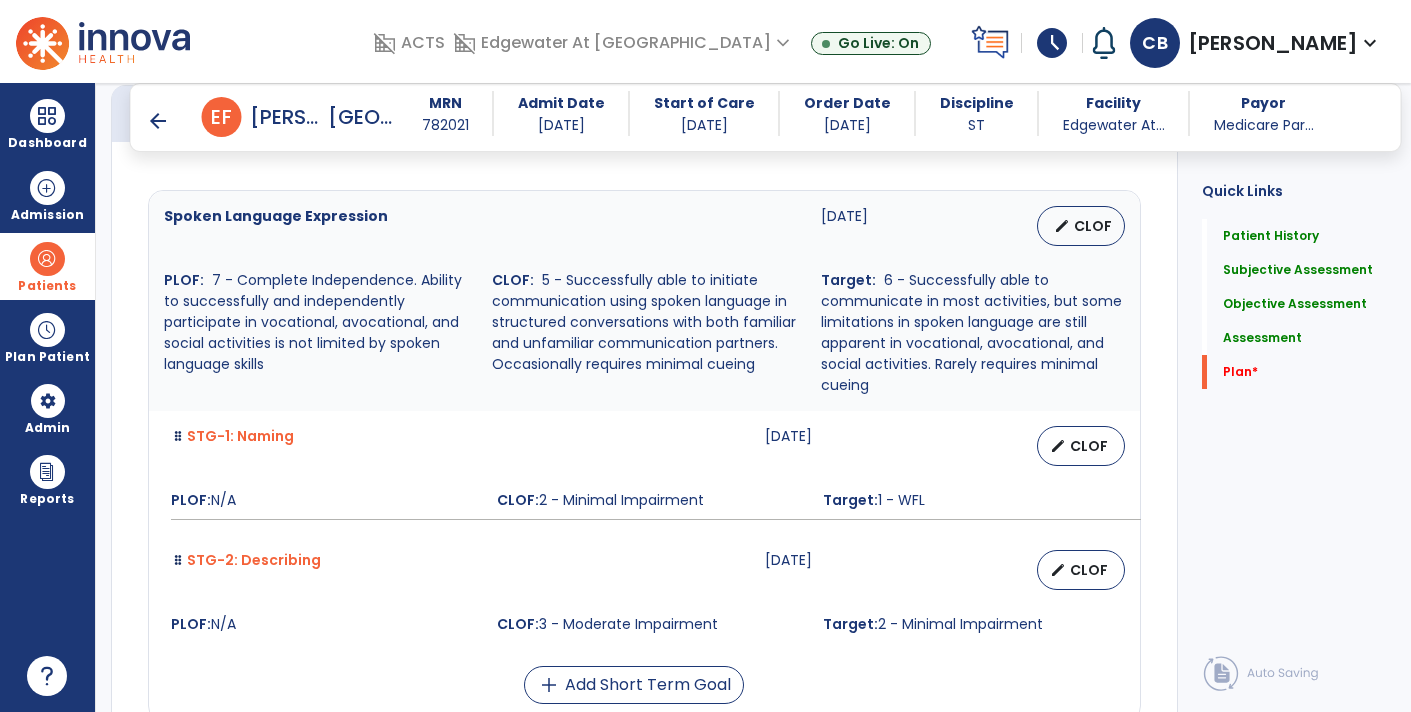type on "**********" 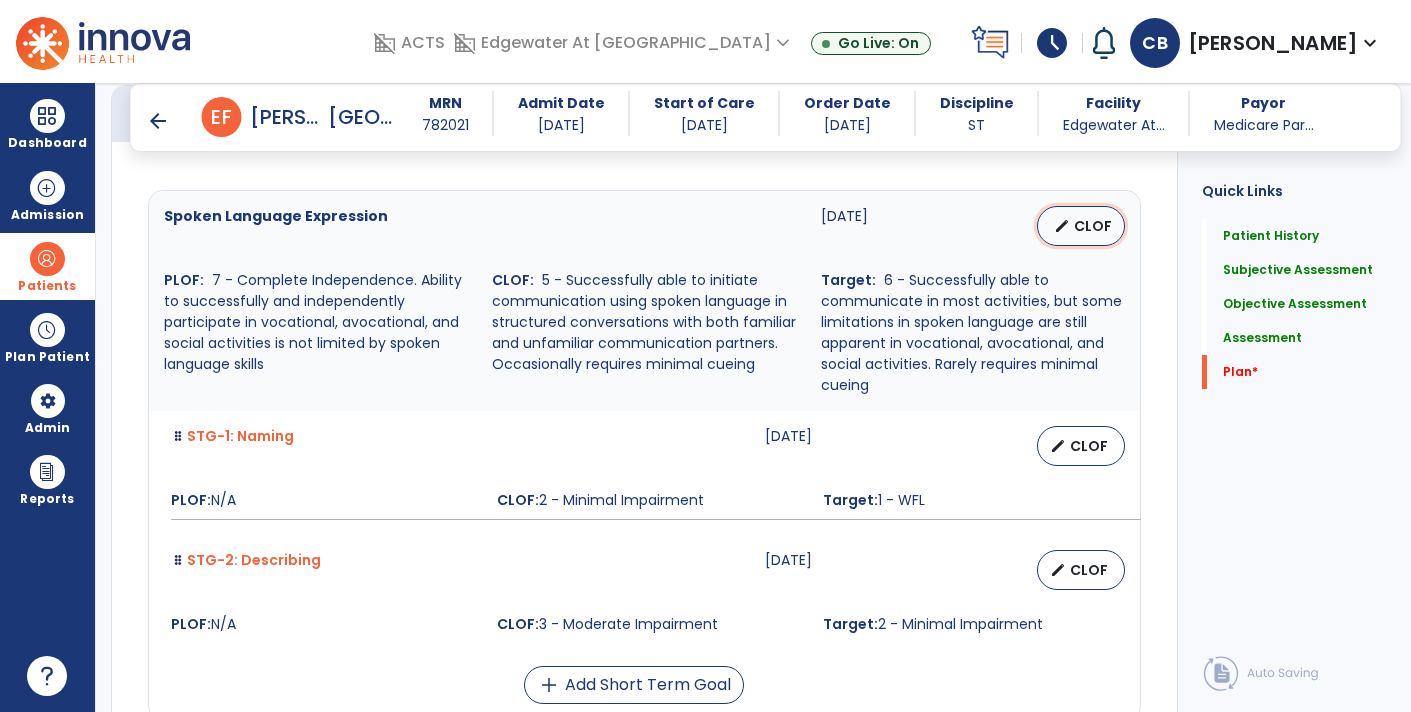 click on "edit   CLOF" at bounding box center (1081, 226) 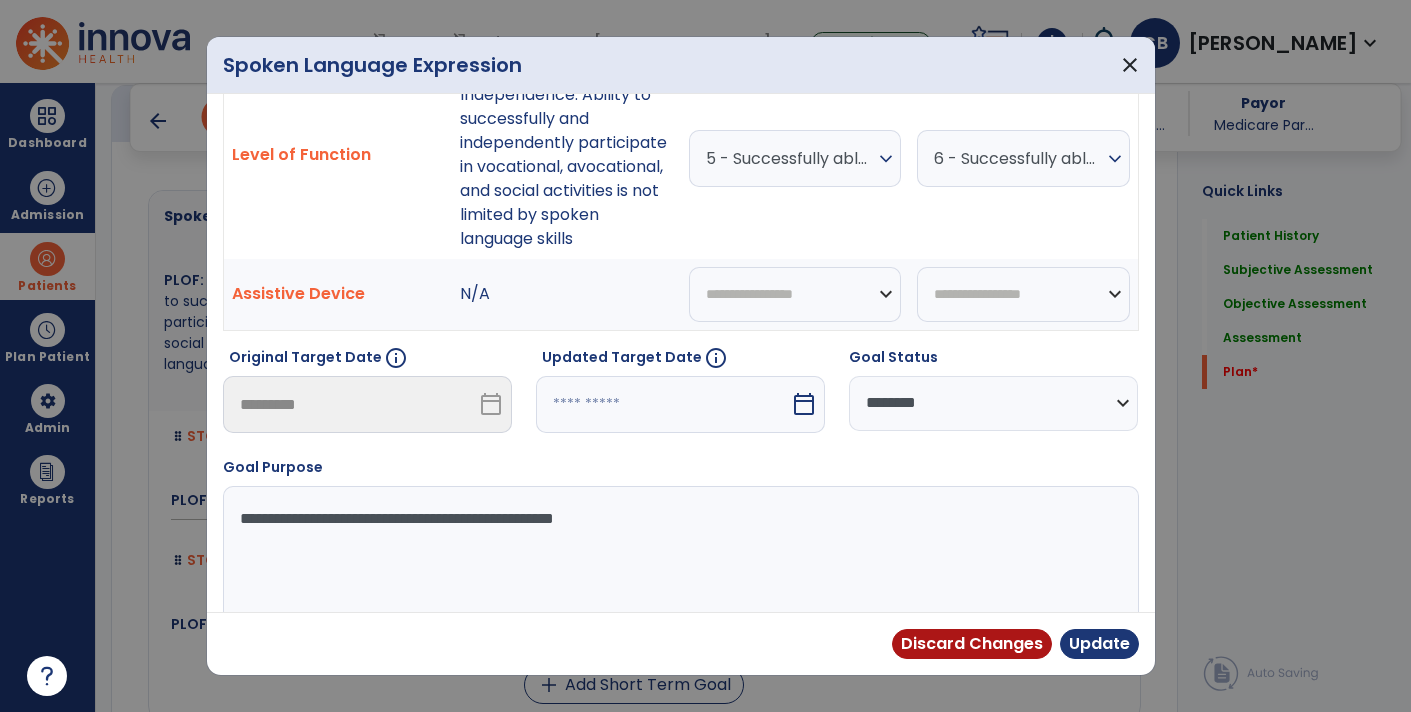 scroll, scrollTop: 123, scrollLeft: 0, axis: vertical 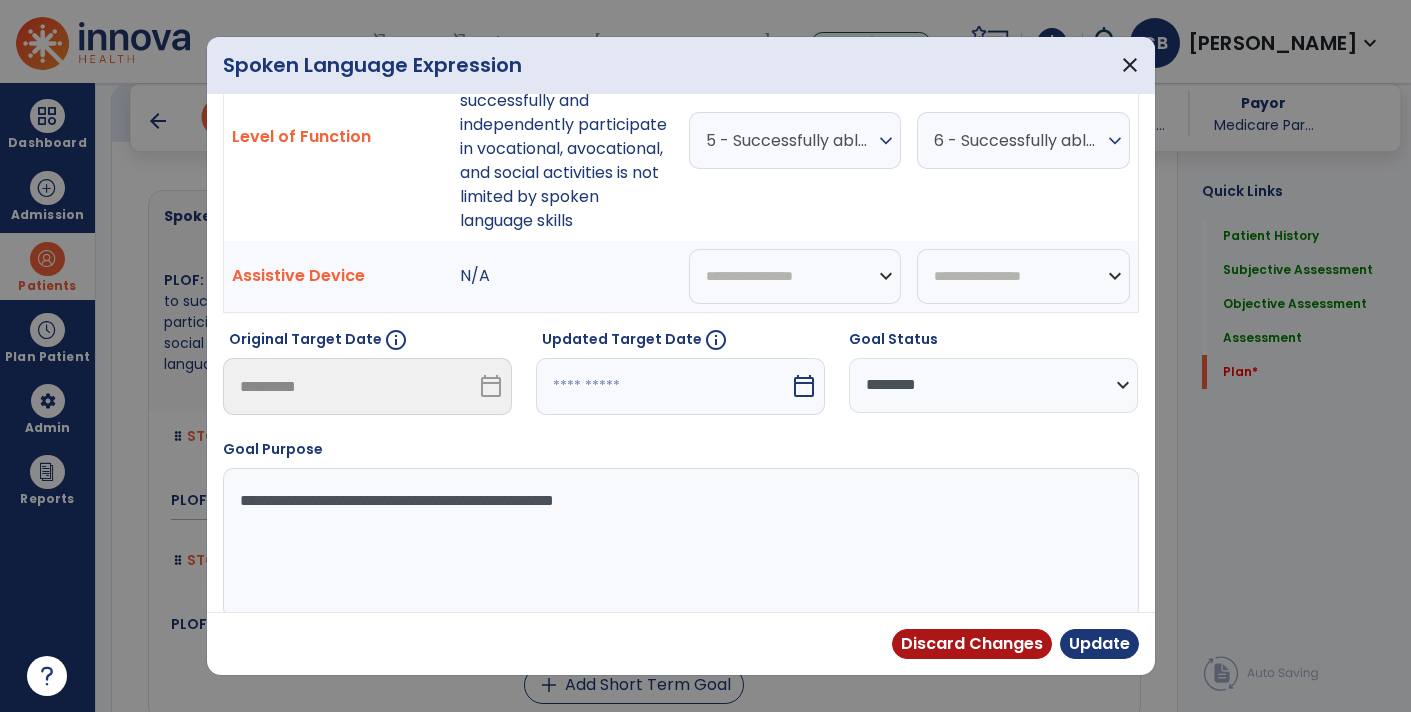 click on "calendar_today" at bounding box center (806, 386) 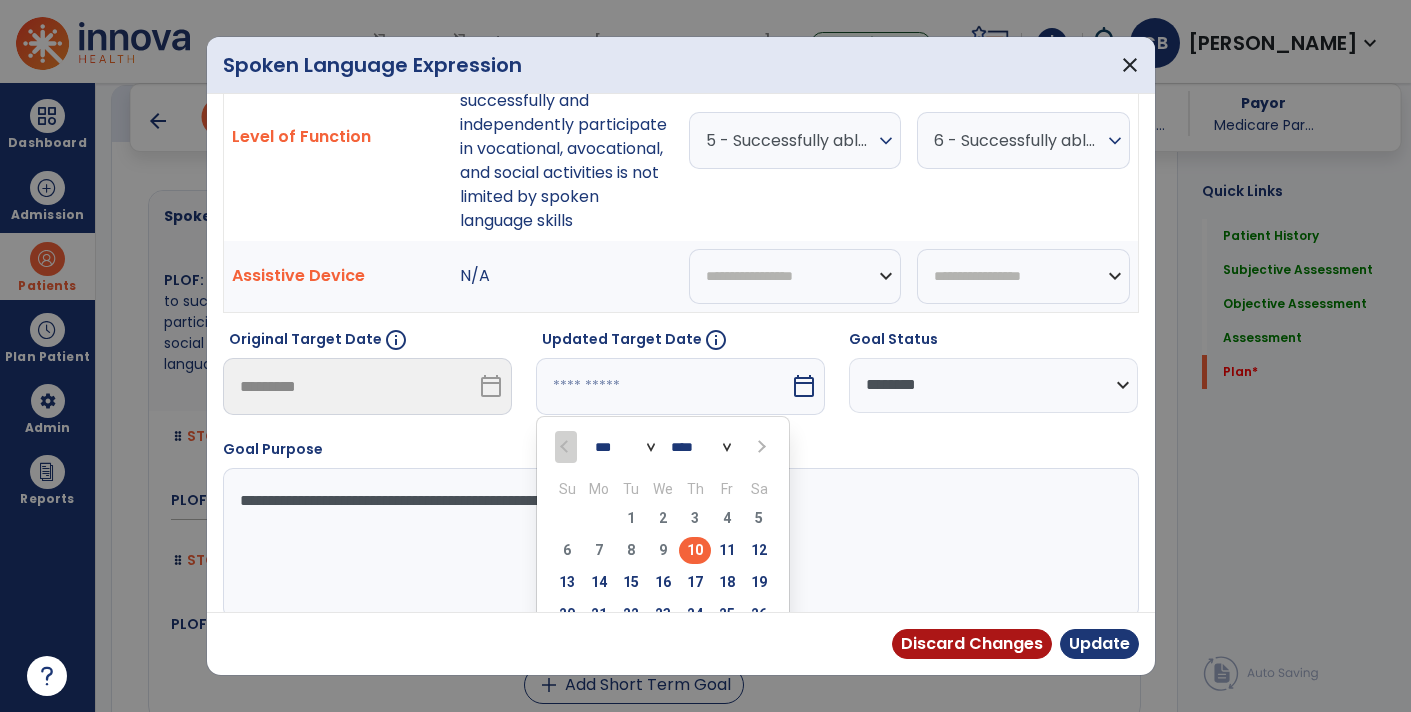 scroll, scrollTop: 218, scrollLeft: 0, axis: vertical 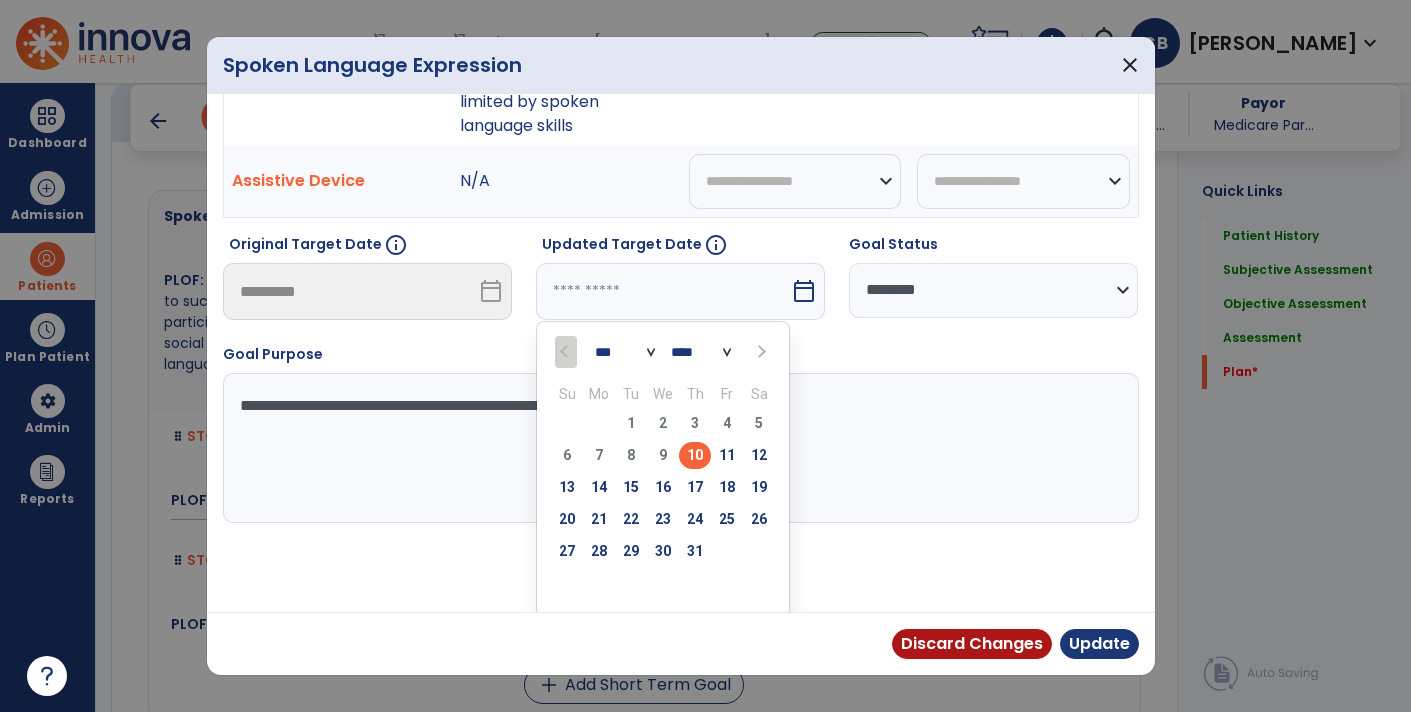 click at bounding box center (760, 352) 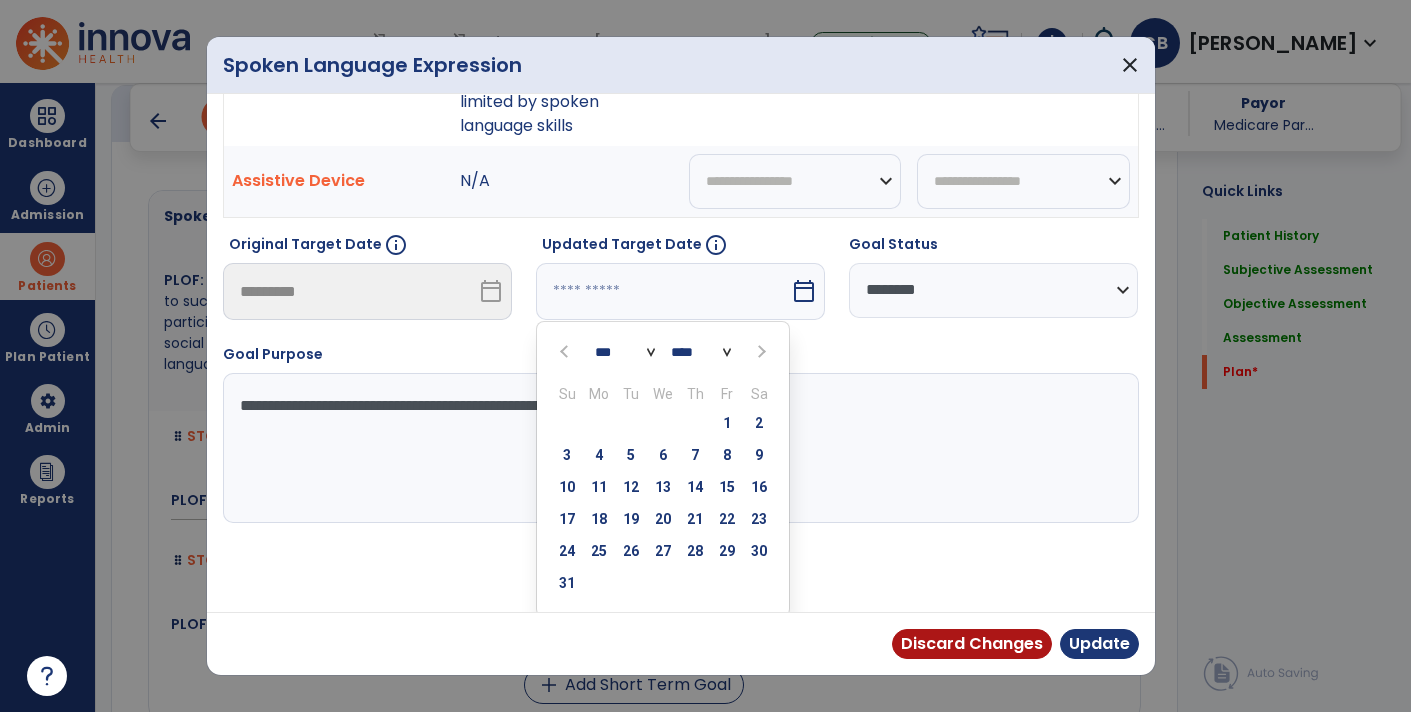 click at bounding box center [566, 351] 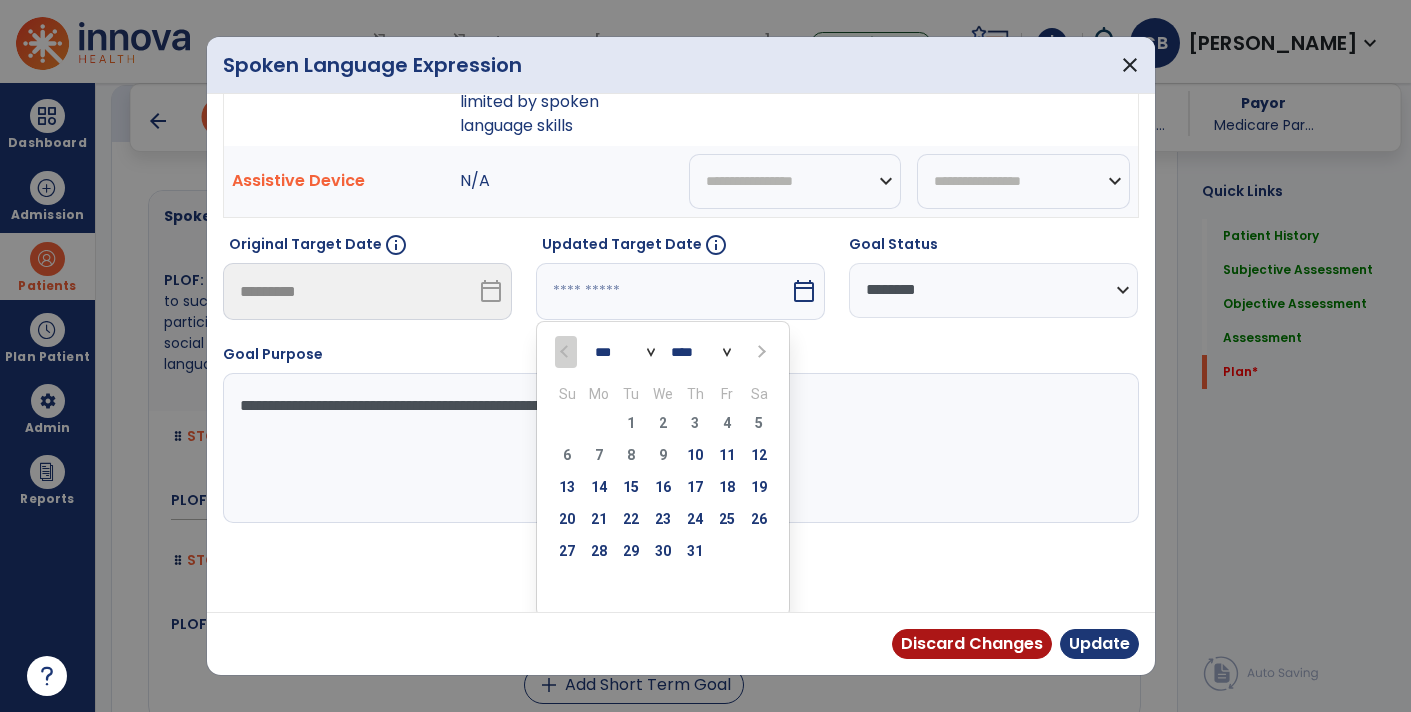 click on "*** *** ***" at bounding box center (625, 352) 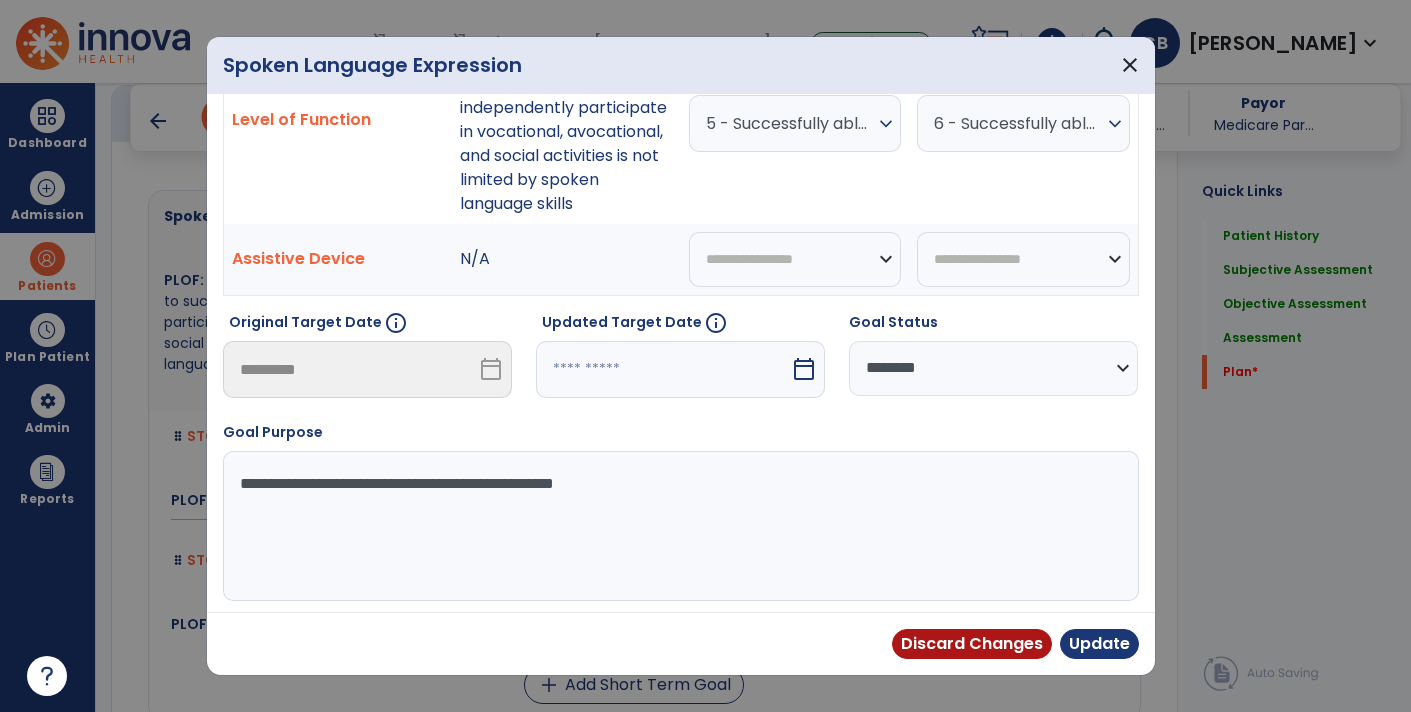 click on "calendar_today" at bounding box center [804, 369] 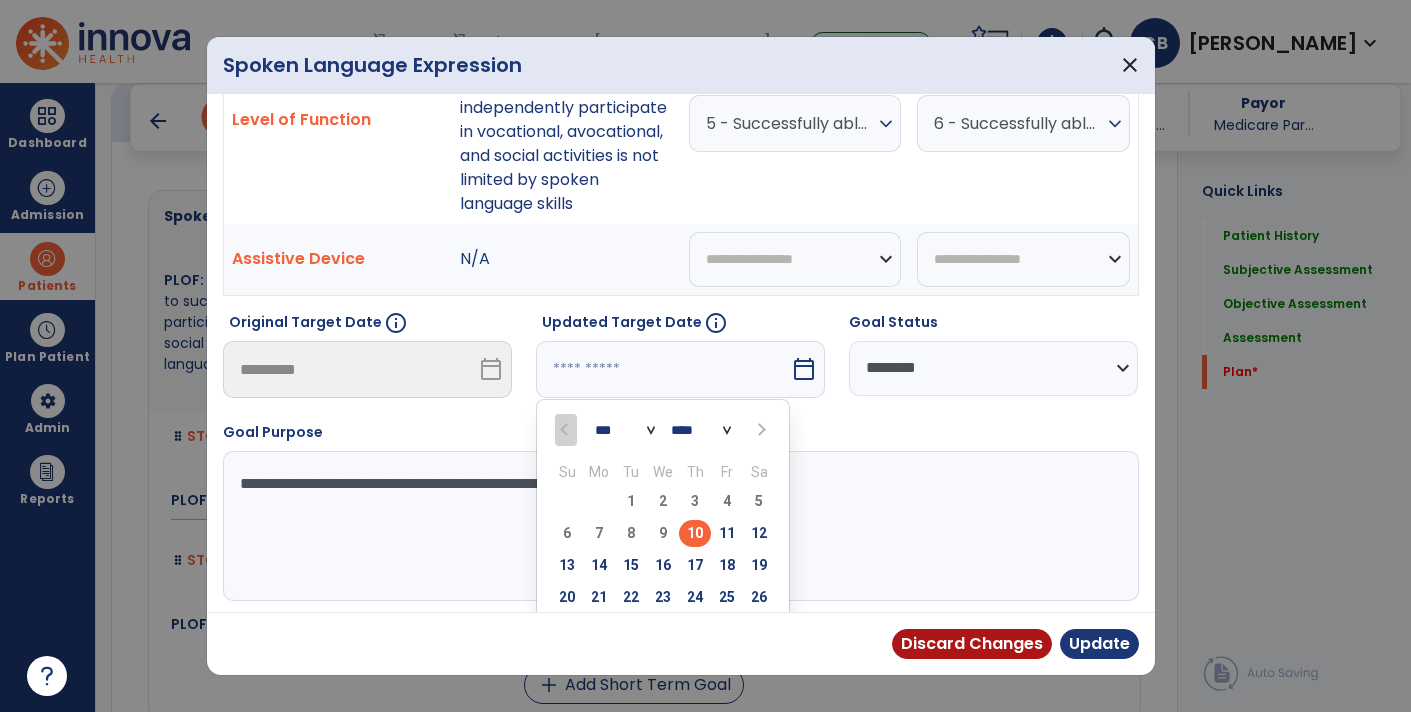 scroll, scrollTop: 218, scrollLeft: 0, axis: vertical 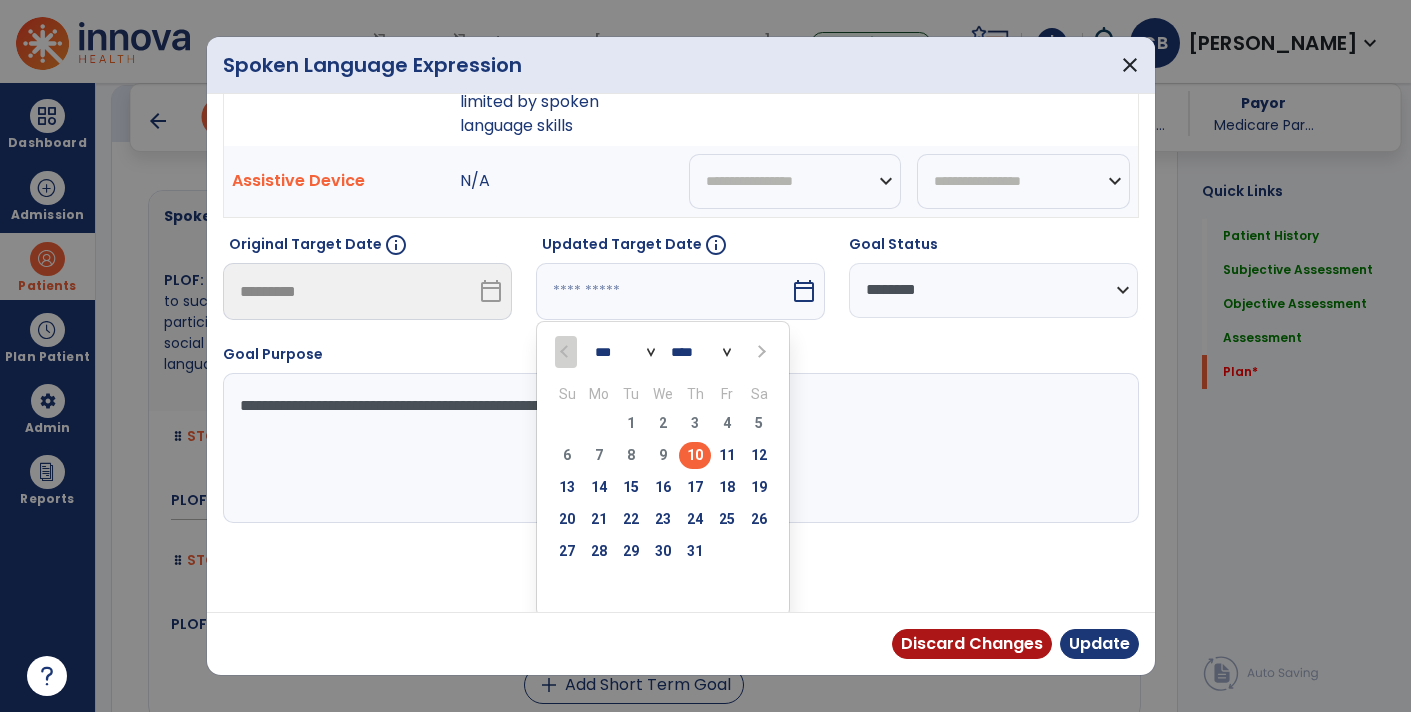 click at bounding box center [759, 351] 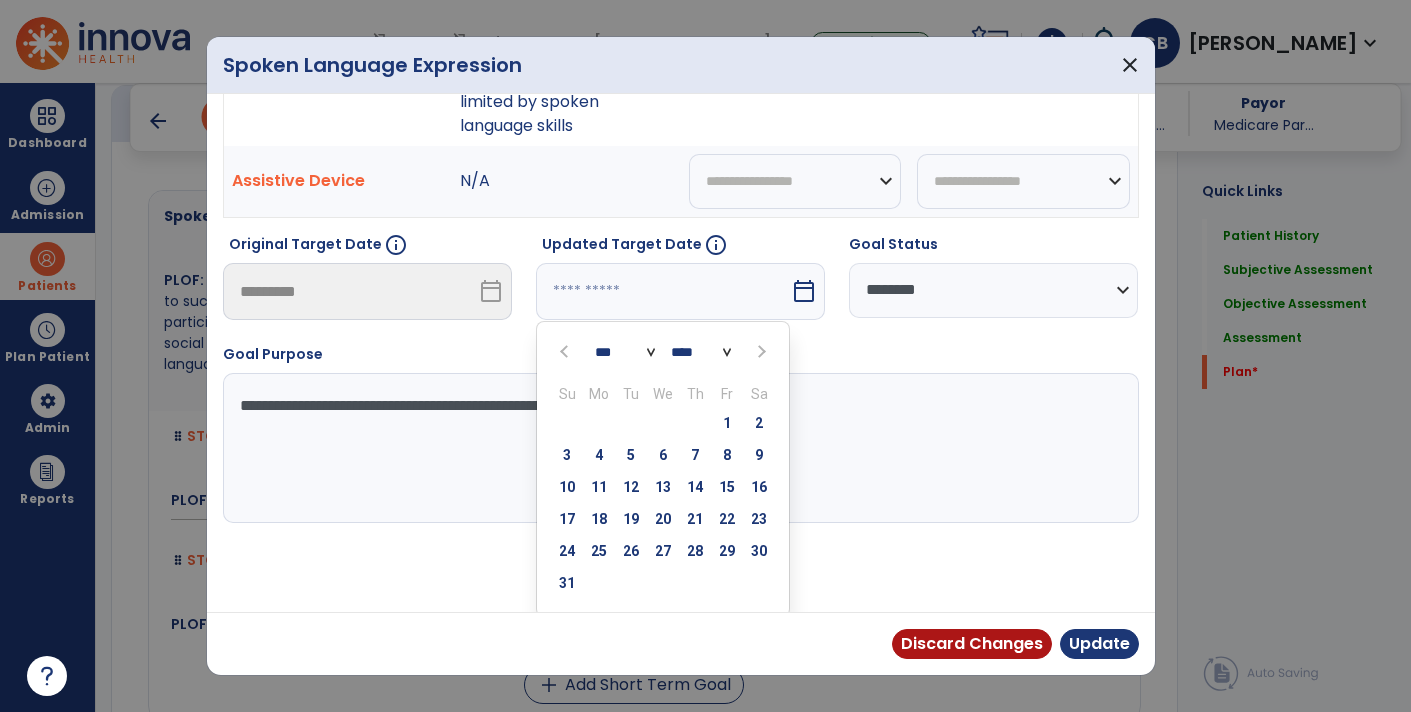 click at bounding box center (566, 351) 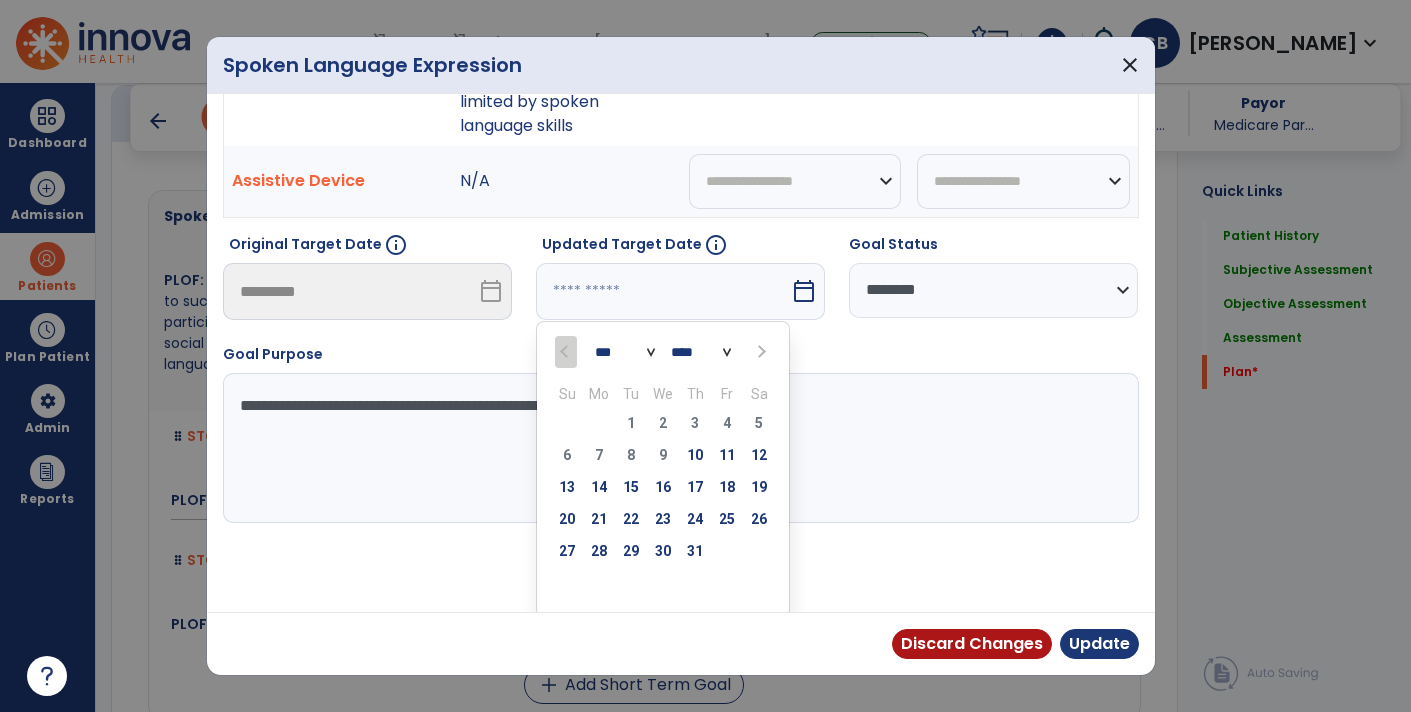 click at bounding box center [759, 351] 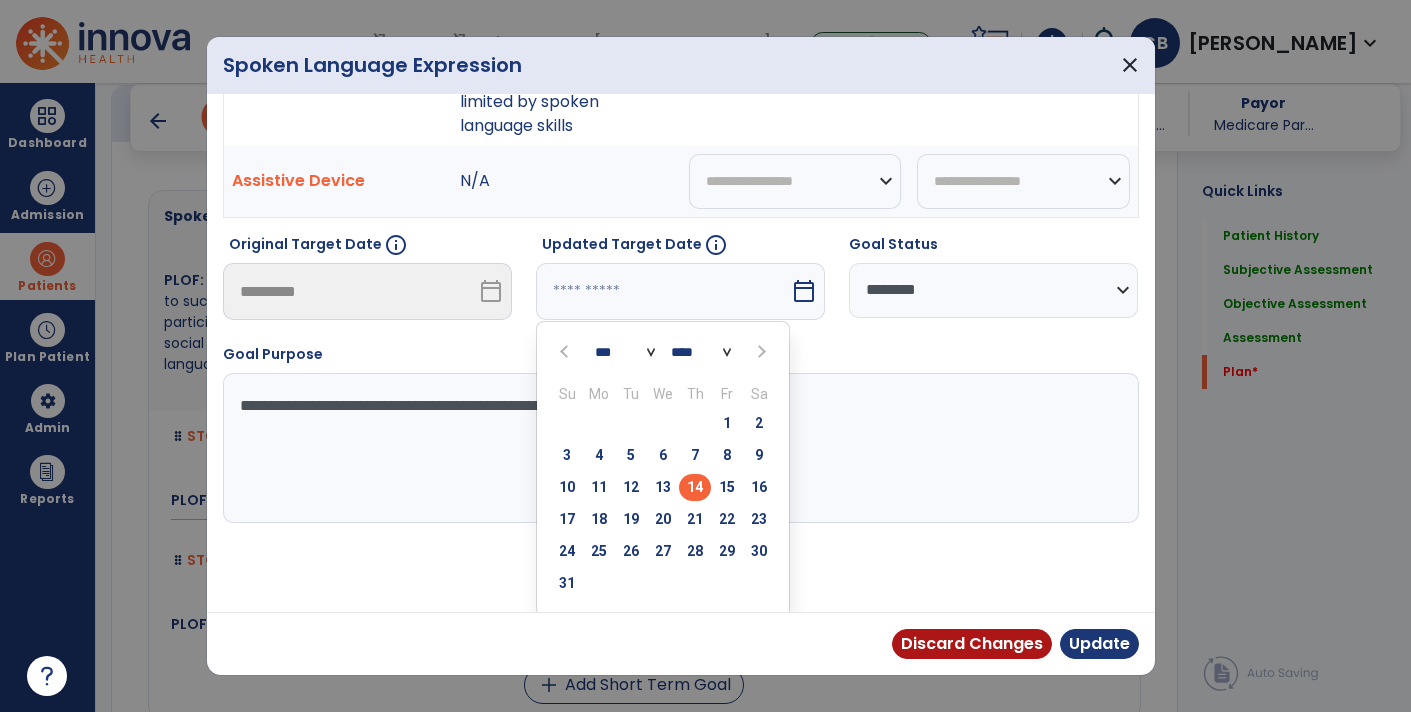 click on "14" at bounding box center (695, 487) 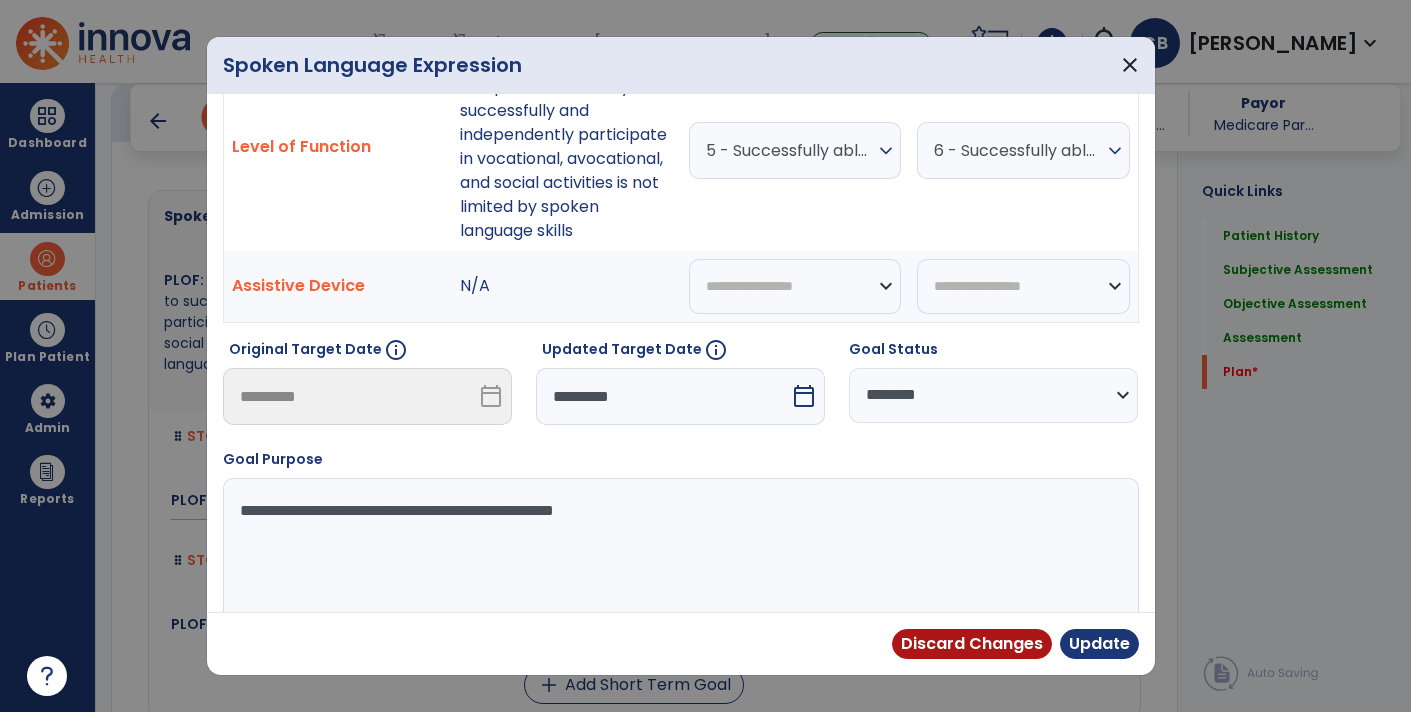 scroll, scrollTop: 140, scrollLeft: 0, axis: vertical 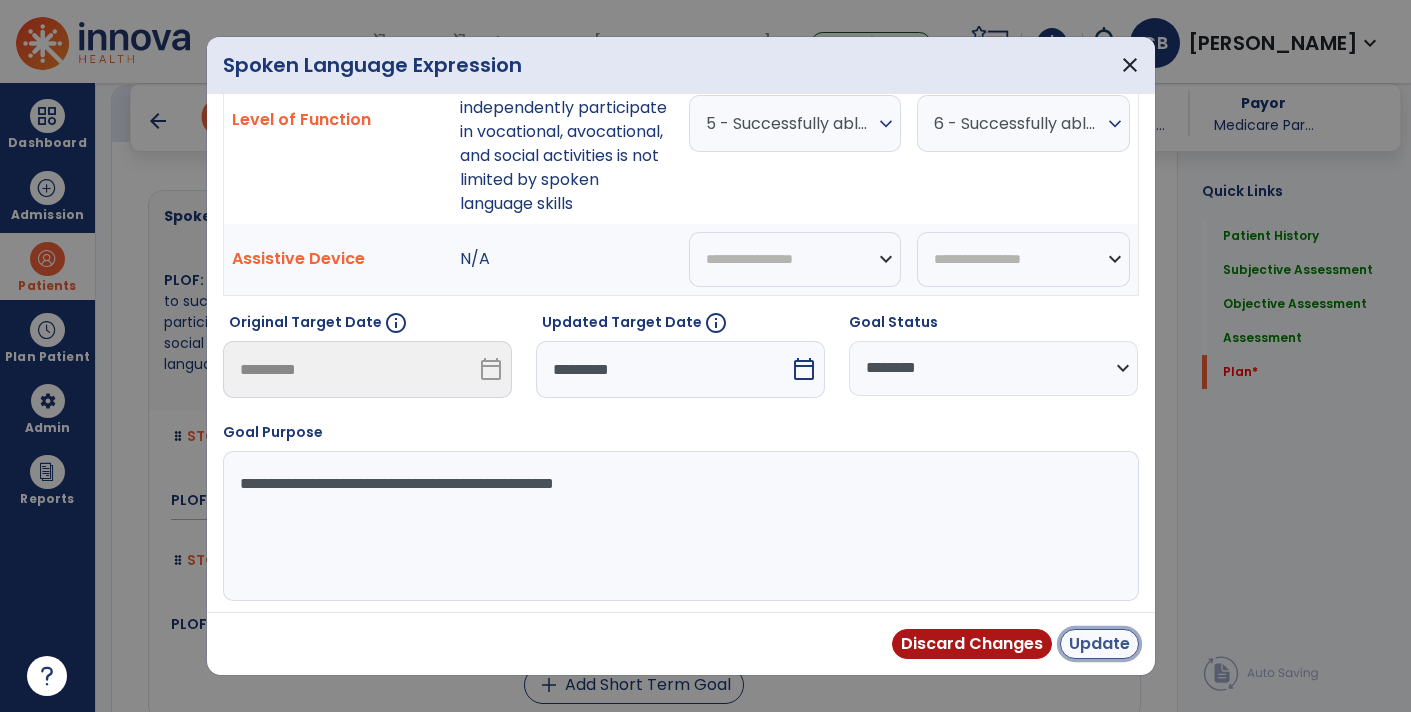 click on "Update" at bounding box center (1099, 644) 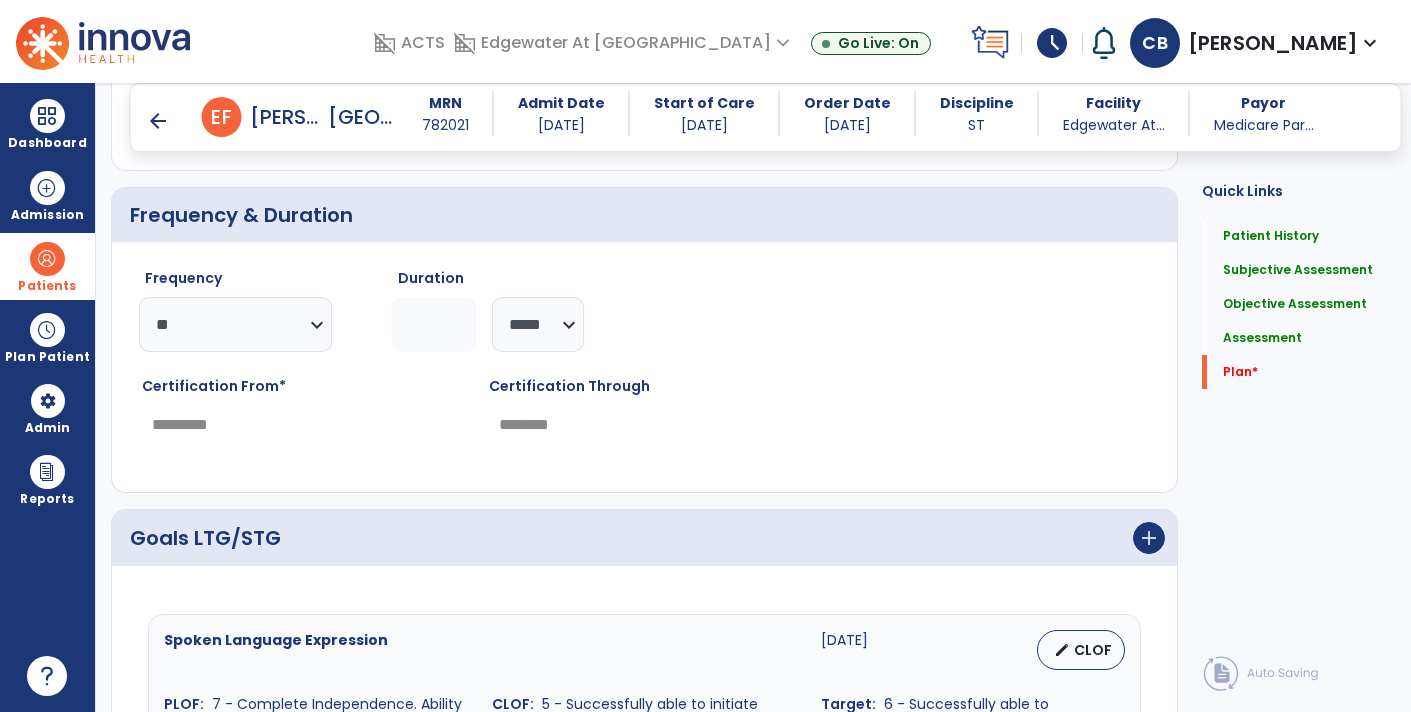 scroll, scrollTop: 3550, scrollLeft: 0, axis: vertical 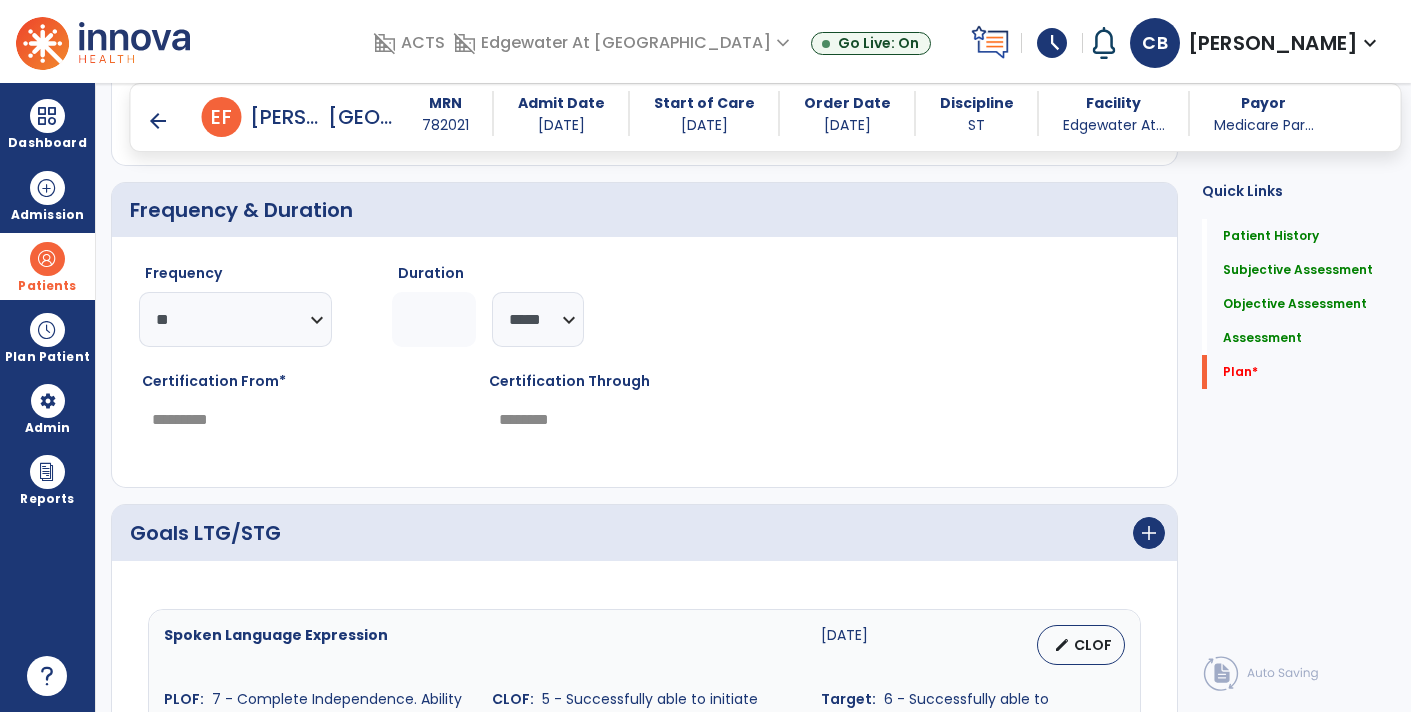 click on "*" 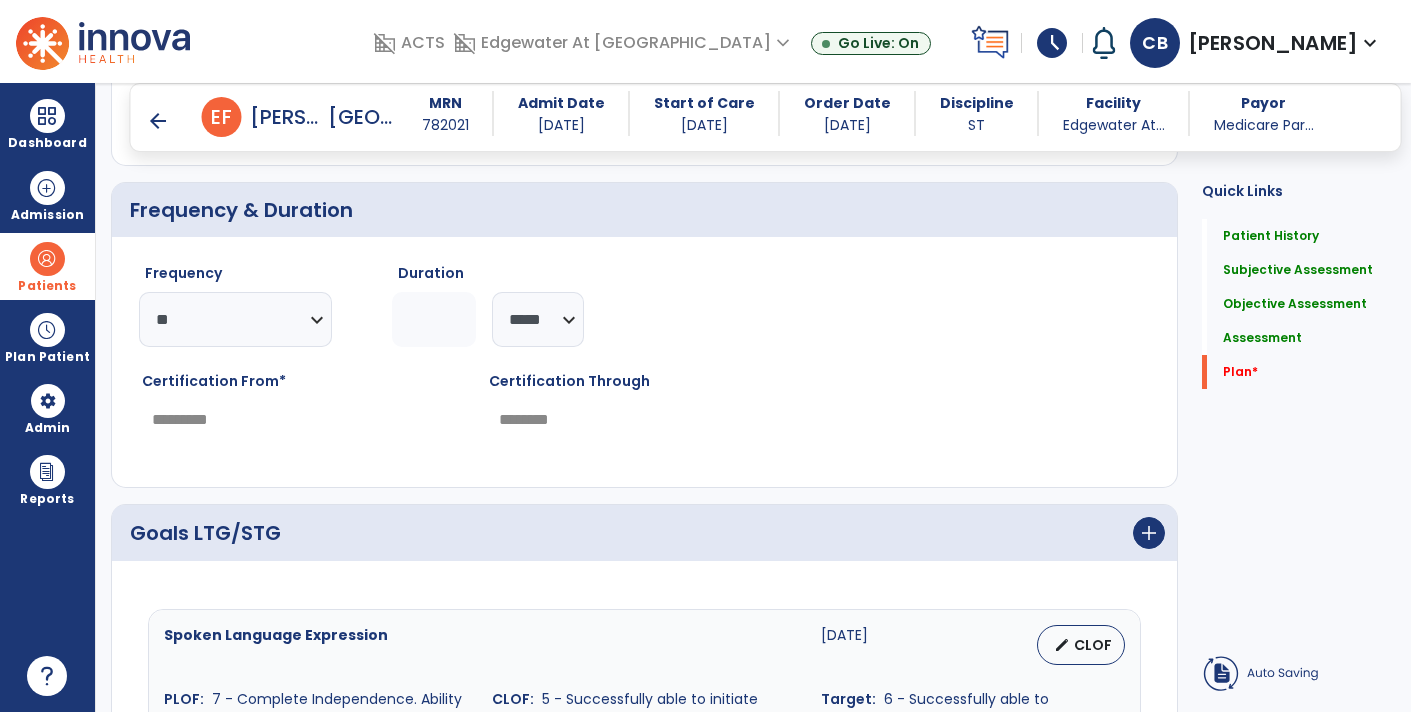 type on "*********" 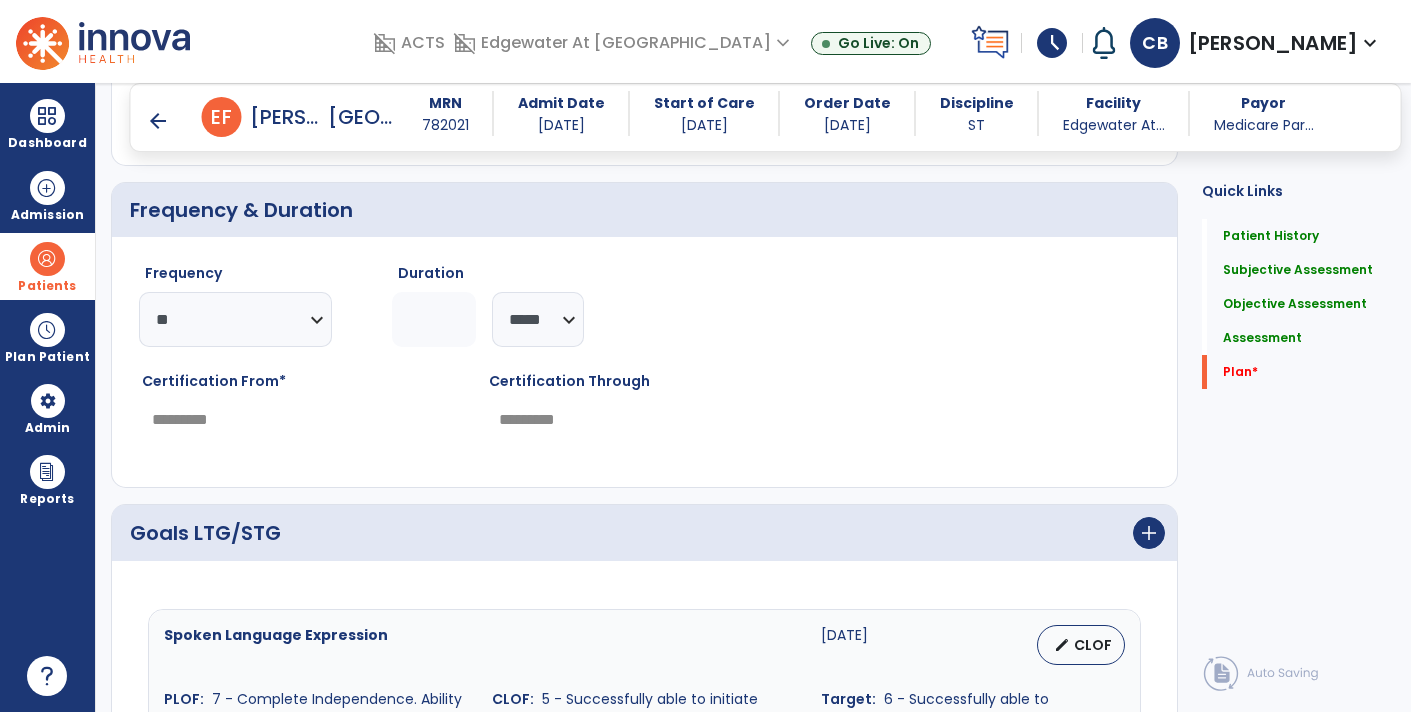 click on "Frequency  ********* ** ** ** ** ** ** **  Duration  * ******** *****" 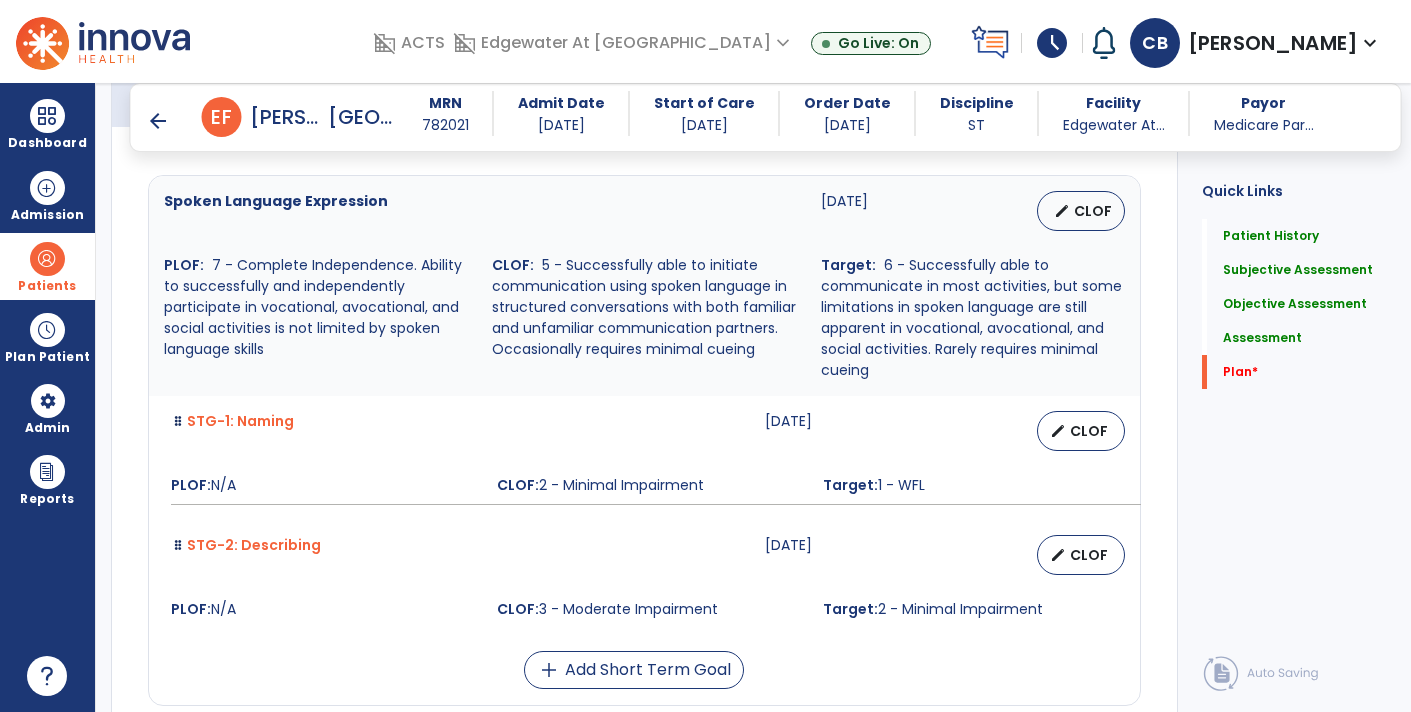 scroll, scrollTop: 3987, scrollLeft: 0, axis: vertical 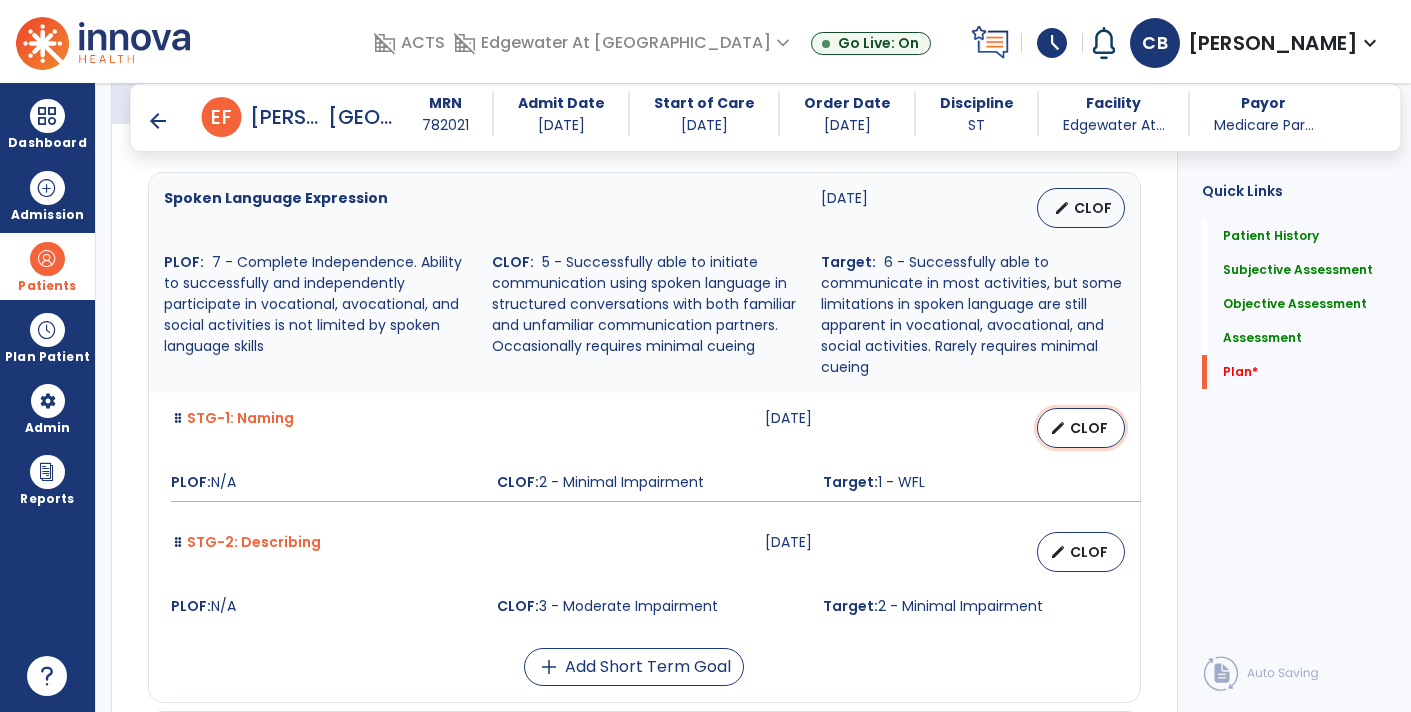 click on "edit   CLOF" at bounding box center (1081, 428) 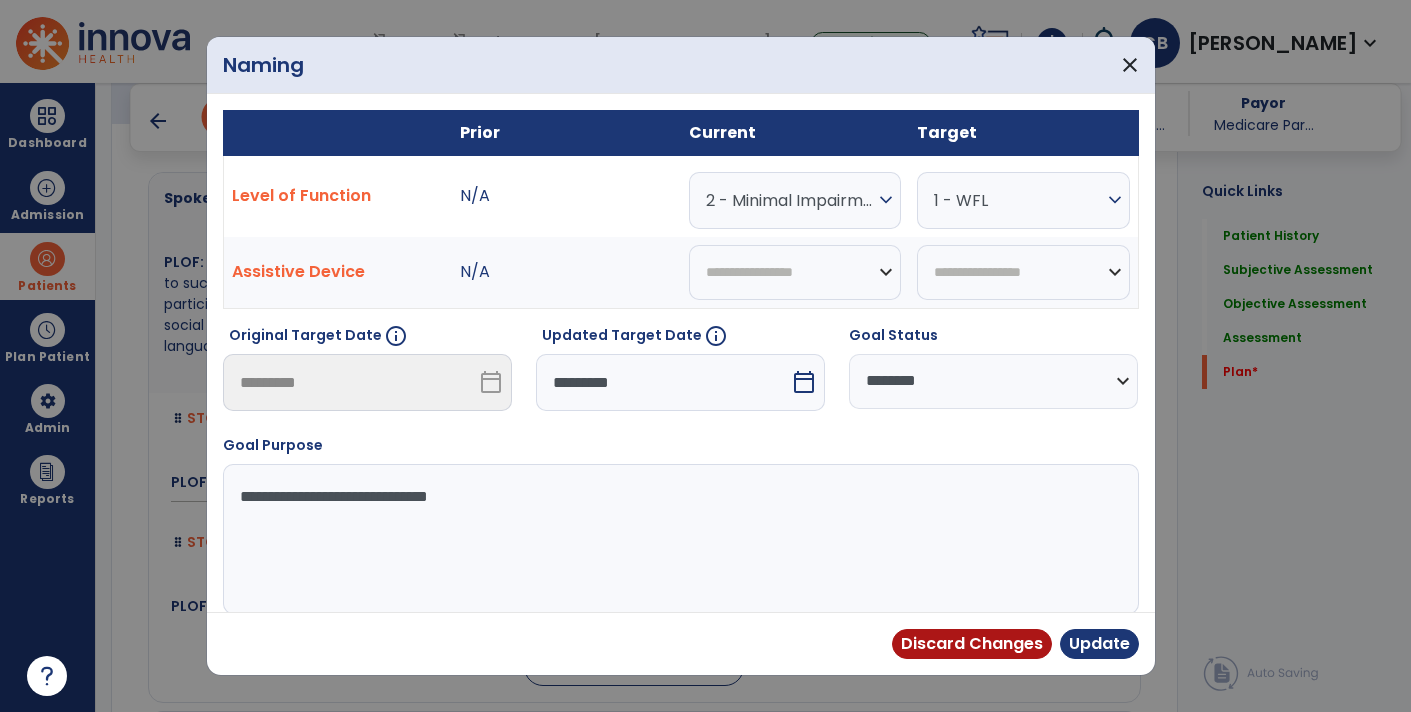 click on "*********" at bounding box center [663, 382] 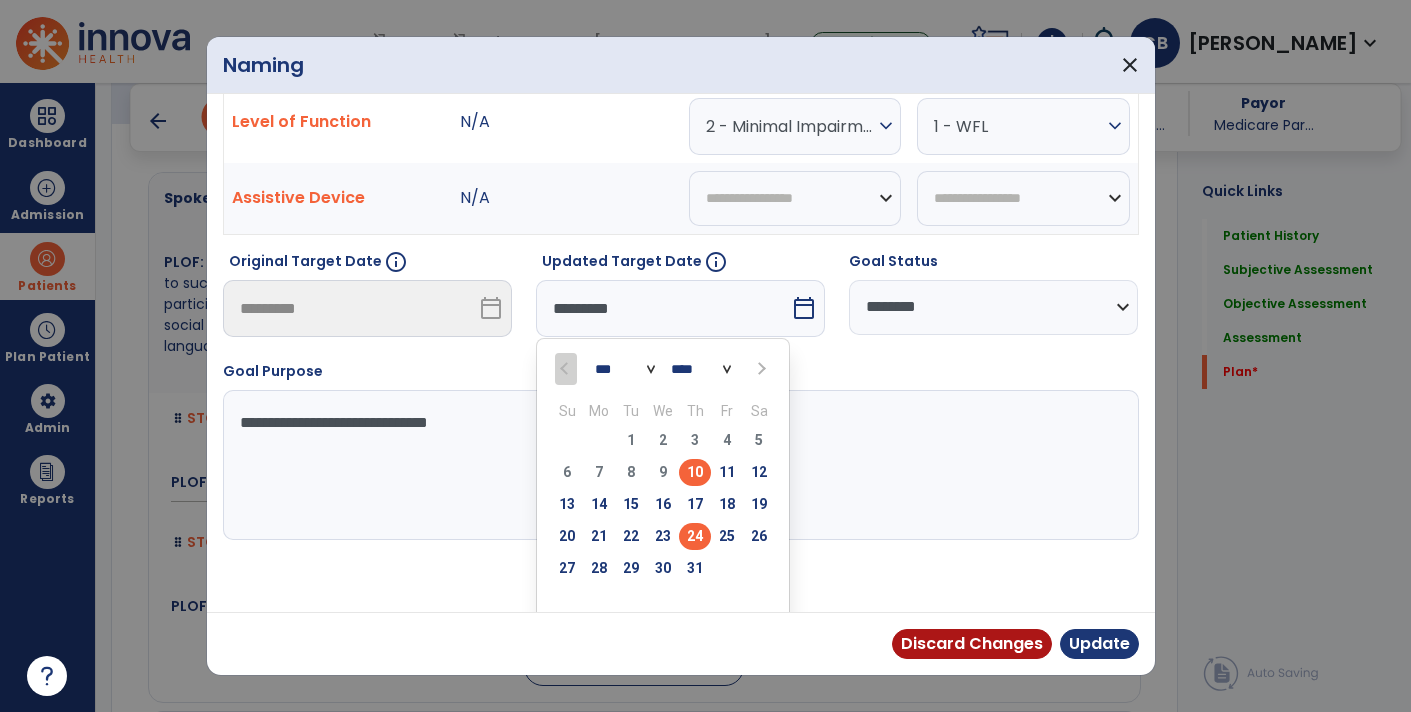 click on "24" at bounding box center (695, 536) 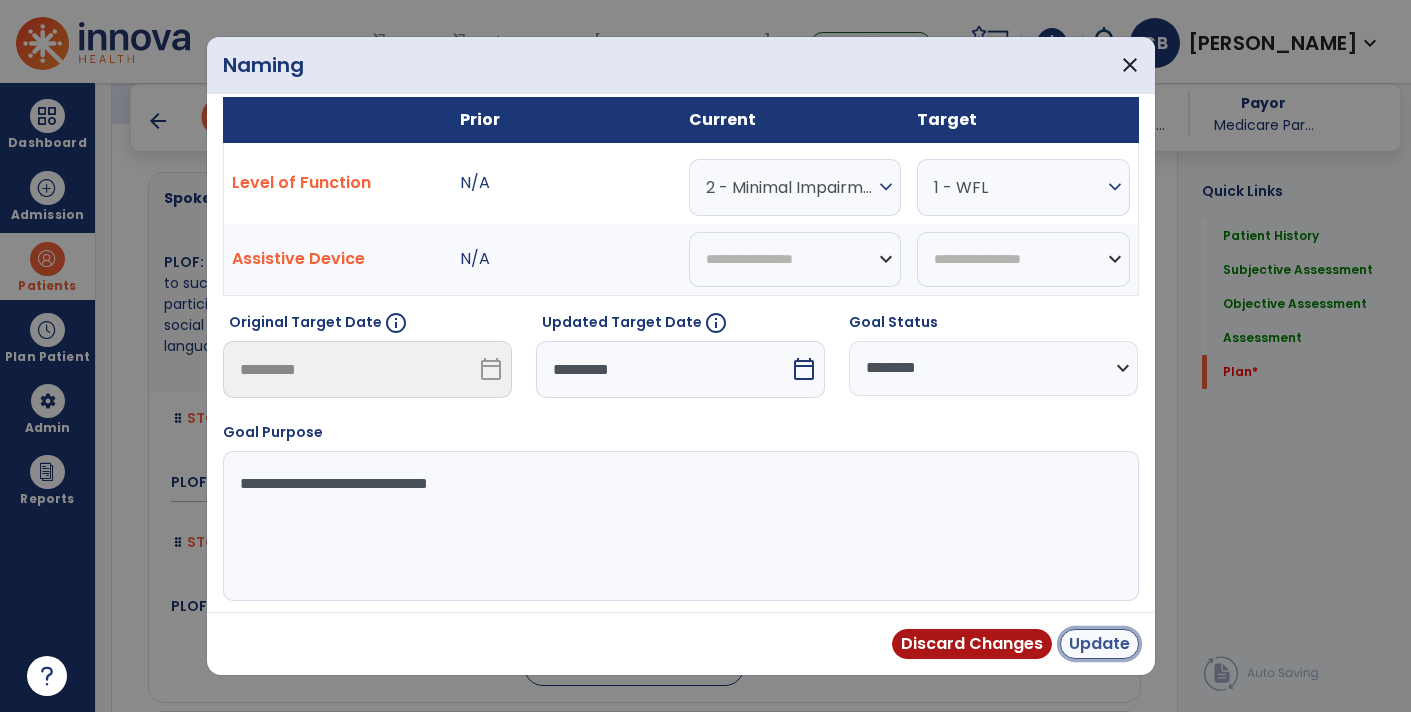 click on "Update" at bounding box center (1099, 644) 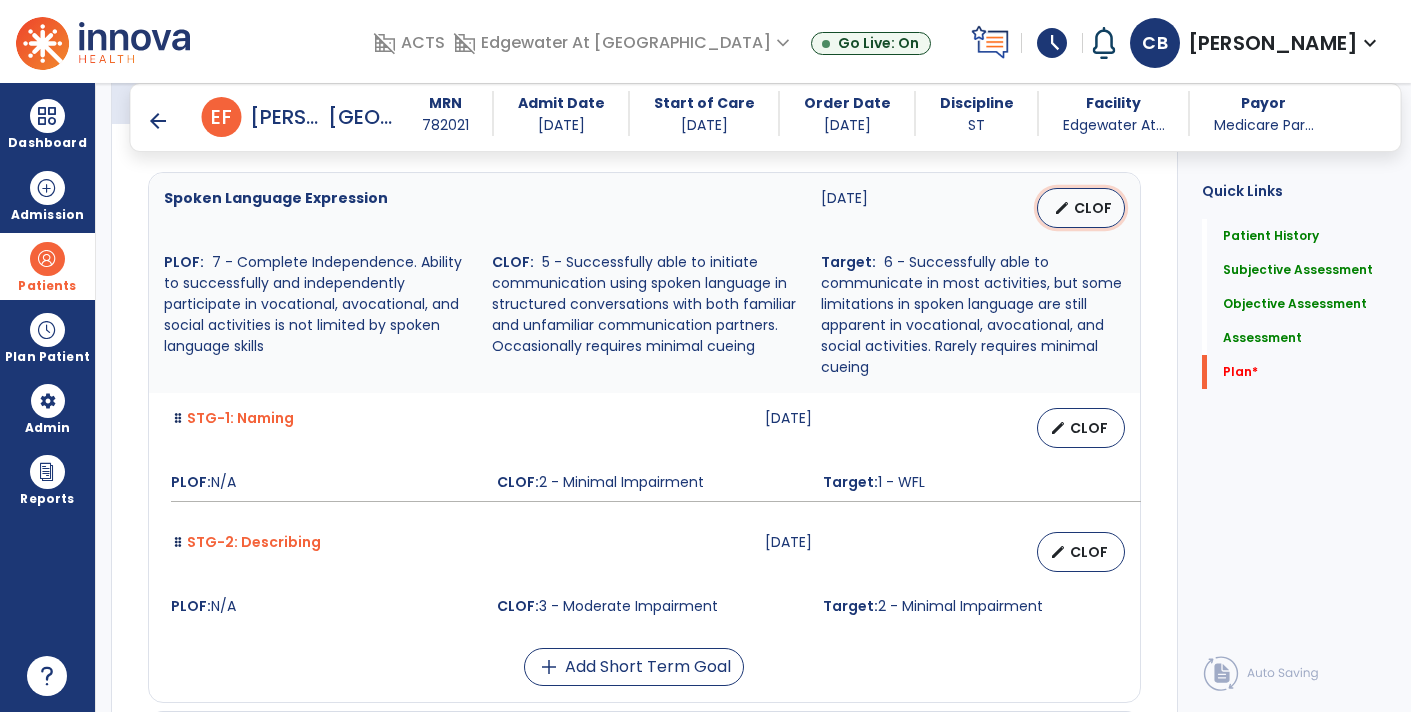 click on "CLOF" at bounding box center (1093, 208) 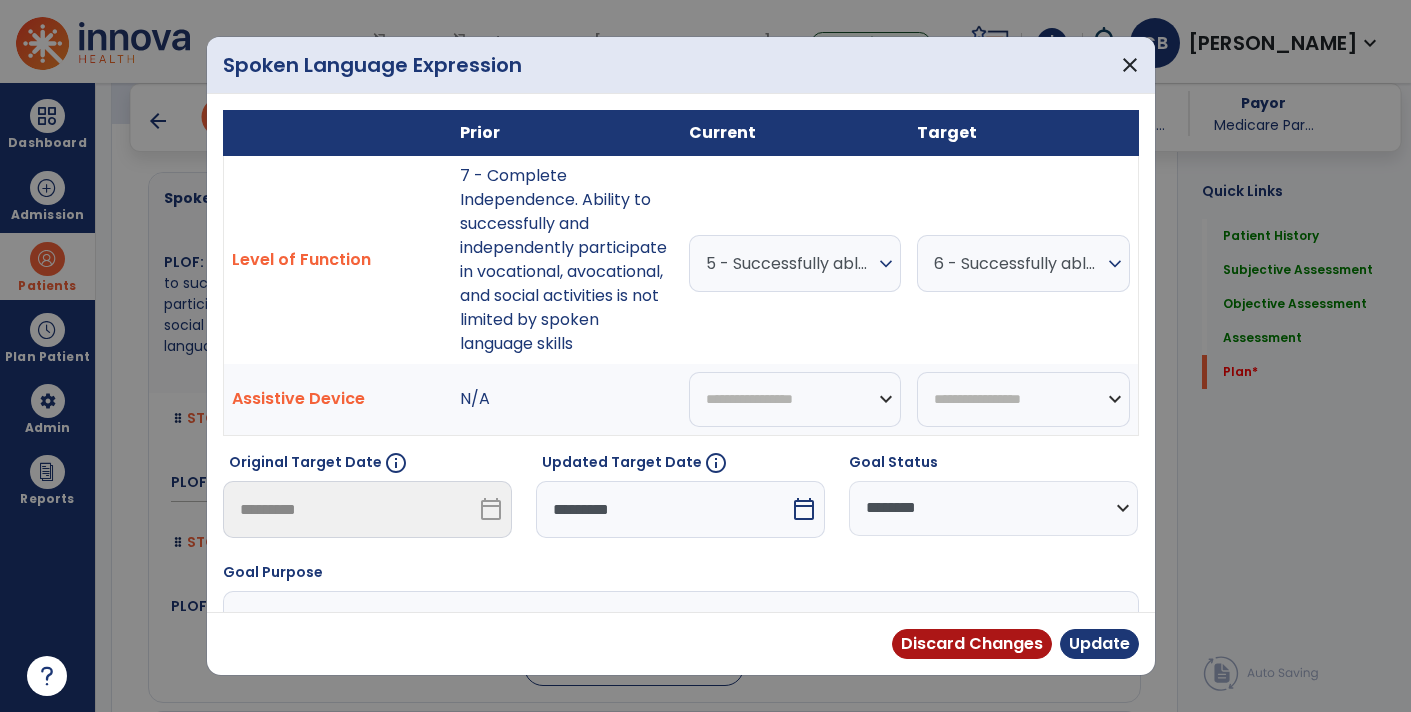 click on "calendar_today" at bounding box center [804, 509] 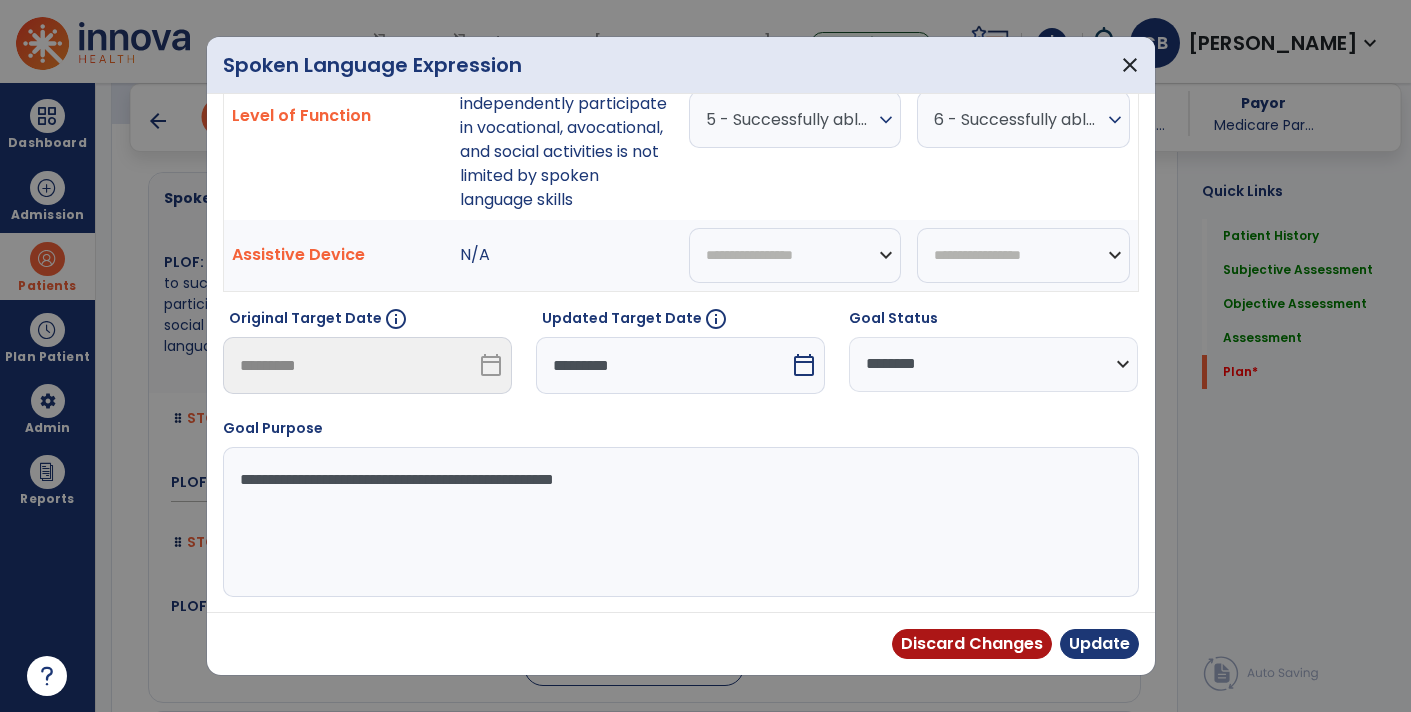 select on "*" 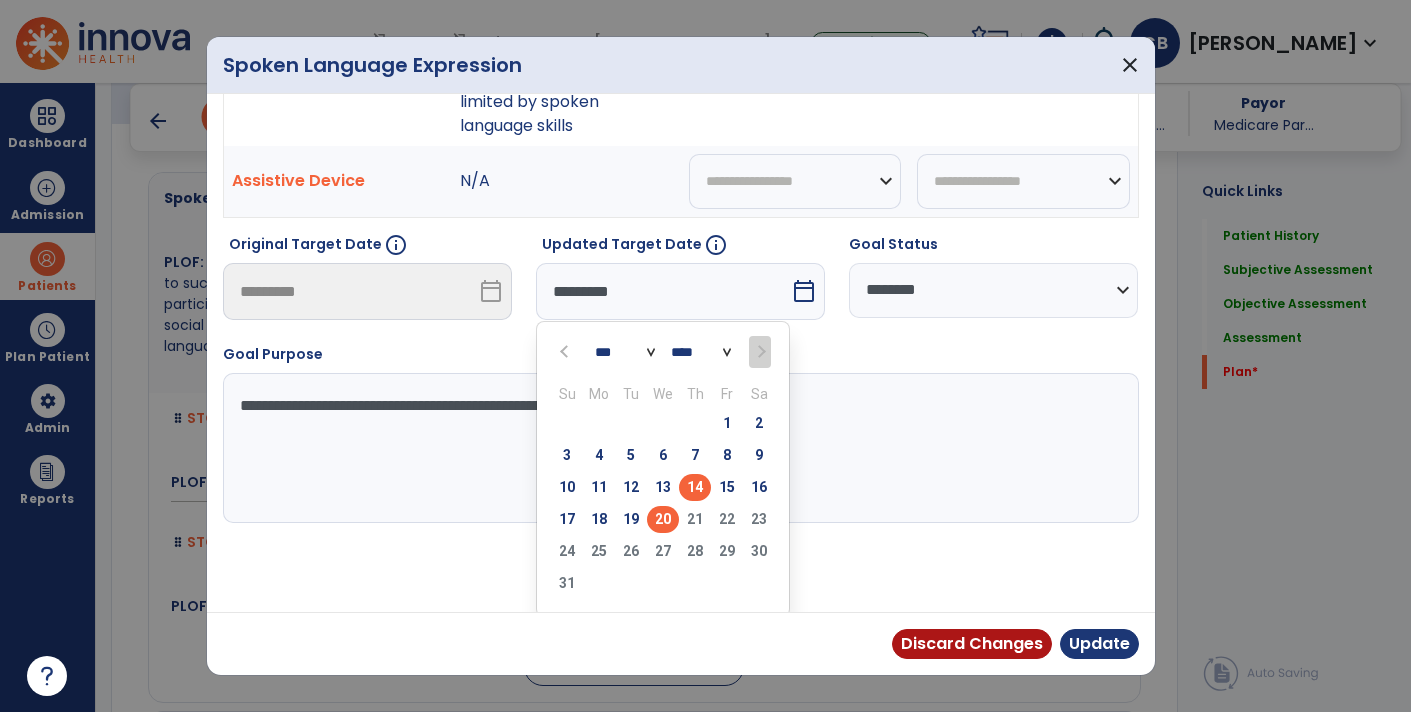 click on "20" at bounding box center [663, 519] 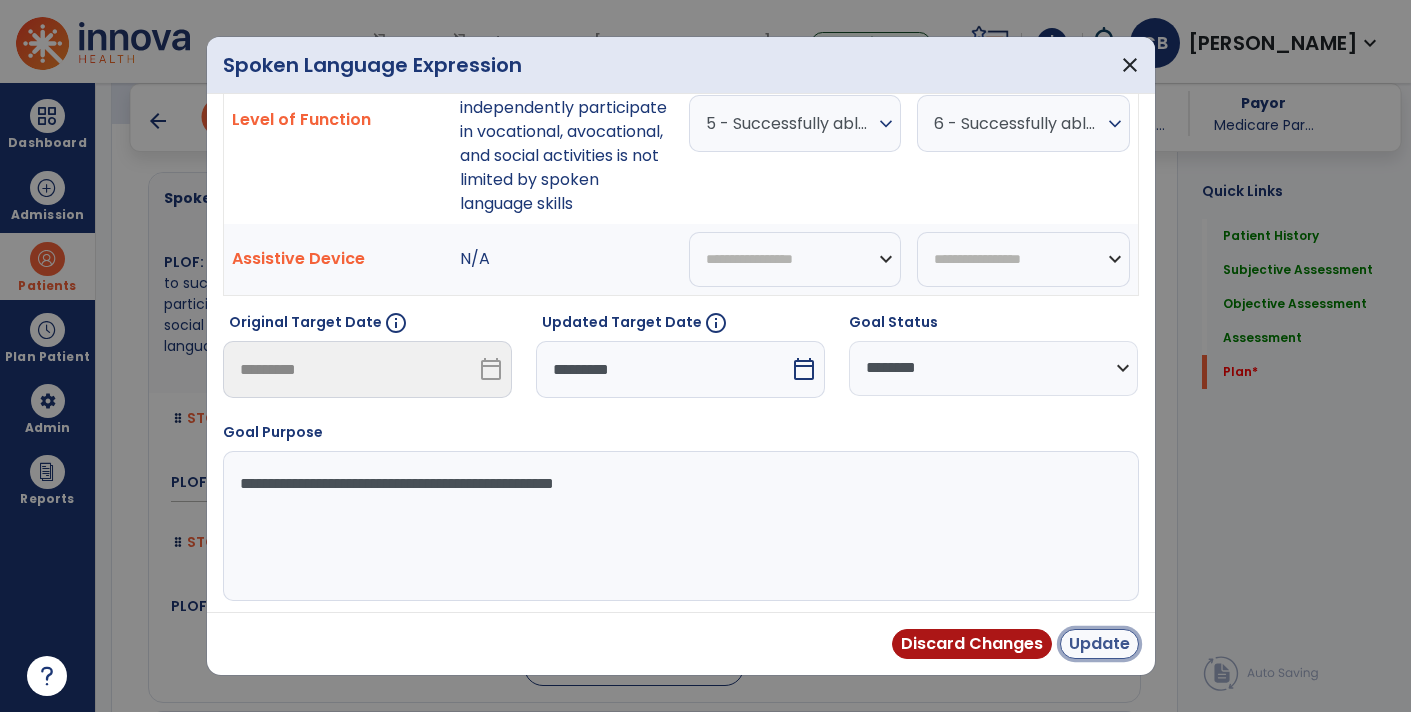 click on "Update" at bounding box center (1099, 644) 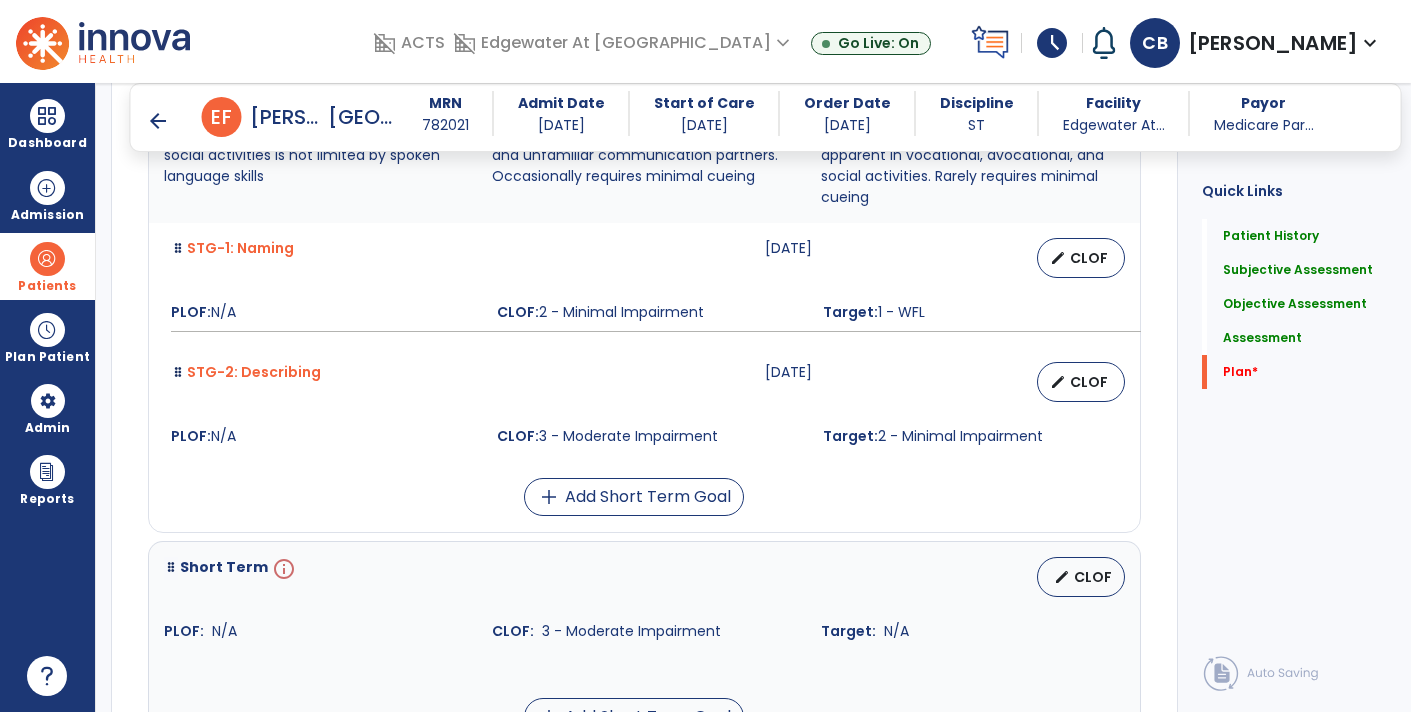 scroll, scrollTop: 4163, scrollLeft: 0, axis: vertical 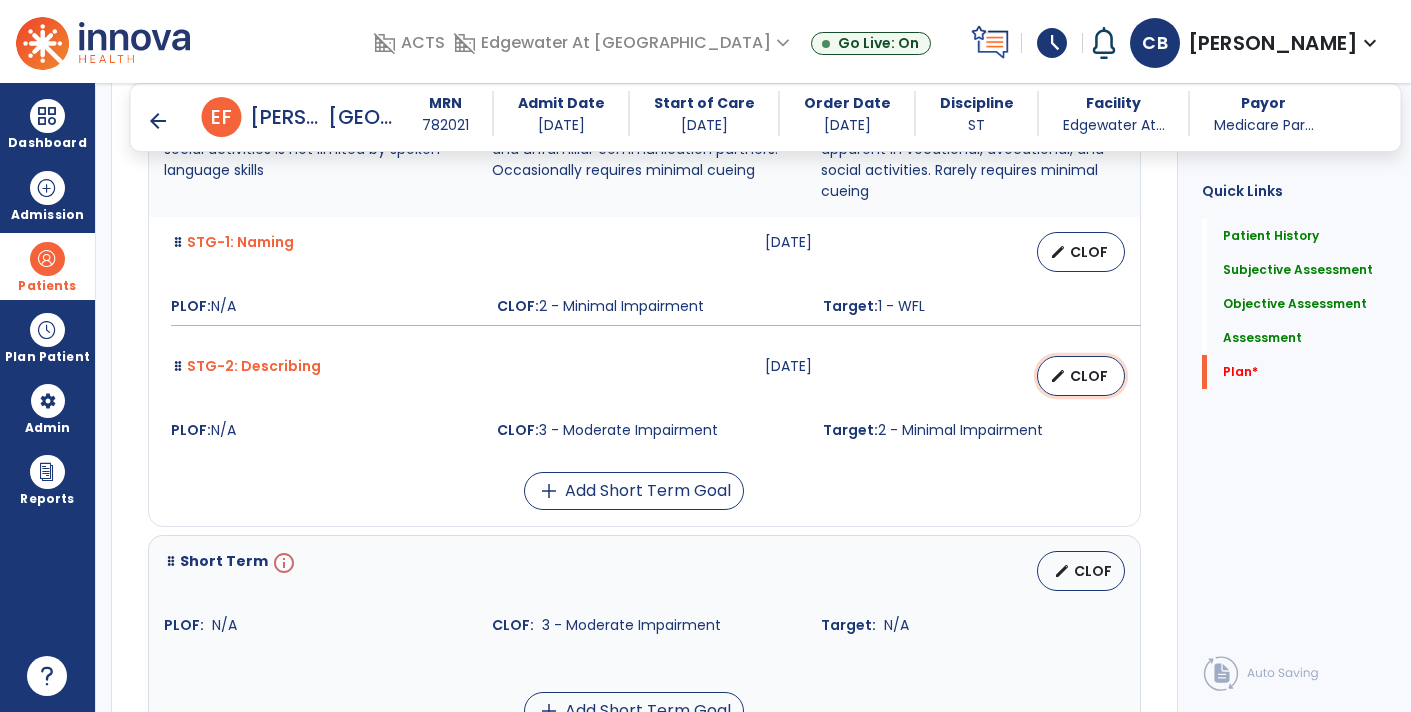 click on "CLOF" at bounding box center [1089, 376] 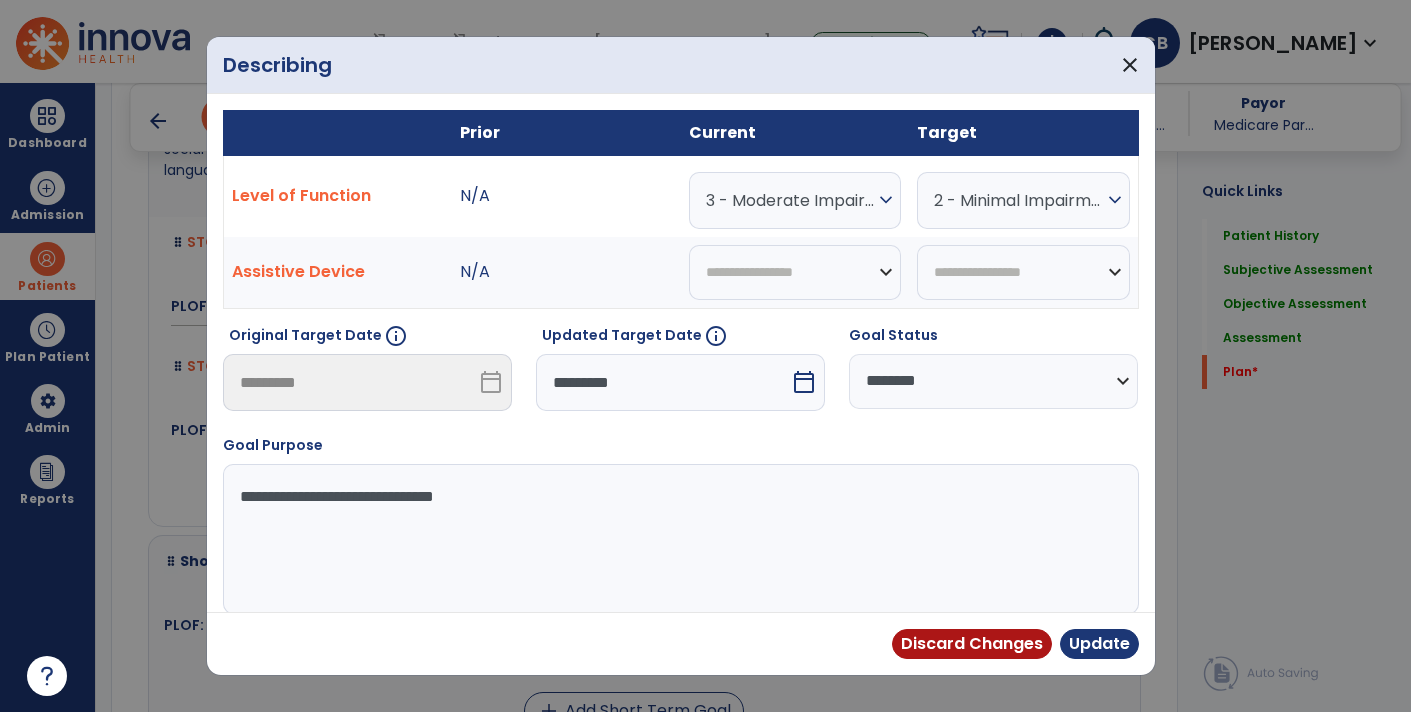 click on "*********" at bounding box center [663, 382] 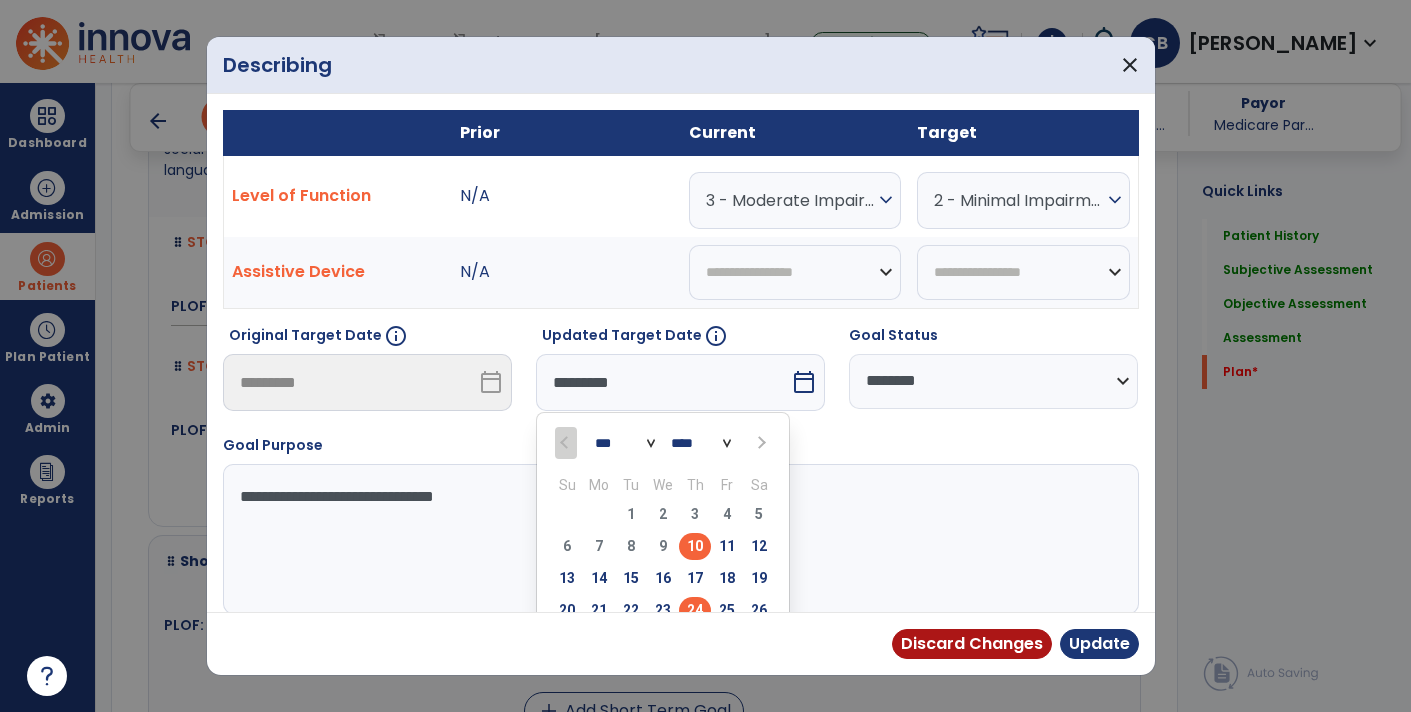 click on "24" at bounding box center (695, 610) 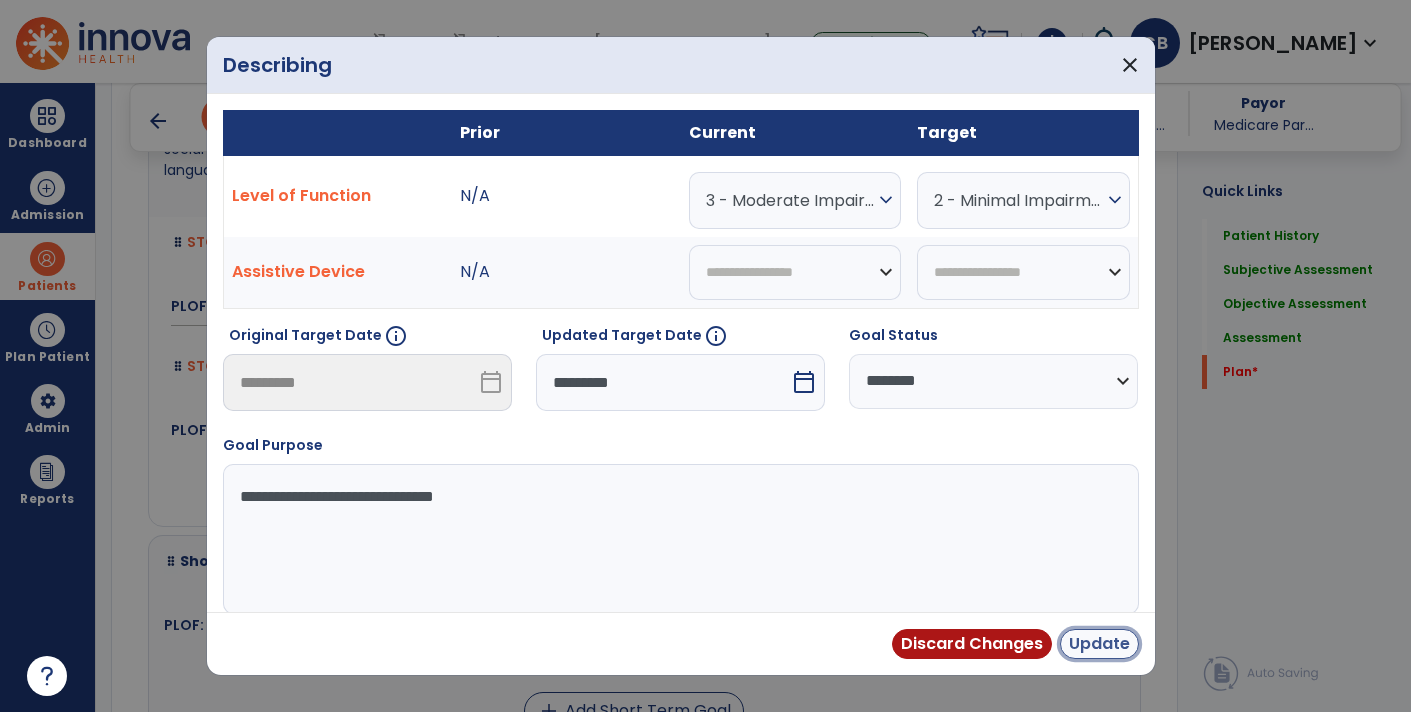 click on "Update" at bounding box center [1099, 644] 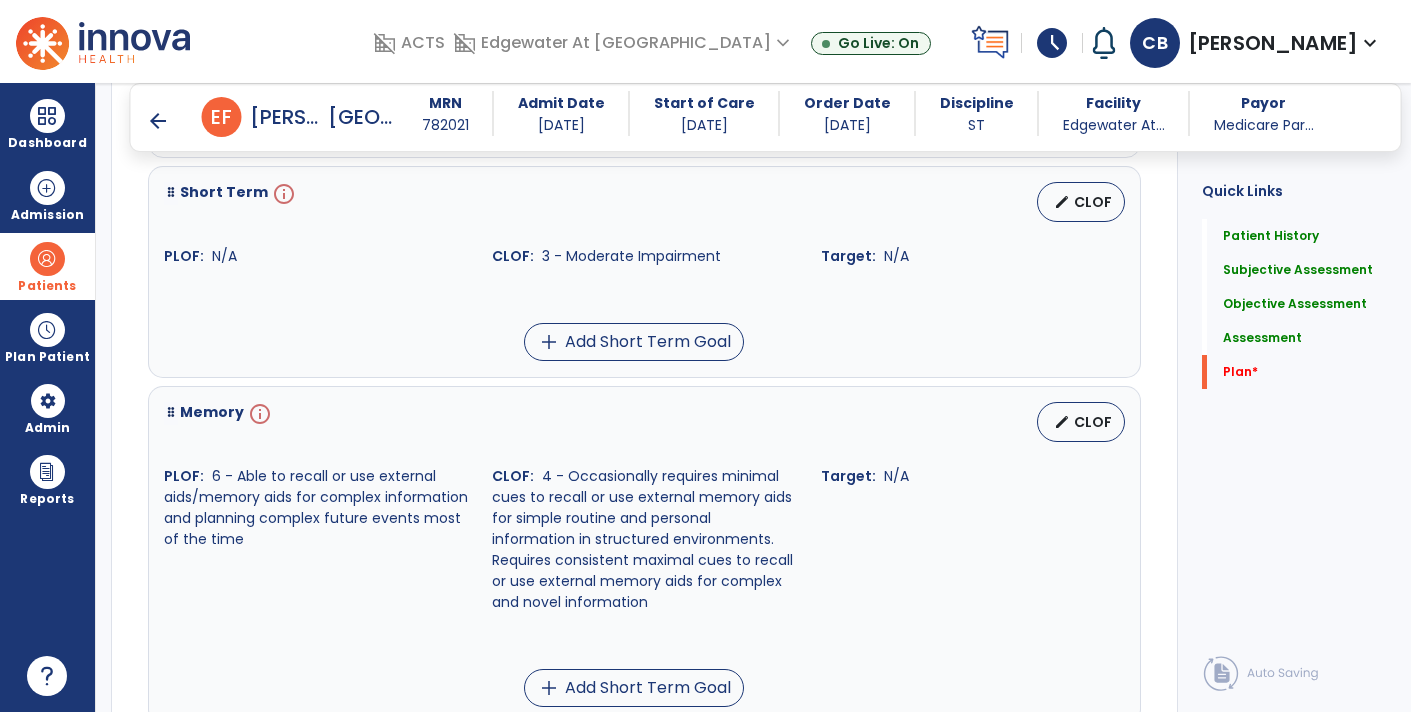 scroll, scrollTop: 4532, scrollLeft: 0, axis: vertical 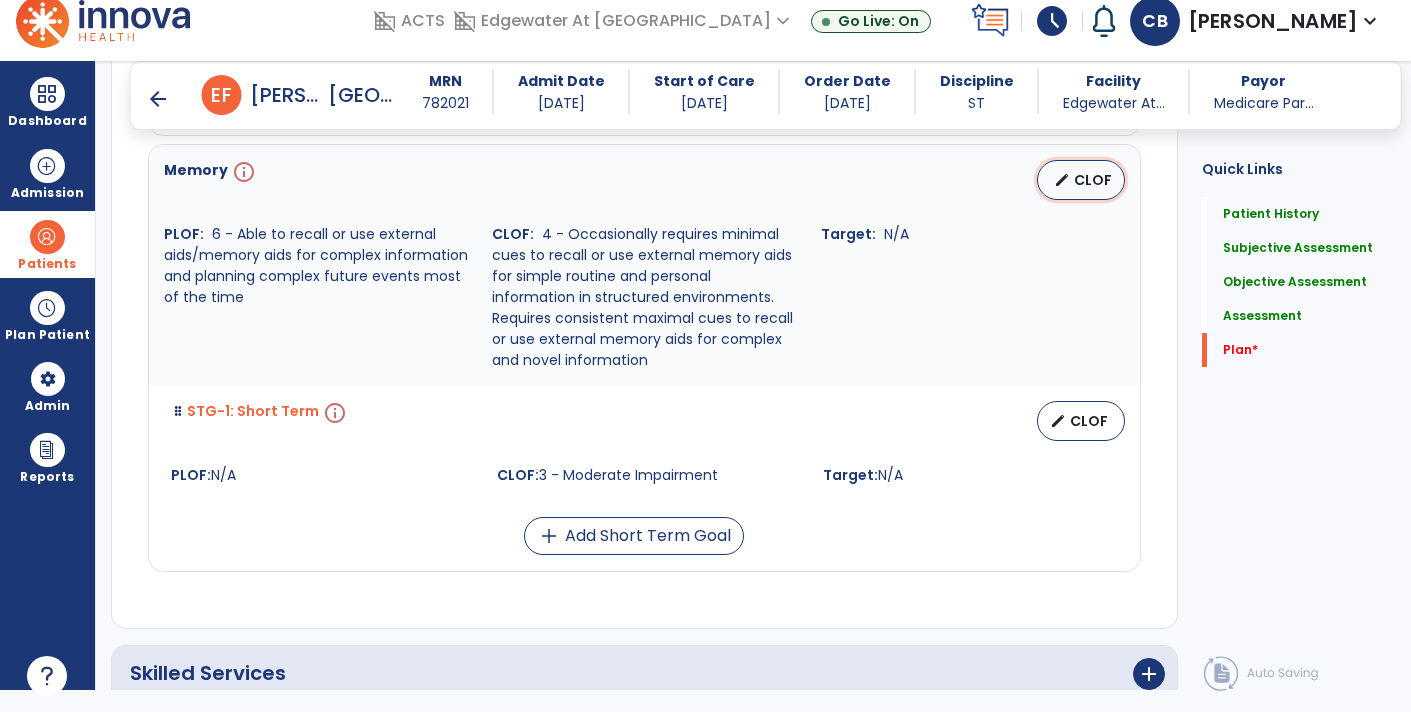 click on "CLOF" at bounding box center (1093, 180) 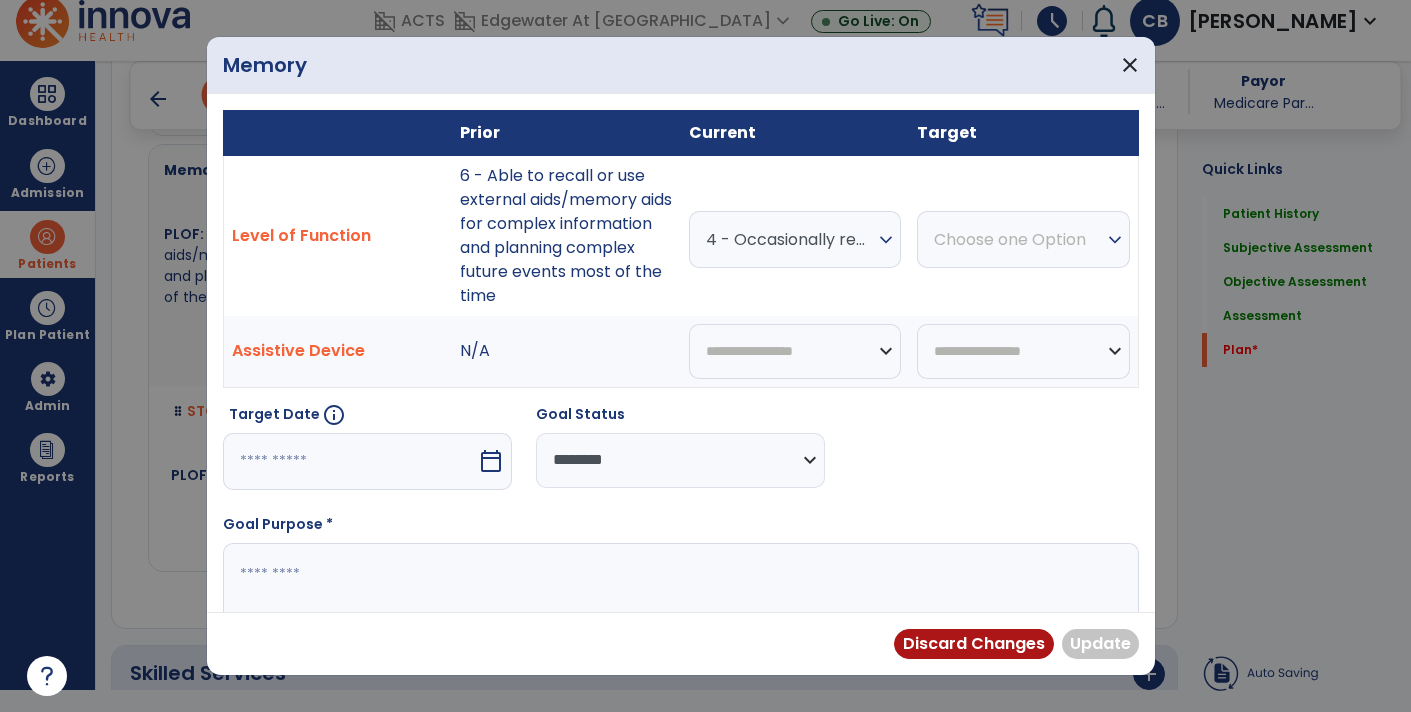click on "Choose one Option" at bounding box center [790, 239] 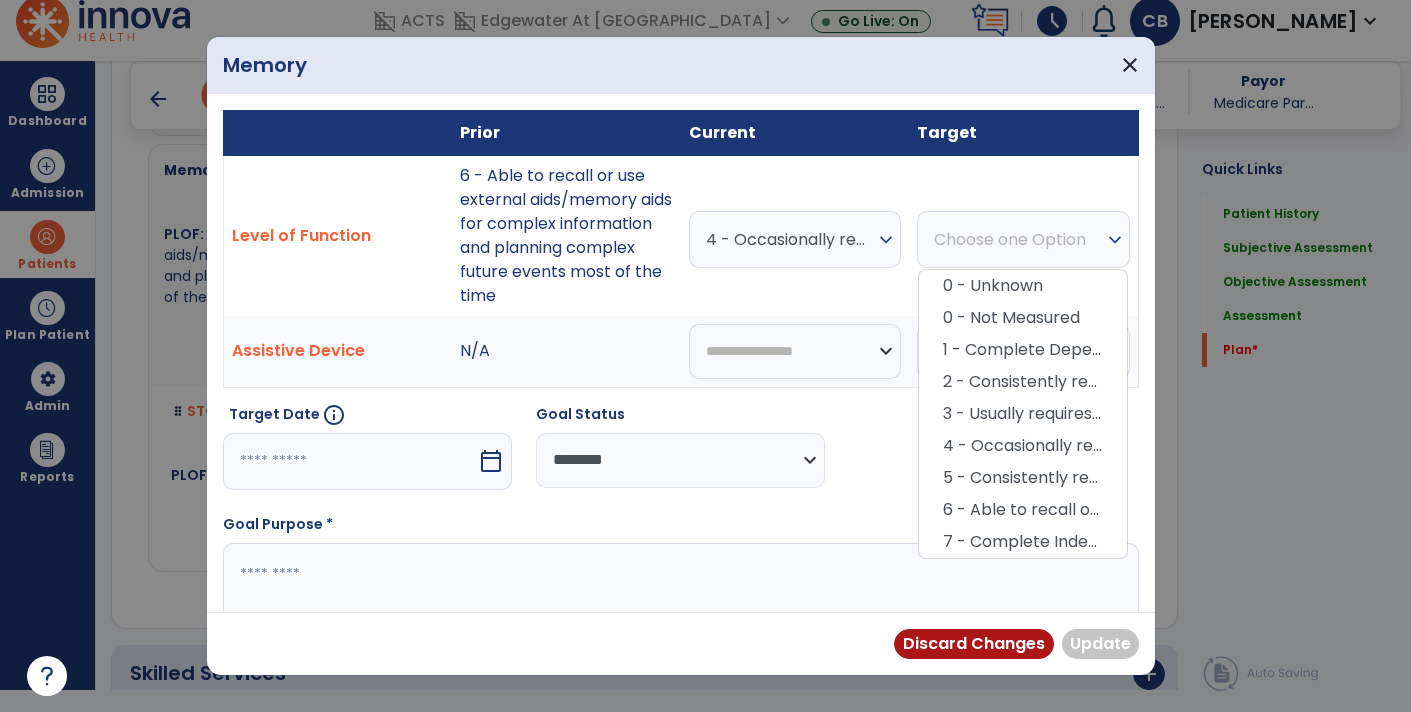 scroll, scrollTop: 3995, scrollLeft: 0, axis: vertical 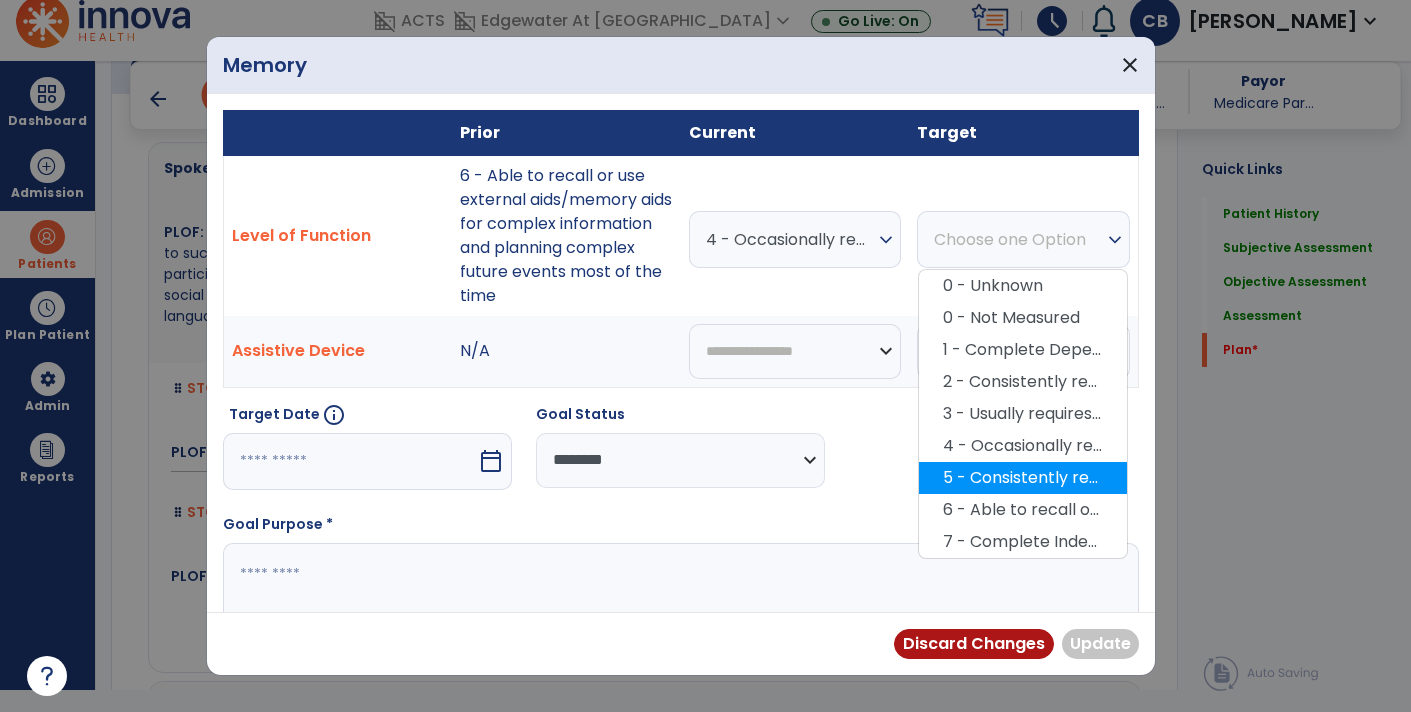 click on "5 - Consistently requires minimal cues to recall or use external memory aids for complex and novel information.  Consistently requires minimal cues to plan and follow through on complex future events" at bounding box center [1023, 478] 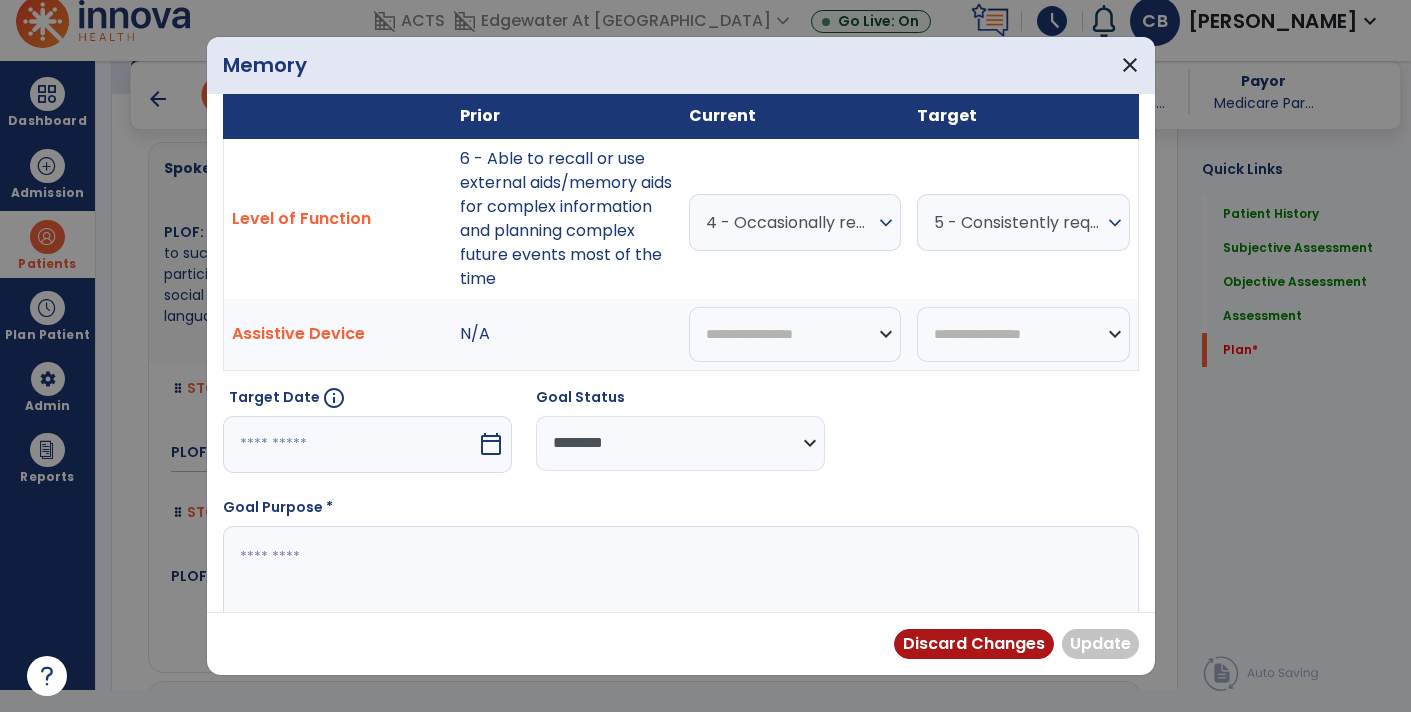 scroll, scrollTop: 13, scrollLeft: 0, axis: vertical 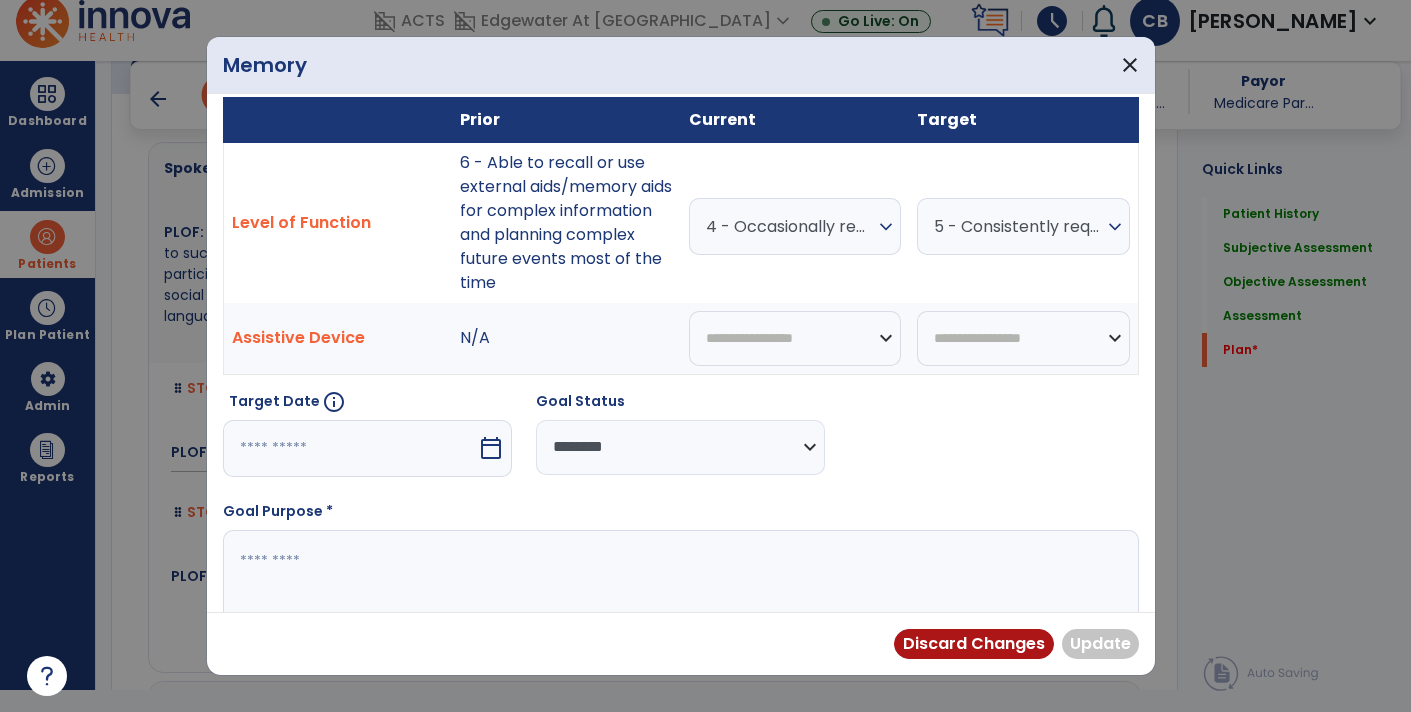 click at bounding box center [679, 605] 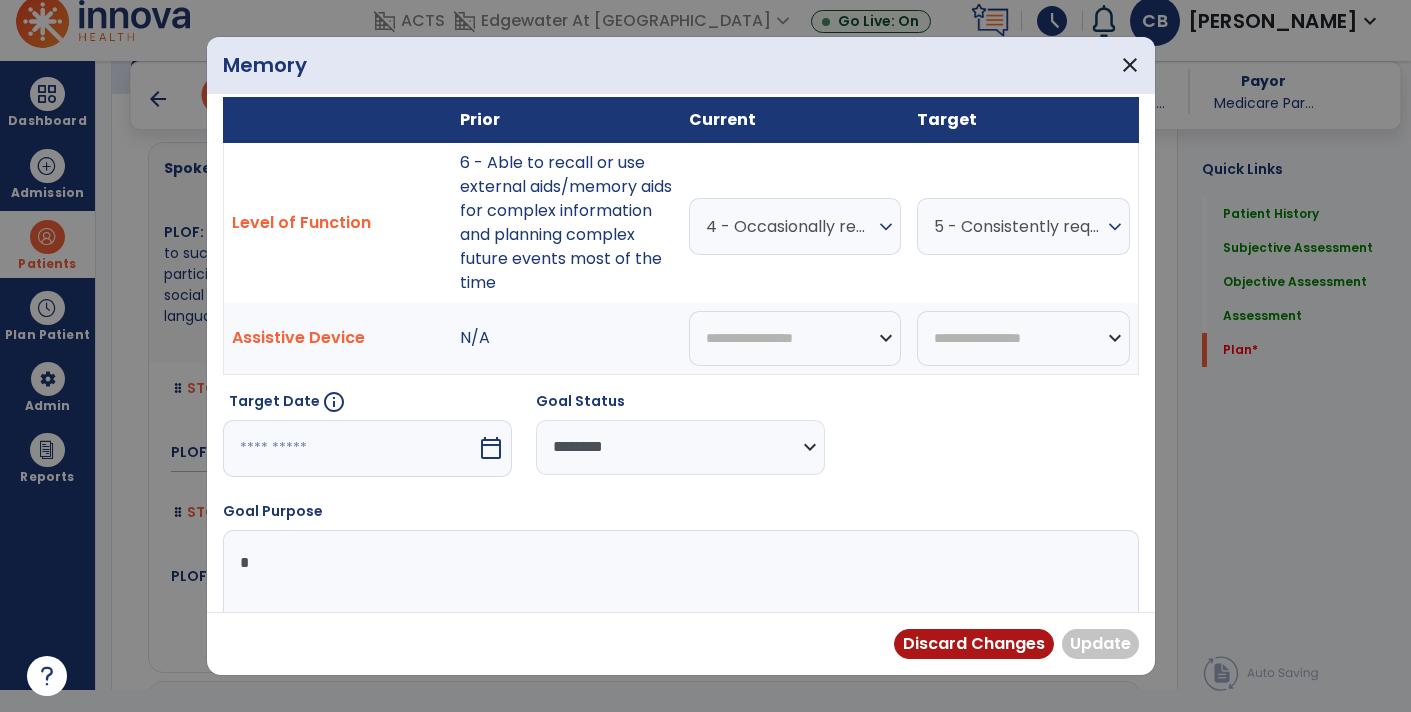 type 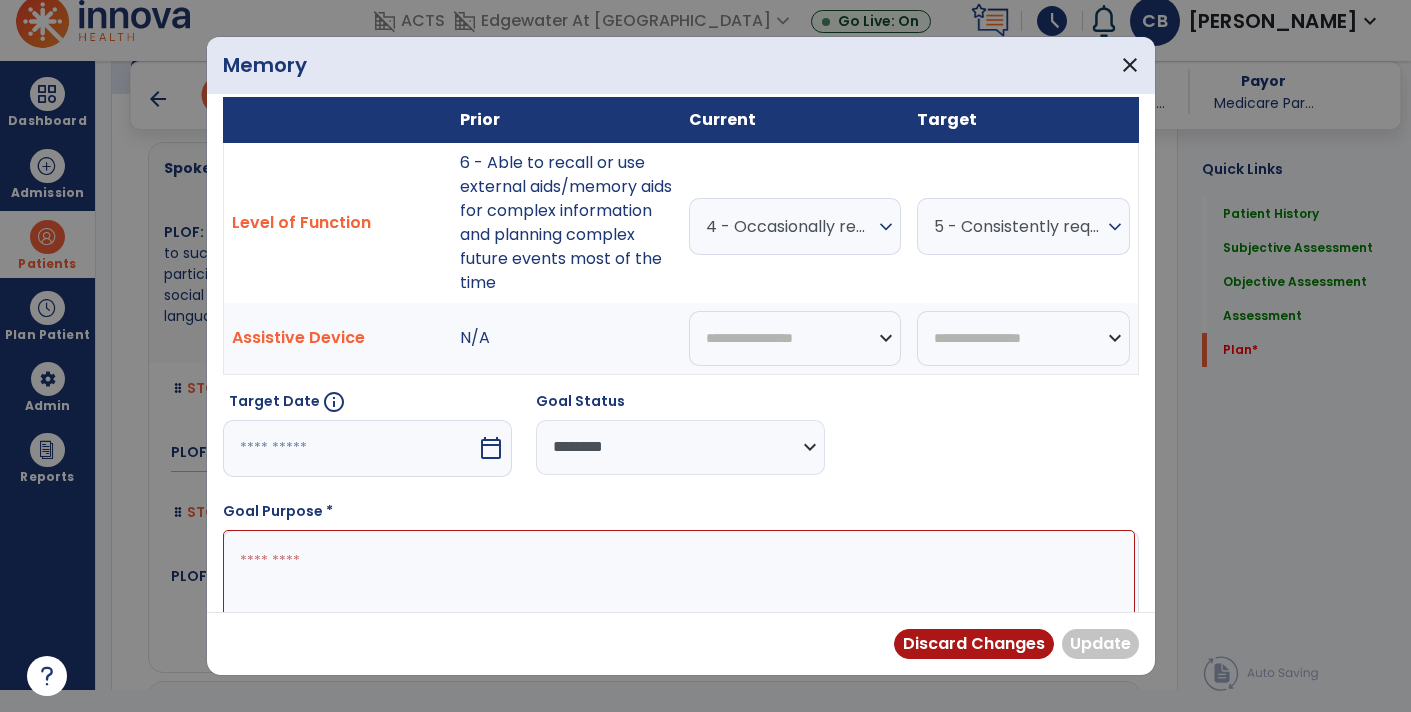 click on "calendar_today" at bounding box center (493, 448) 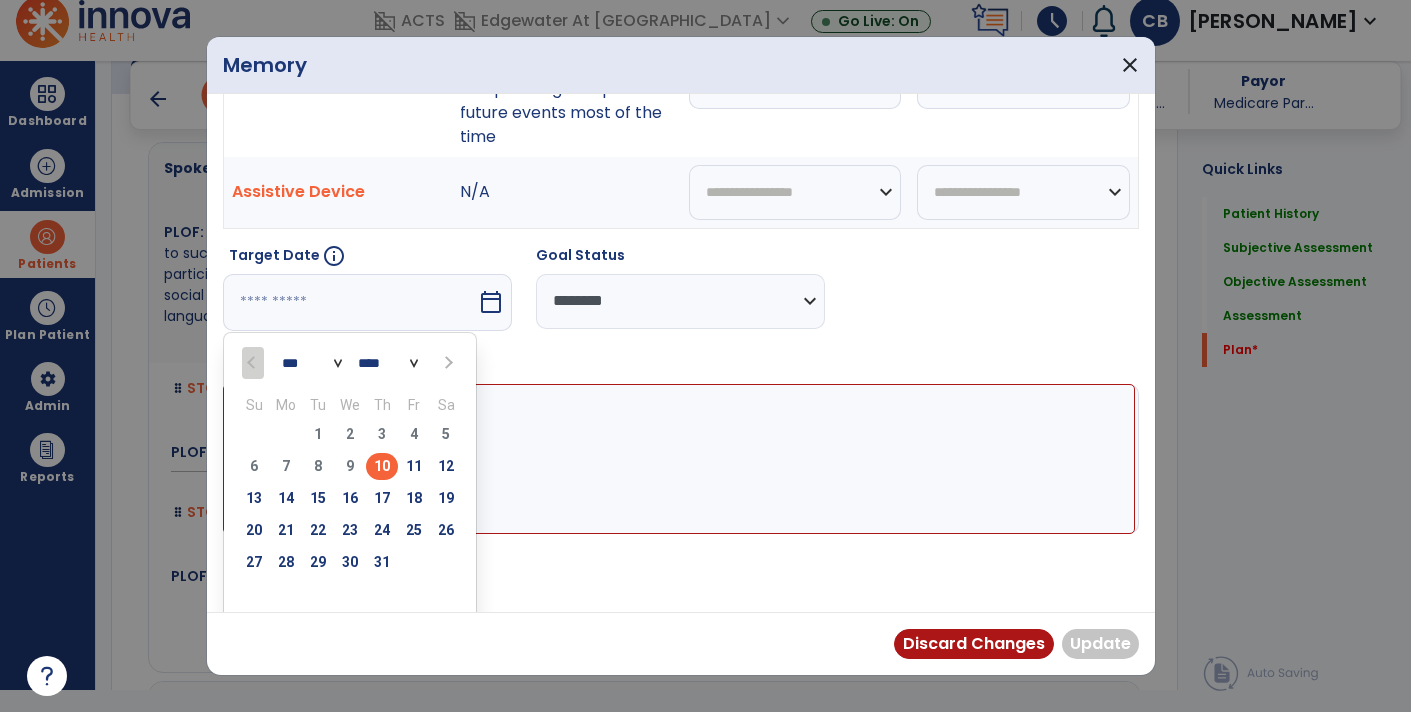 scroll, scrollTop: 170, scrollLeft: 0, axis: vertical 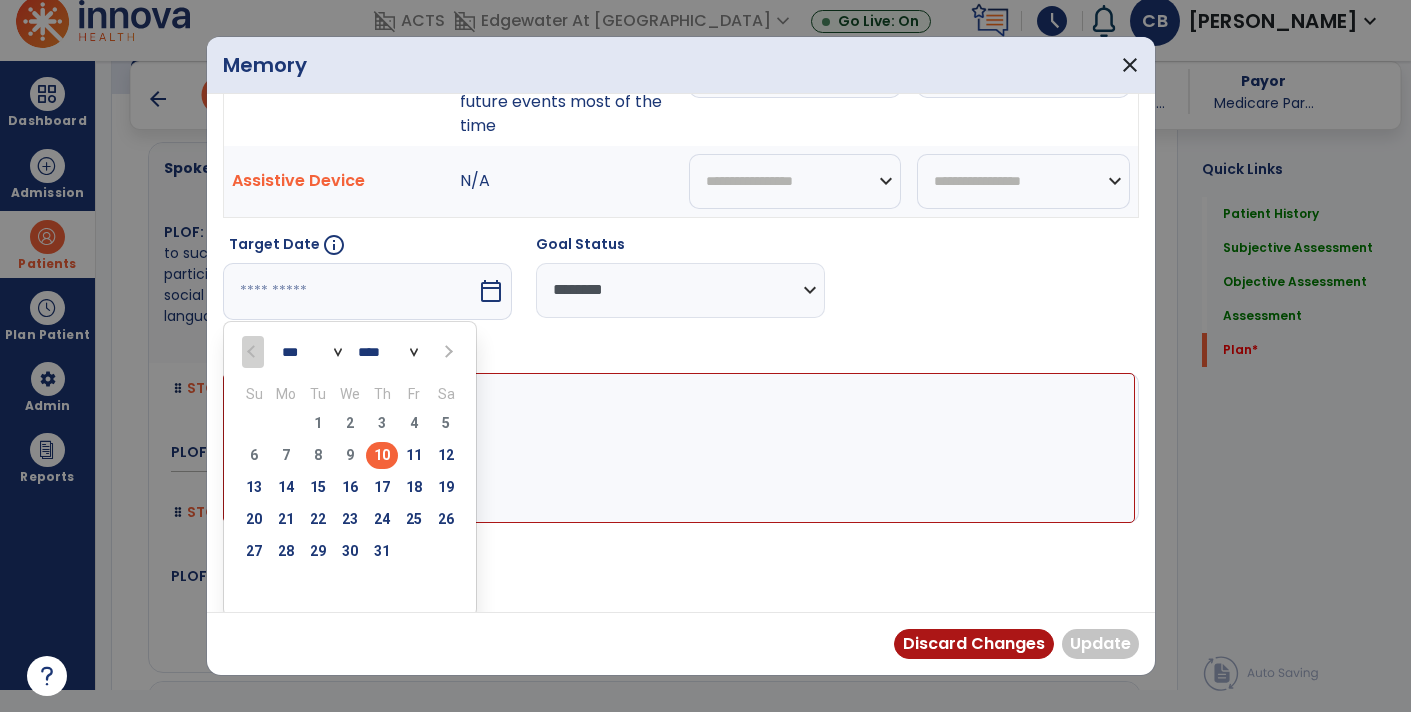 click at bounding box center [446, 351] 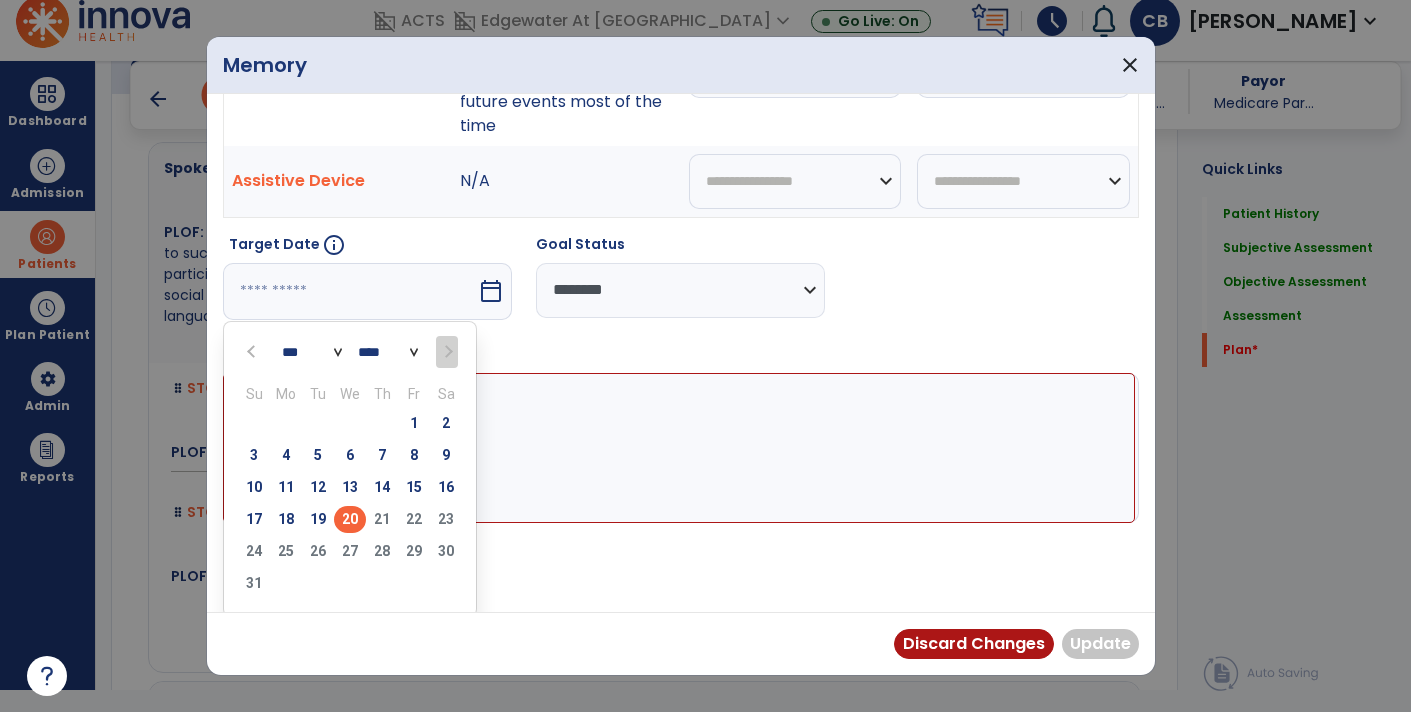 click on "20" at bounding box center (350, 519) 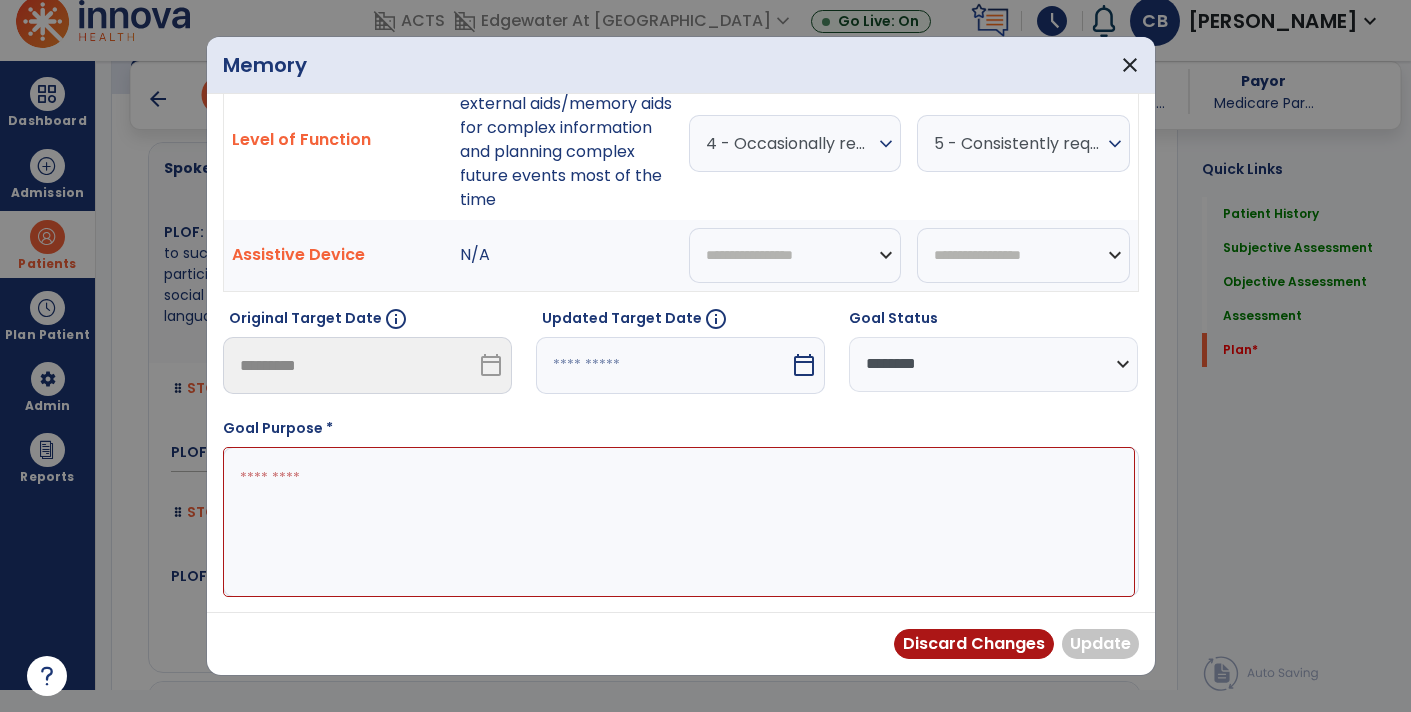 scroll, scrollTop: 92, scrollLeft: 0, axis: vertical 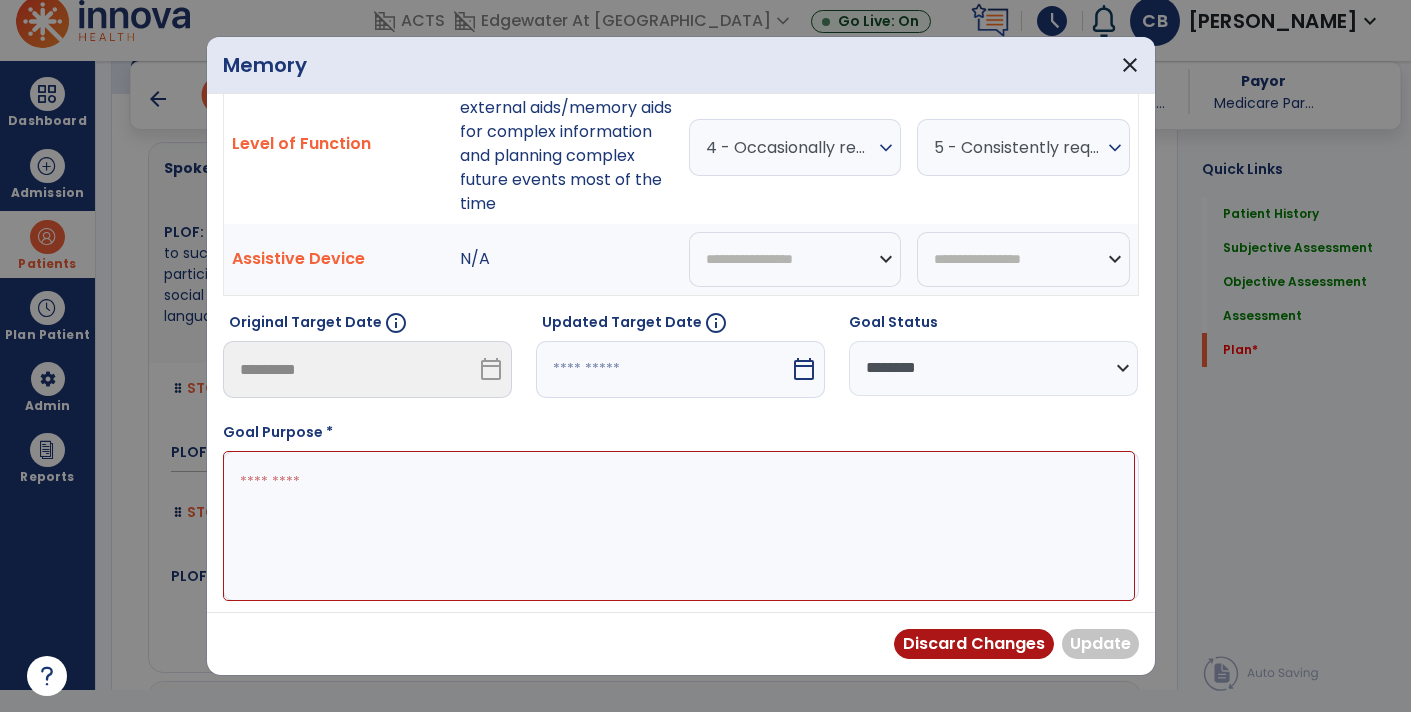 click at bounding box center (679, 526) 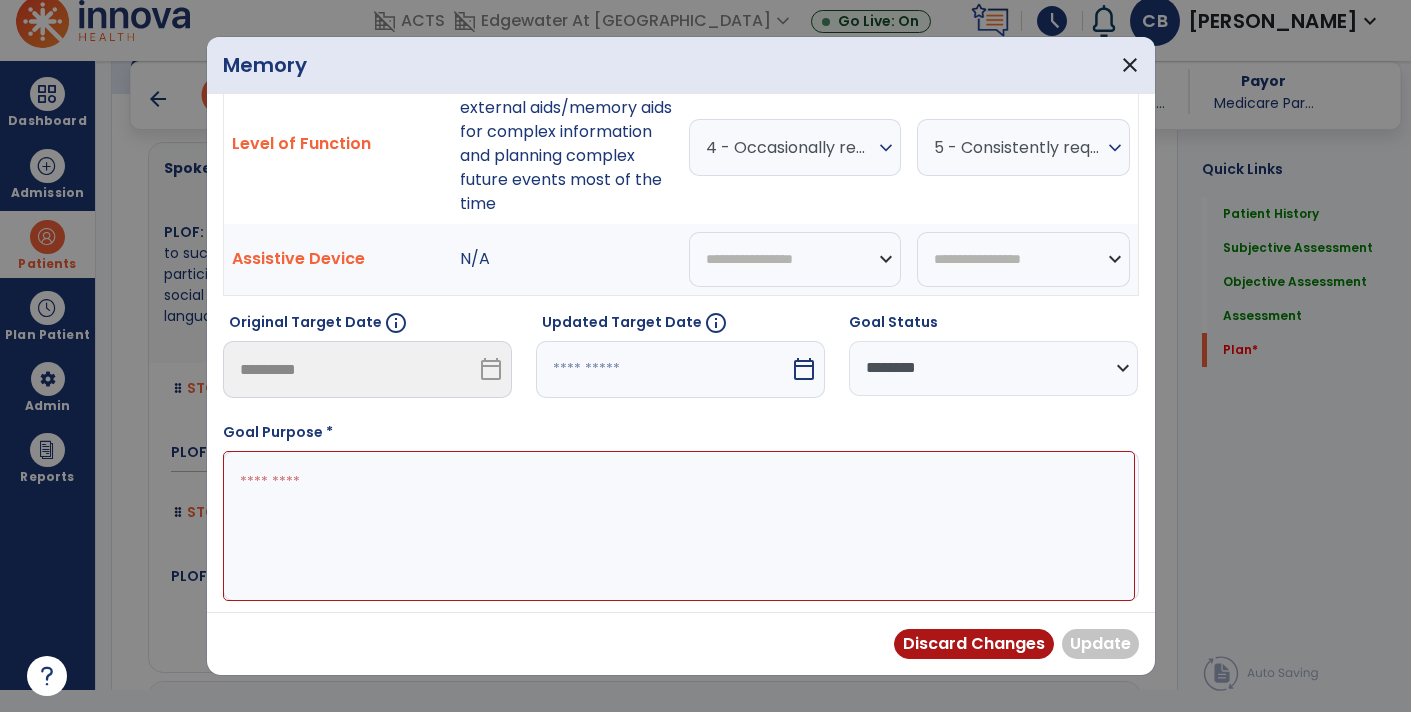 type on "*" 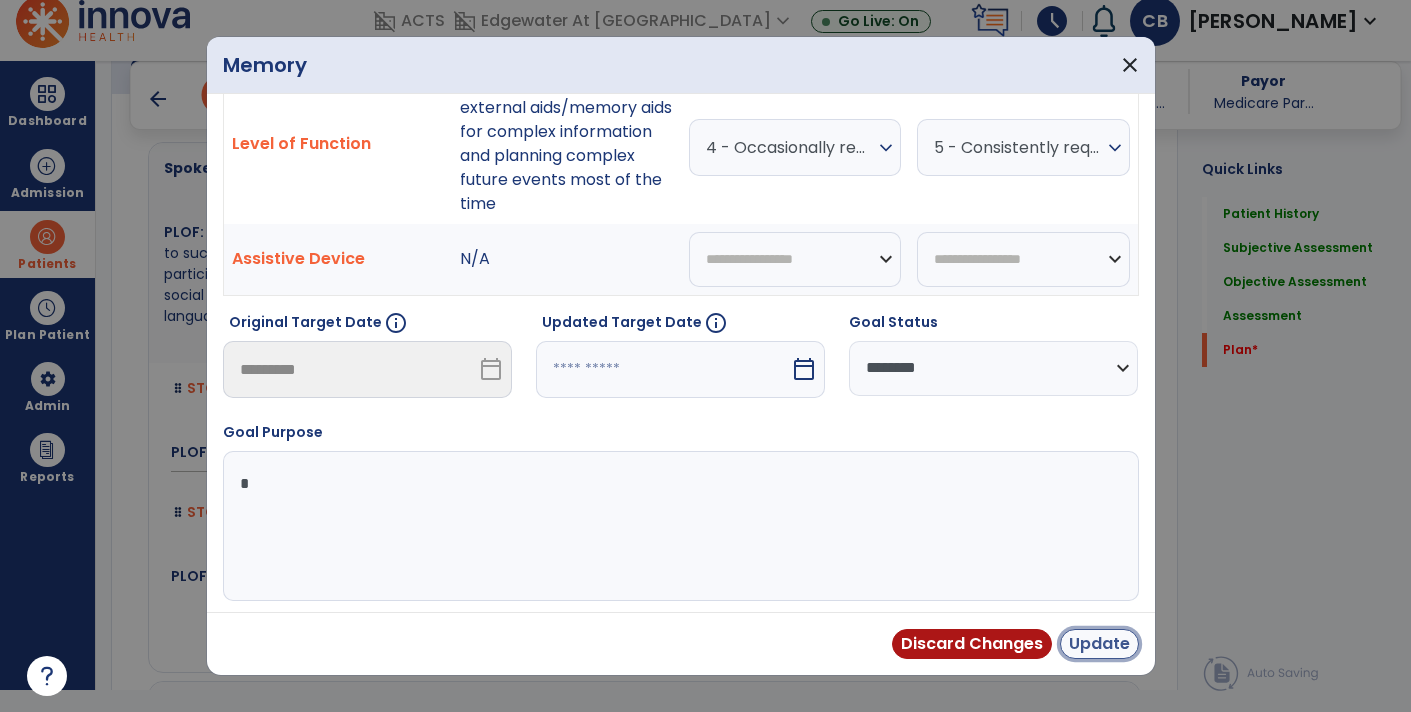 click on "Update" at bounding box center (1099, 644) 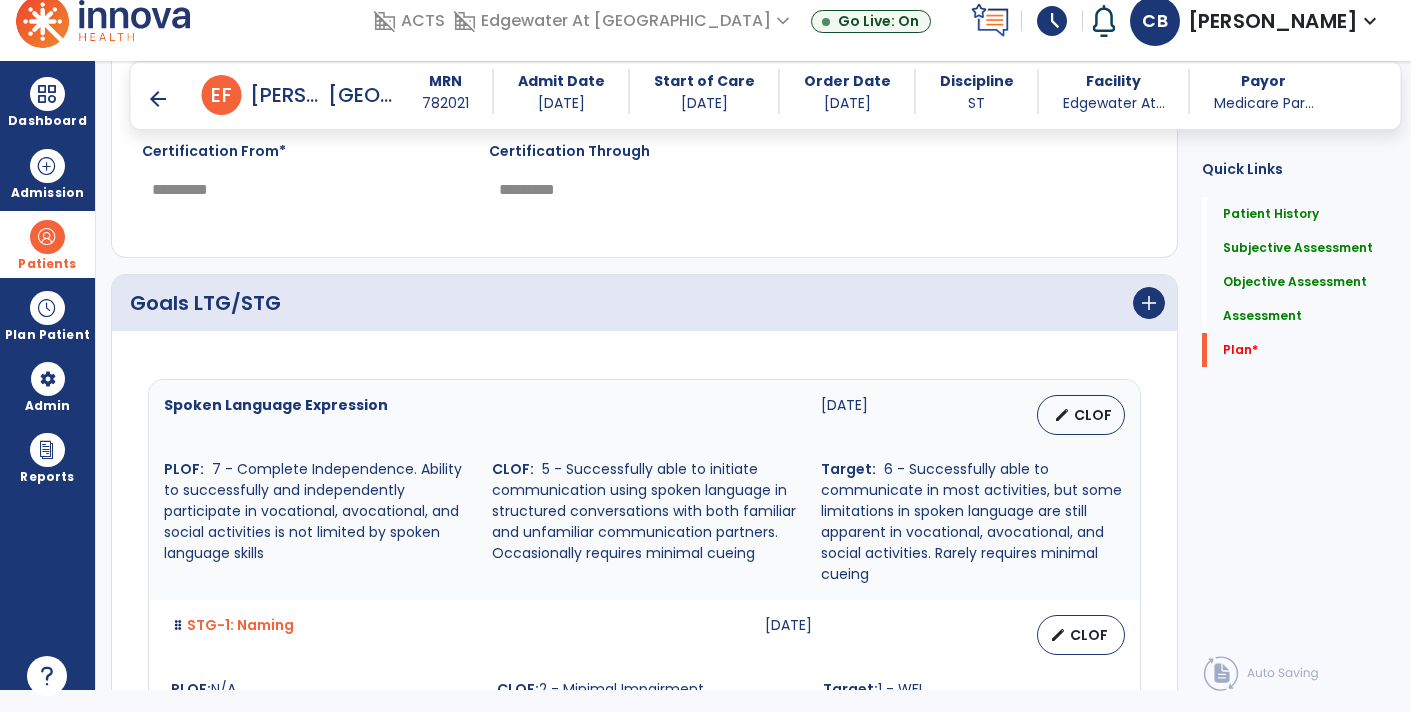 scroll, scrollTop: 3837, scrollLeft: 0, axis: vertical 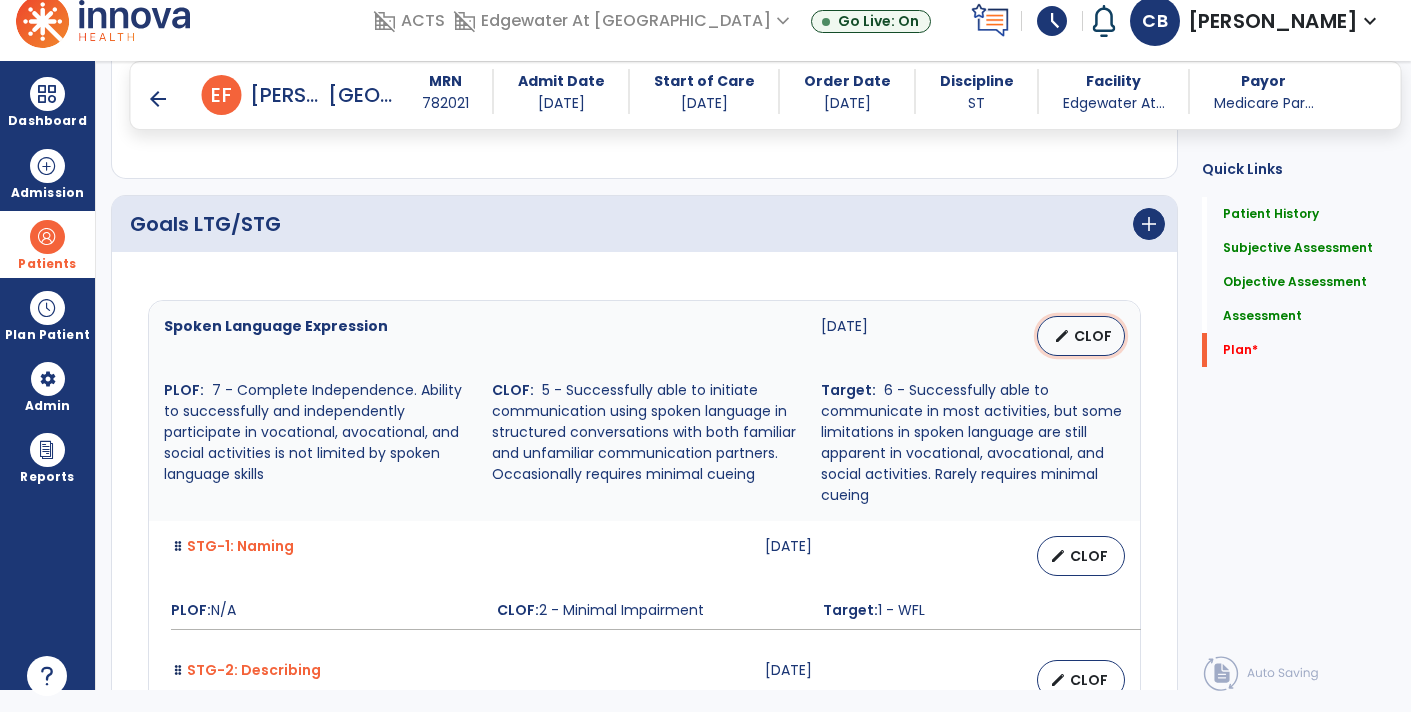 click on "CLOF" at bounding box center [1093, 336] 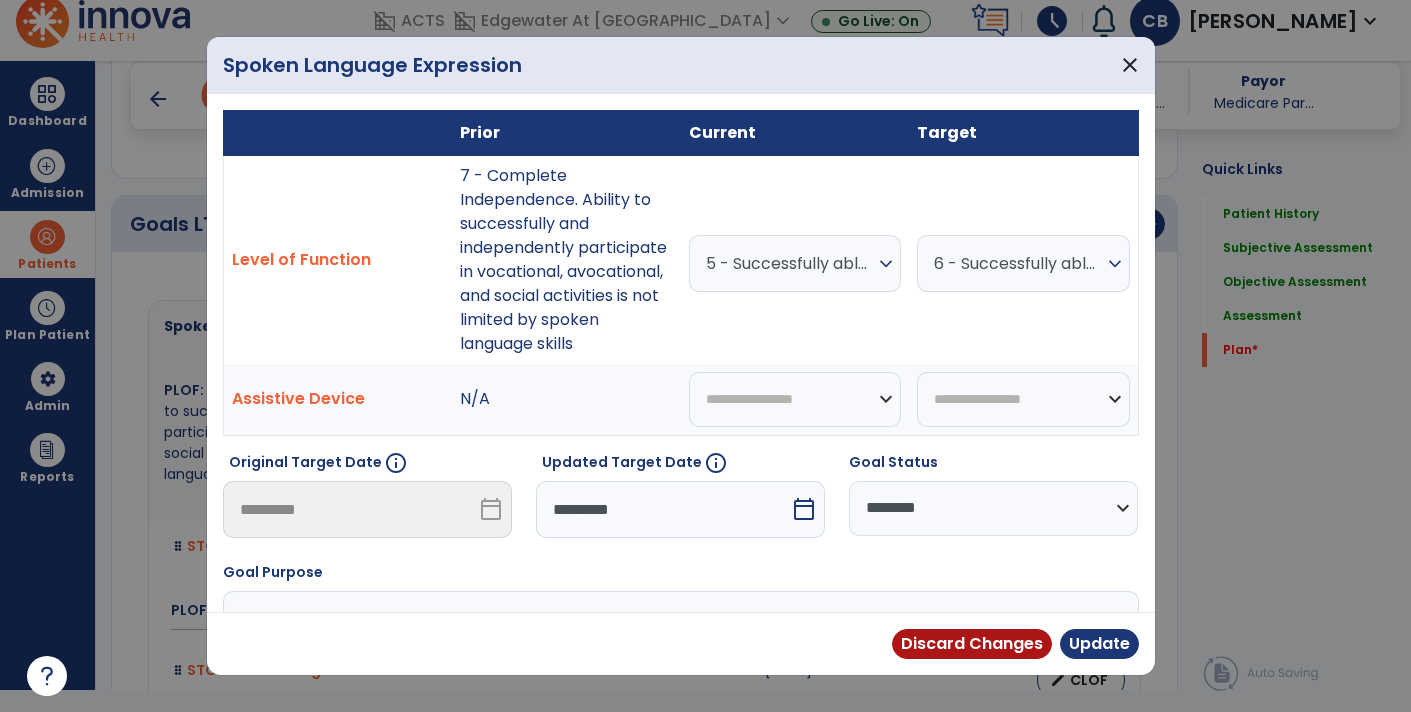 scroll, scrollTop: 140, scrollLeft: 0, axis: vertical 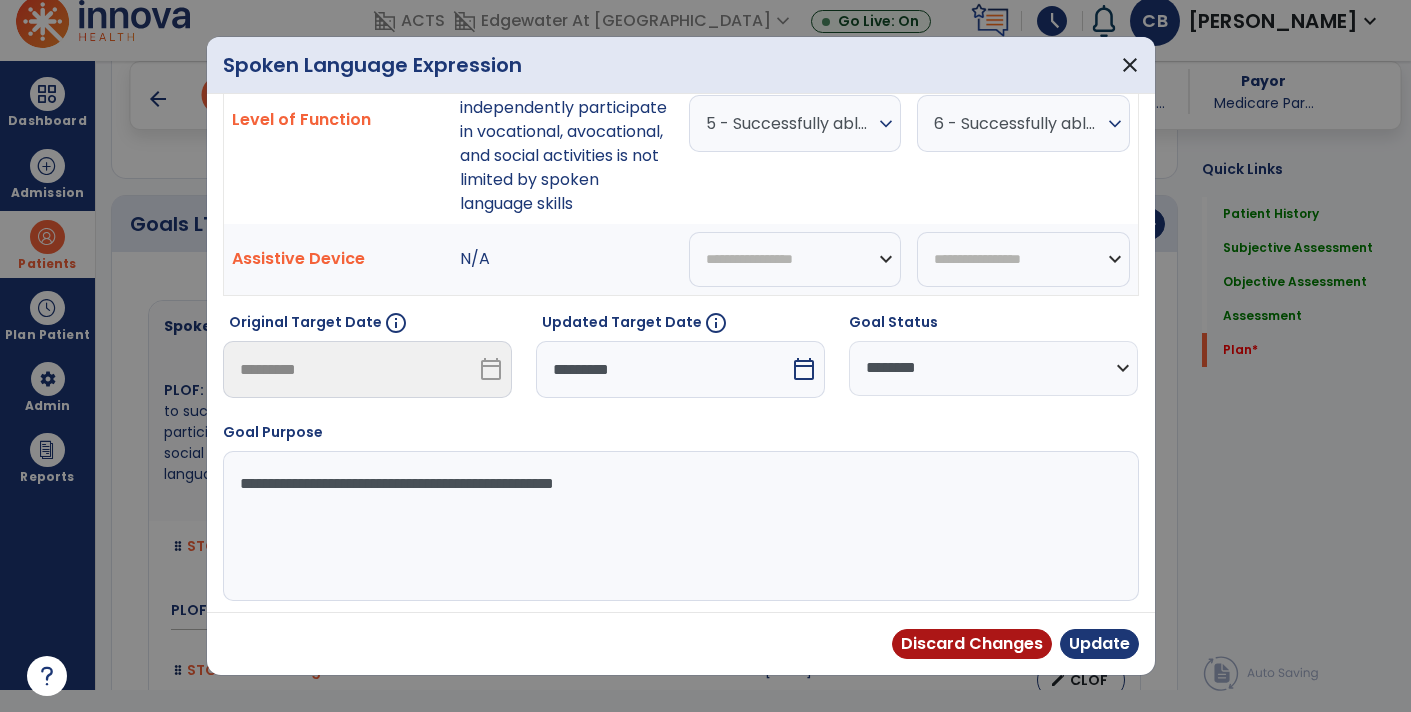 drag, startPoint x: 630, startPoint y: 477, endPoint x: 148, endPoint y: 481, distance: 482.0166 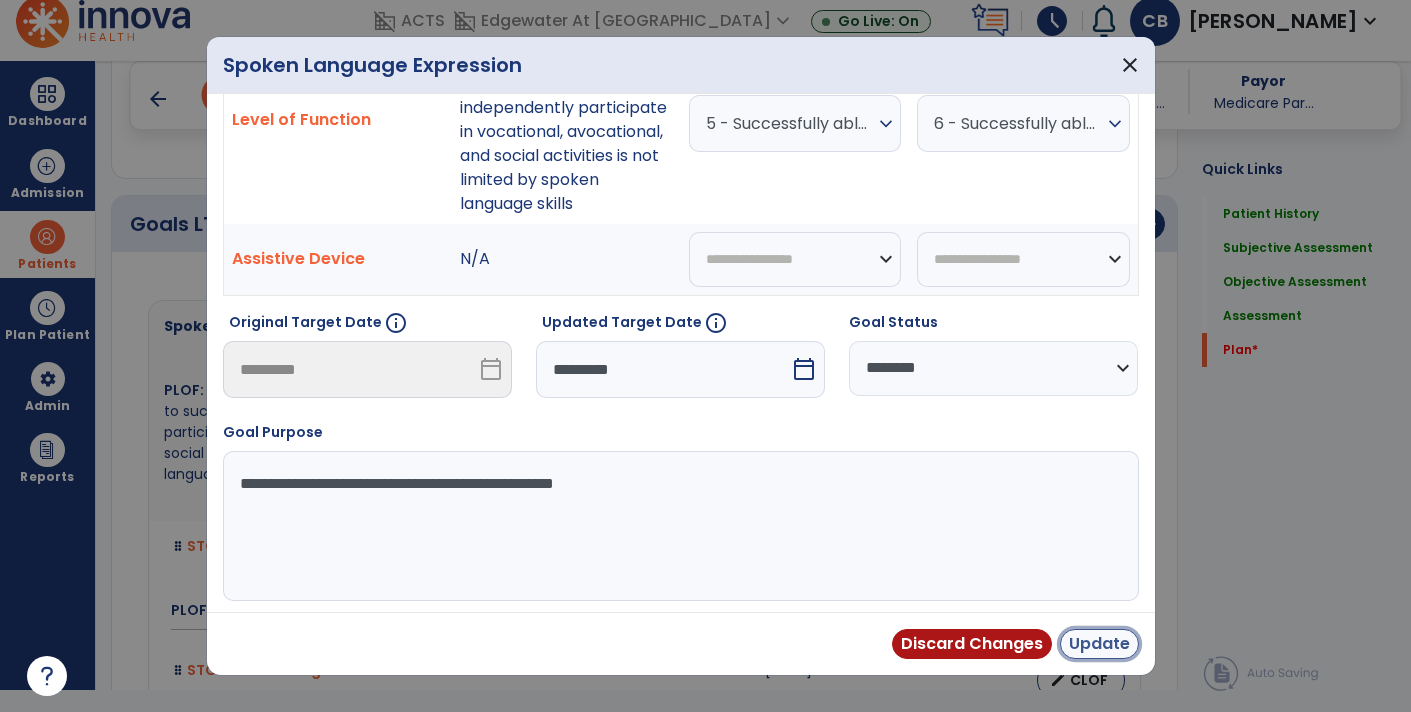 click on "Update" at bounding box center (1099, 644) 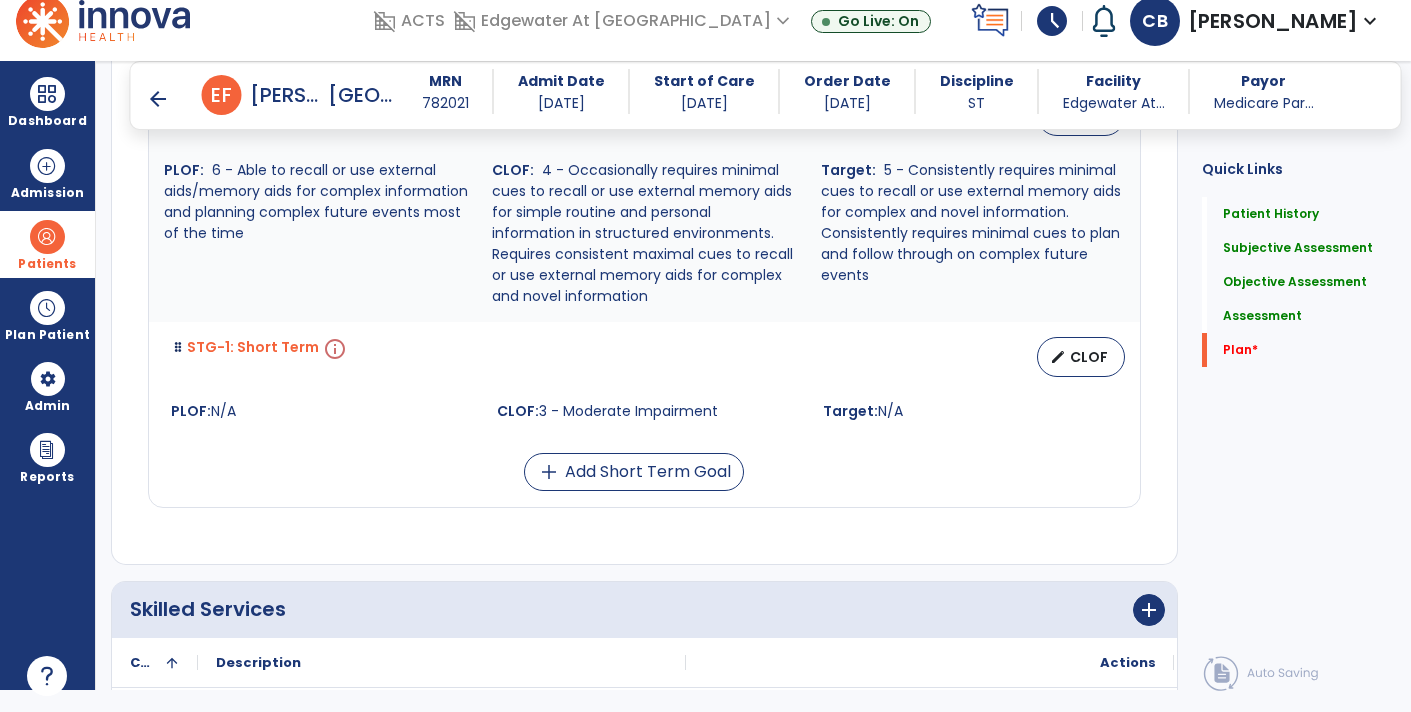 scroll, scrollTop: 4752, scrollLeft: 0, axis: vertical 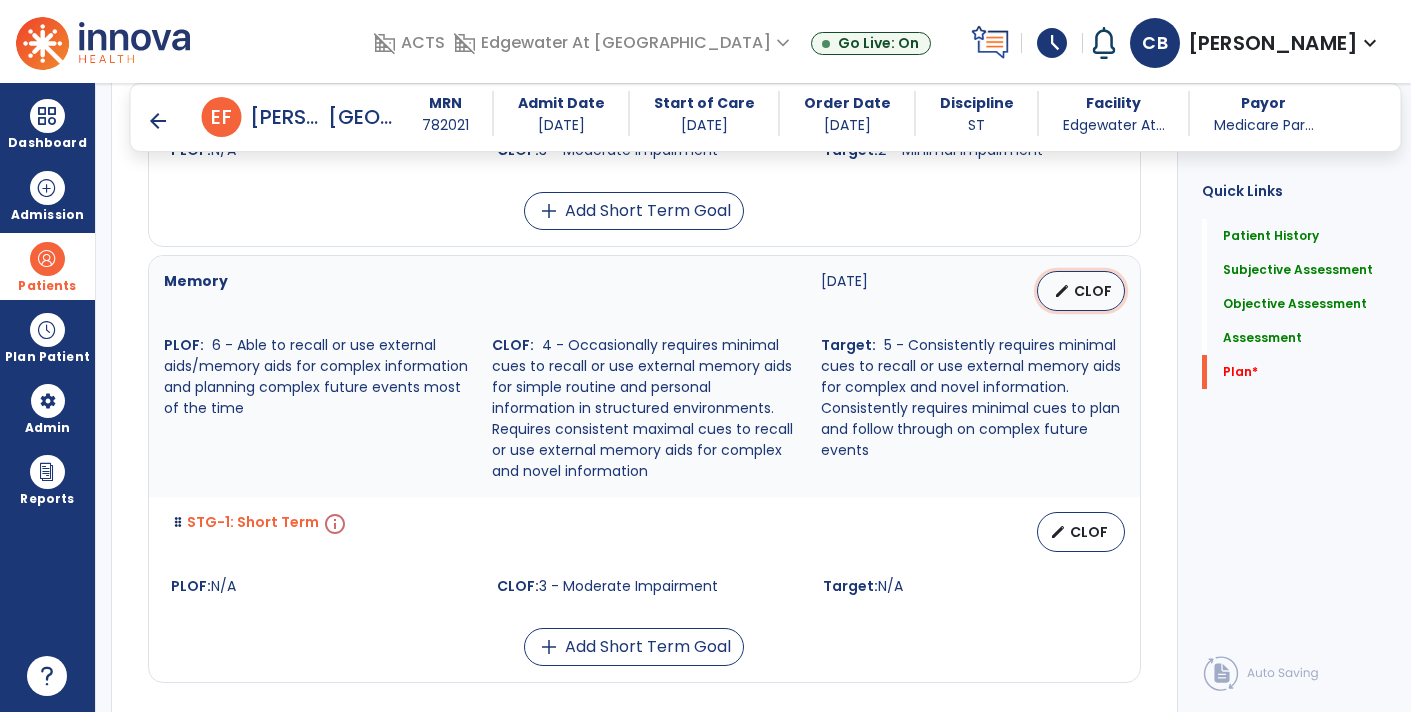 click on "edit" at bounding box center (1062, 291) 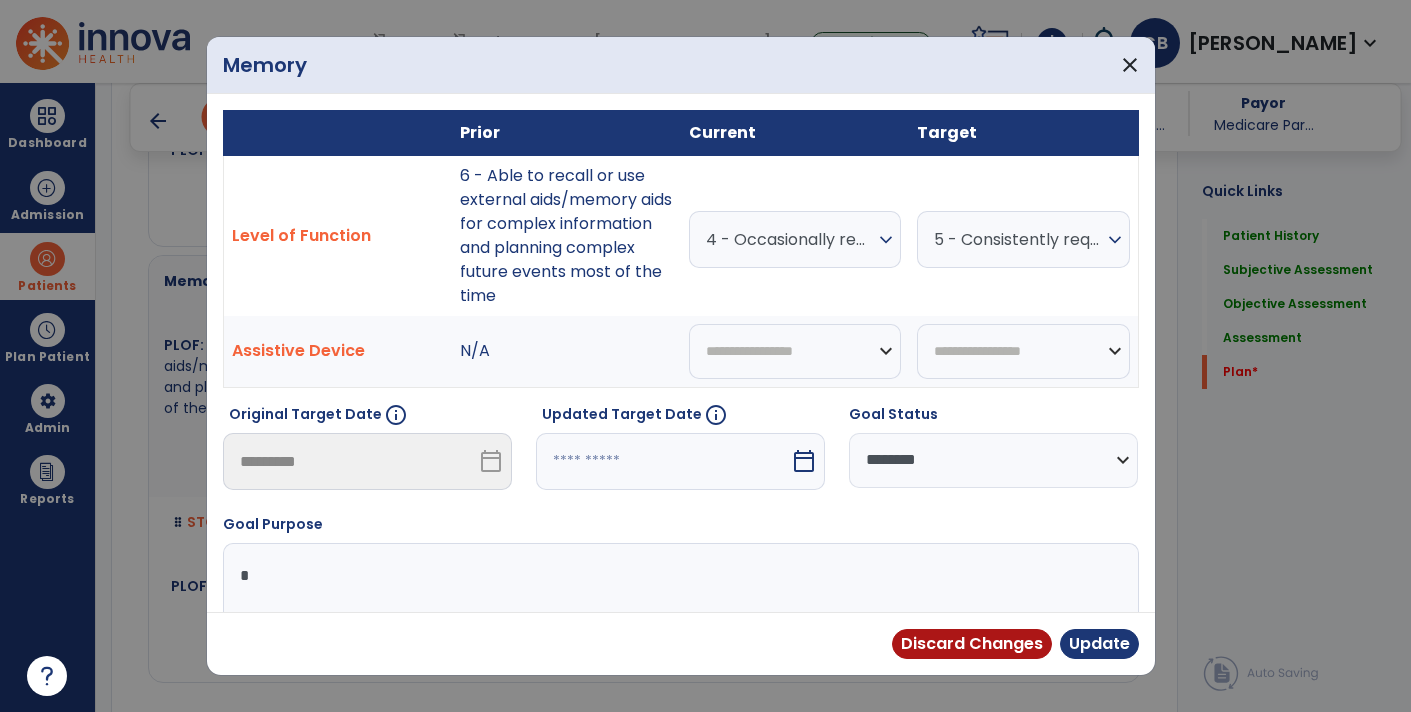 click on "*" at bounding box center [679, 618] 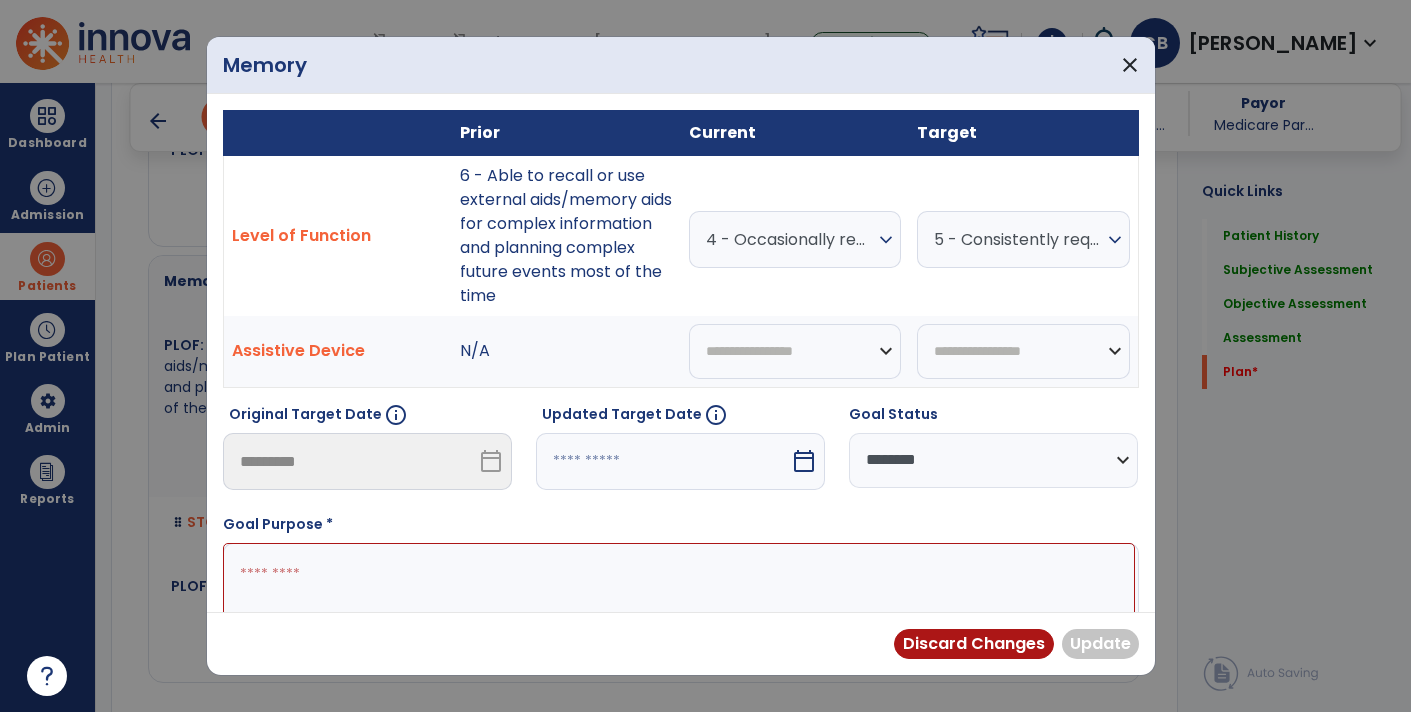 paste on "**********" 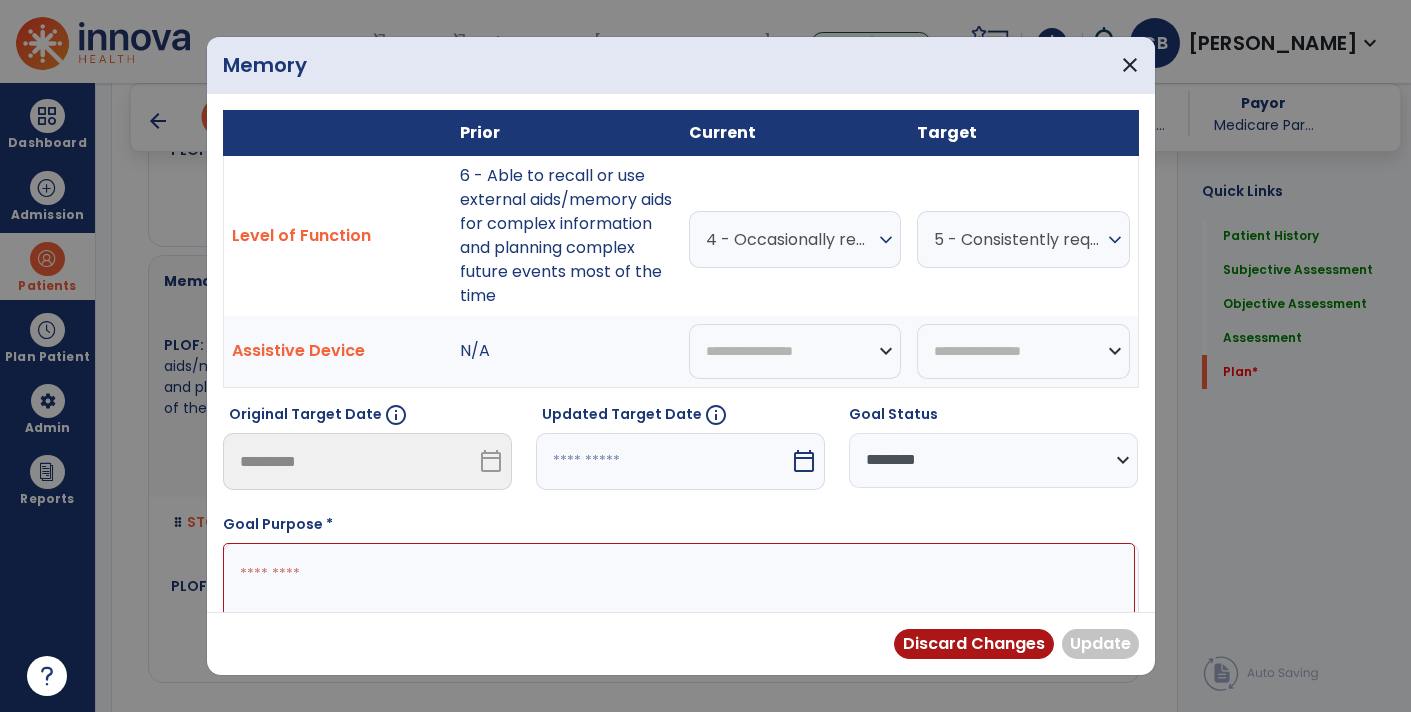 type on "**********" 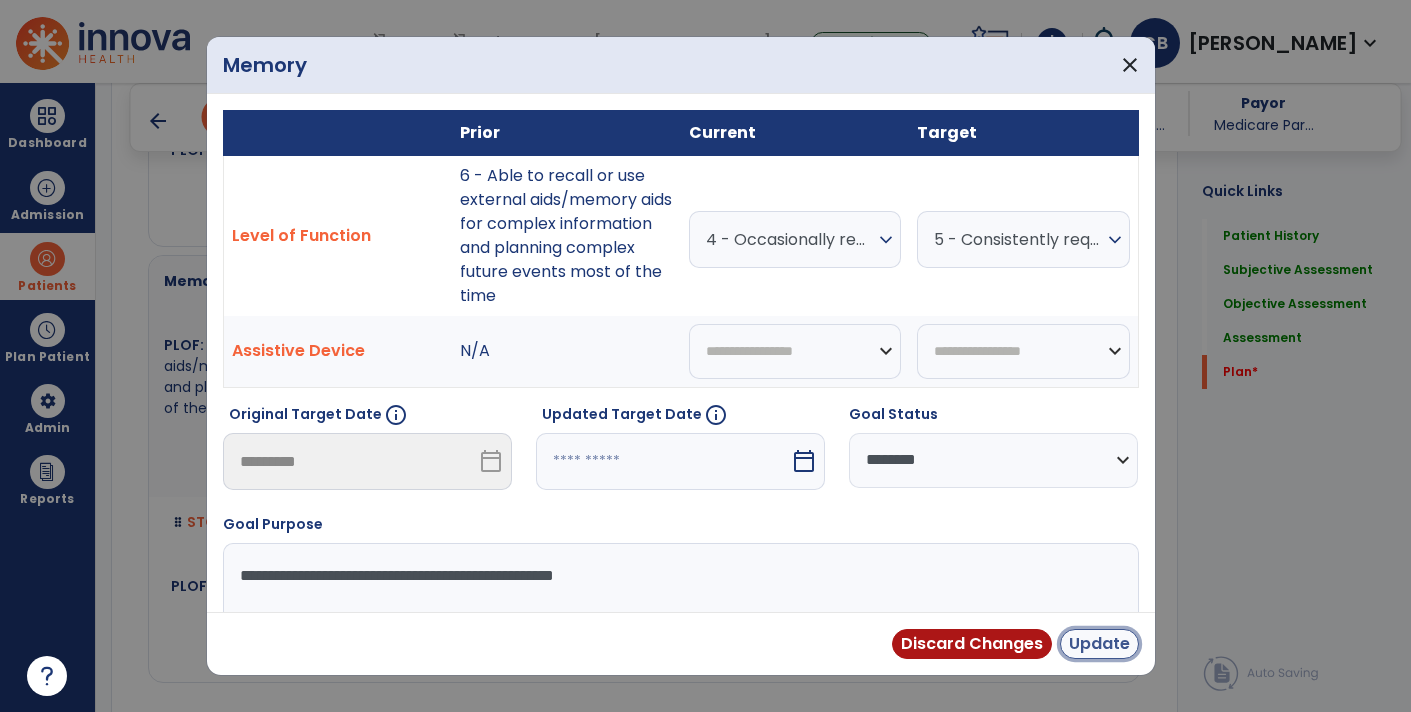 click on "Update" at bounding box center [1099, 644] 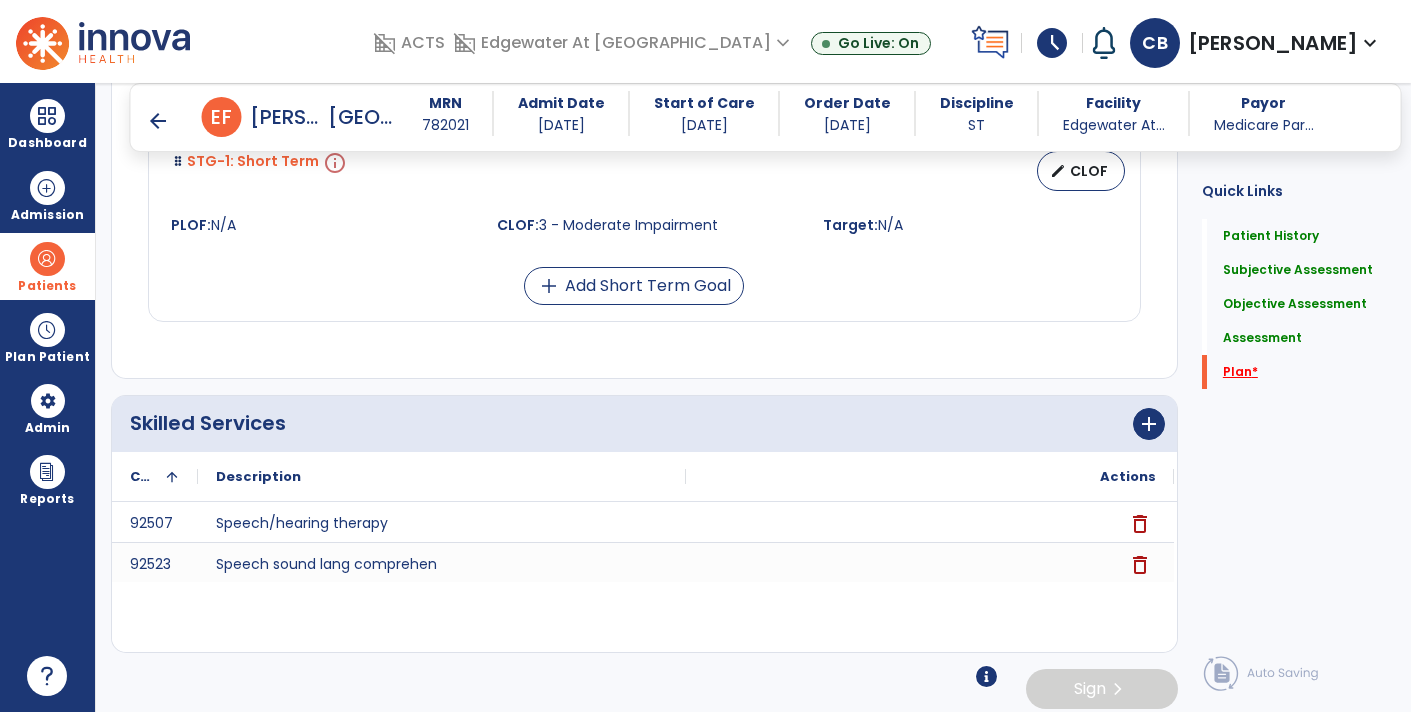 click on "*" 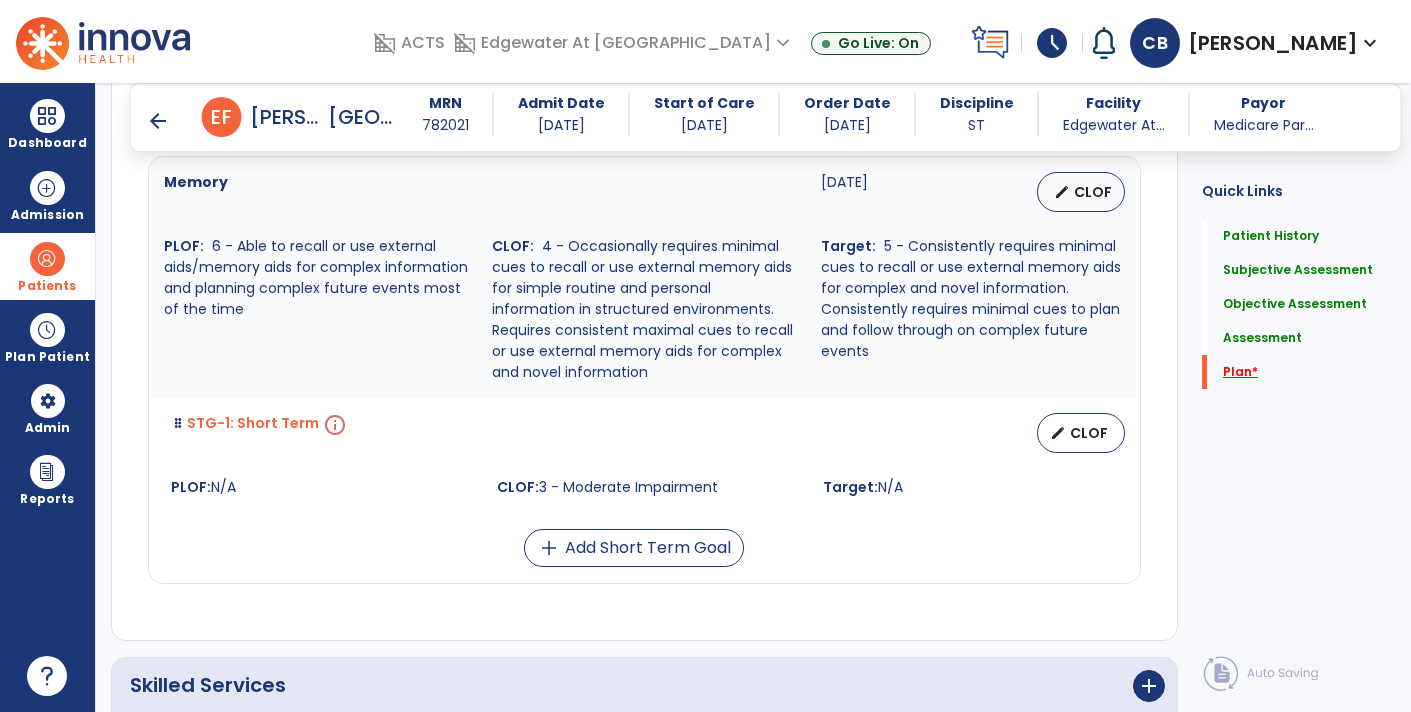 scroll, scrollTop: 4545, scrollLeft: 0, axis: vertical 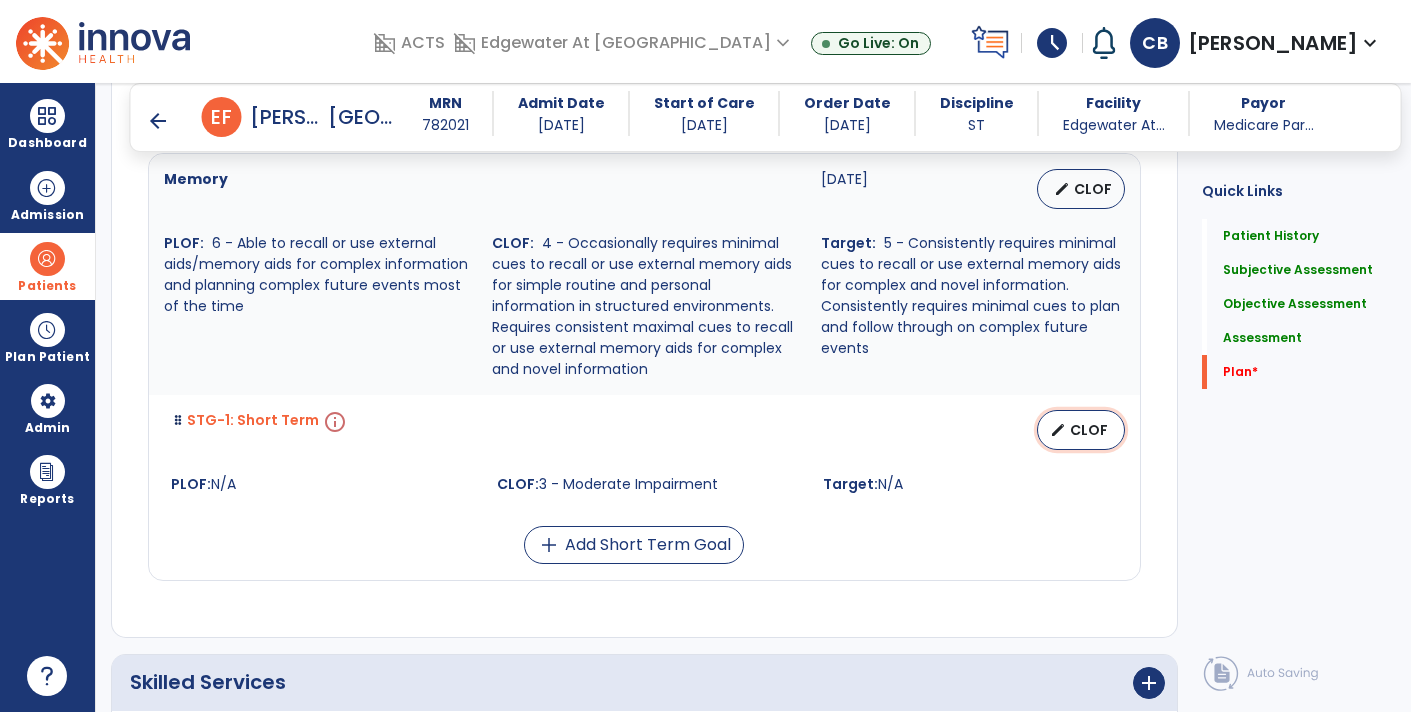 click on "CLOF" at bounding box center [1089, 430] 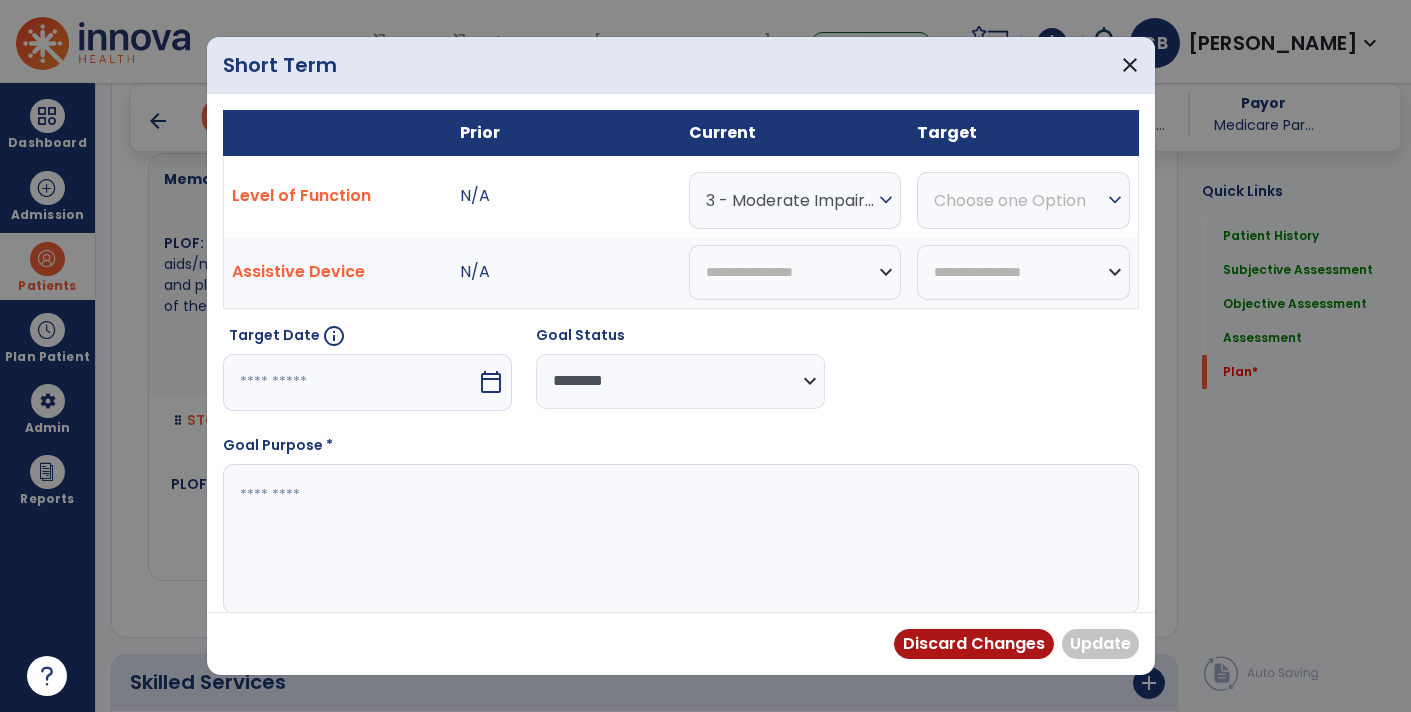 click on "Choose one Option" at bounding box center (790, 200) 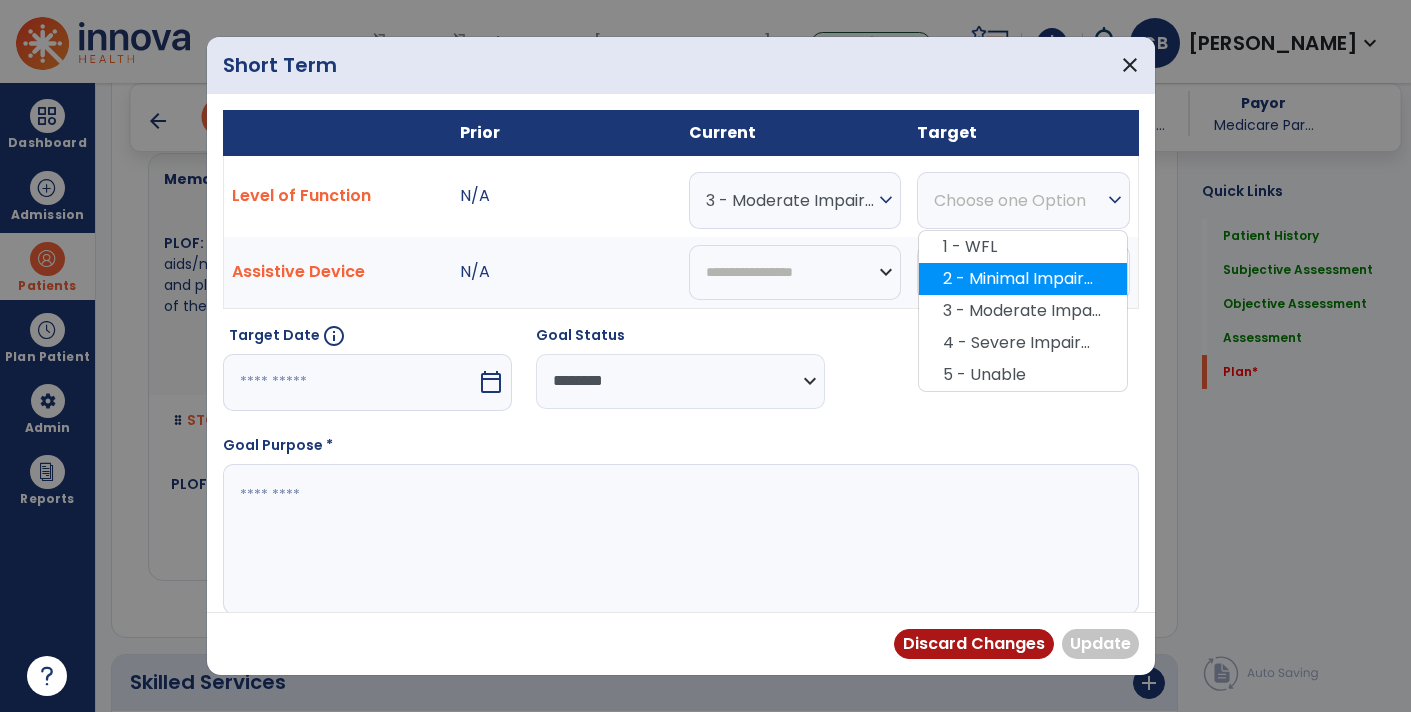 click on "2 - Minimal Impairment" at bounding box center [1023, 279] 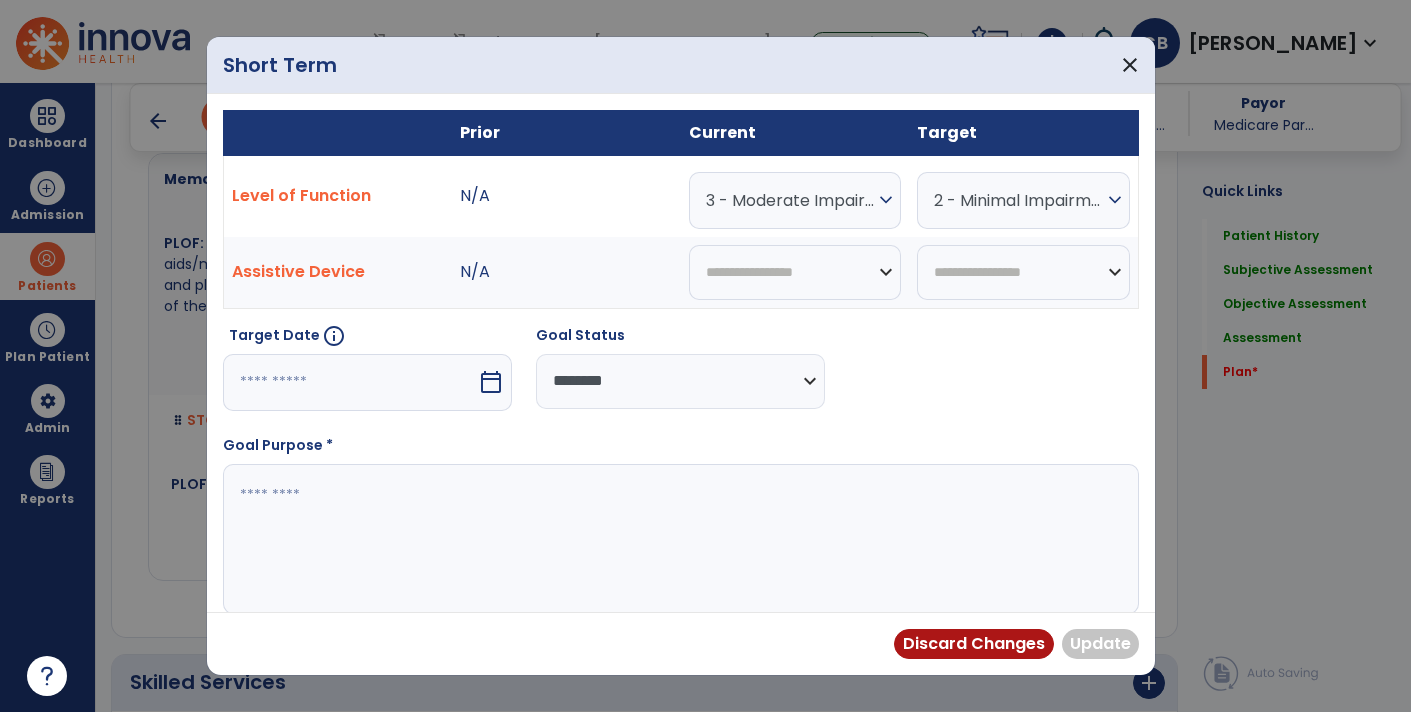 click at bounding box center (350, 382) 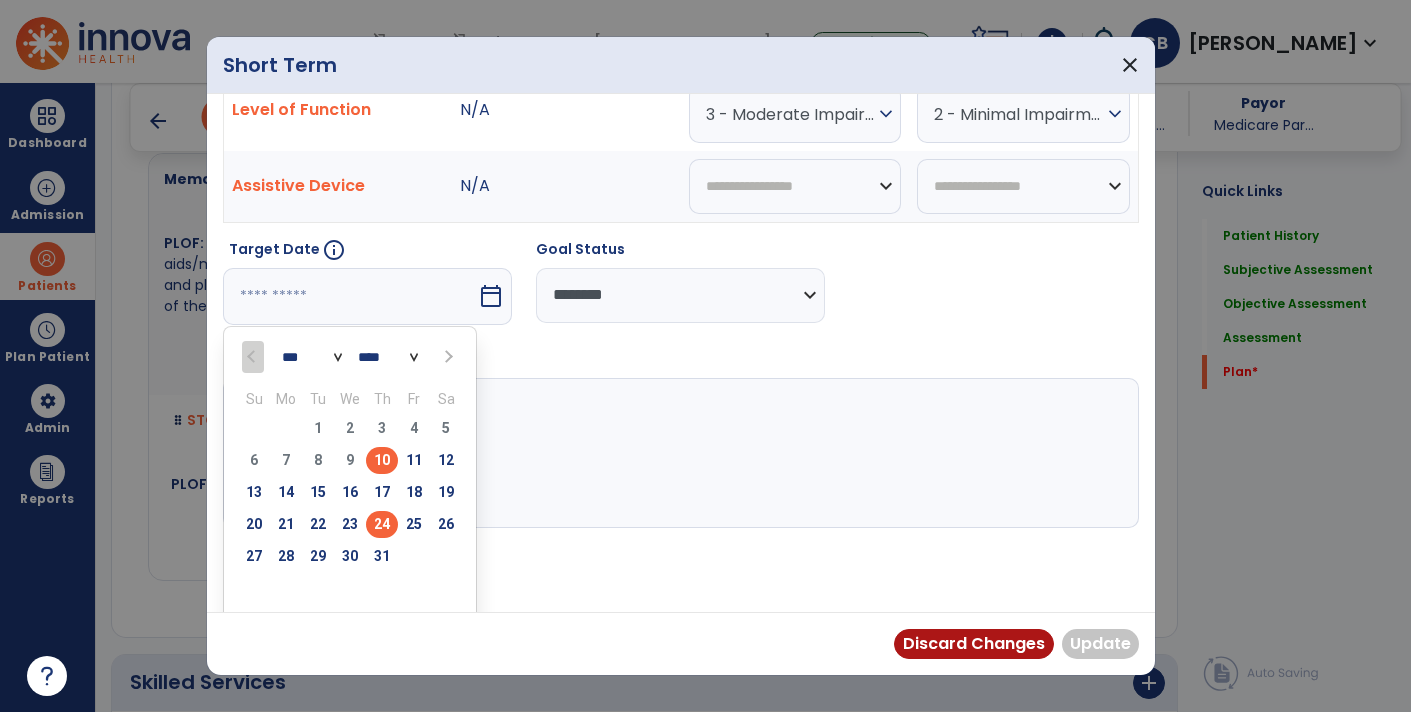 click on "24" at bounding box center (382, 524) 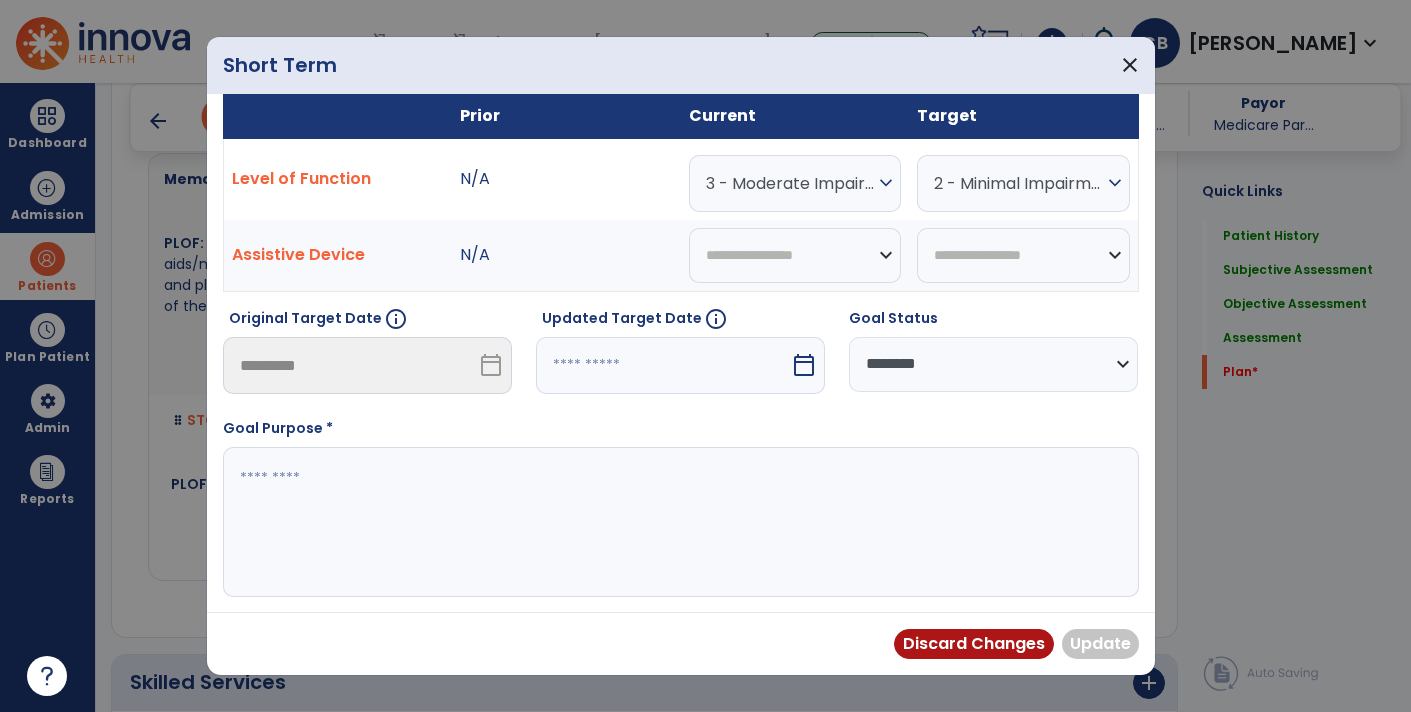 scroll, scrollTop: 13, scrollLeft: 0, axis: vertical 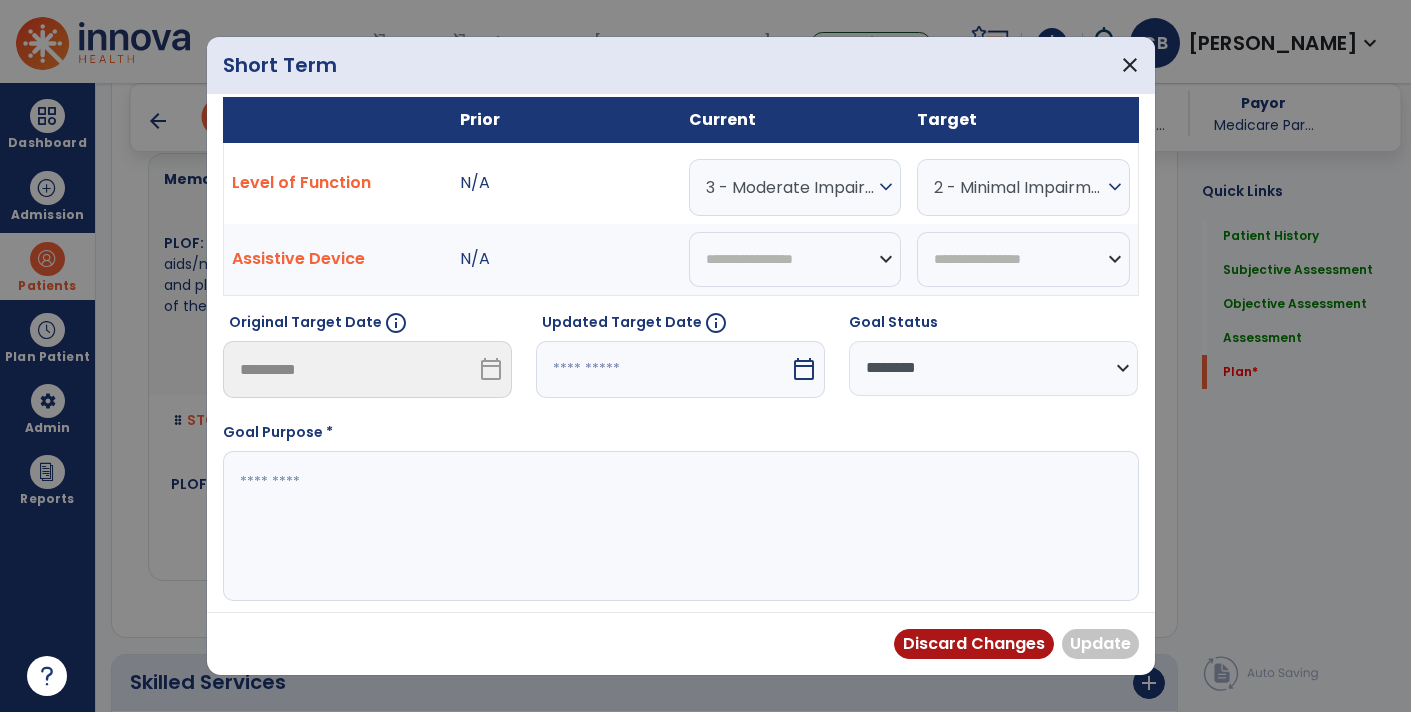 click at bounding box center (679, 526) 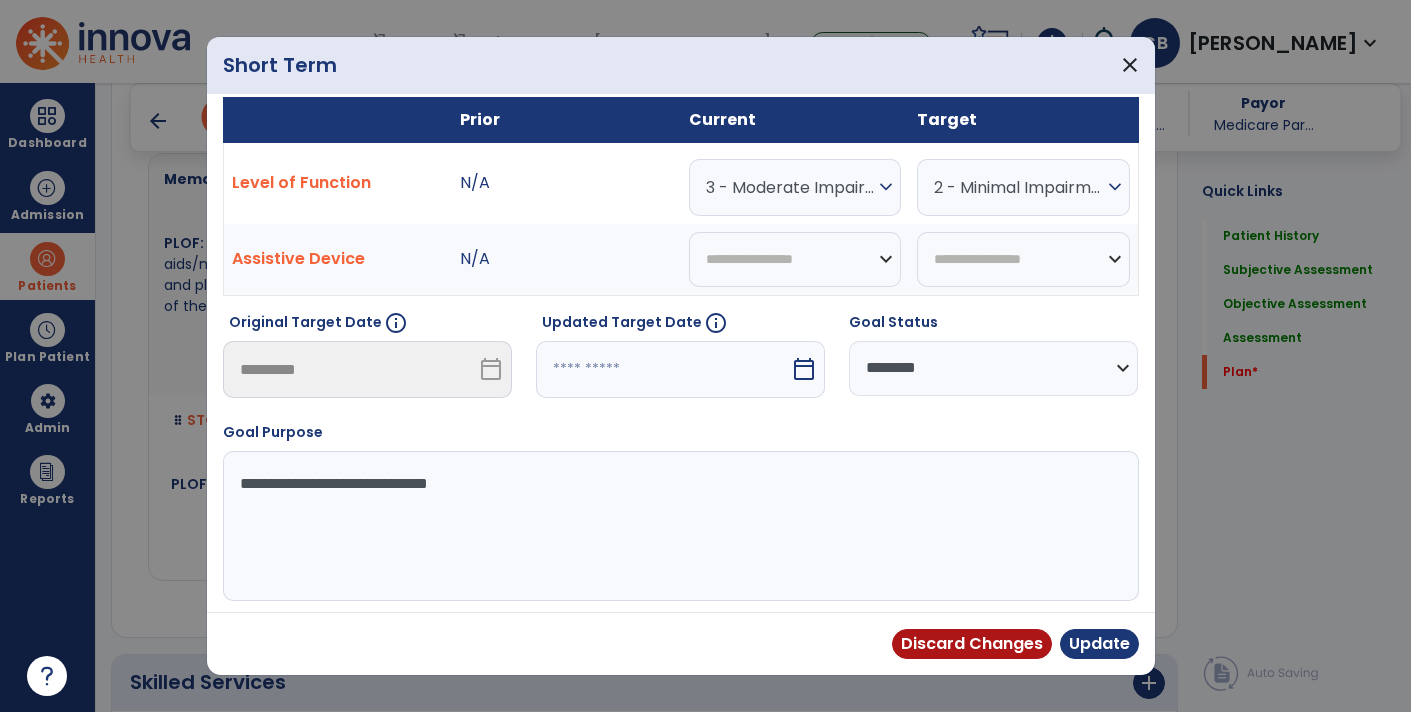 type on "**********" 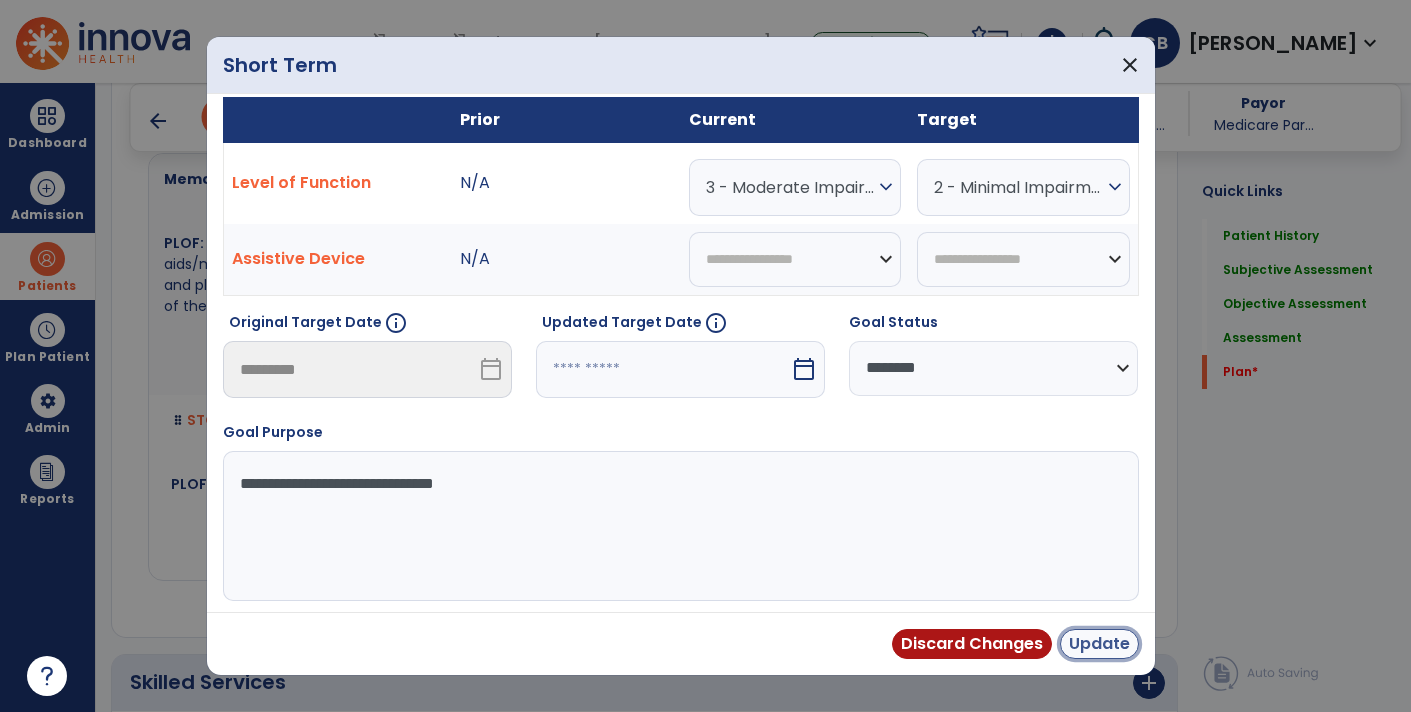 click on "Update" at bounding box center (1099, 644) 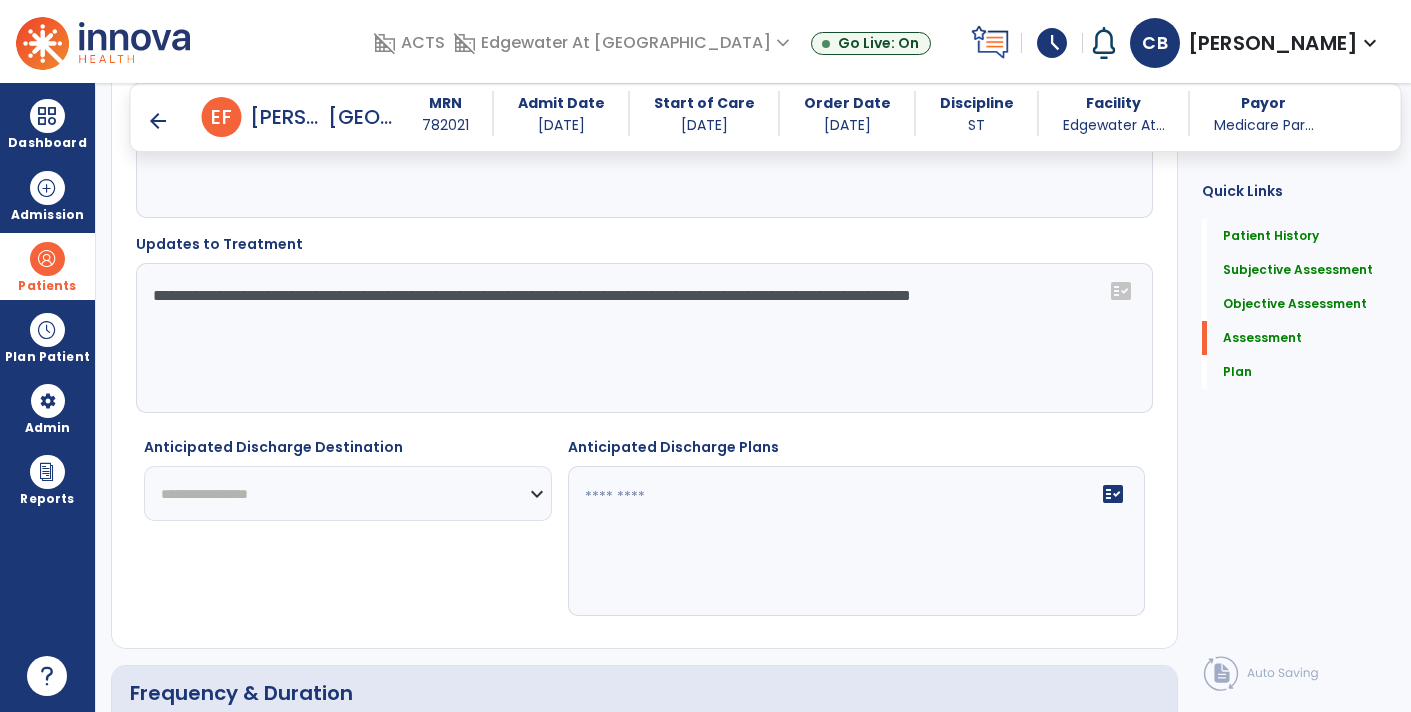 scroll, scrollTop: 3179, scrollLeft: 0, axis: vertical 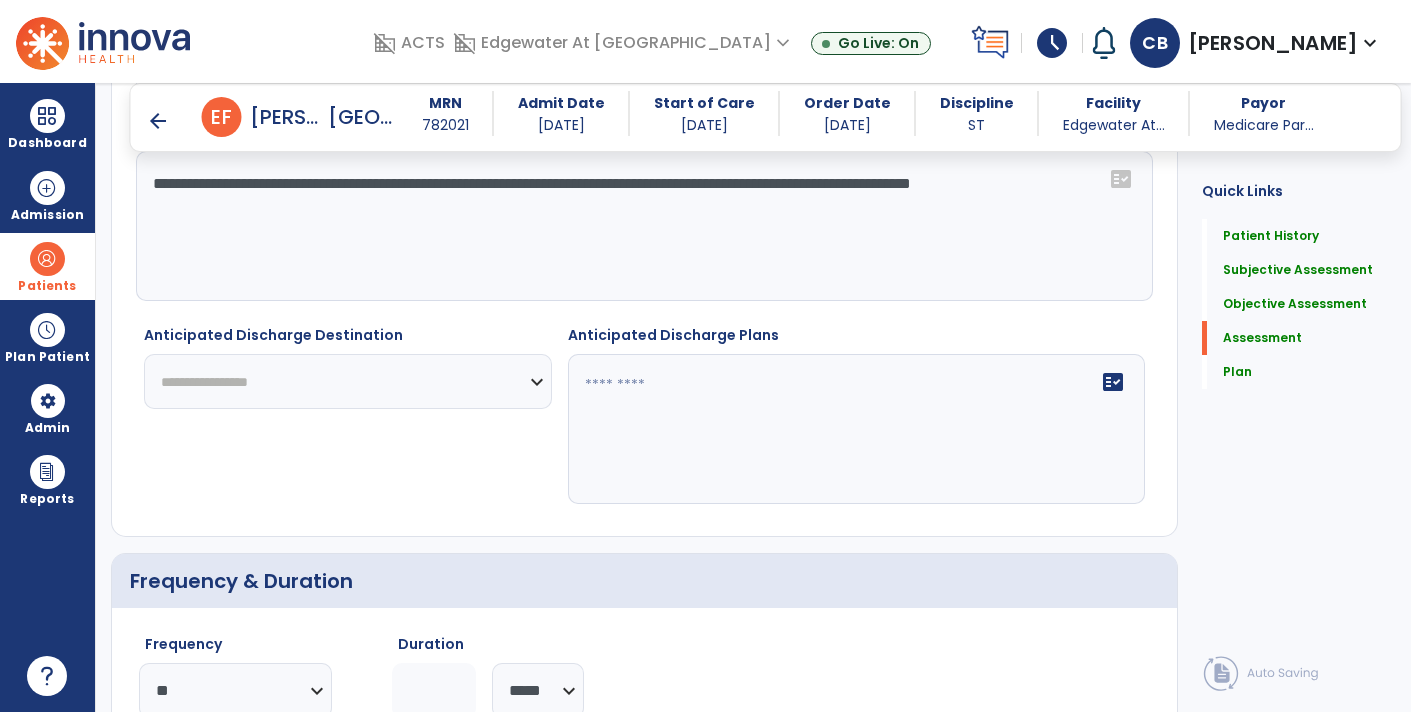 click on "**********" 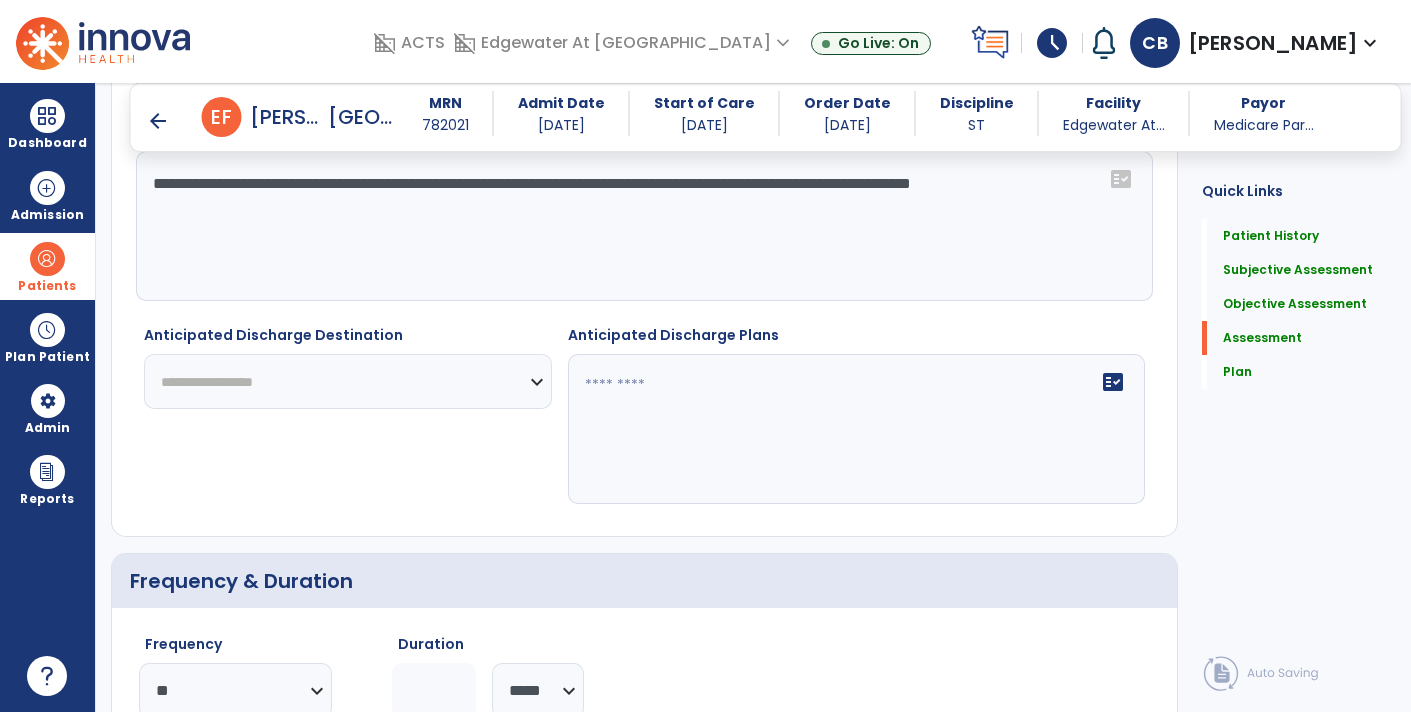 click on "**********" 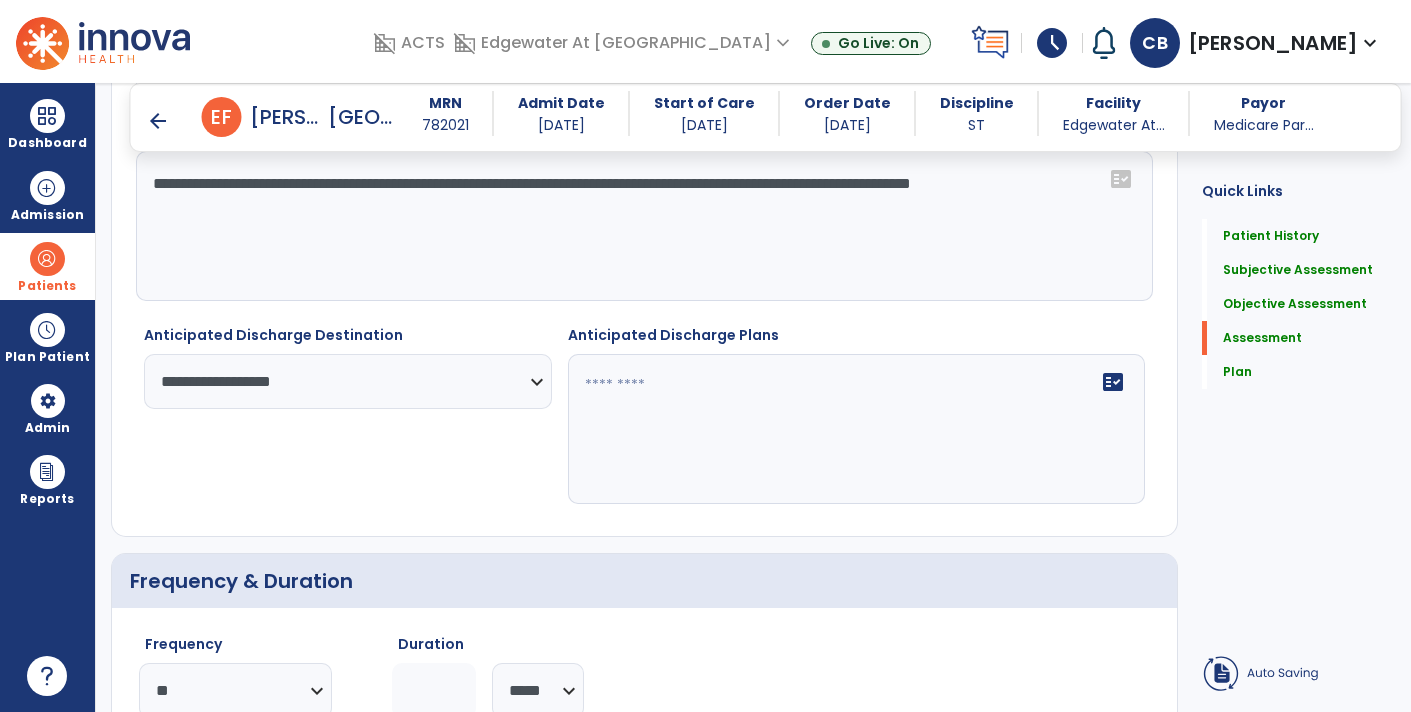 click on "**********" 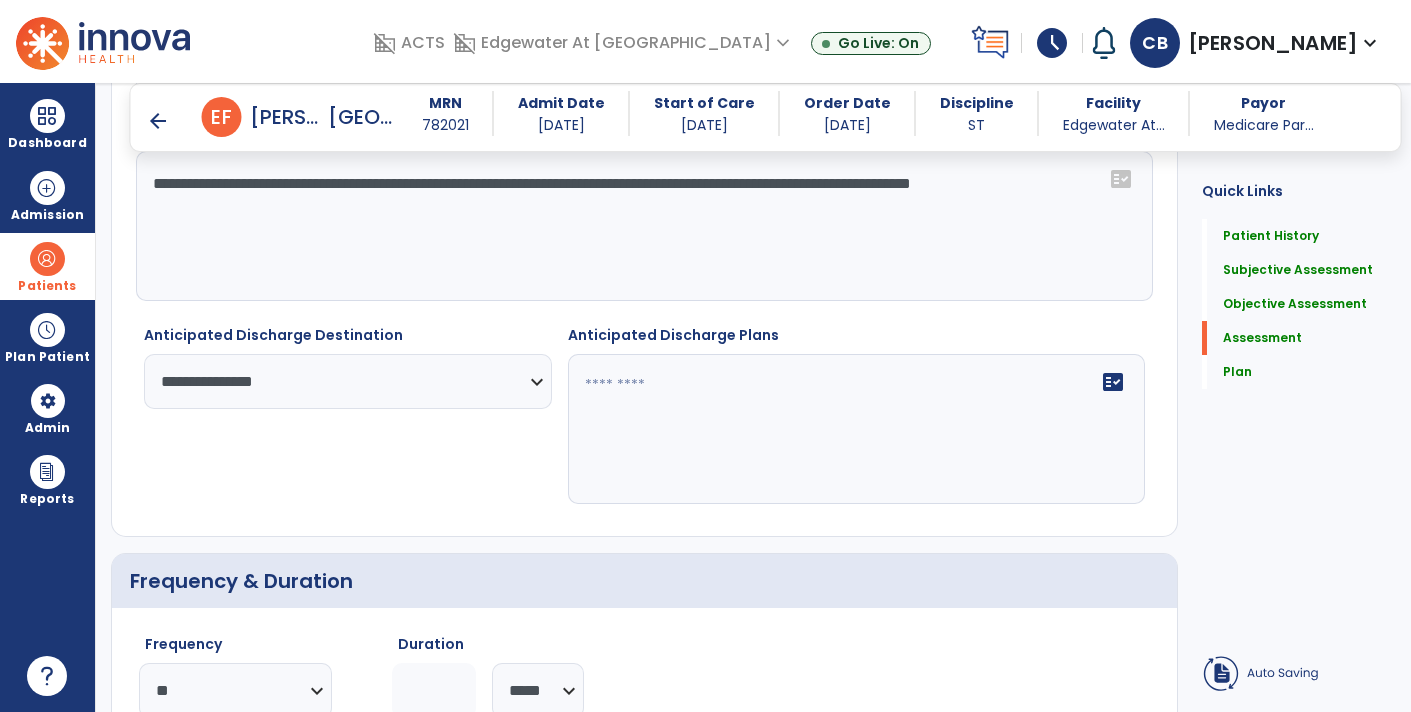 click on "**********" 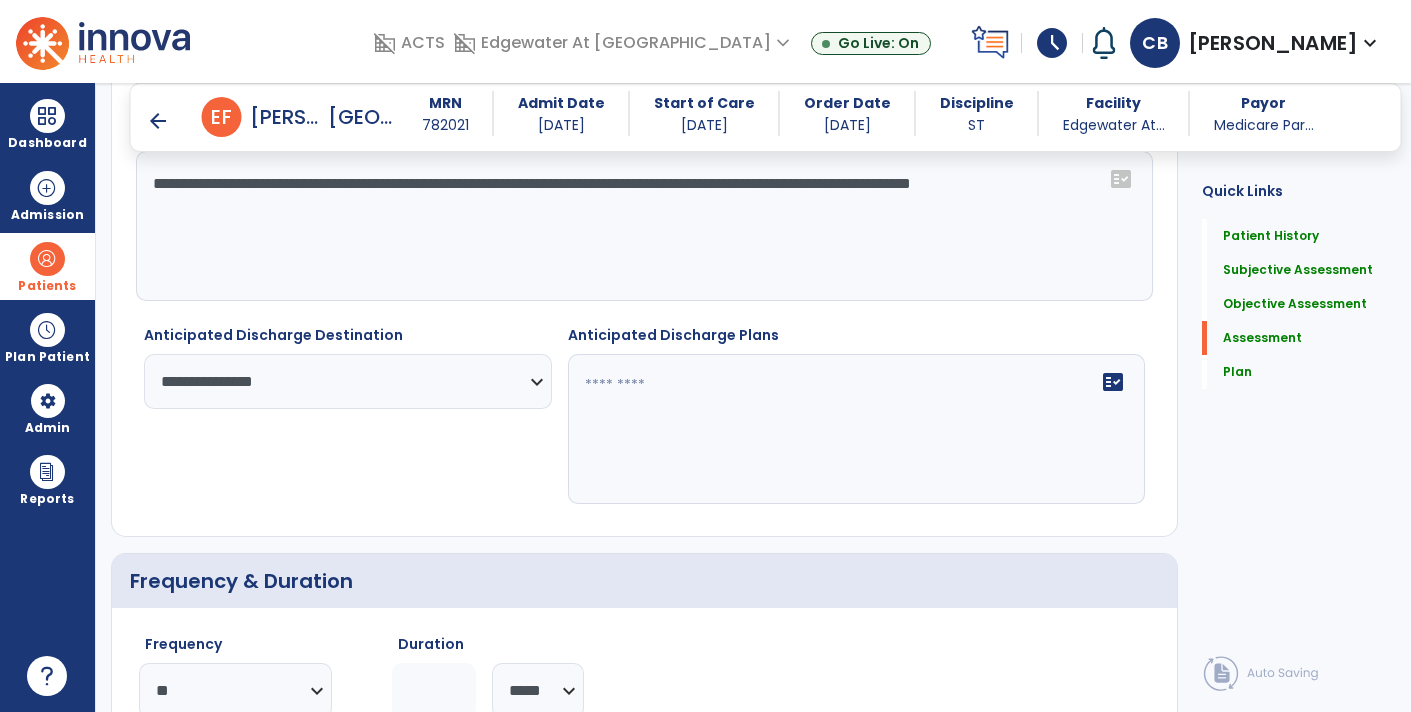 select on "**********" 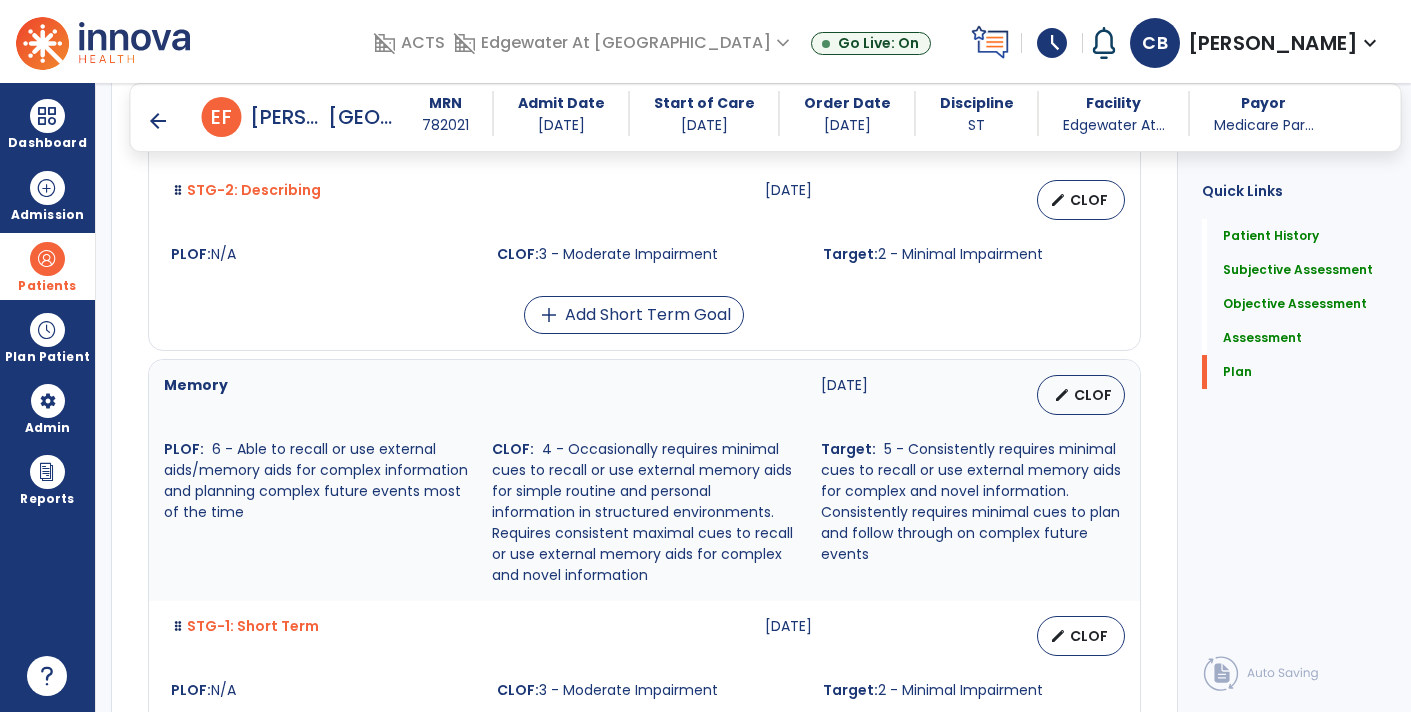 scroll, scrollTop: 4806, scrollLeft: 0, axis: vertical 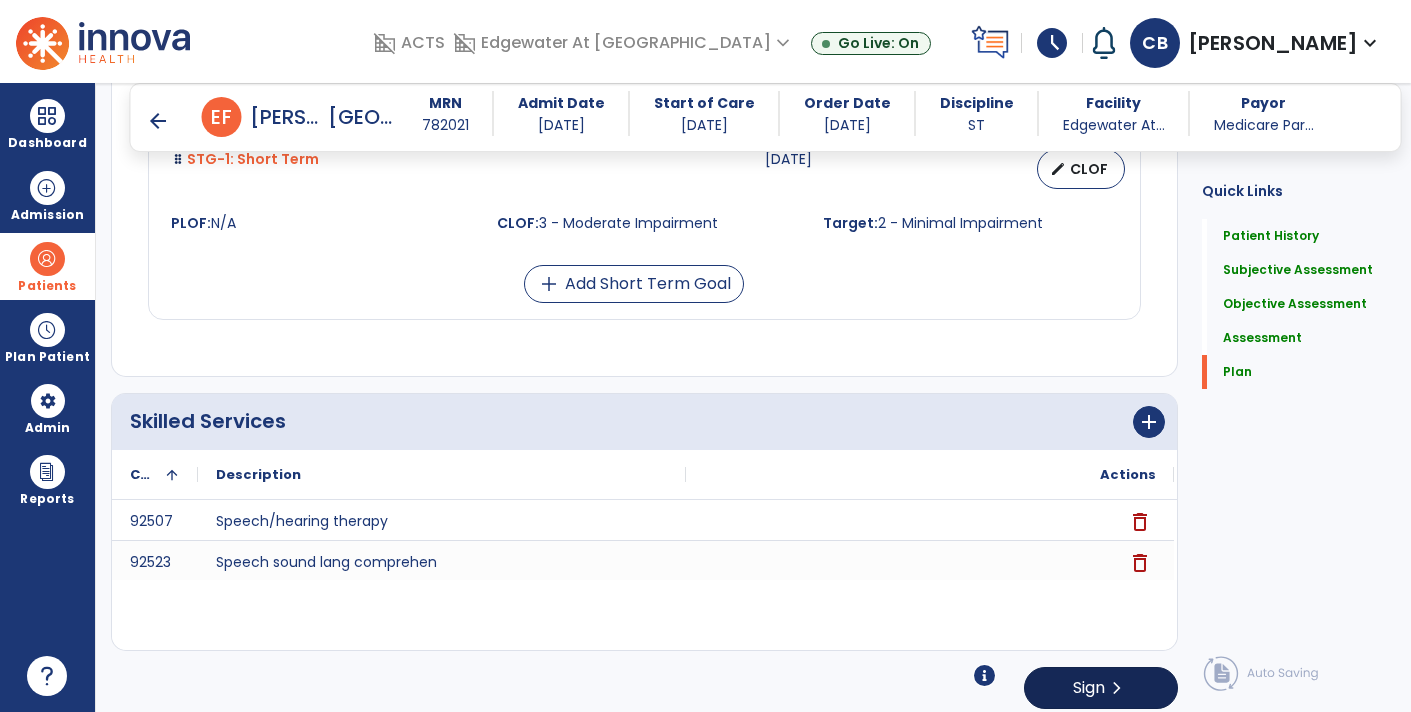 type on "**********" 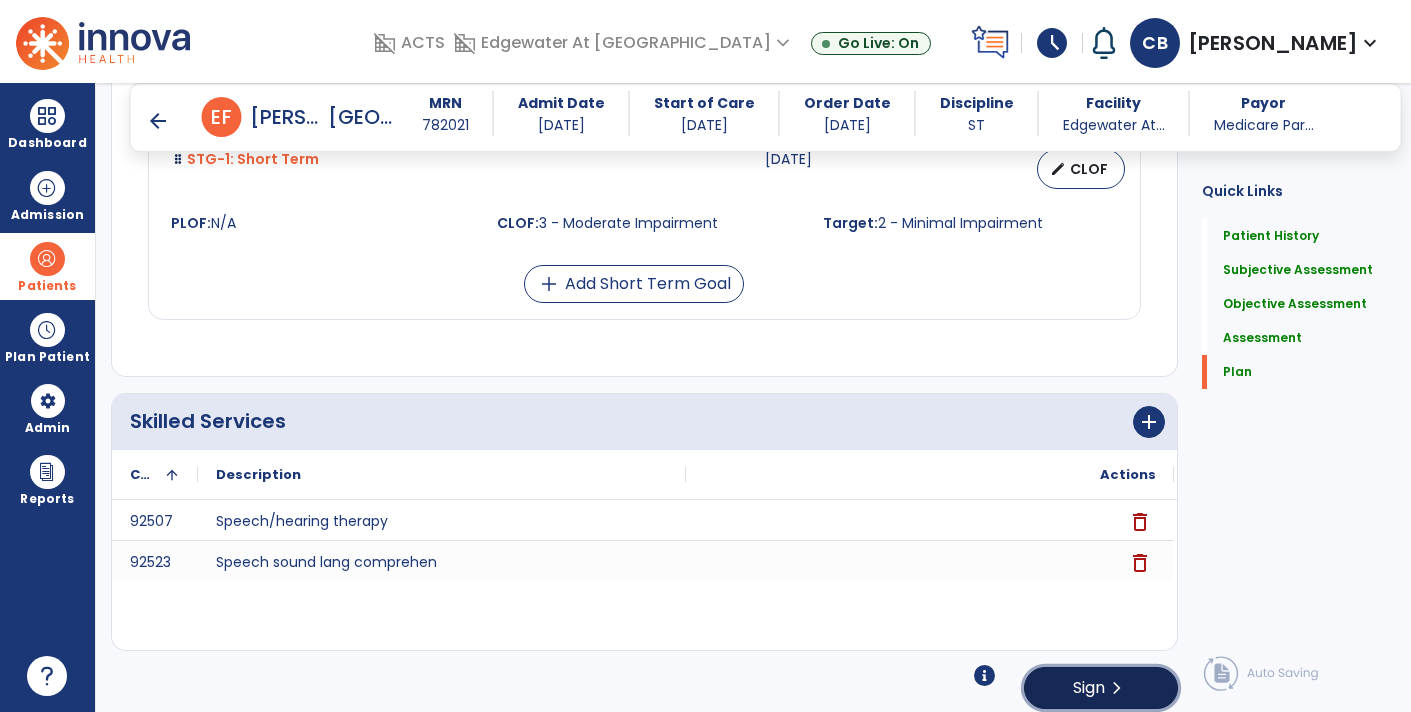 click on "chevron_right" 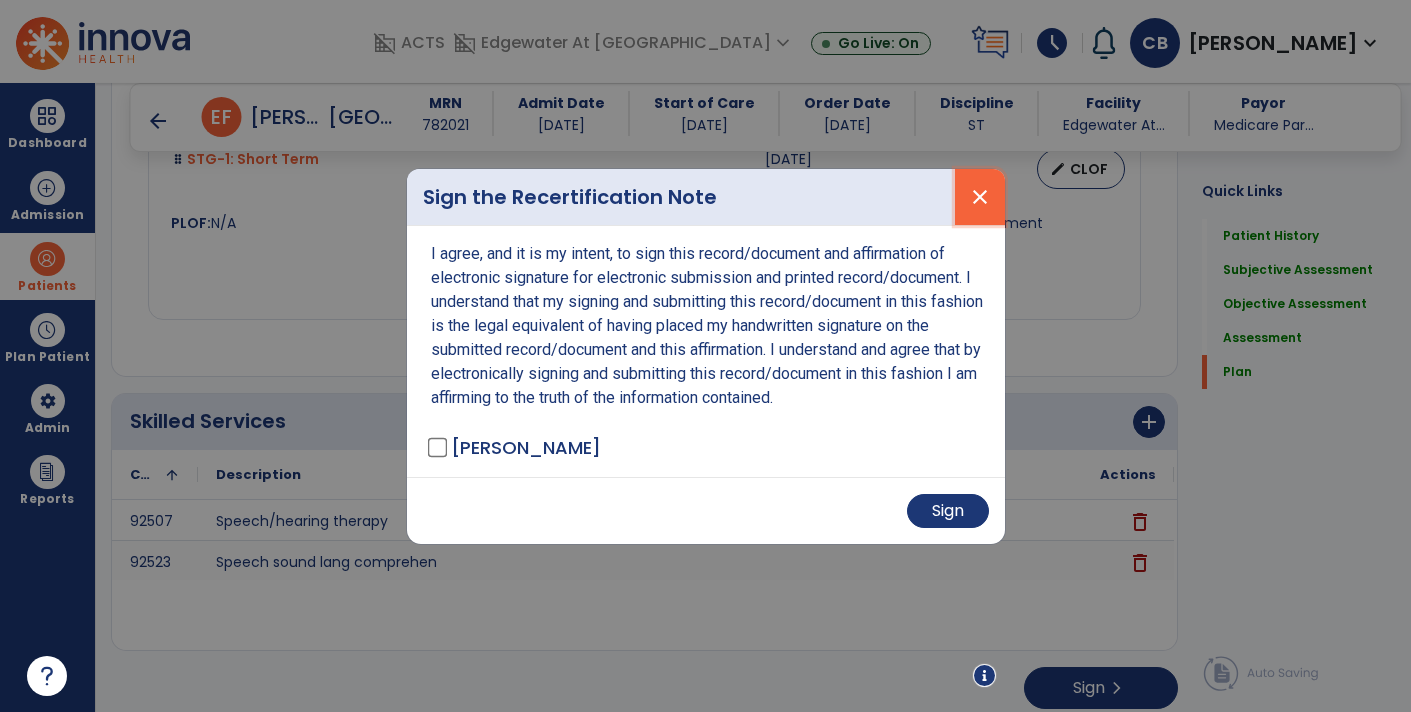 click on "close" at bounding box center [980, 197] 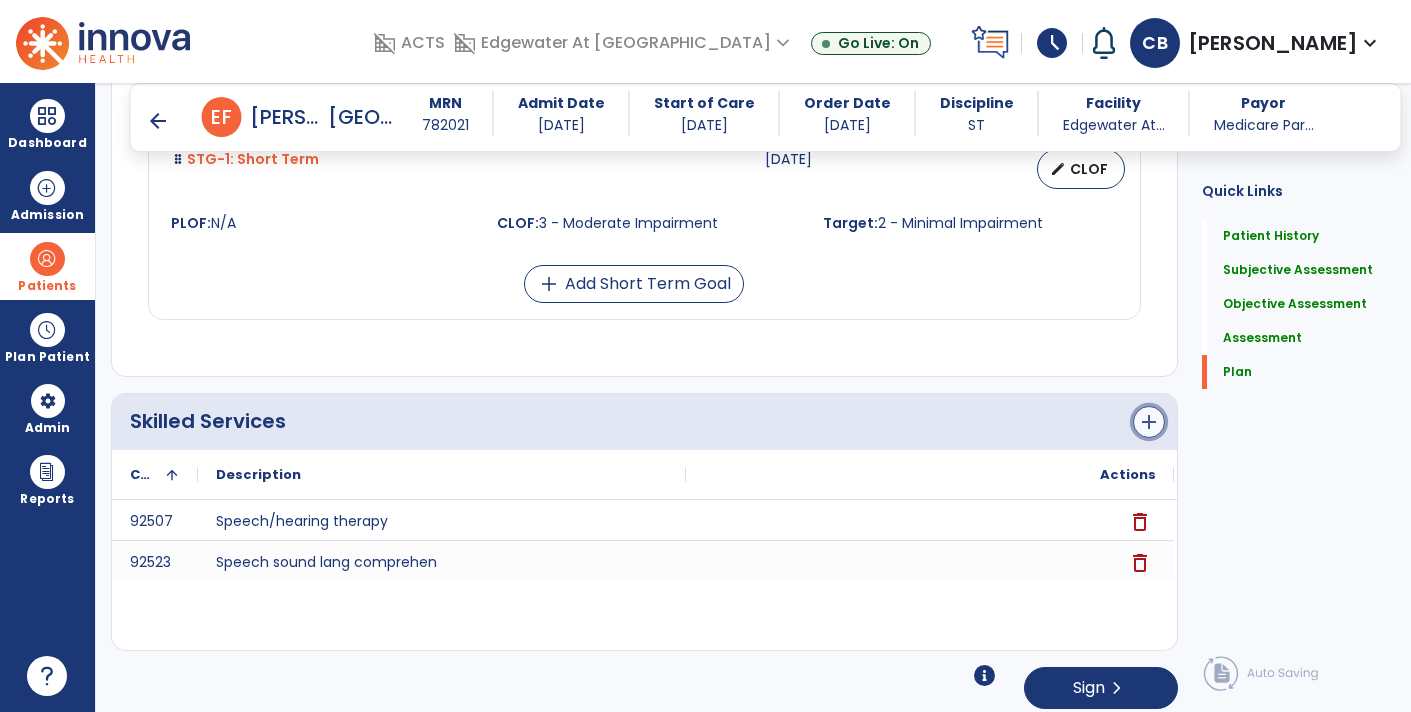 click on "add" 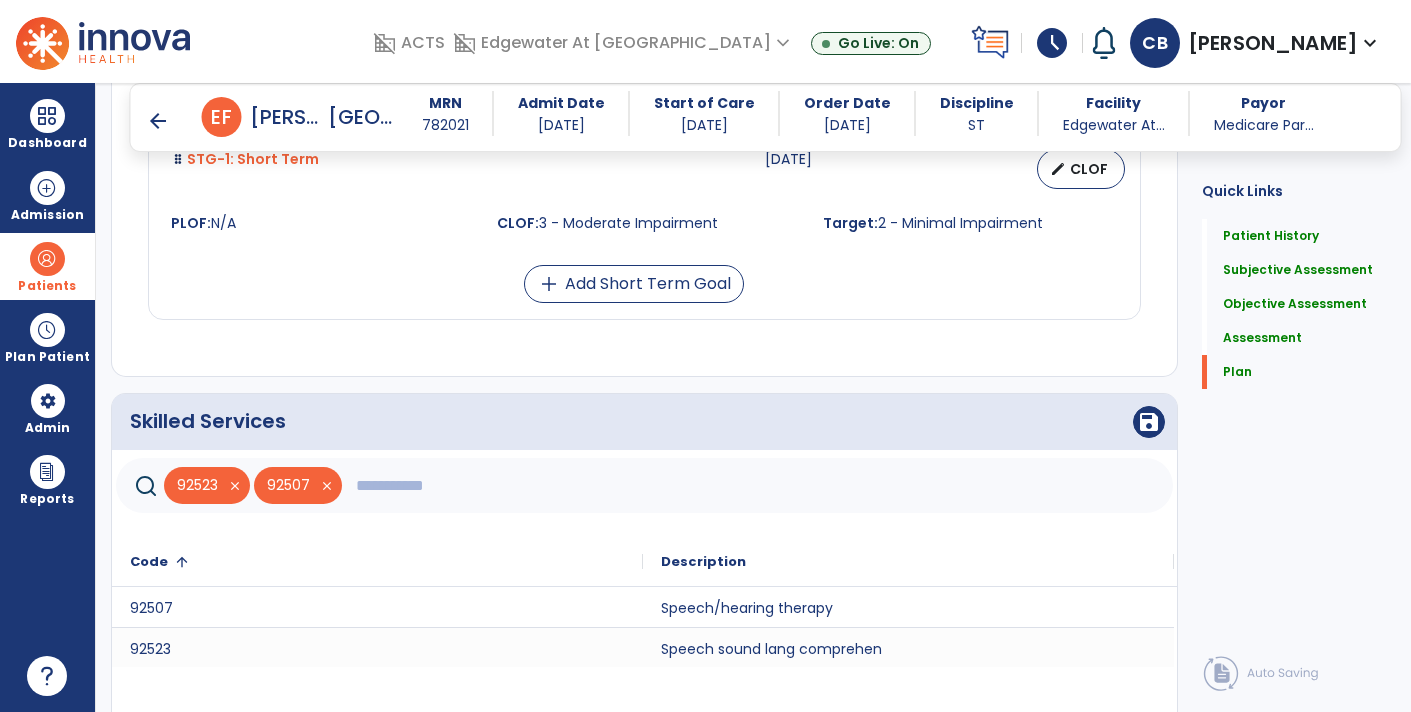 scroll, scrollTop: 4892, scrollLeft: 0, axis: vertical 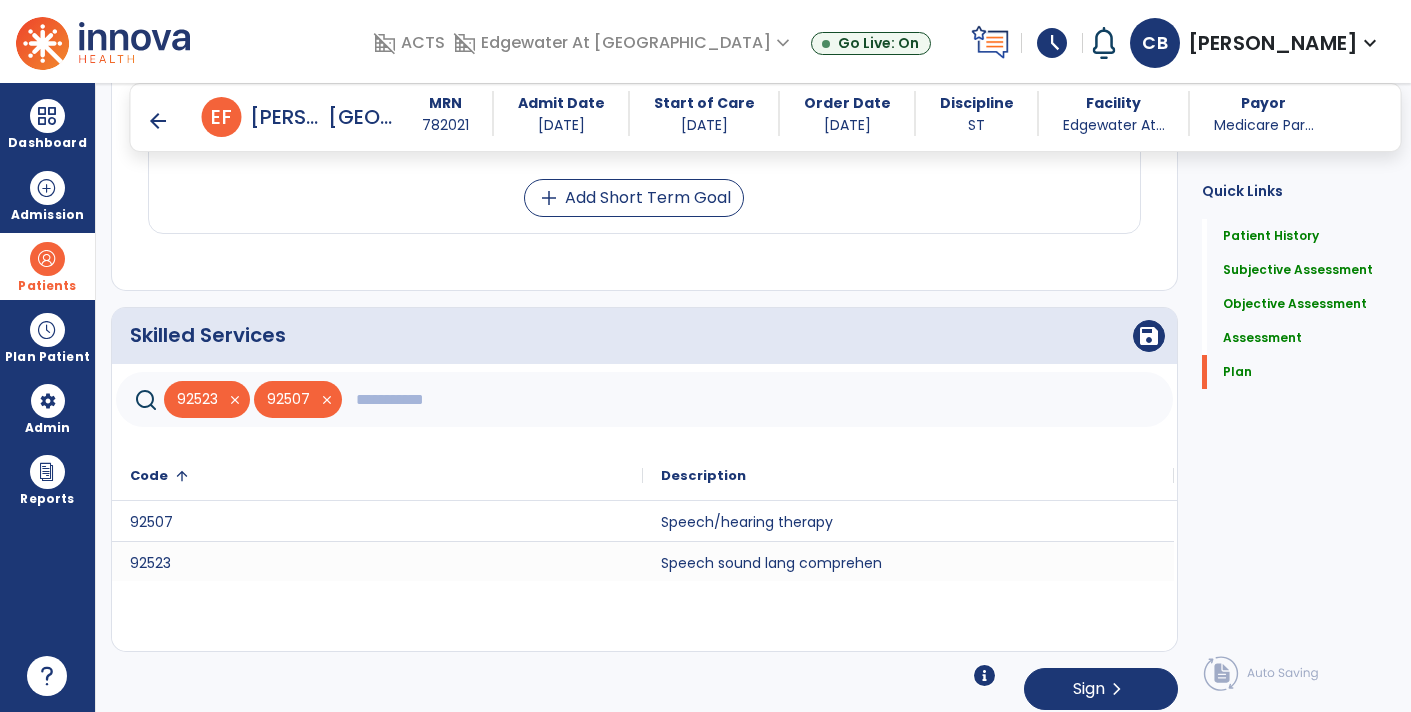 click 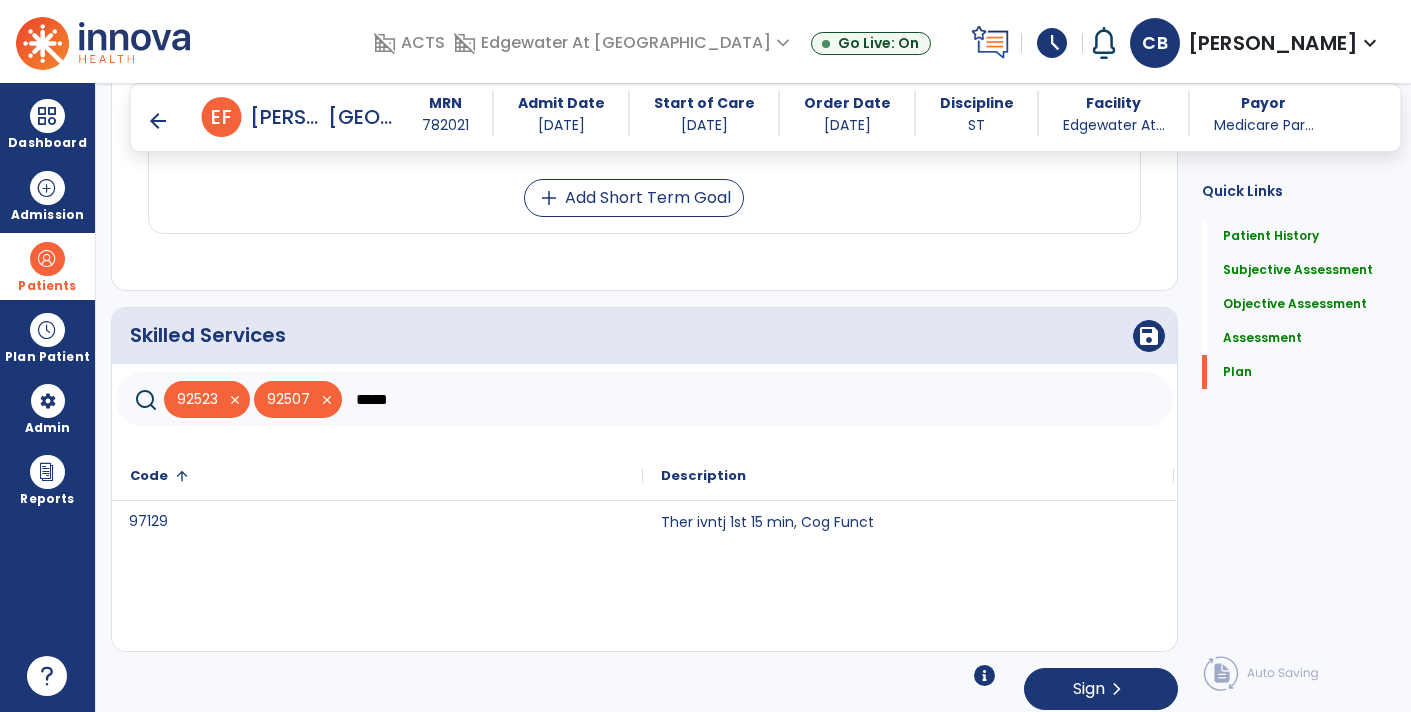 click on "97129" 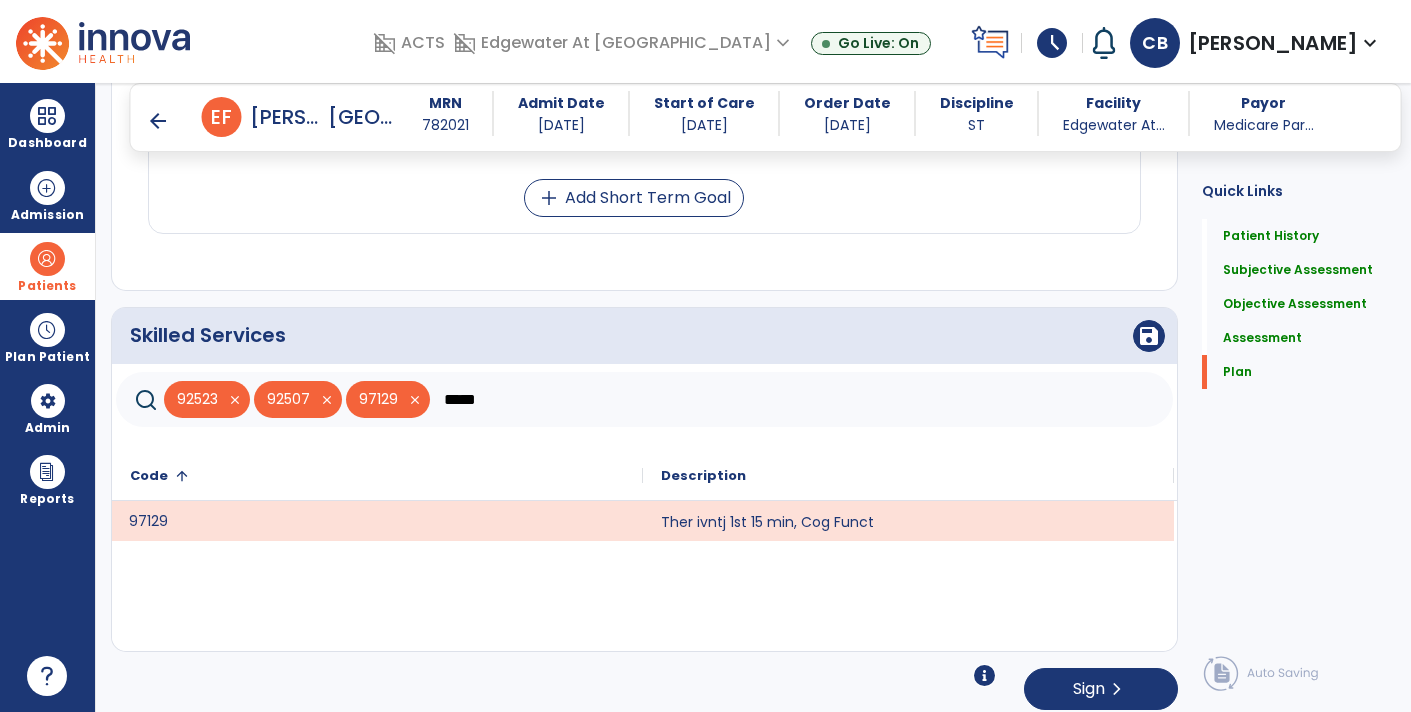 click on "*****" 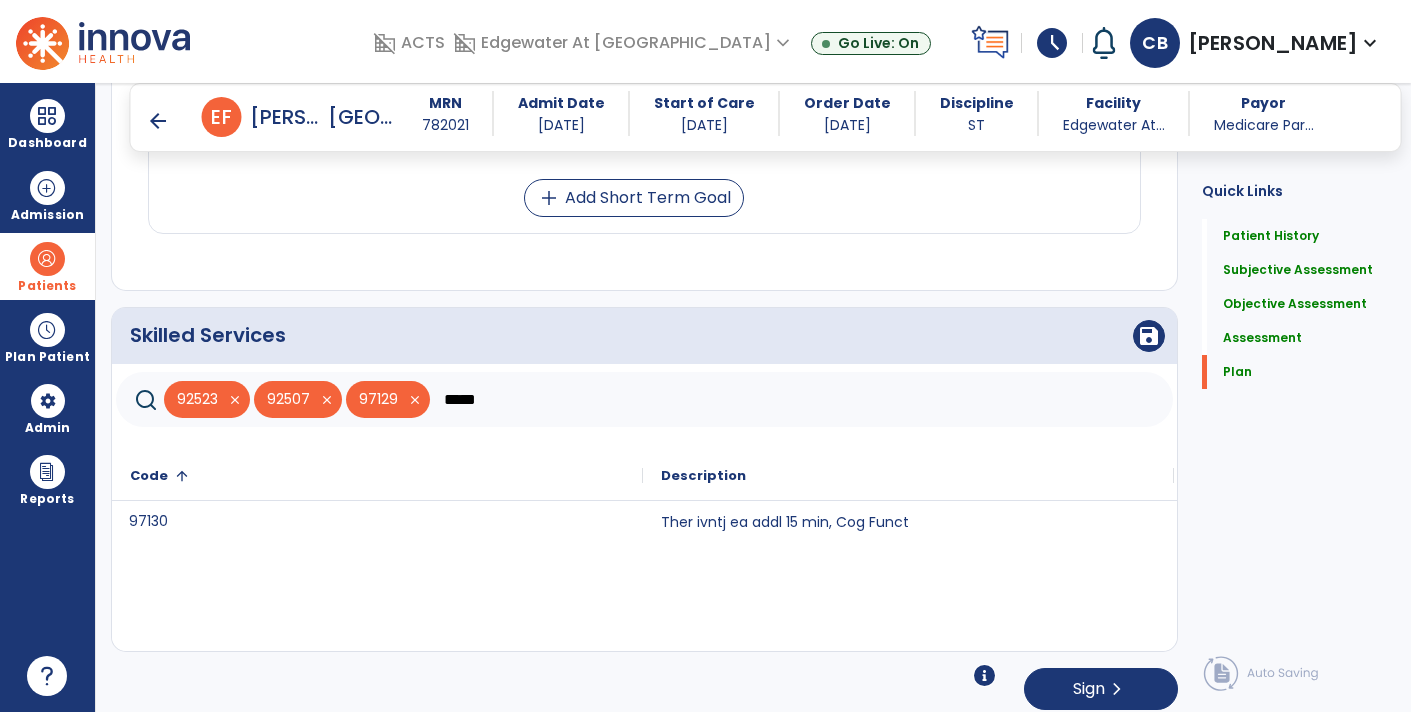 type on "*****" 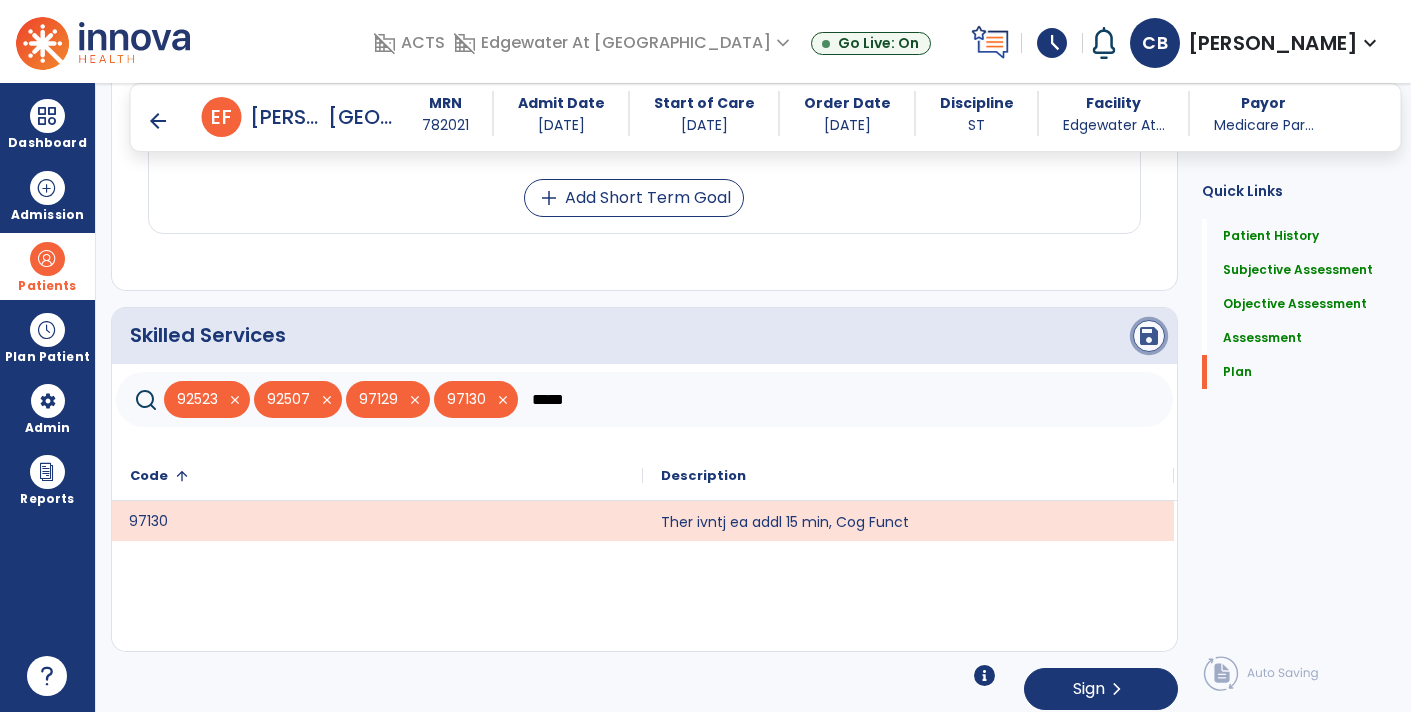 click on "save" 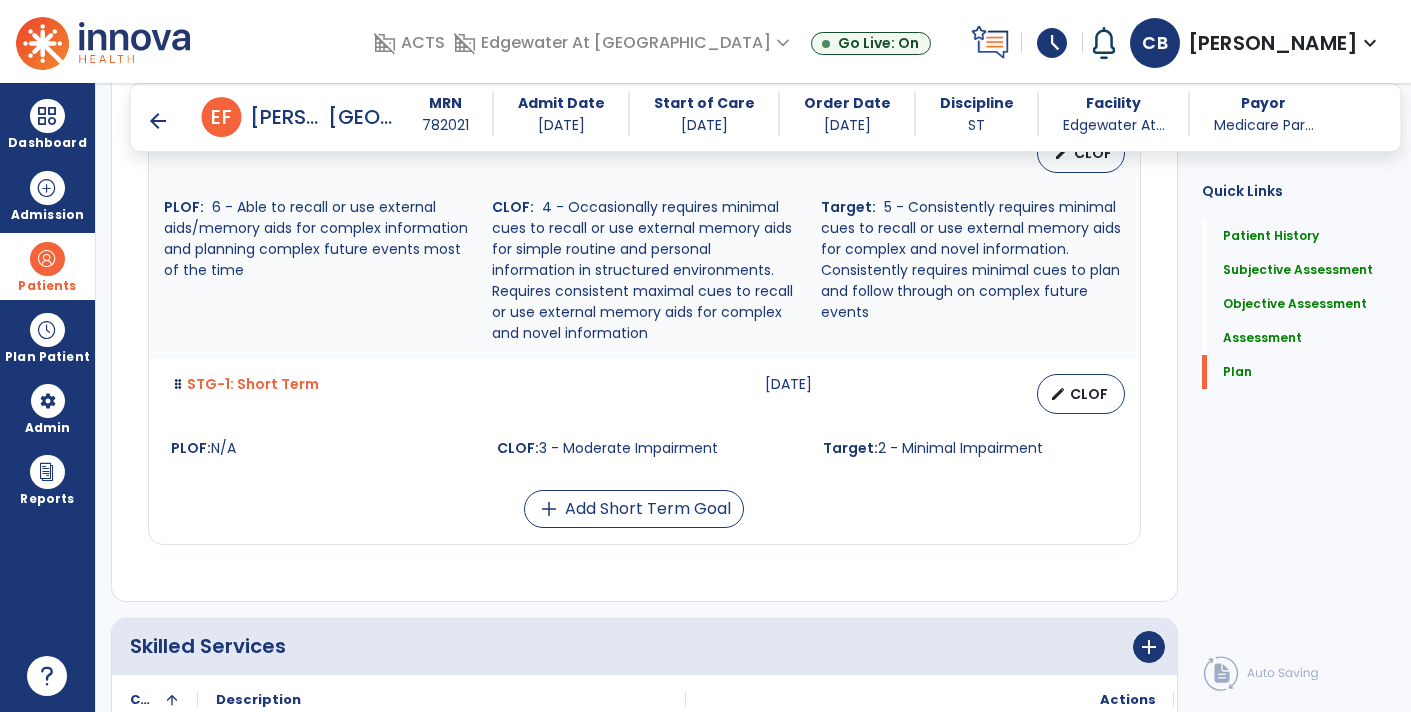 scroll, scrollTop: 4816, scrollLeft: 0, axis: vertical 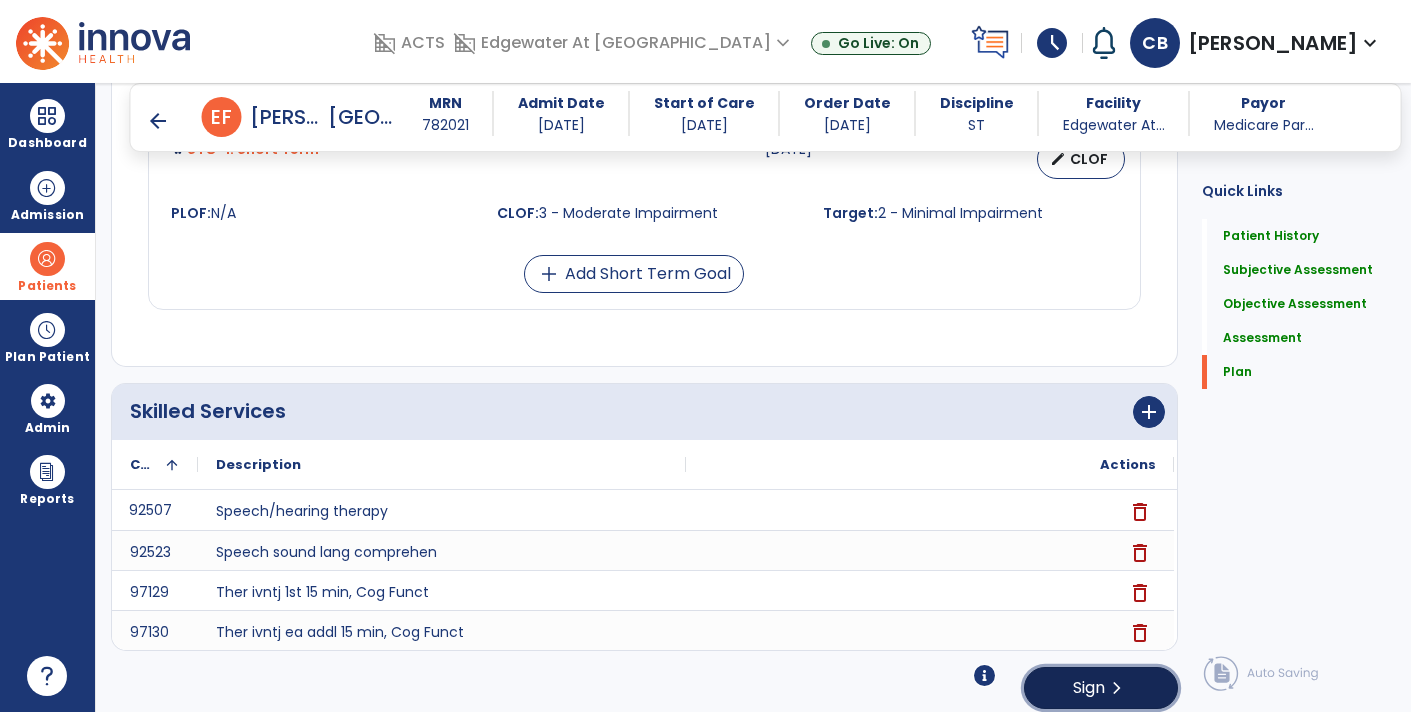 click on "chevron_right" 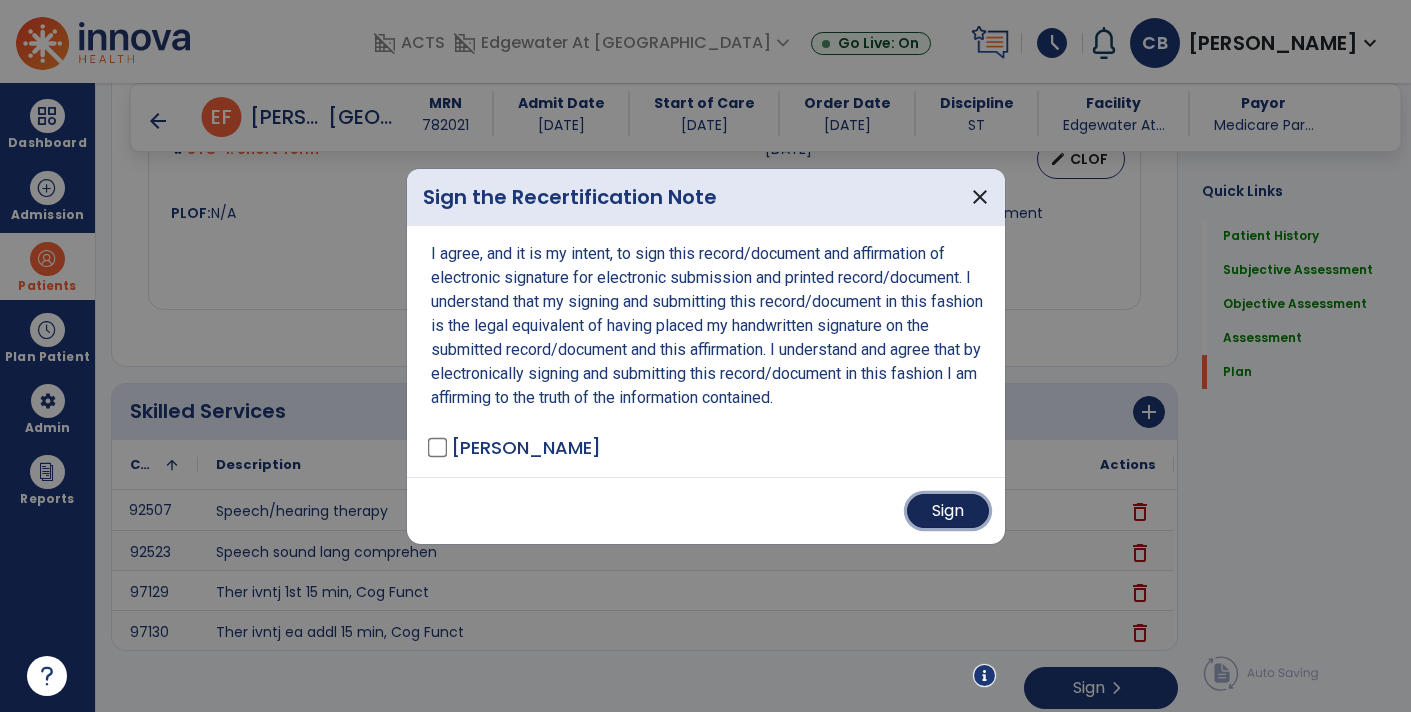 click on "Sign" at bounding box center (948, 511) 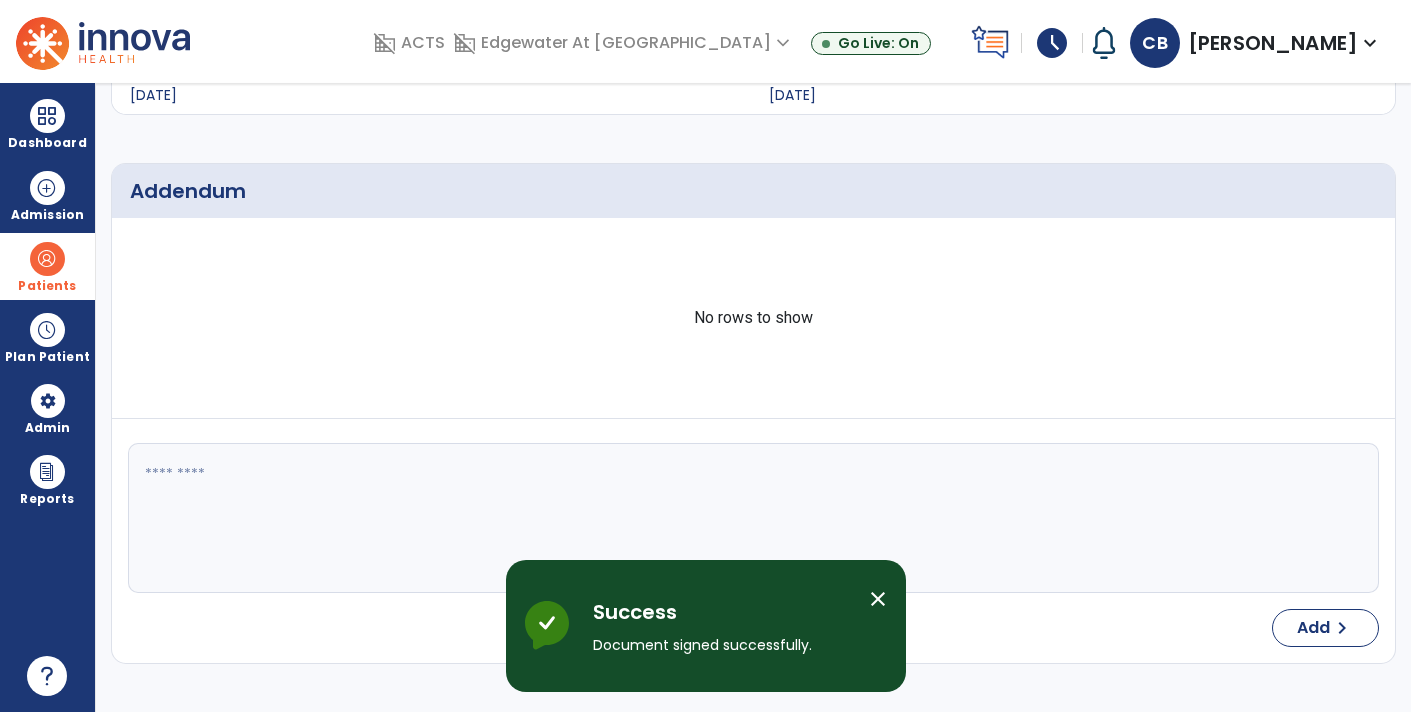 scroll, scrollTop: 0, scrollLeft: 0, axis: both 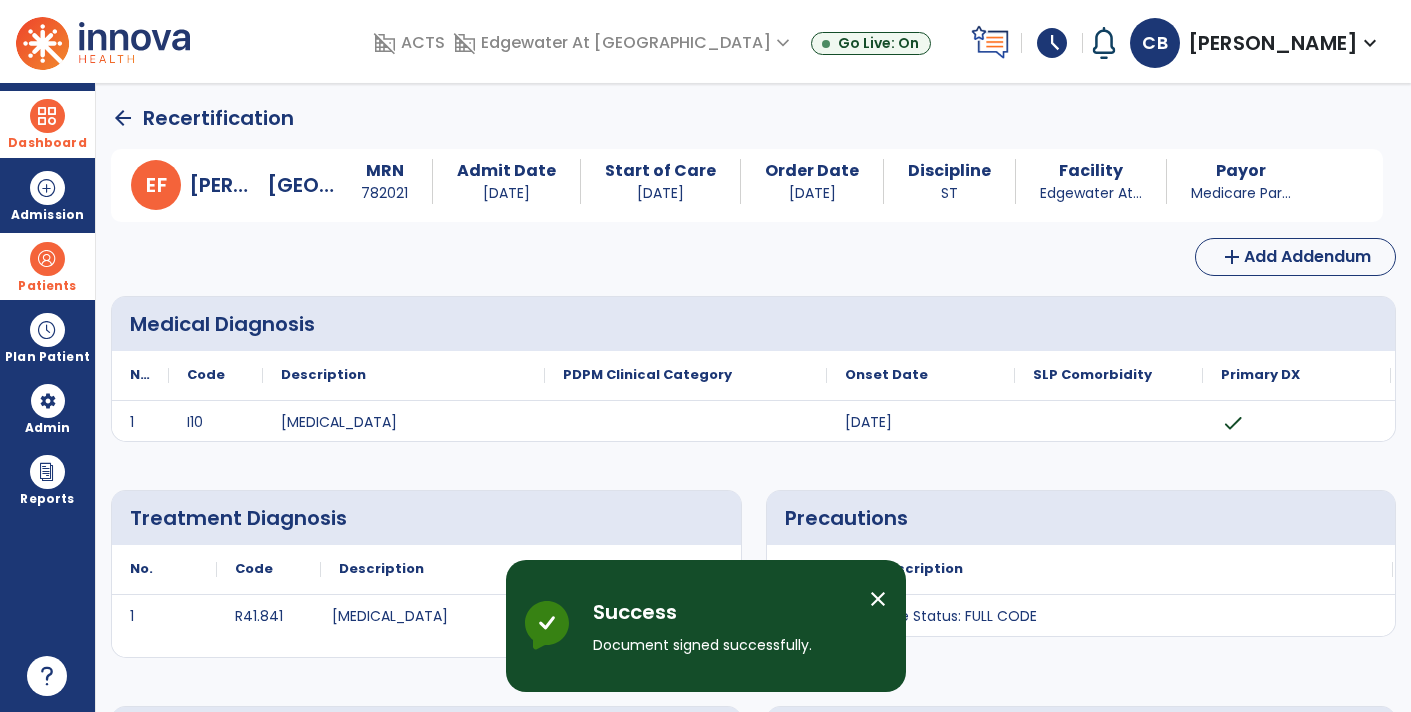 click at bounding box center (47, 116) 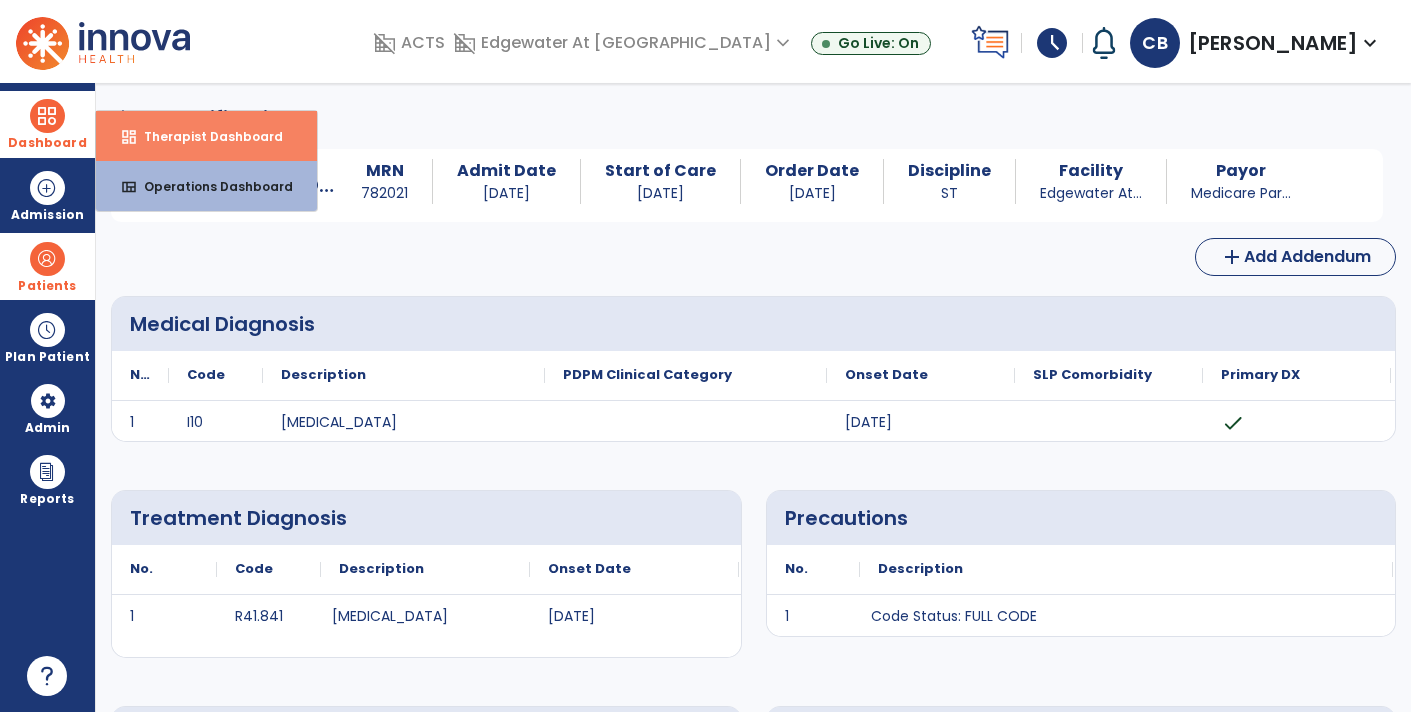 click on "Therapist Dashboard" at bounding box center (205, 136) 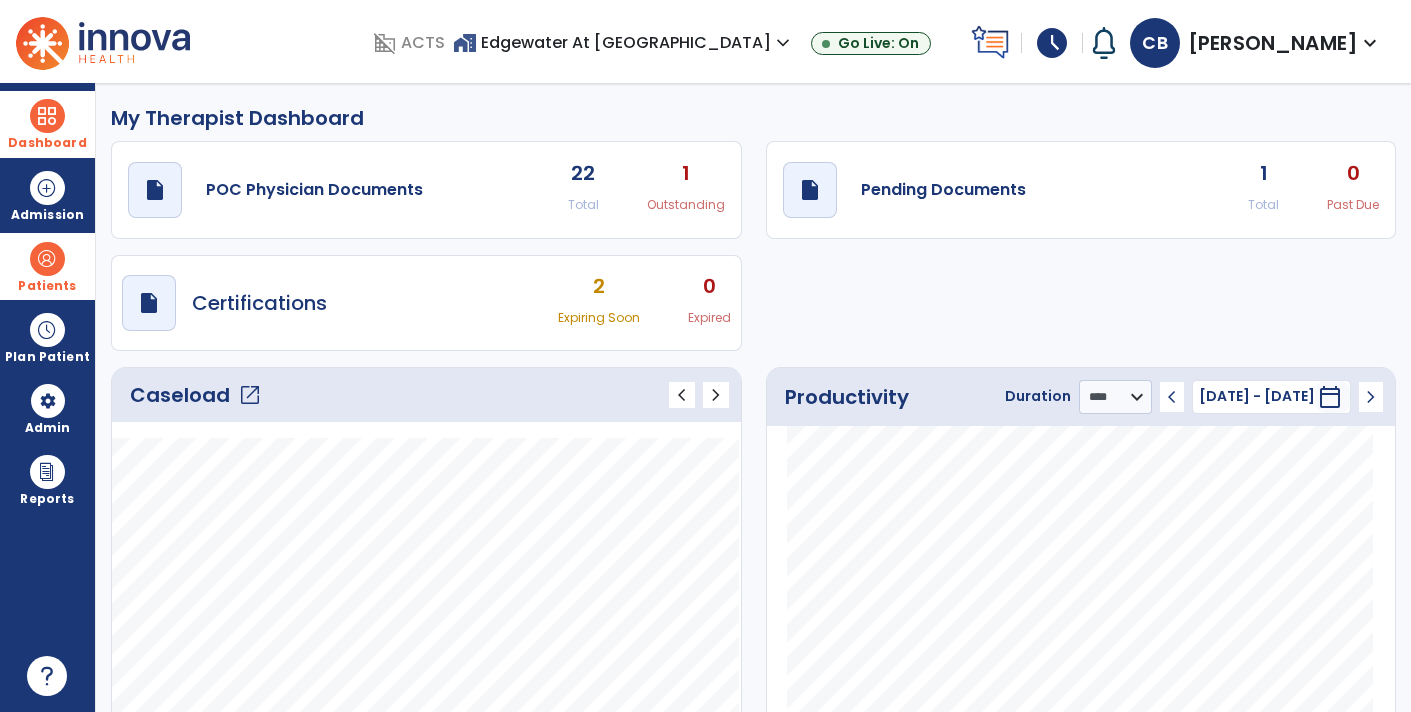 click at bounding box center (47, 259) 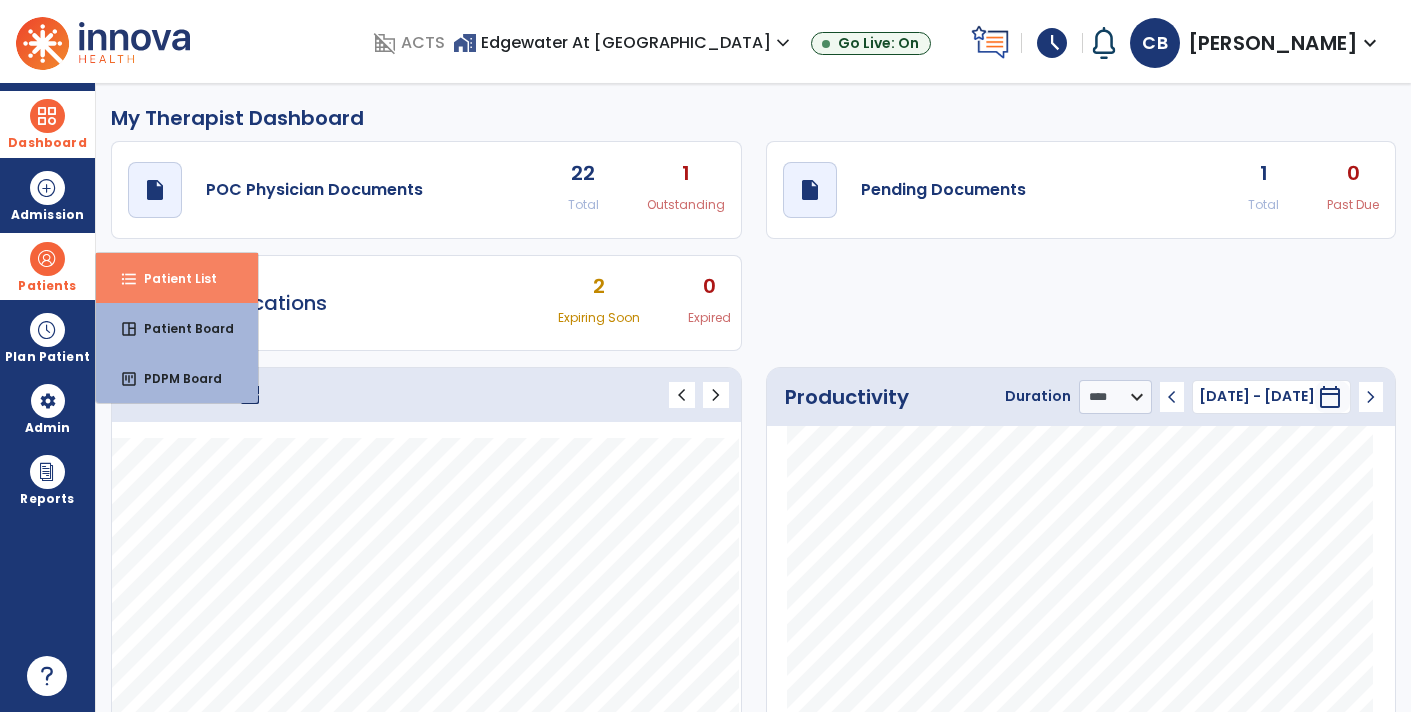 click on "Patient List" at bounding box center (172, 278) 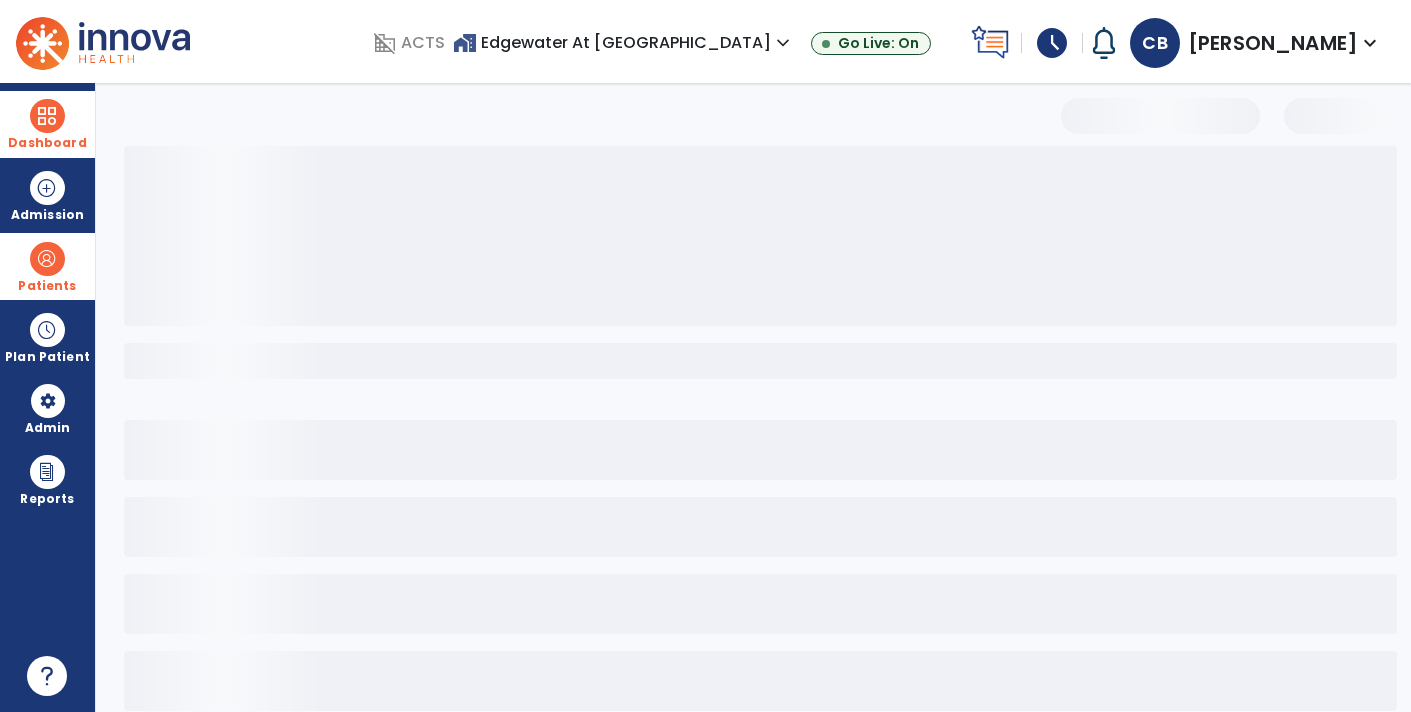 select on "***" 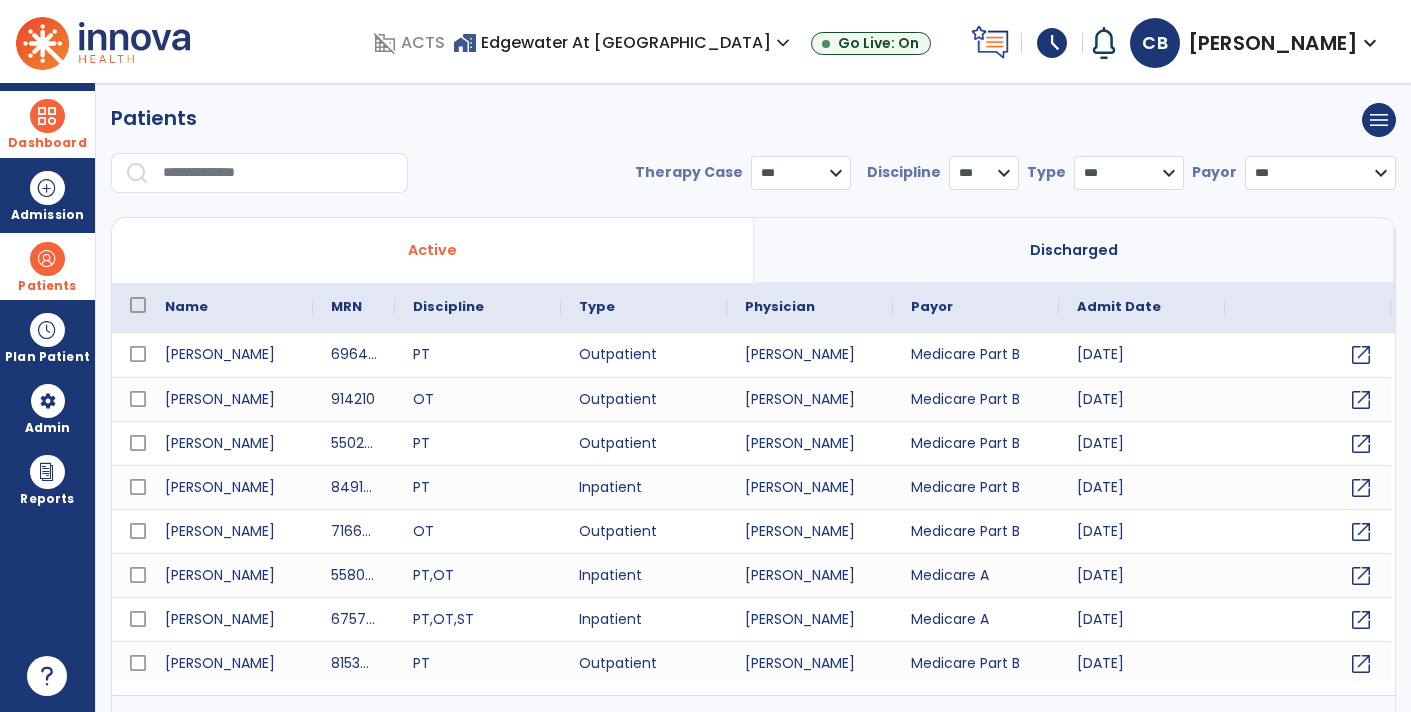 click at bounding box center [278, 173] 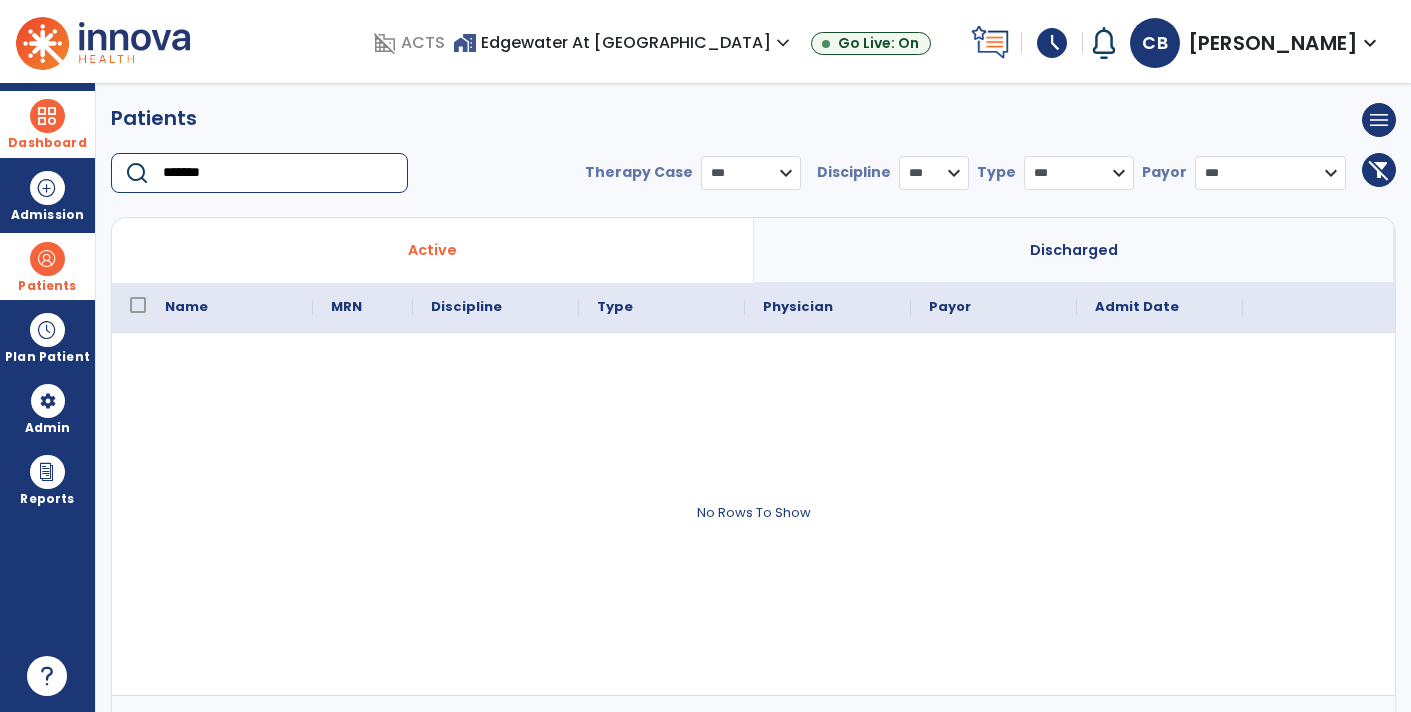 type on "*******" 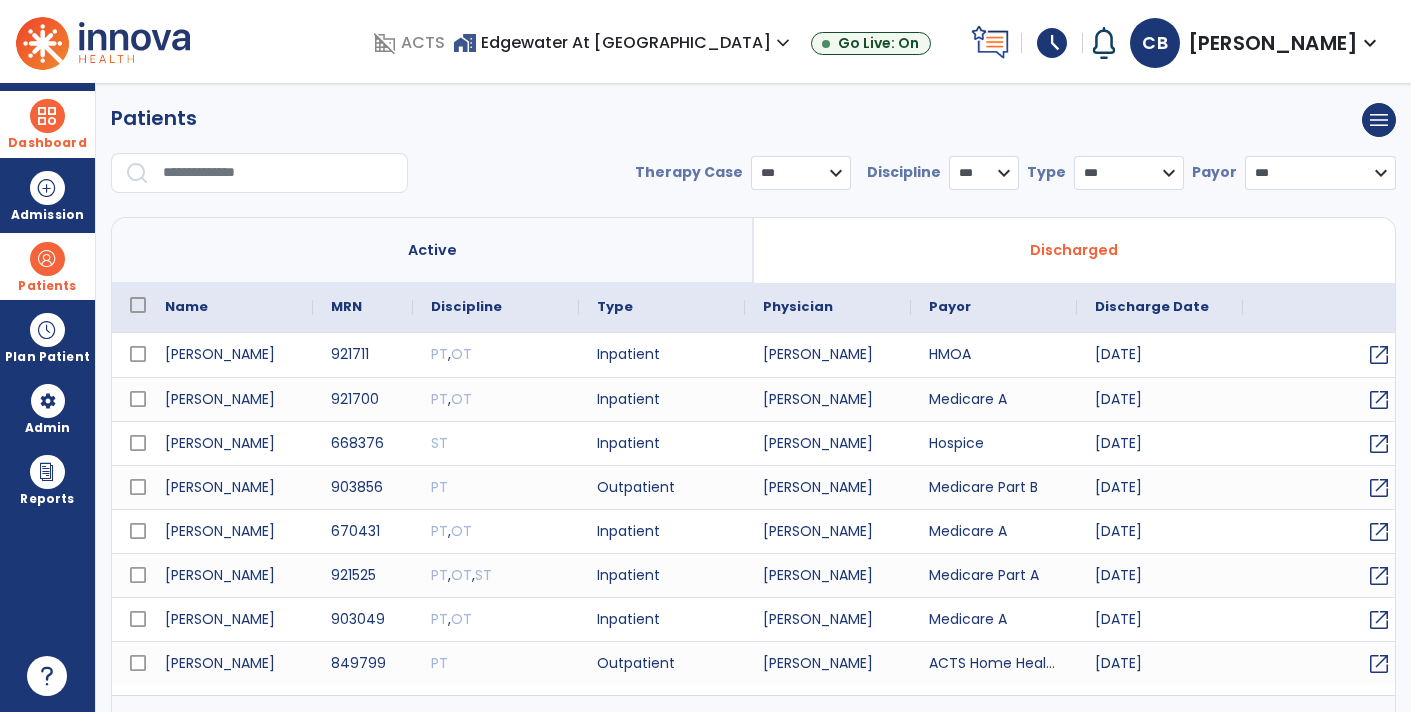 click at bounding box center [278, 173] 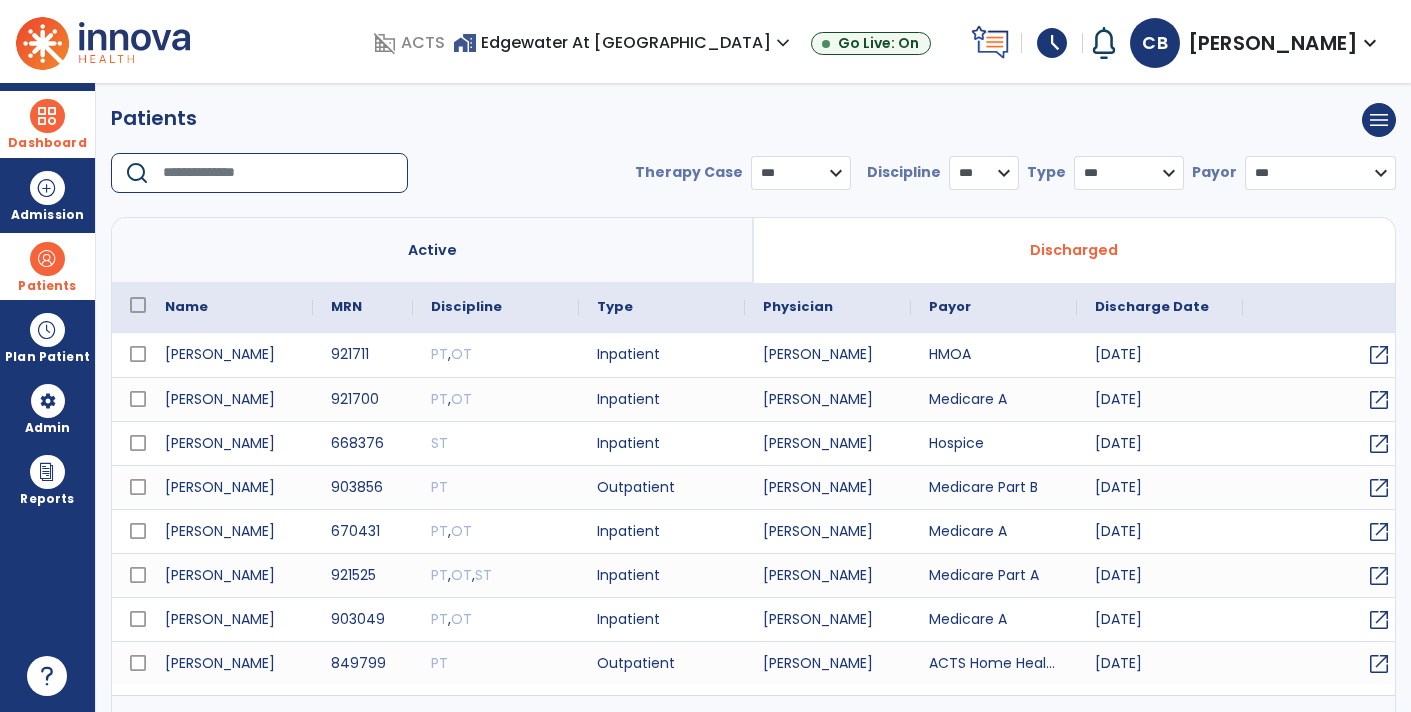 type on "*" 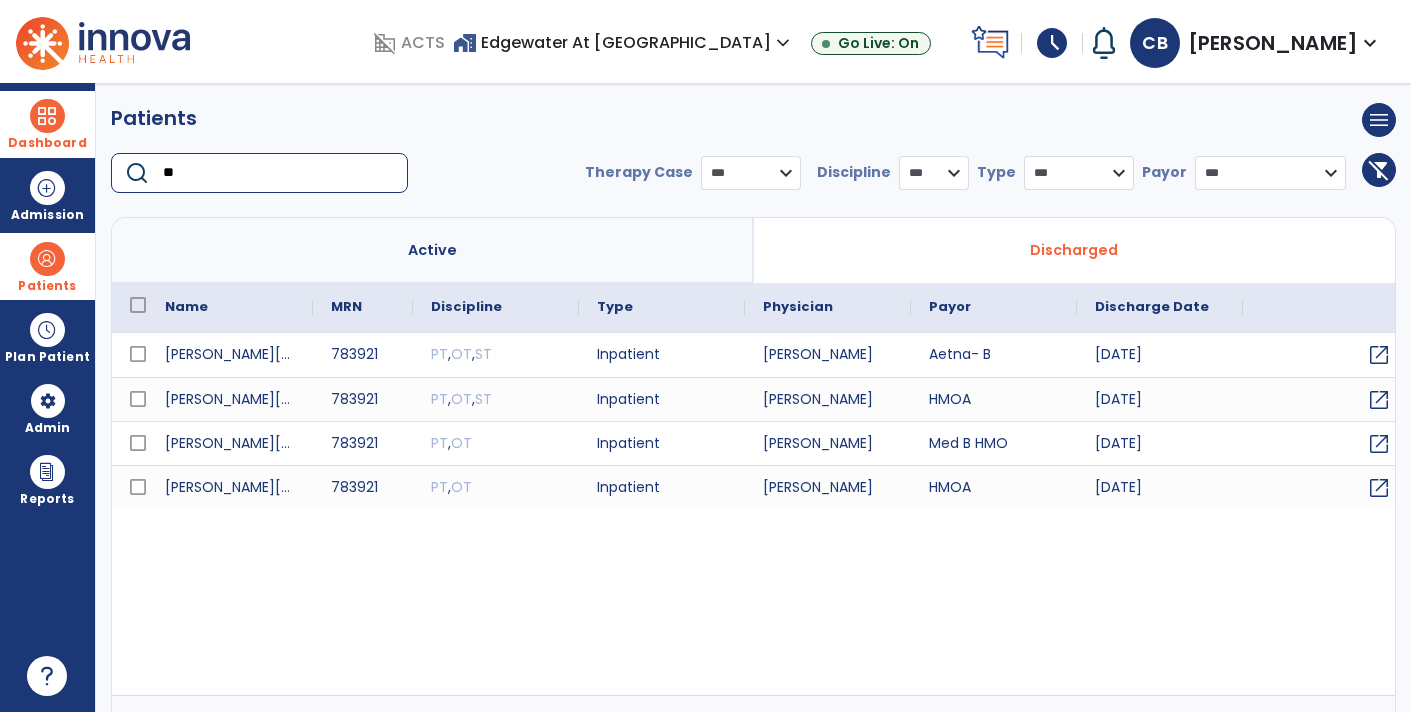 type on "*" 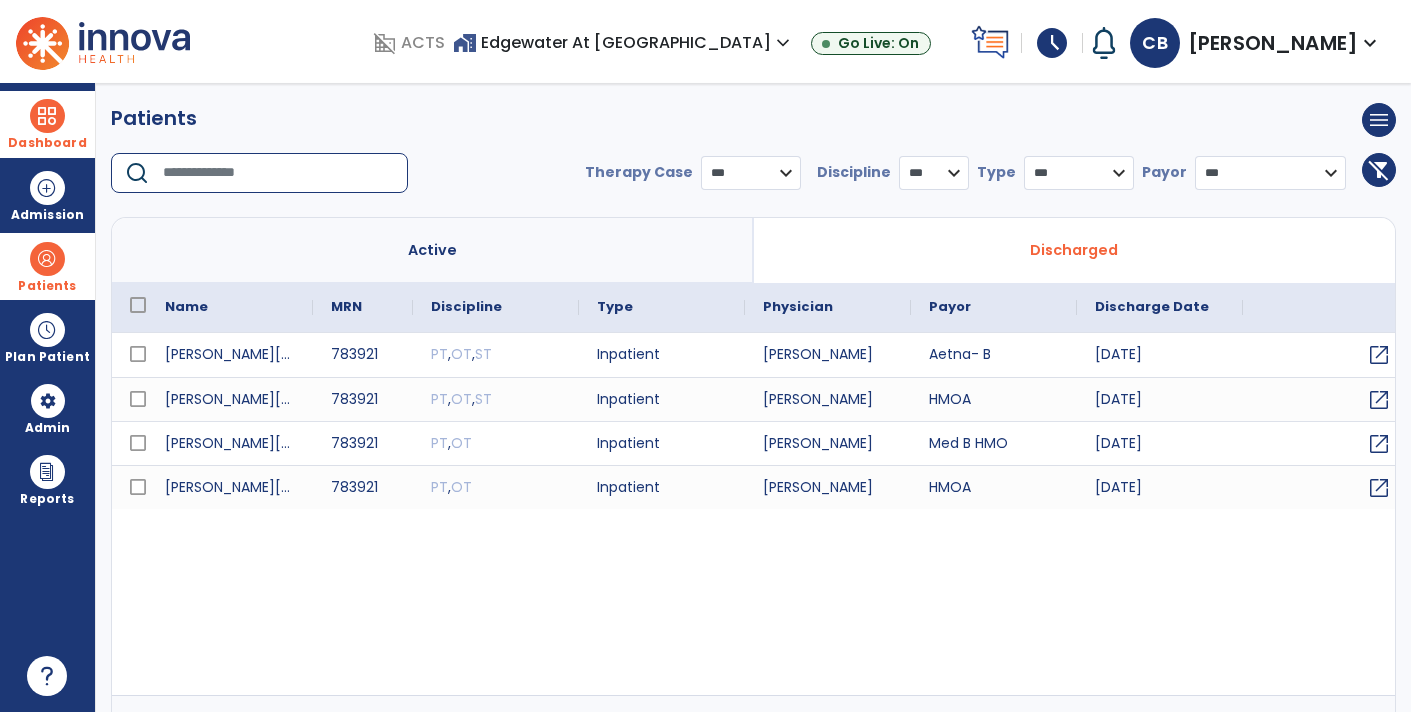 click on "Active" at bounding box center (433, 250) 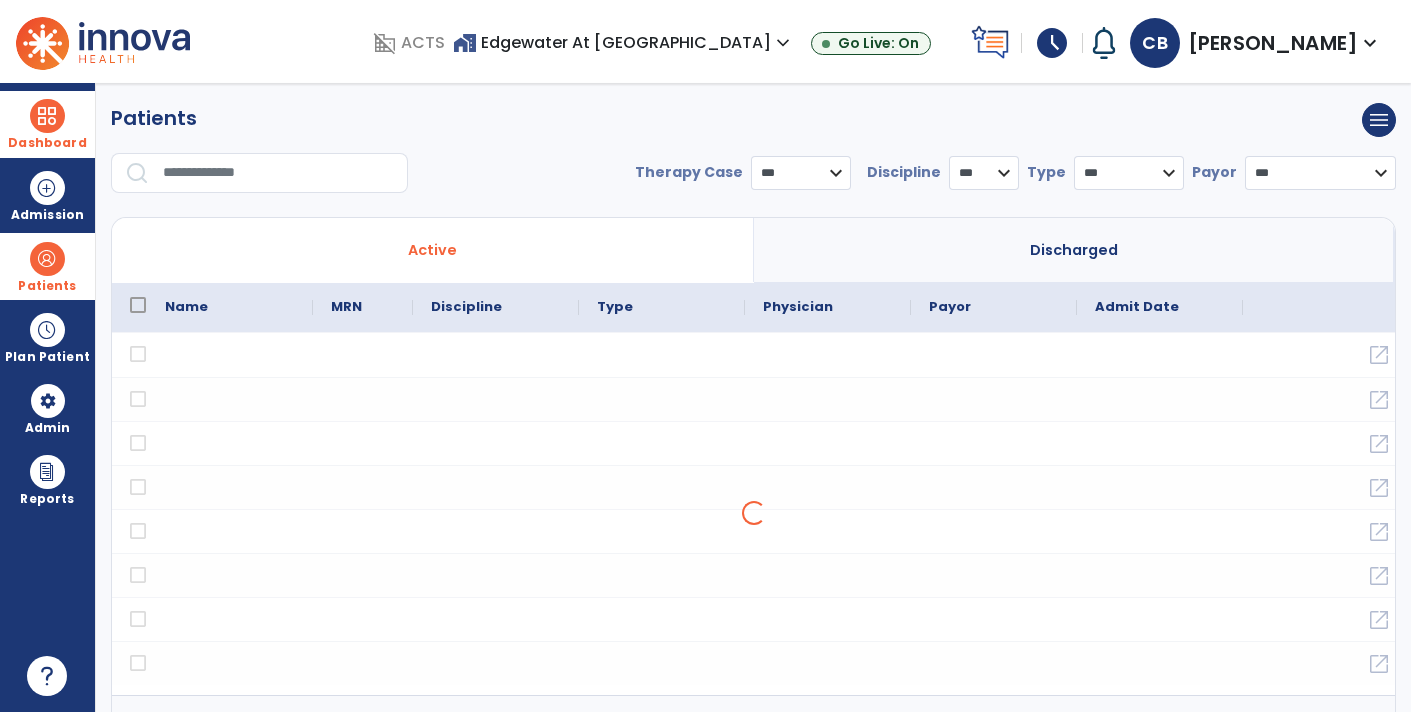 click at bounding box center [278, 173] 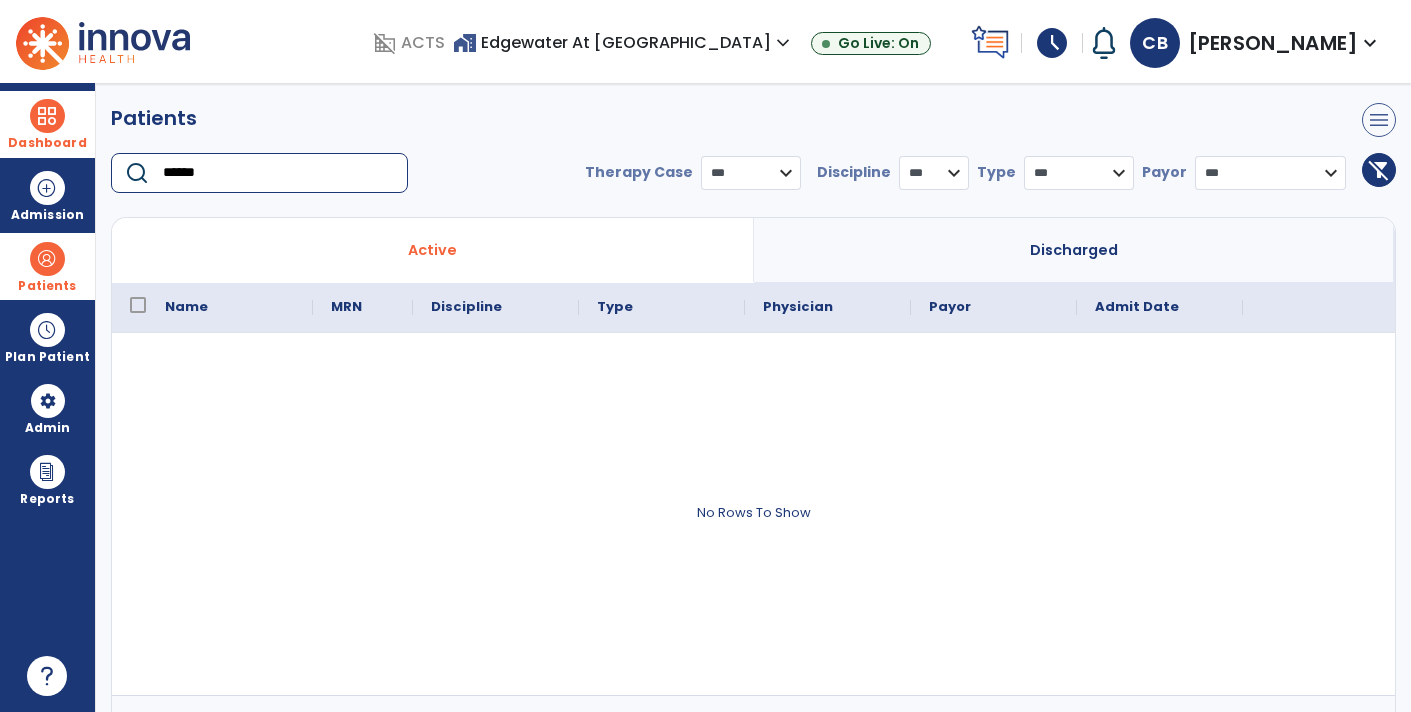 type on "******" 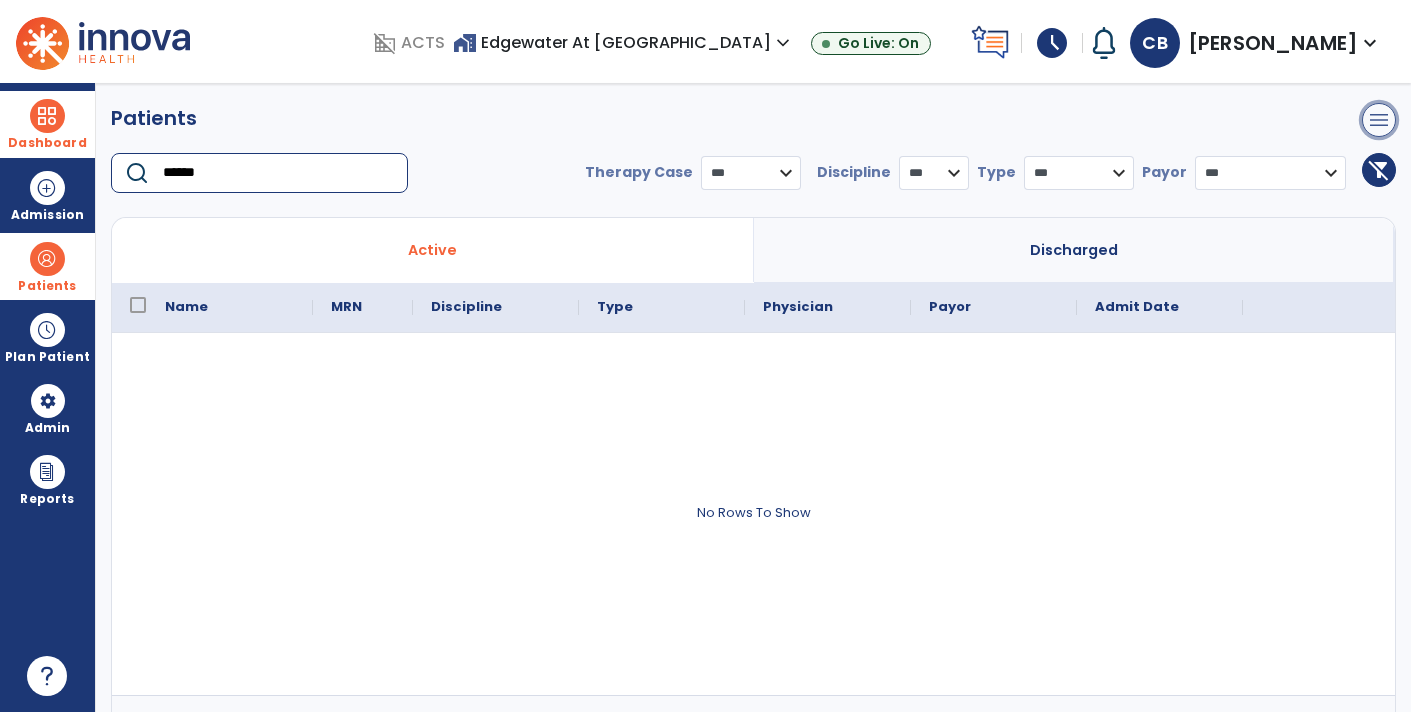 click on "menu" at bounding box center [1379, 120] 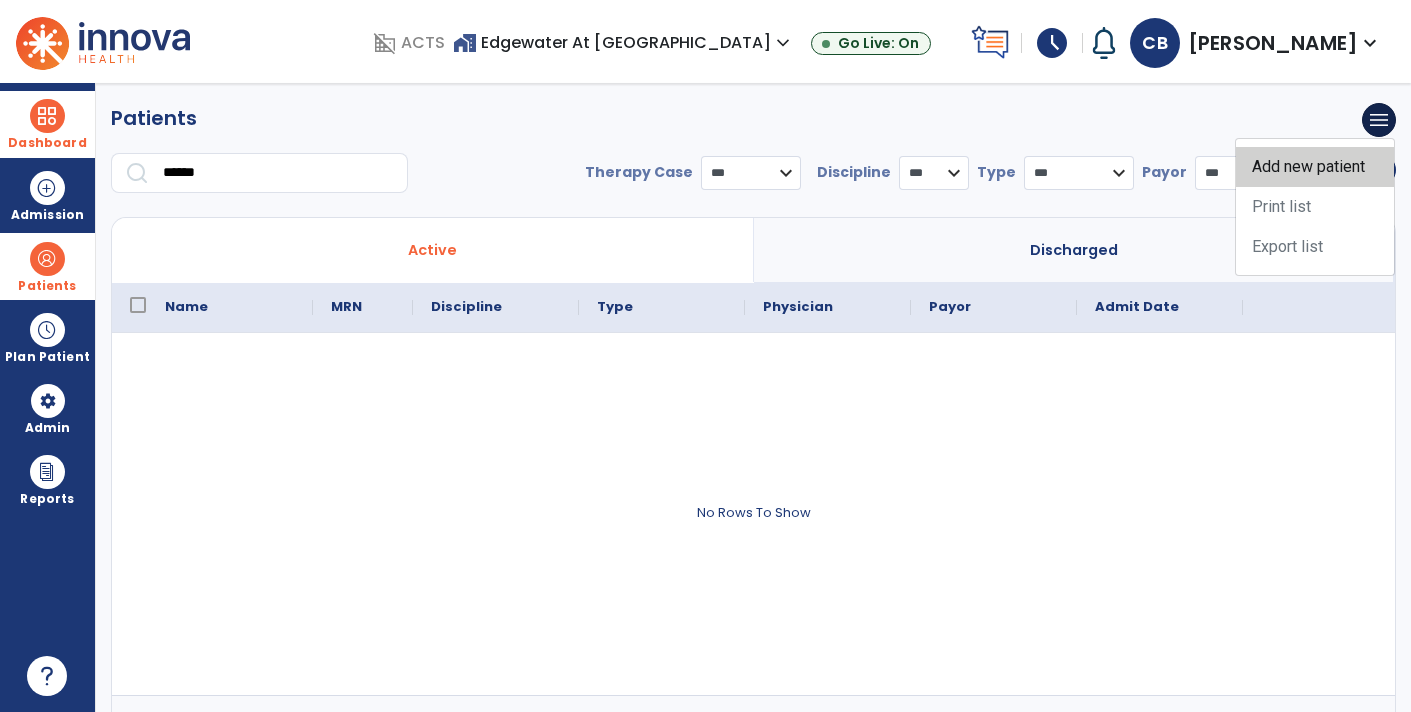click on "Add new patient" at bounding box center [1315, 167] 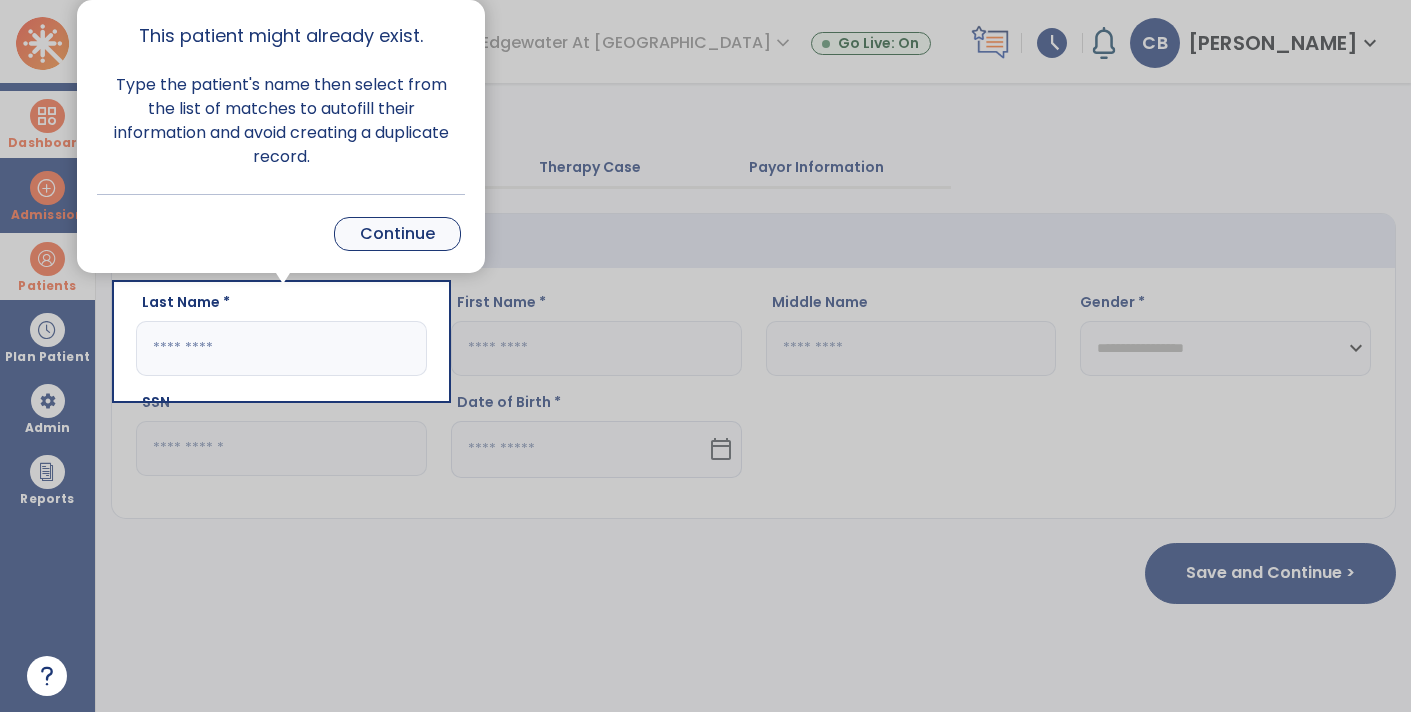 click on "Continue" at bounding box center (397, 234) 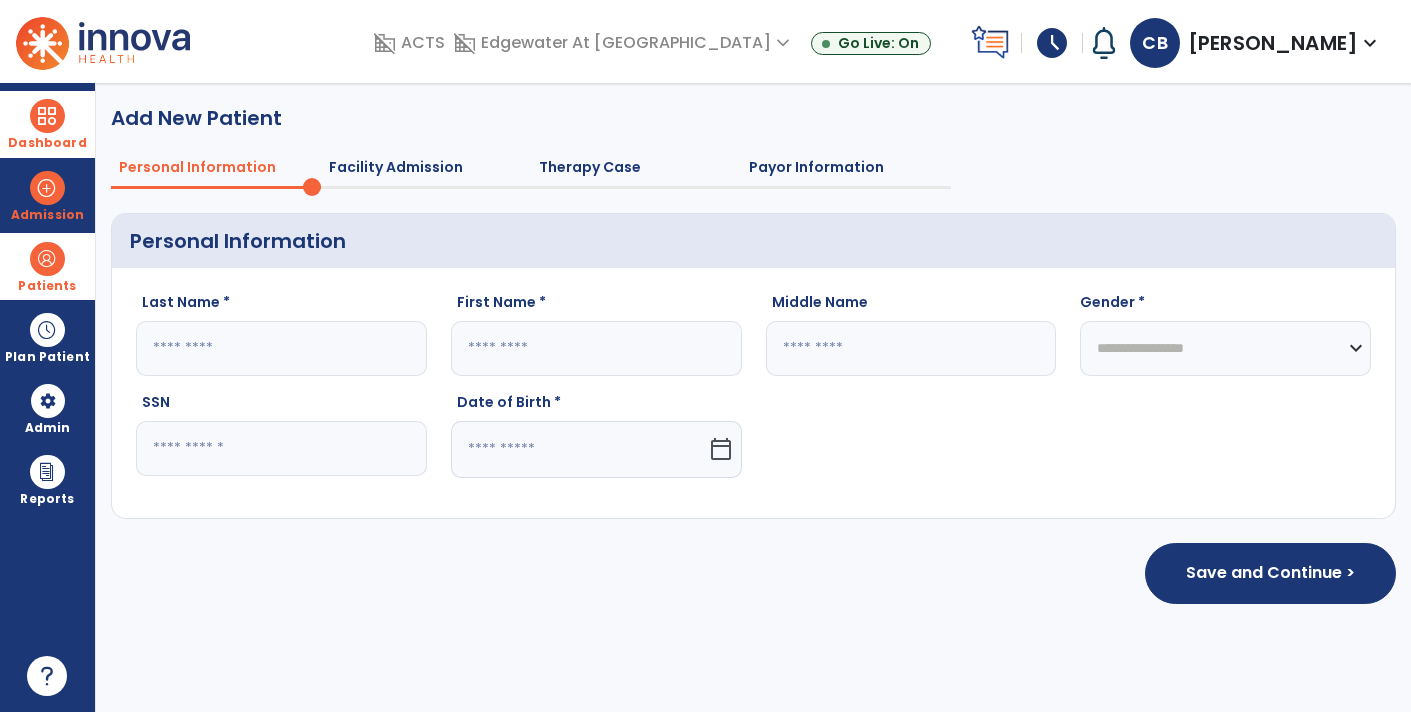 click 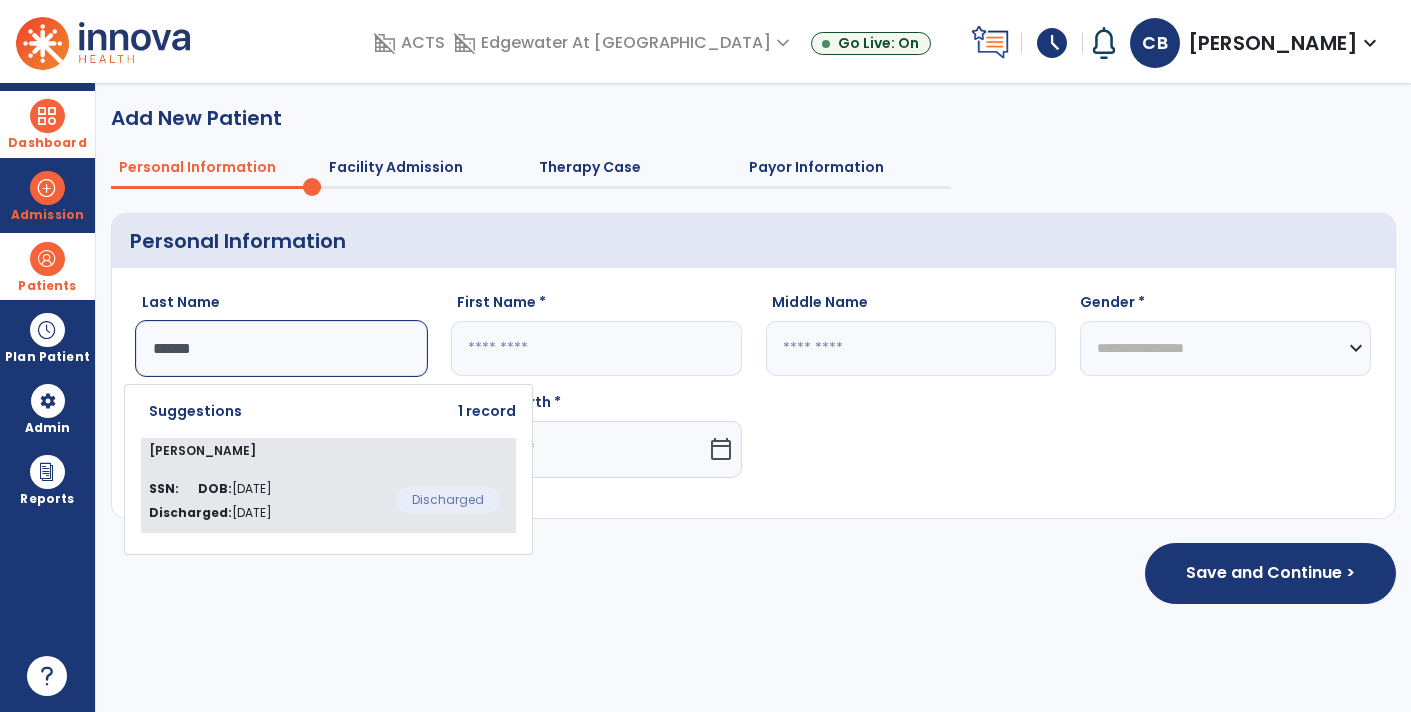 type on "******" 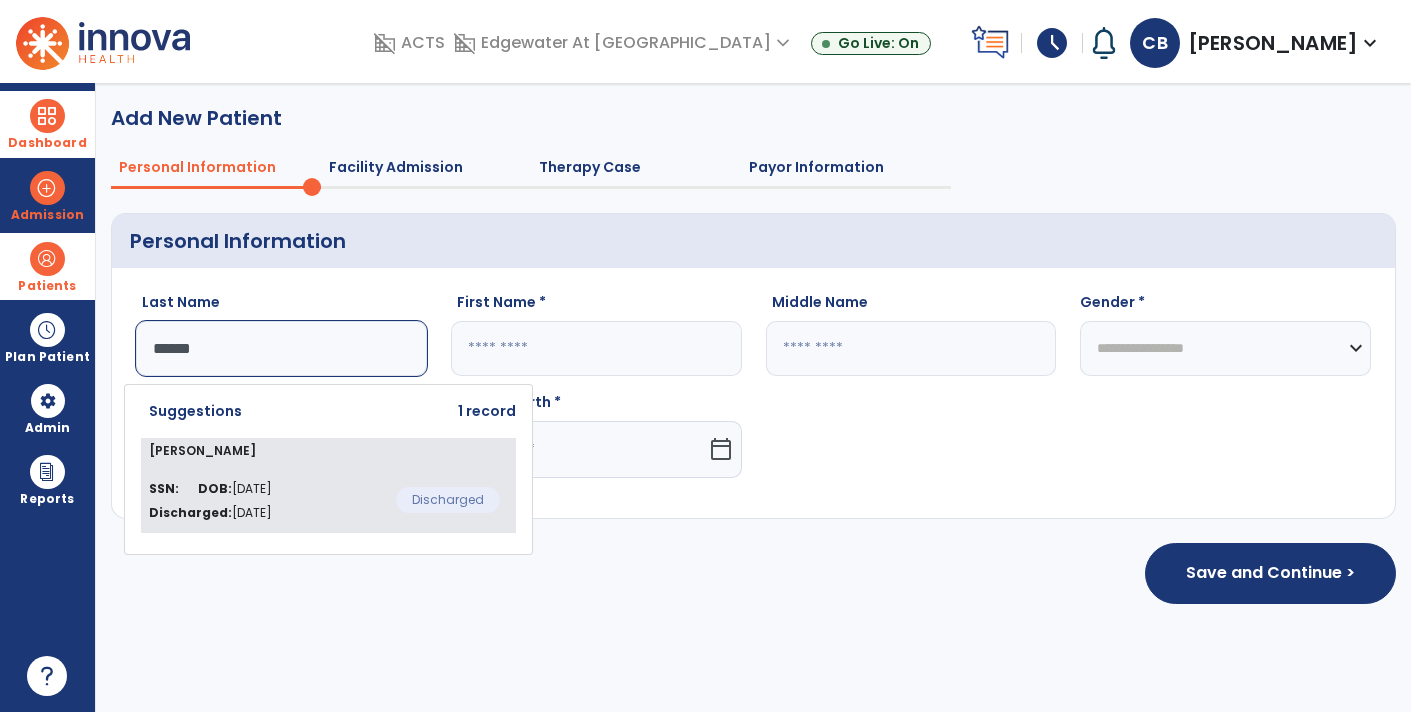 click on "SSN:   DOB:  [DEMOGRAPHIC_DATA] Discharged:  [DATE]  Discharged" 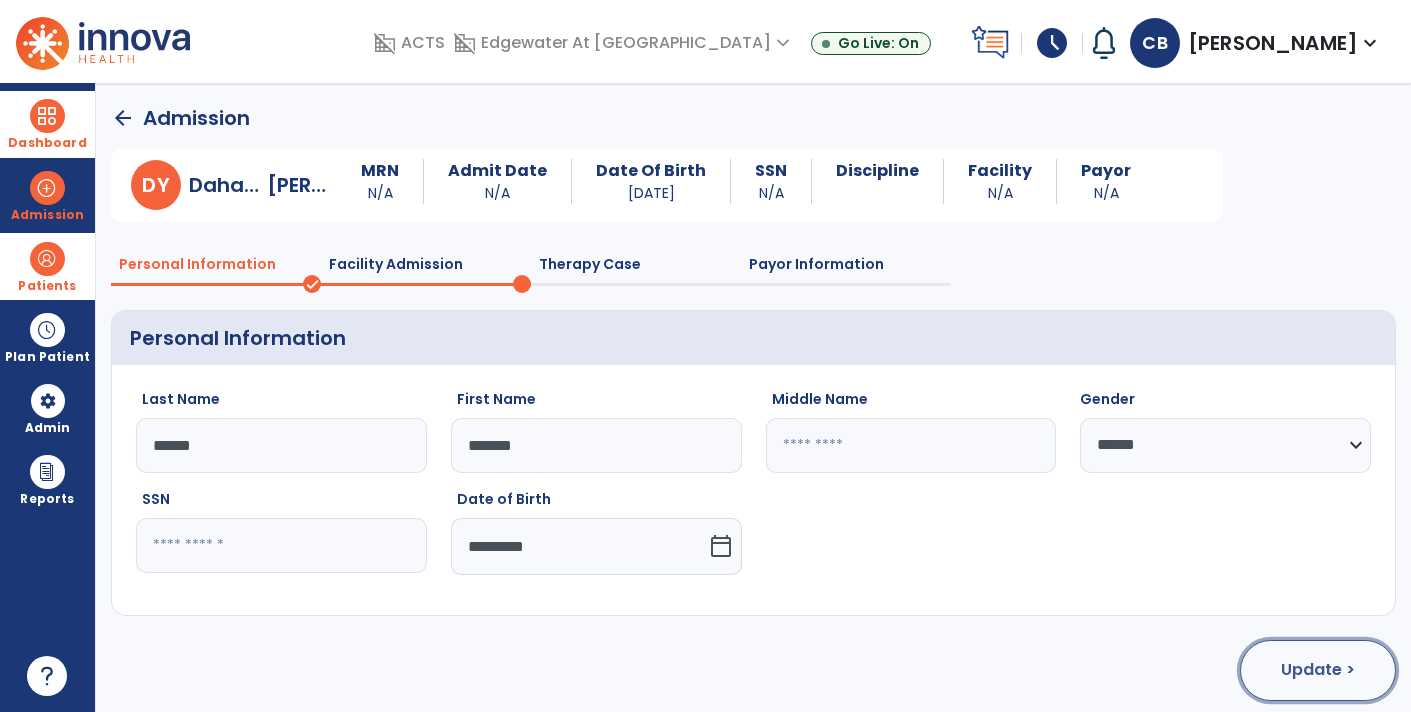 click on "Update >" 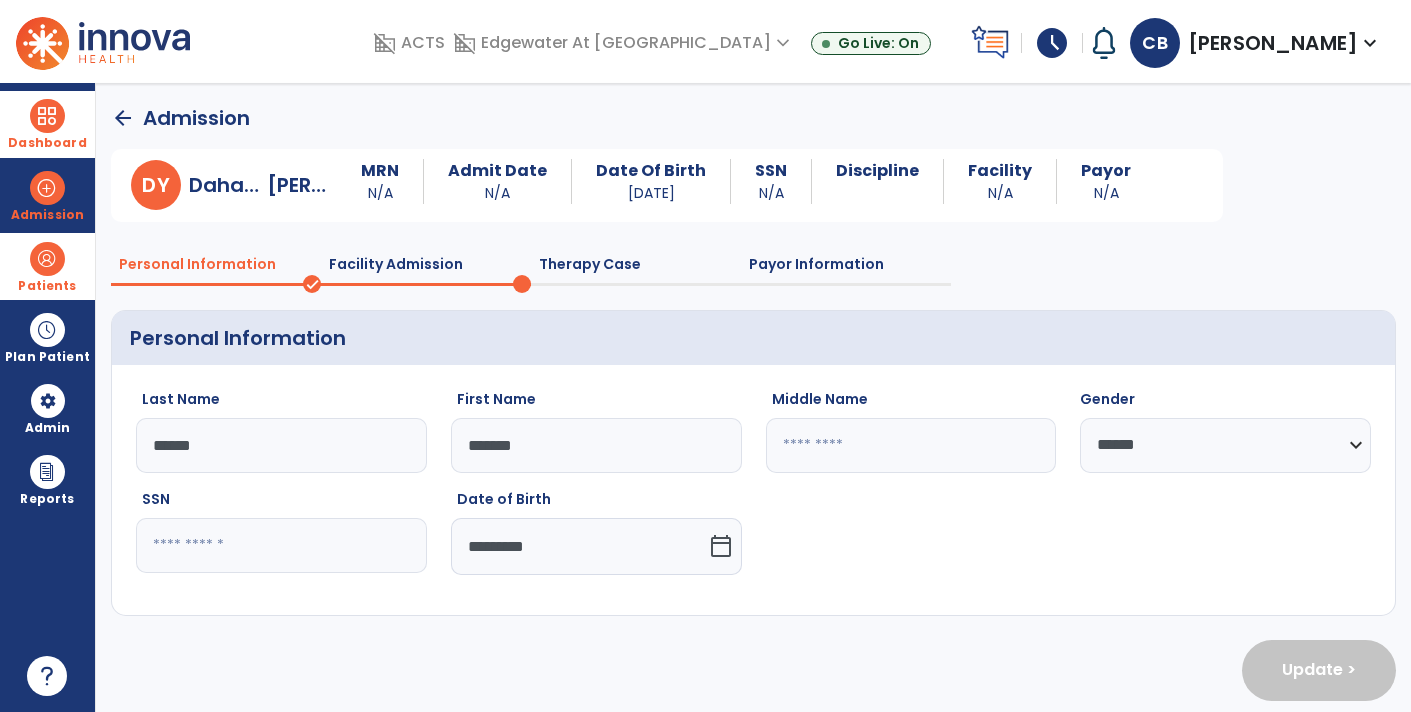 select on "**********" 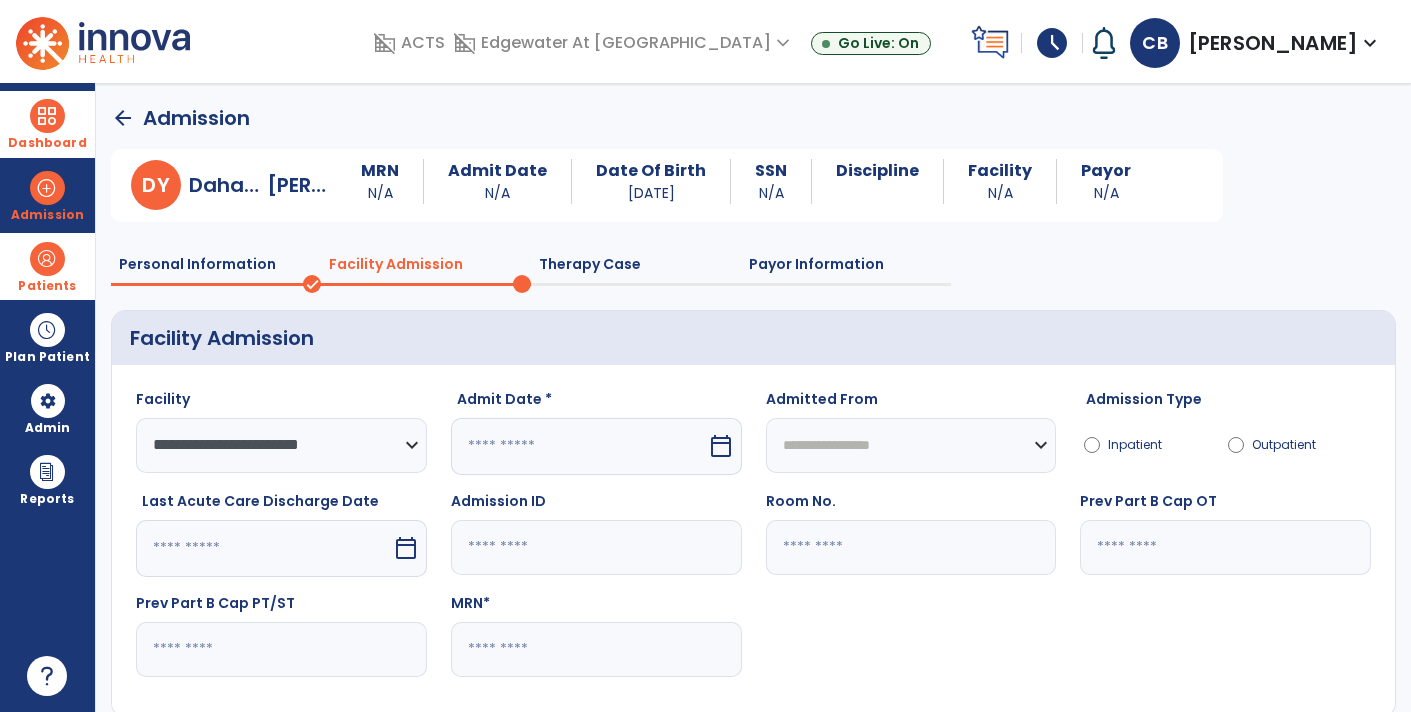 scroll, scrollTop: 113, scrollLeft: 0, axis: vertical 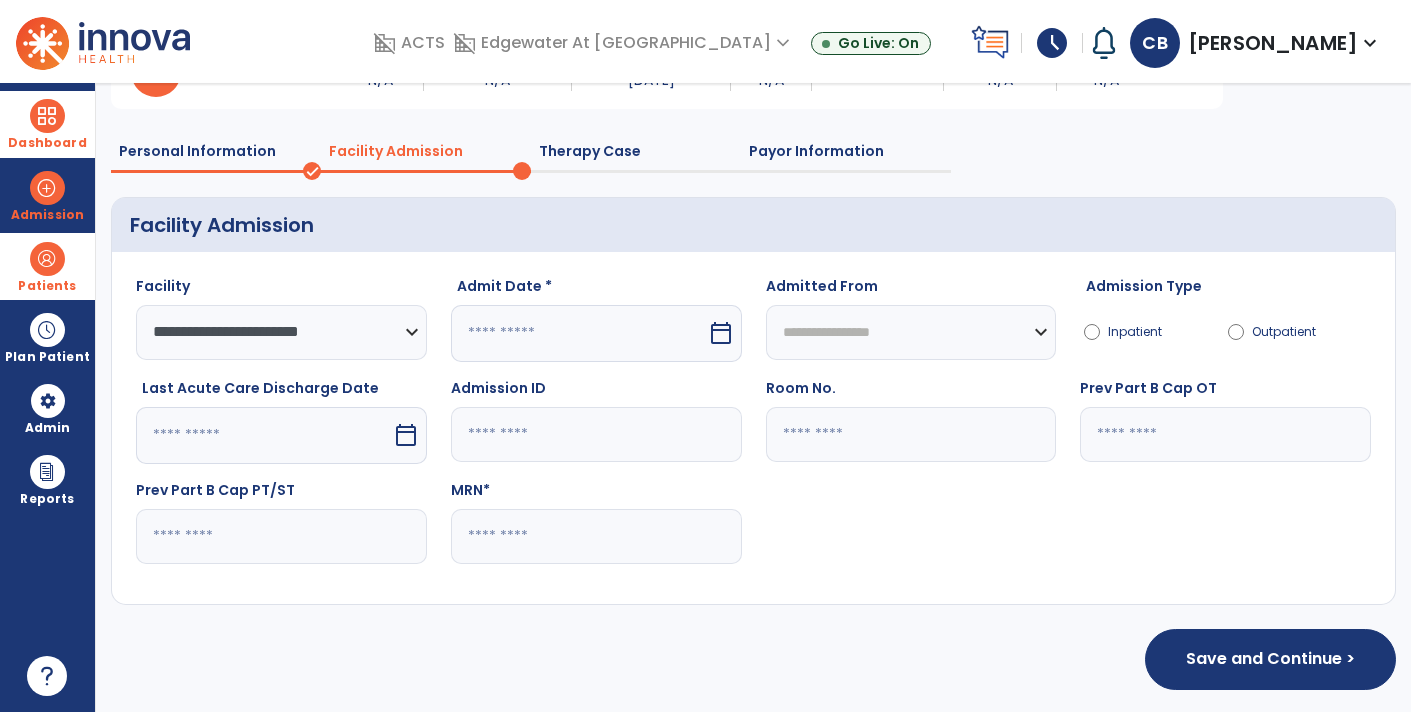 click on "calendar_today" at bounding box center (721, 333) 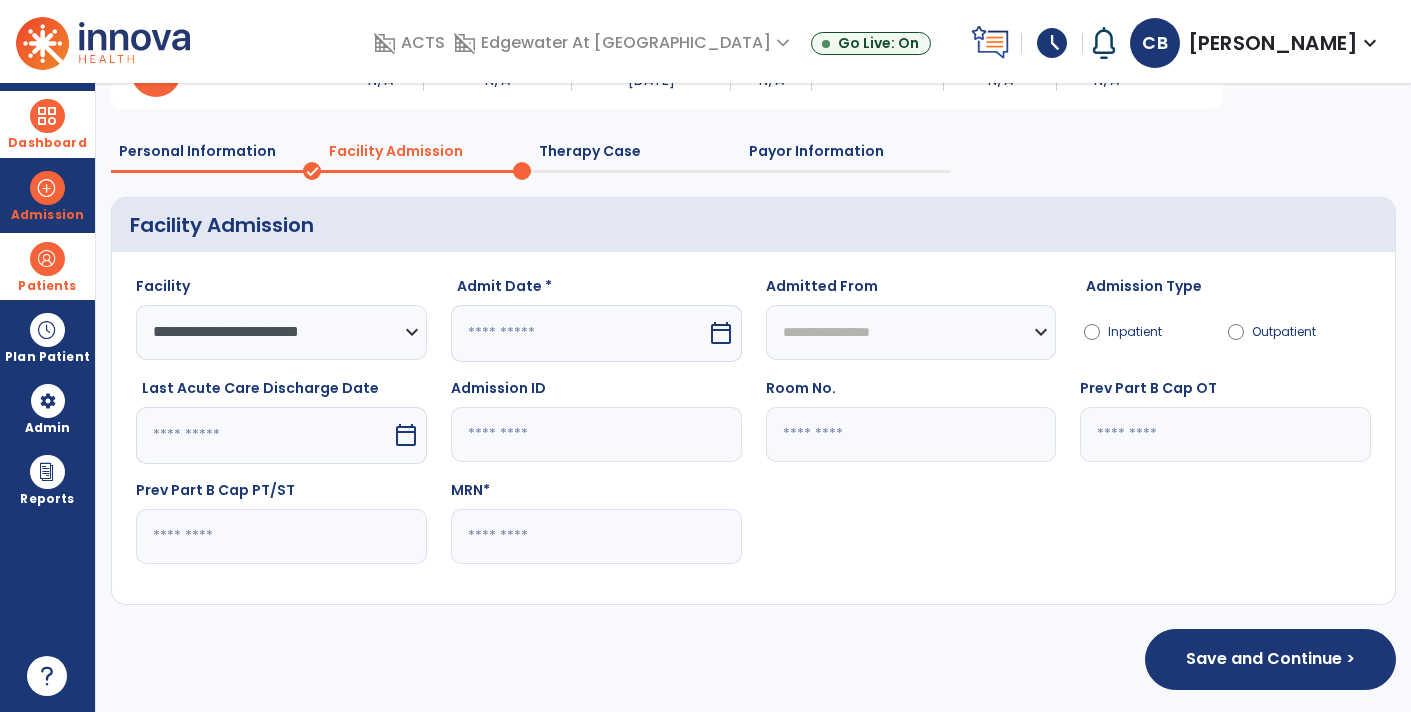 select on "*" 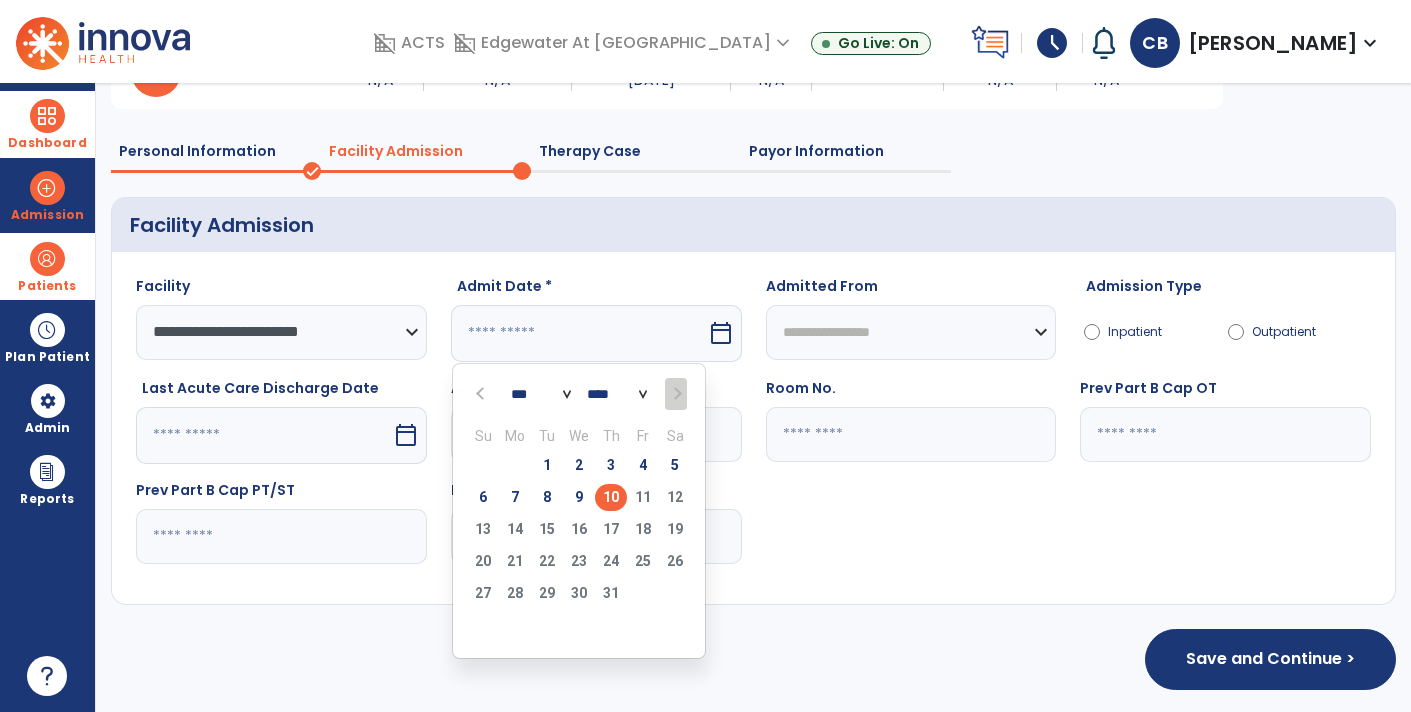 click on "10" at bounding box center [611, 497] 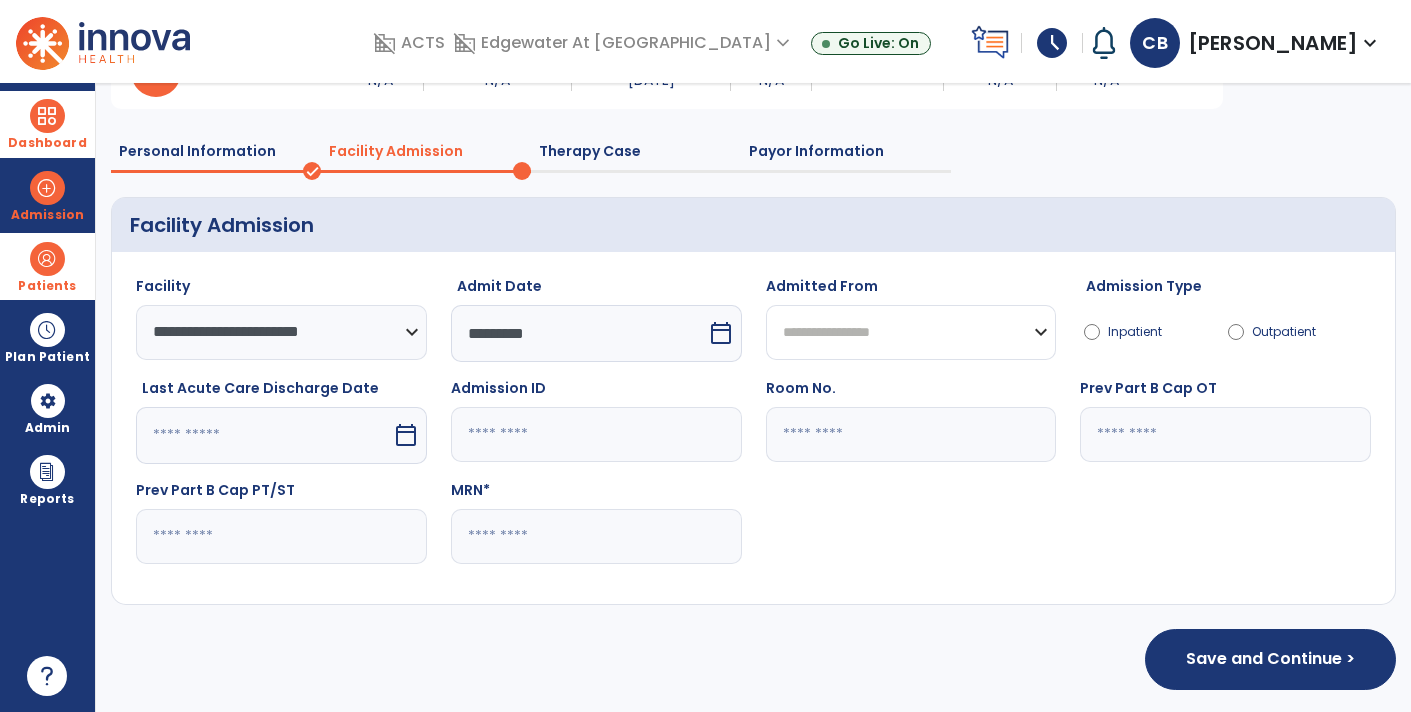 click on "**********" 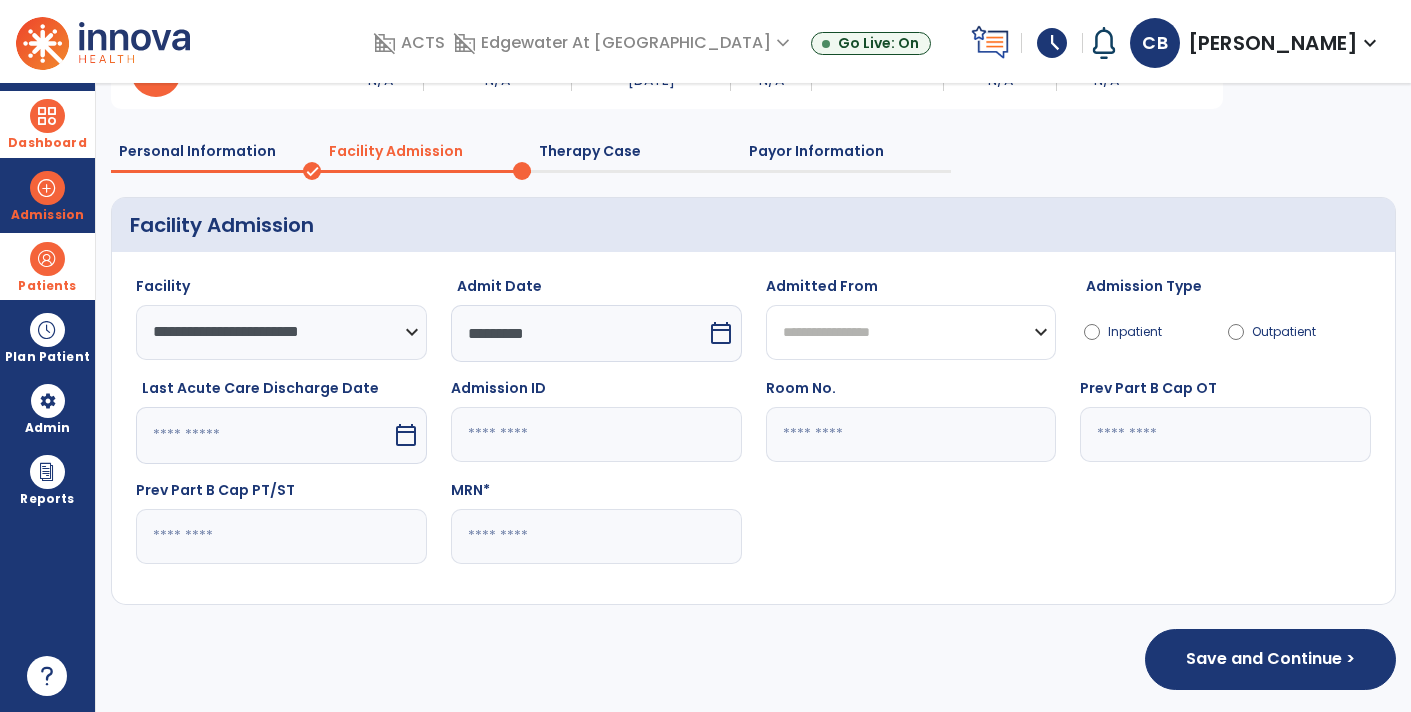select on "***" 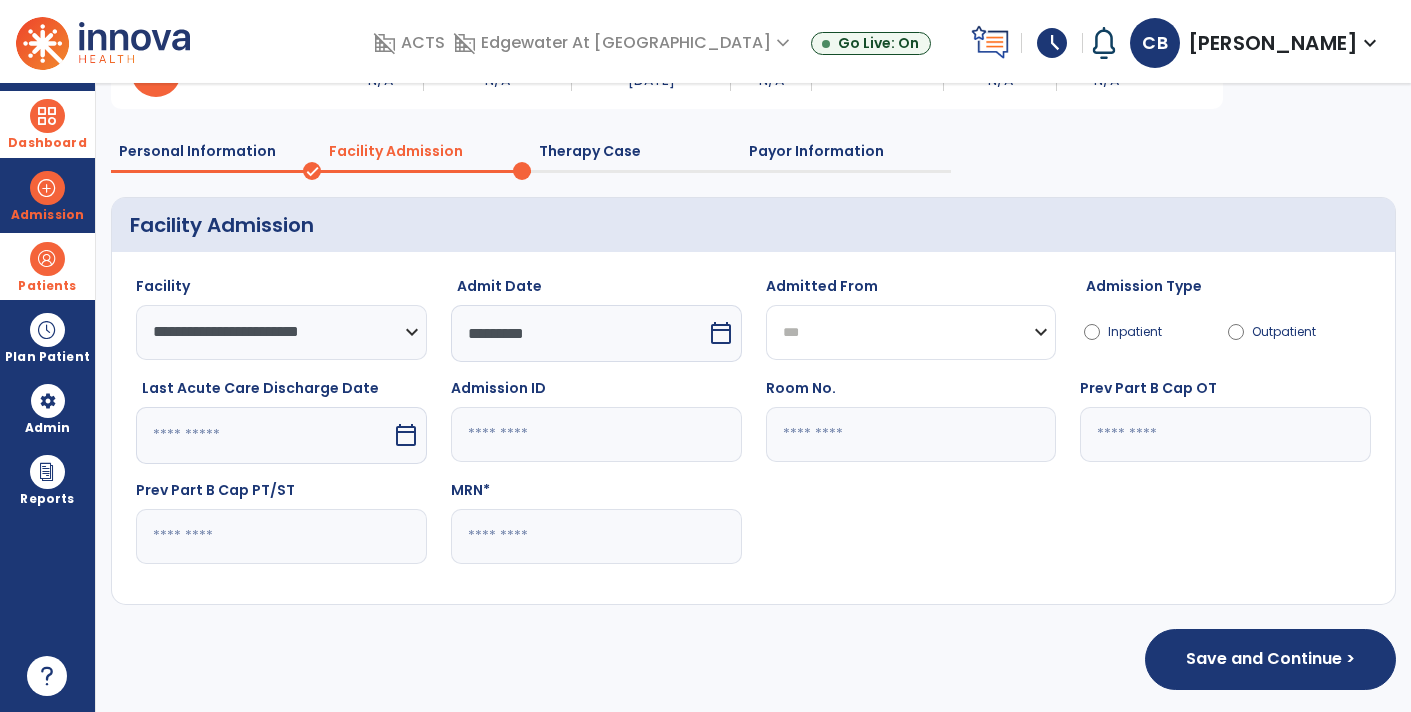 click on "**********" 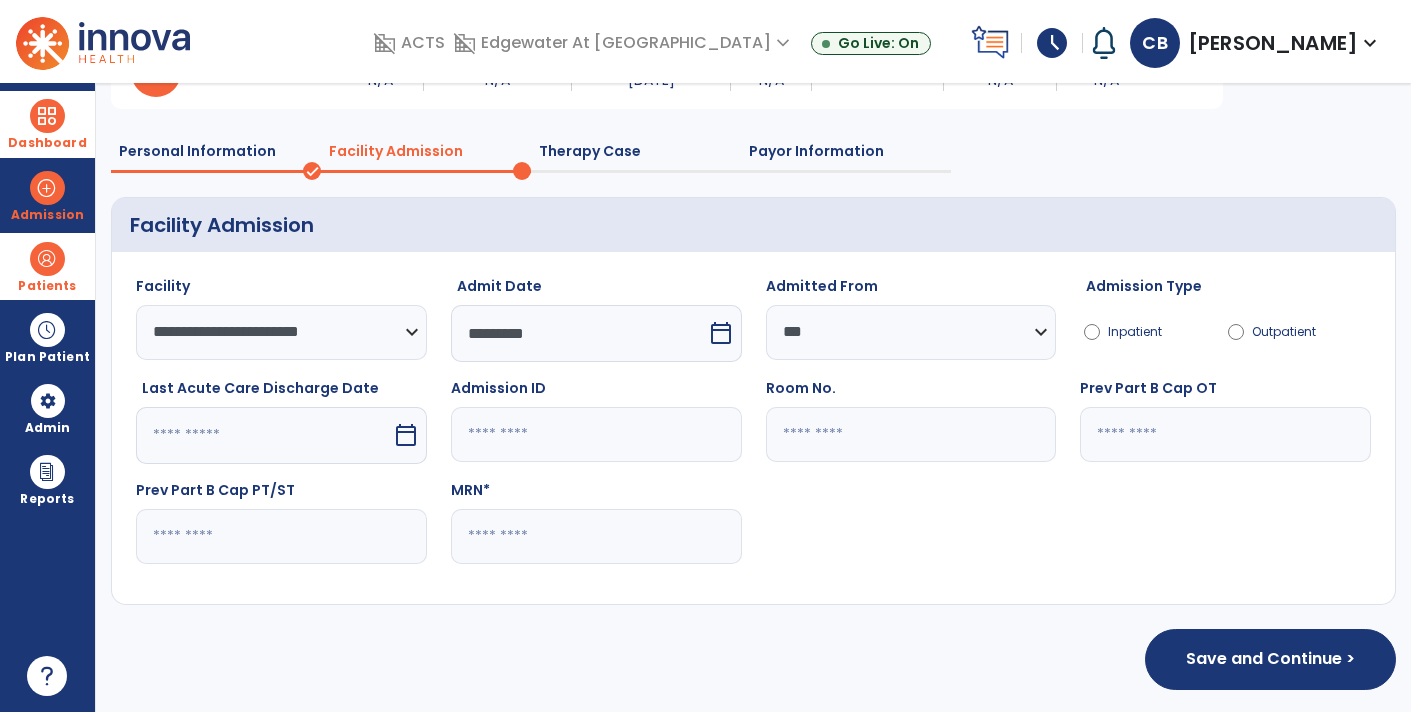 click 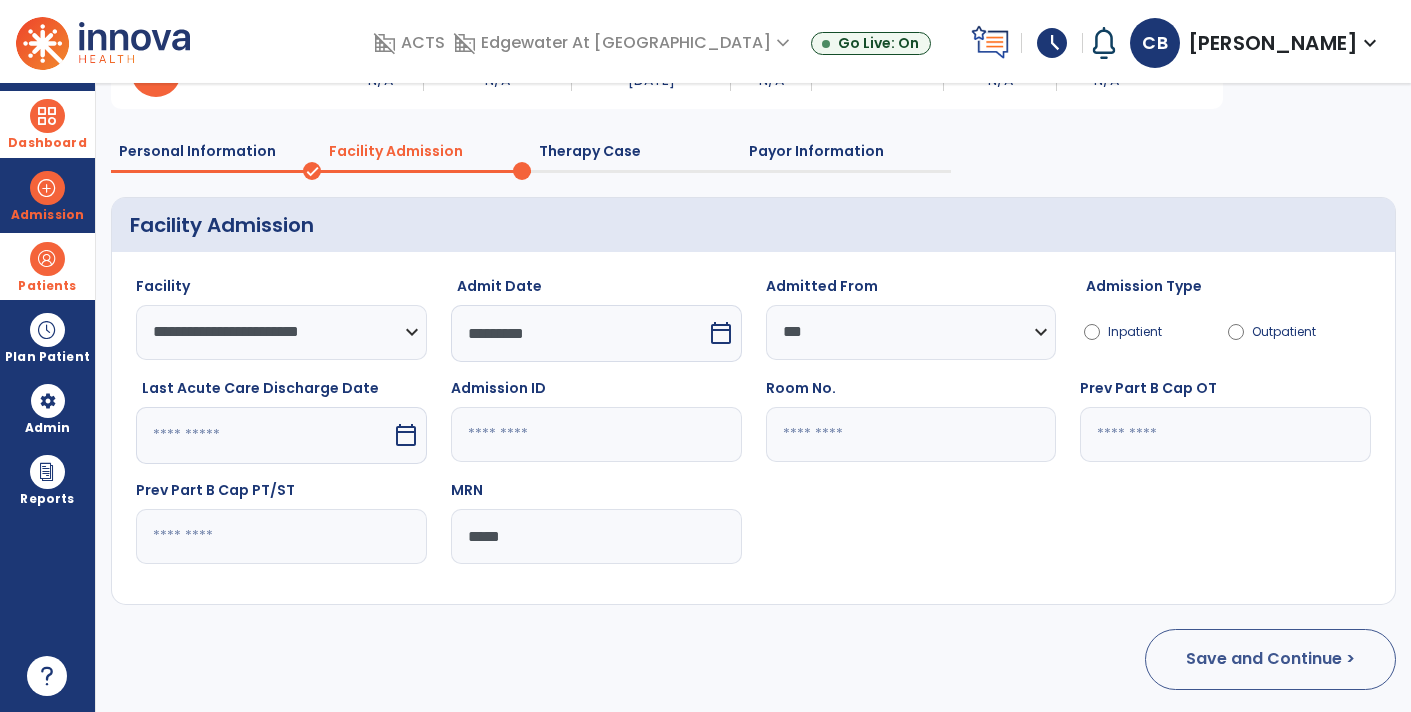 type on "*****" 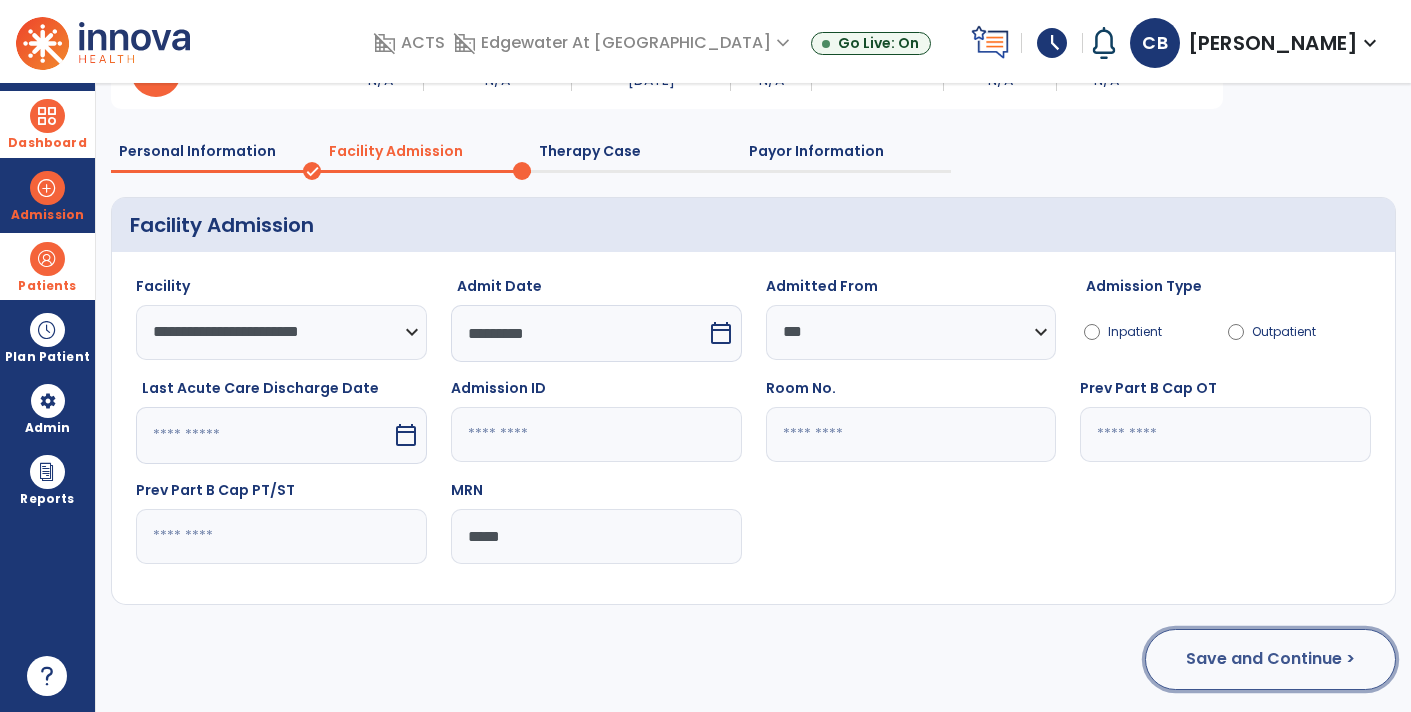 click on "Save and Continue >" 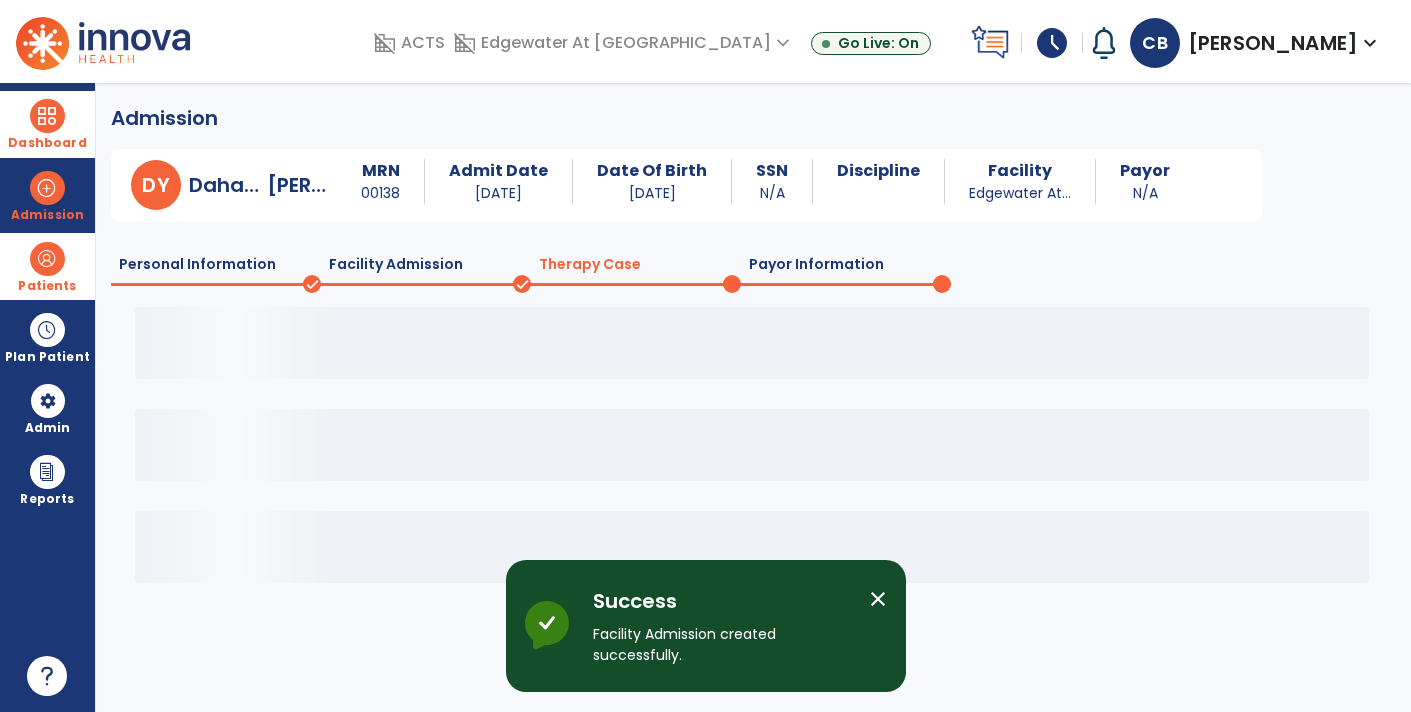 scroll, scrollTop: 0, scrollLeft: 0, axis: both 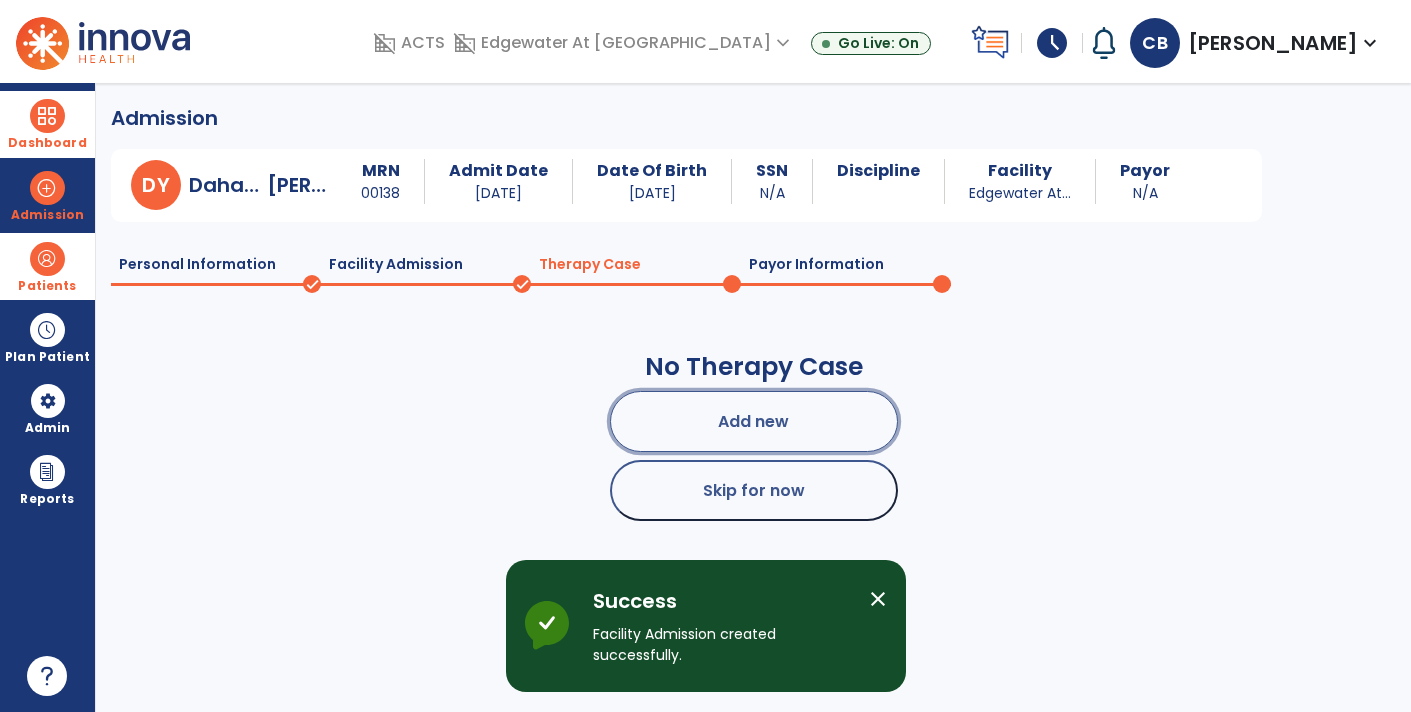 click on "Add new" at bounding box center (754, 421) 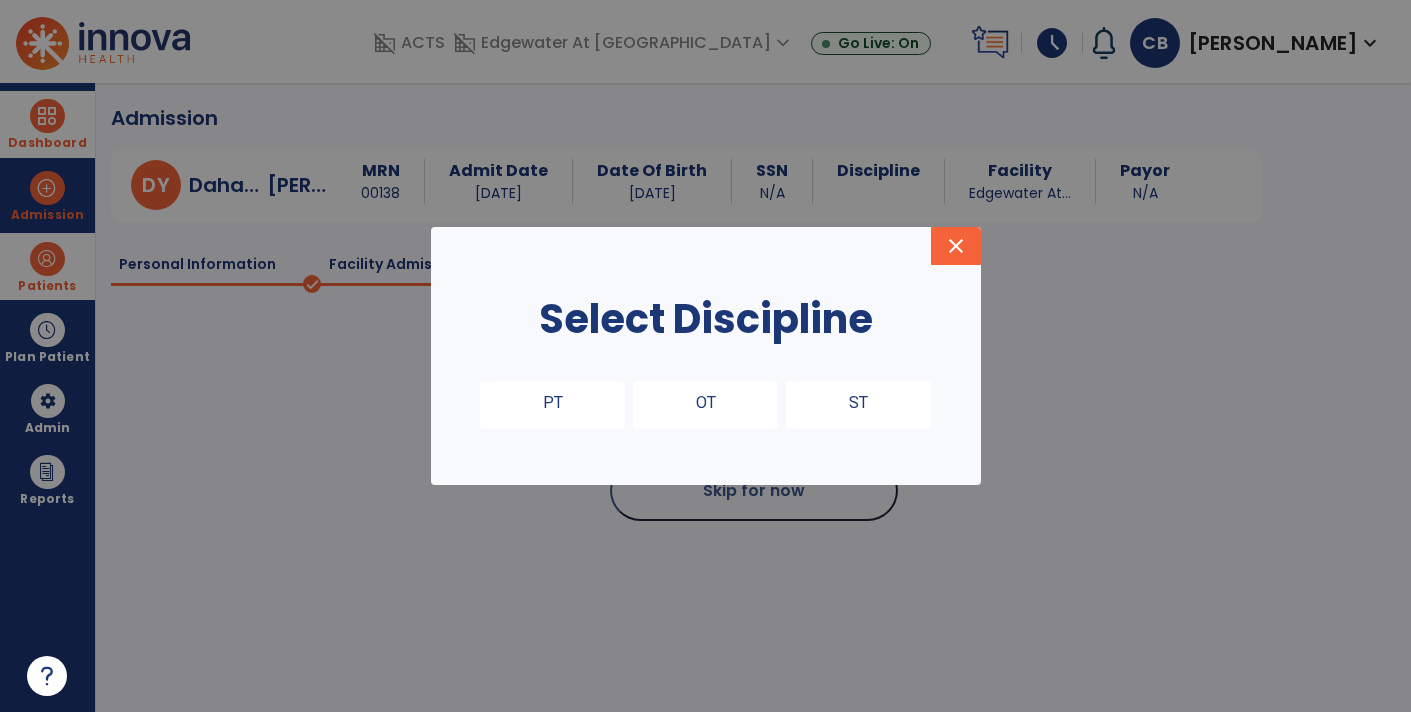 click on "ST" at bounding box center [858, 405] 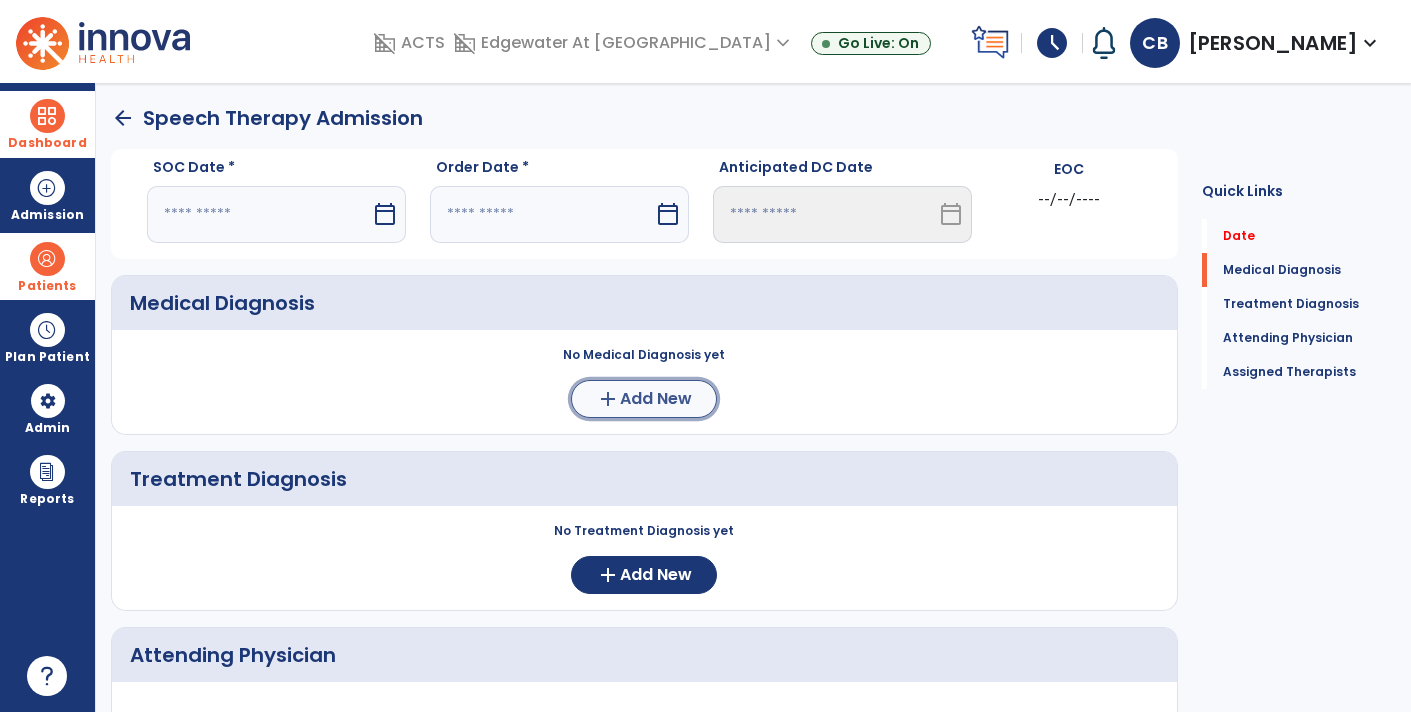 click on "Add New" 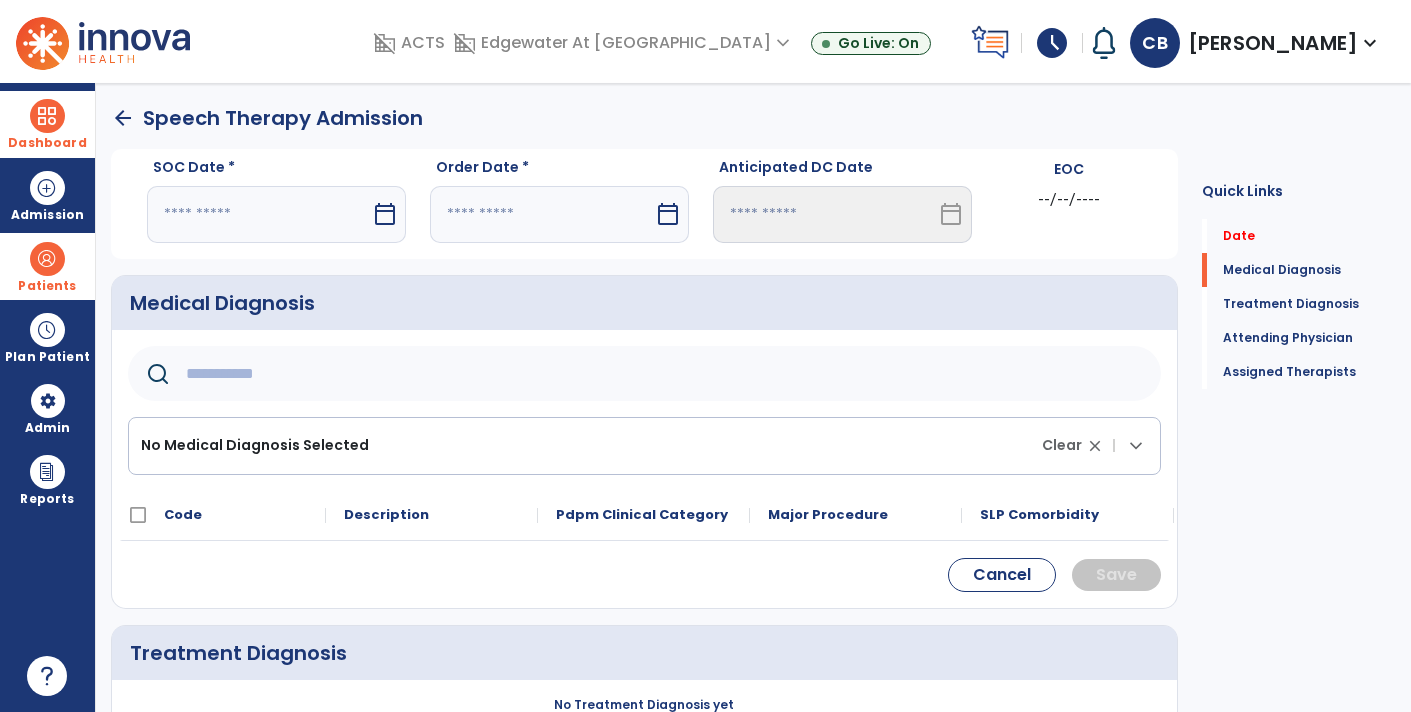 click 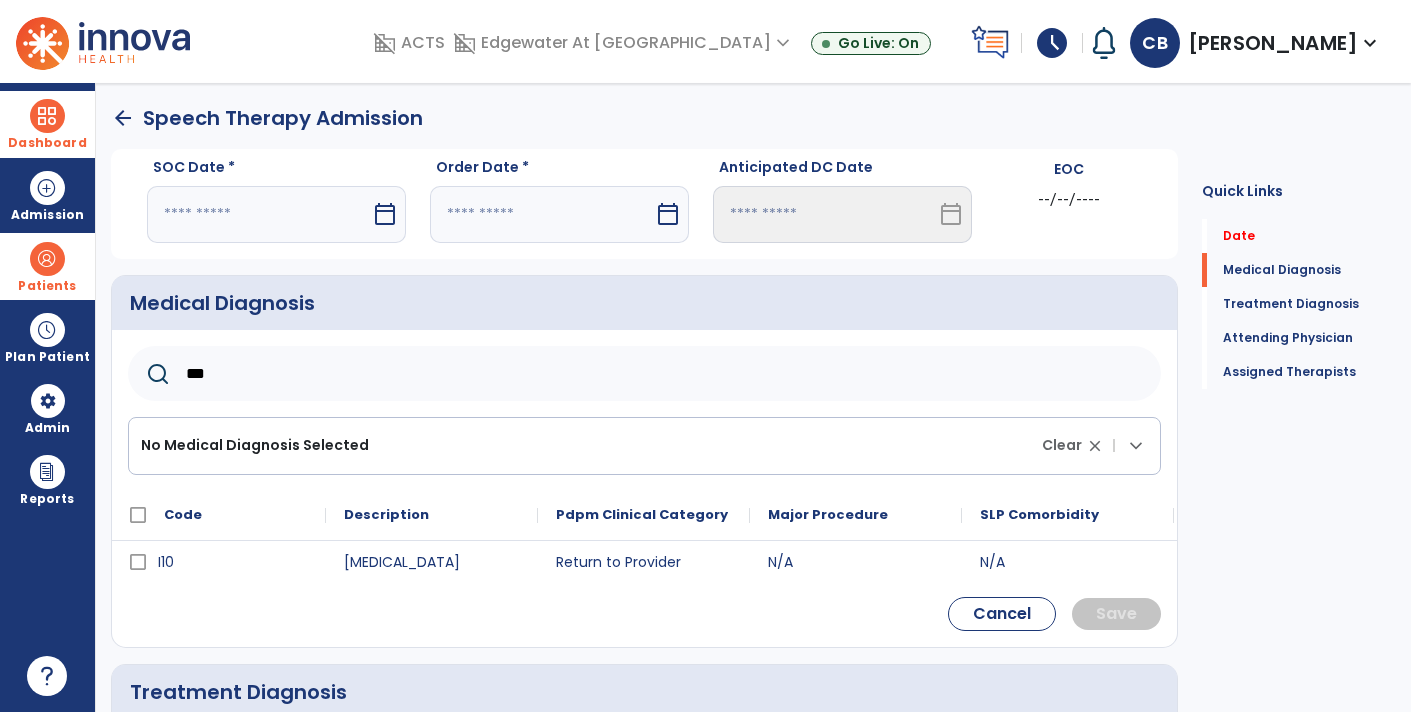 type on "***" 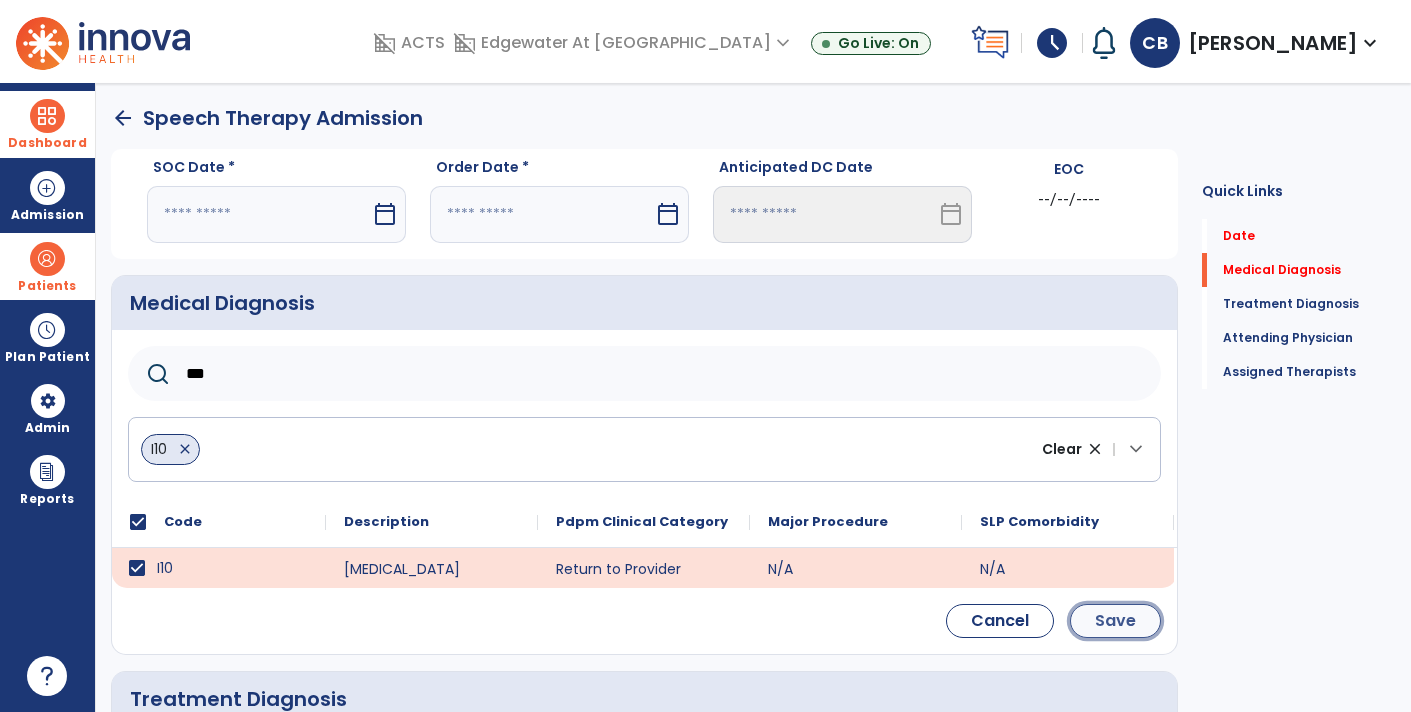 click on "Save" 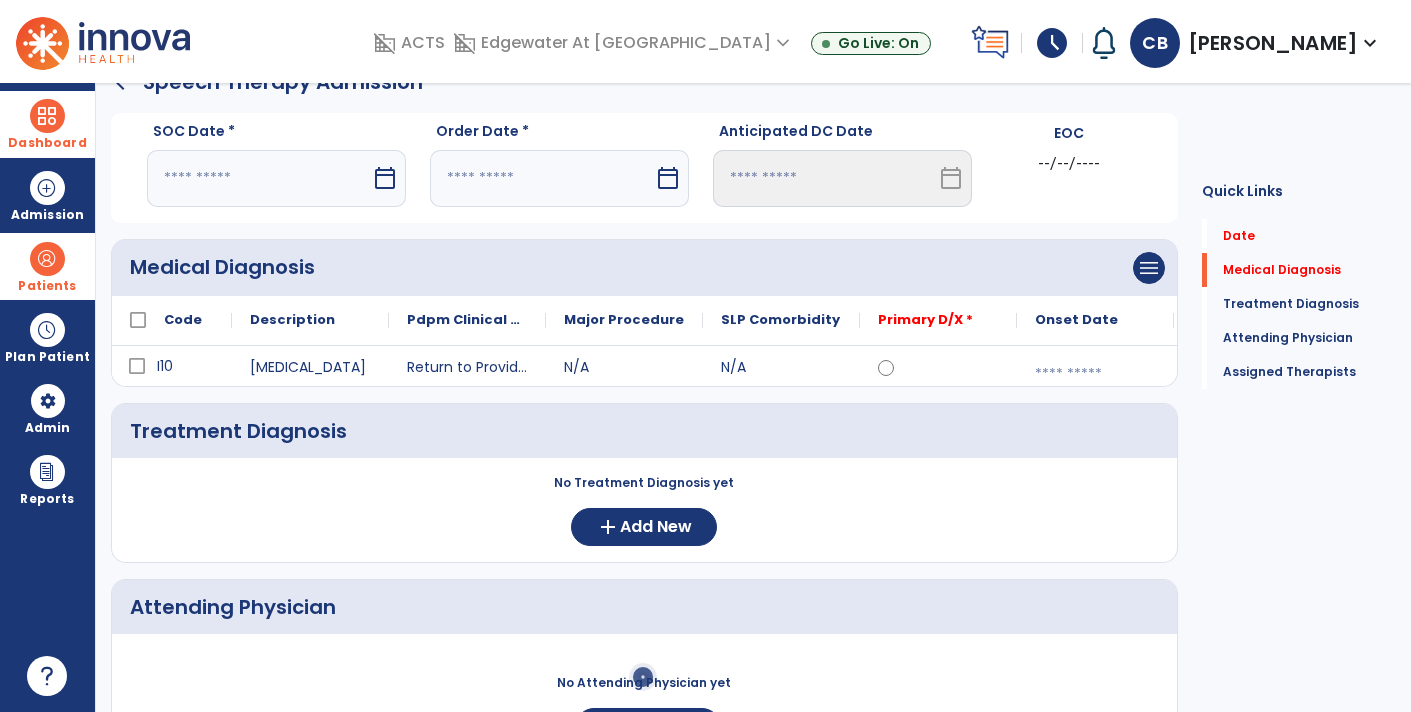 scroll, scrollTop: 50, scrollLeft: 0, axis: vertical 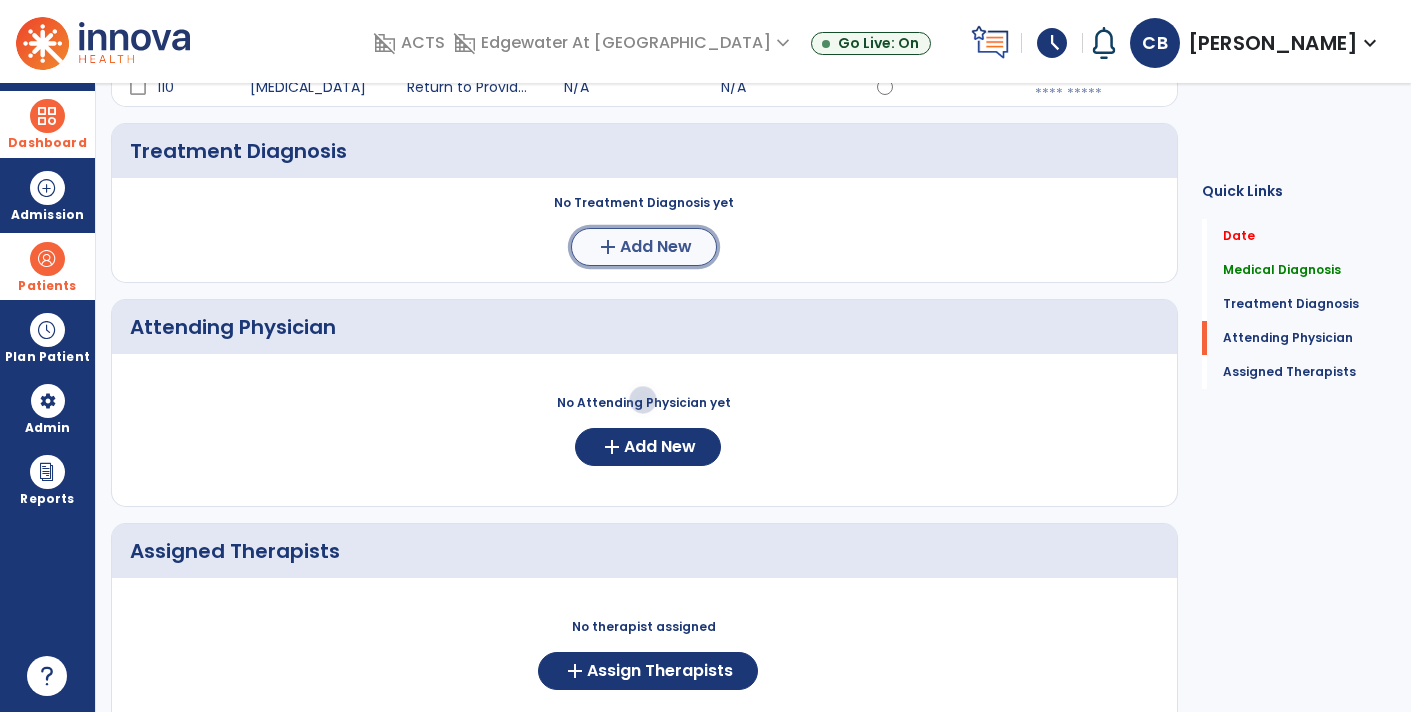 click on "Add New" 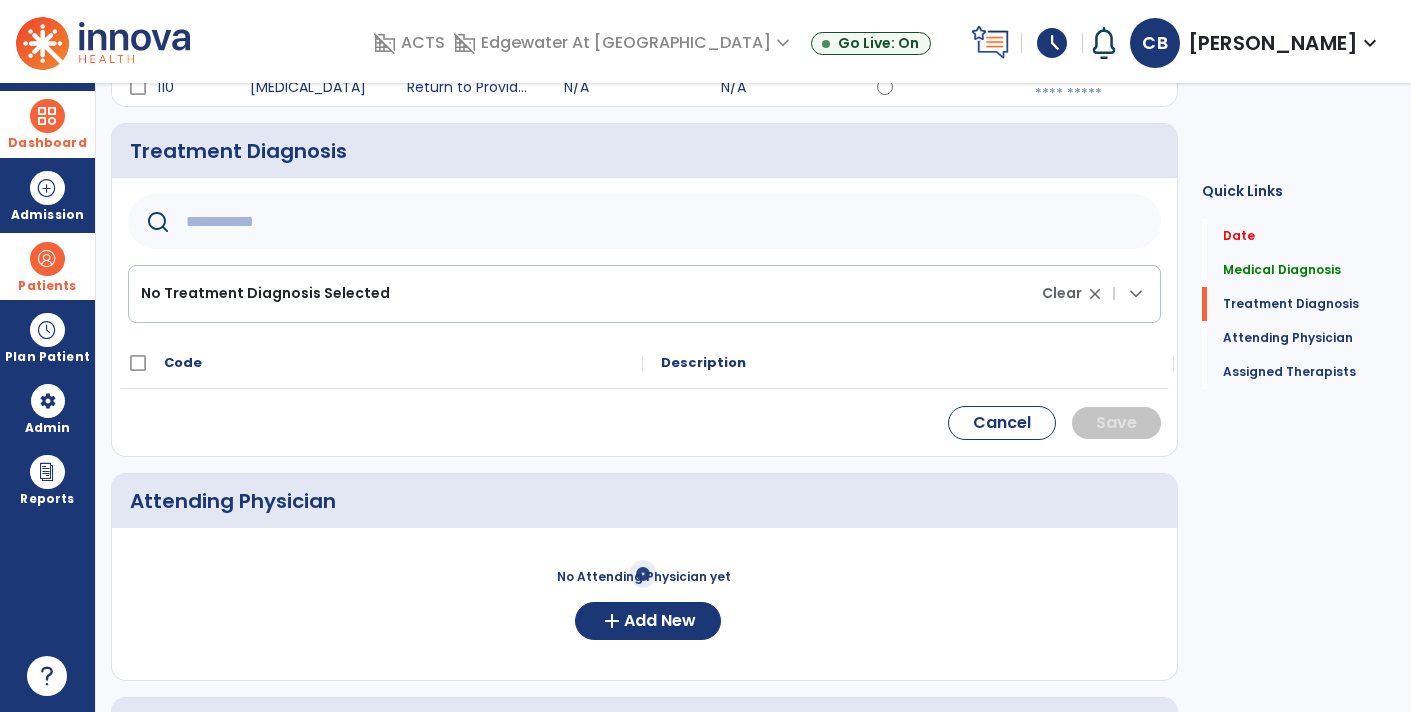 click 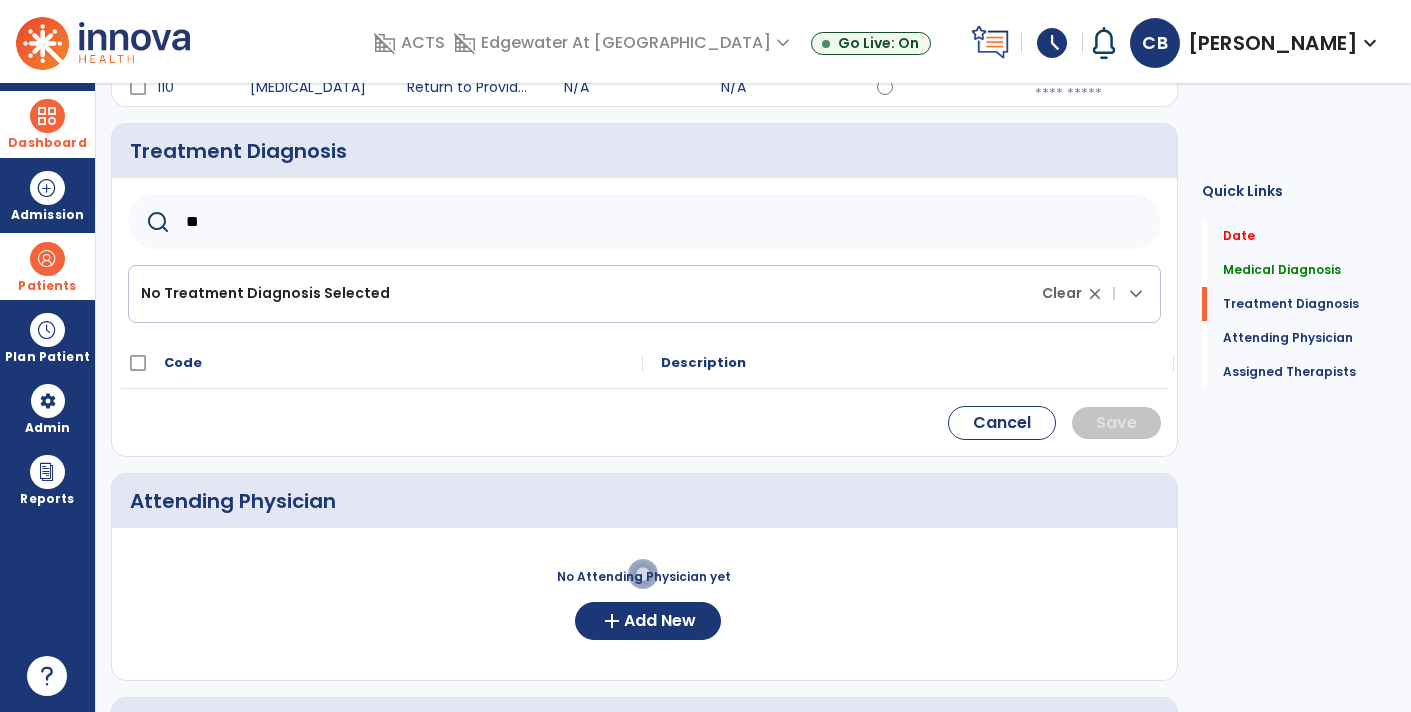 type on "*" 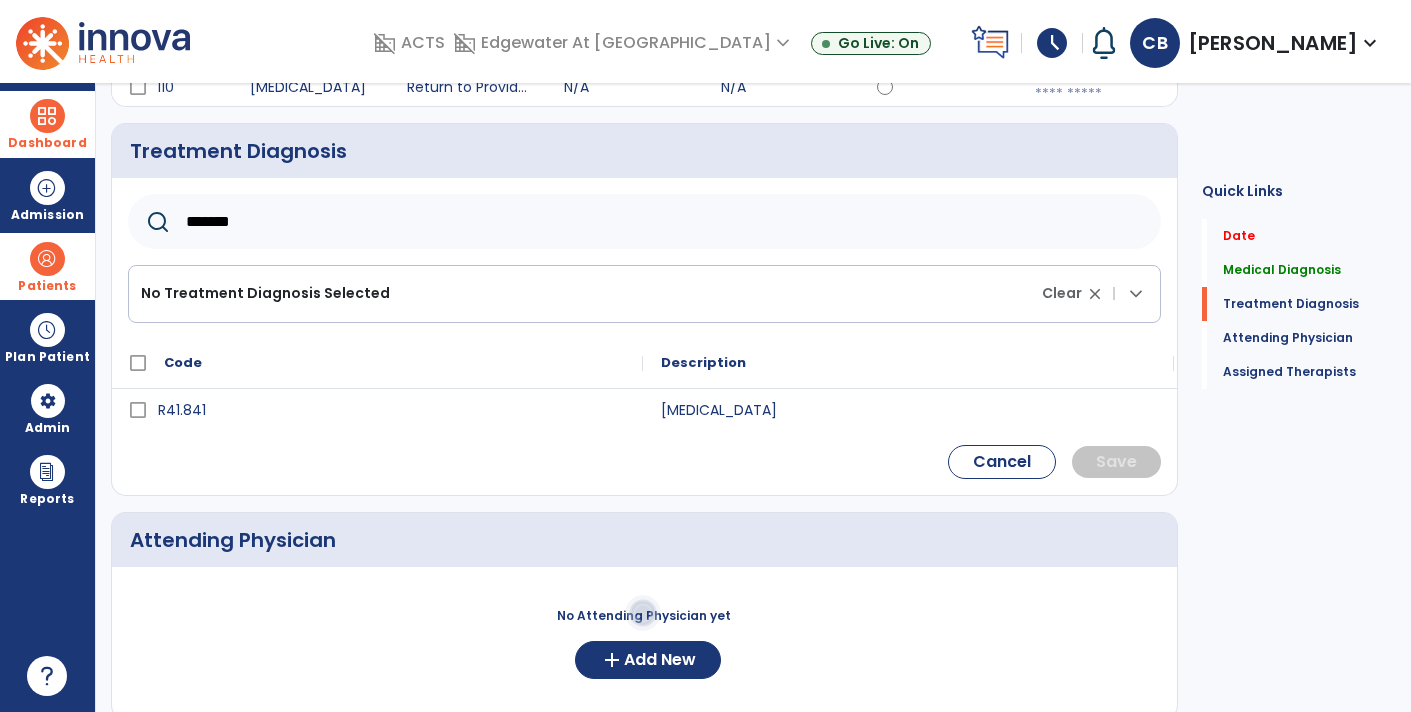type on "*******" 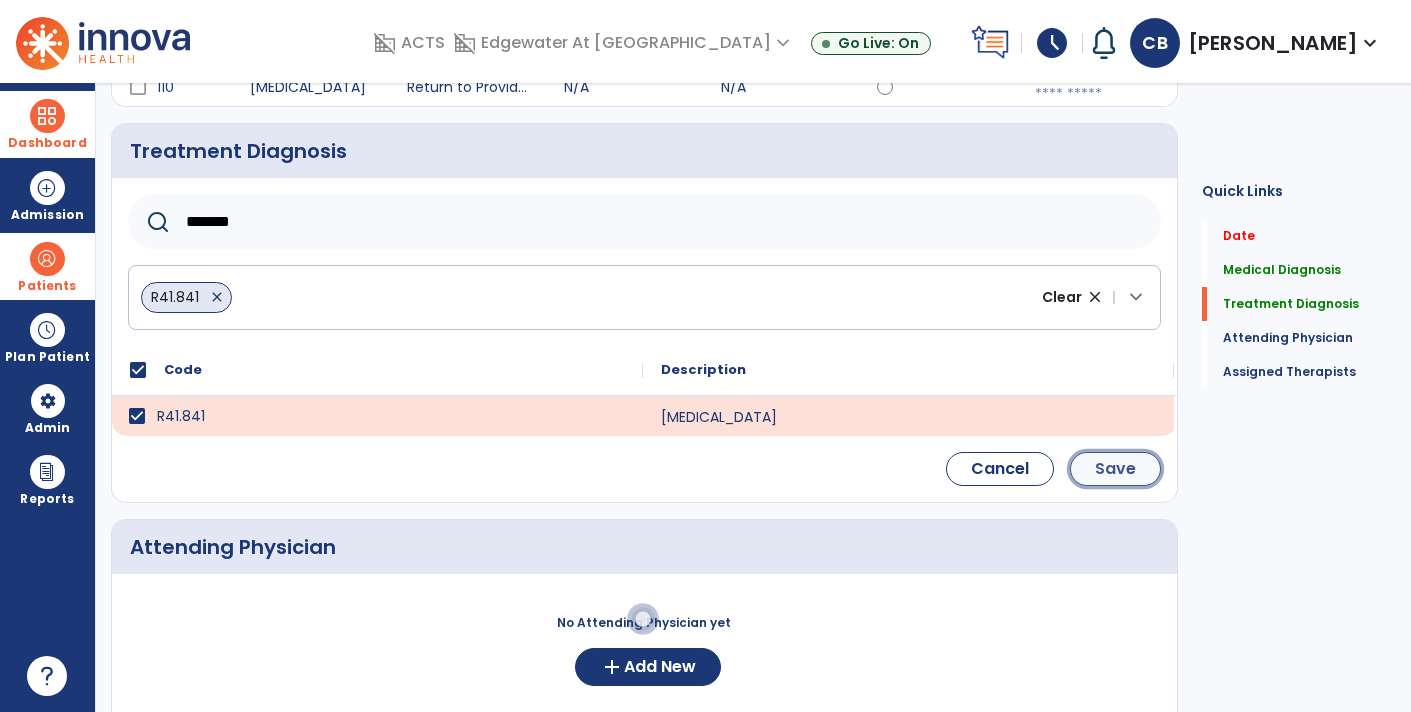 click on "Save" 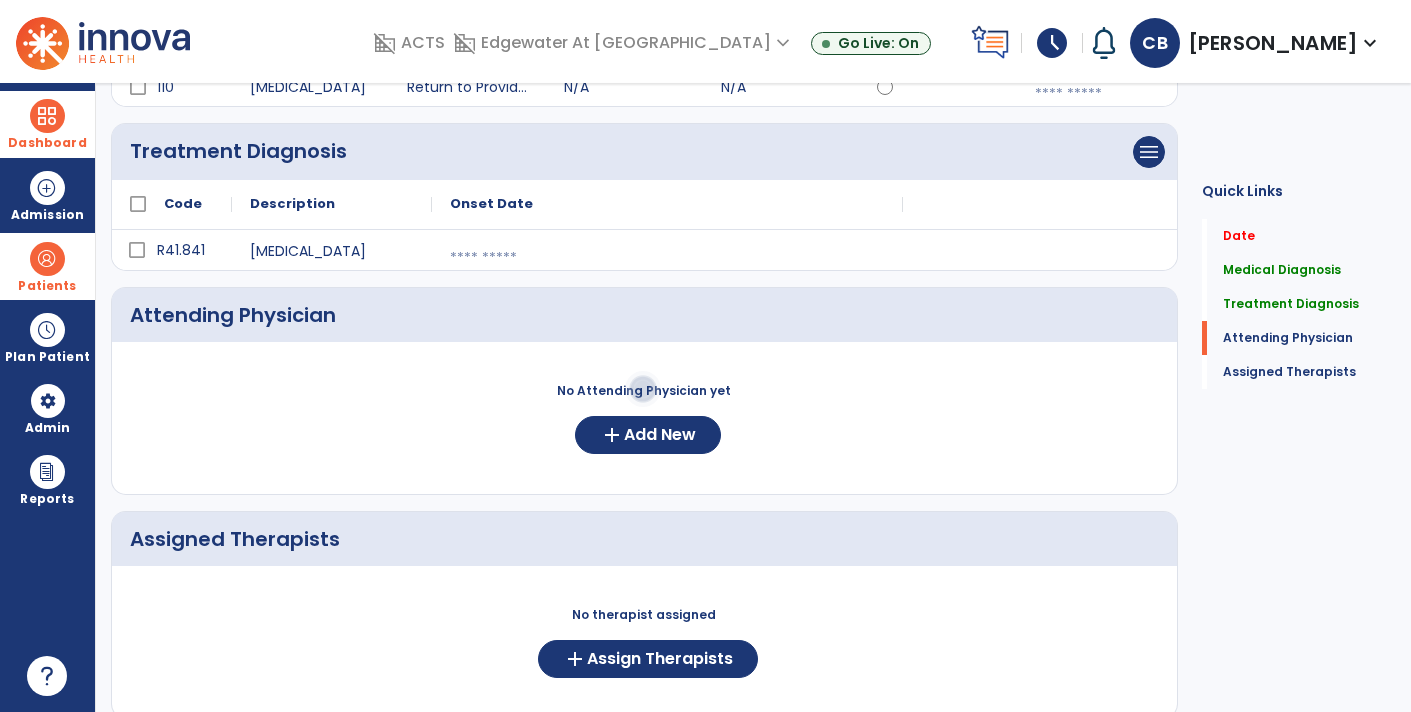 scroll, scrollTop: 411, scrollLeft: 0, axis: vertical 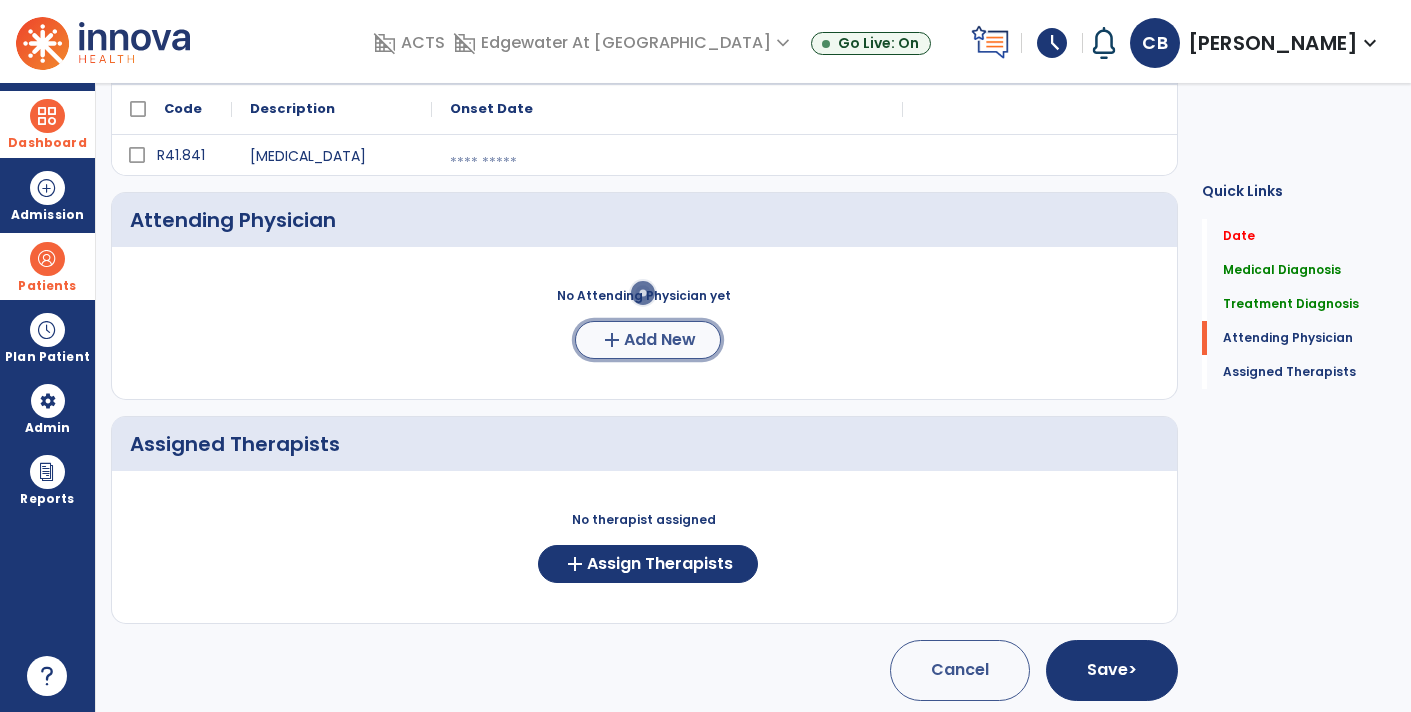 click on "add" 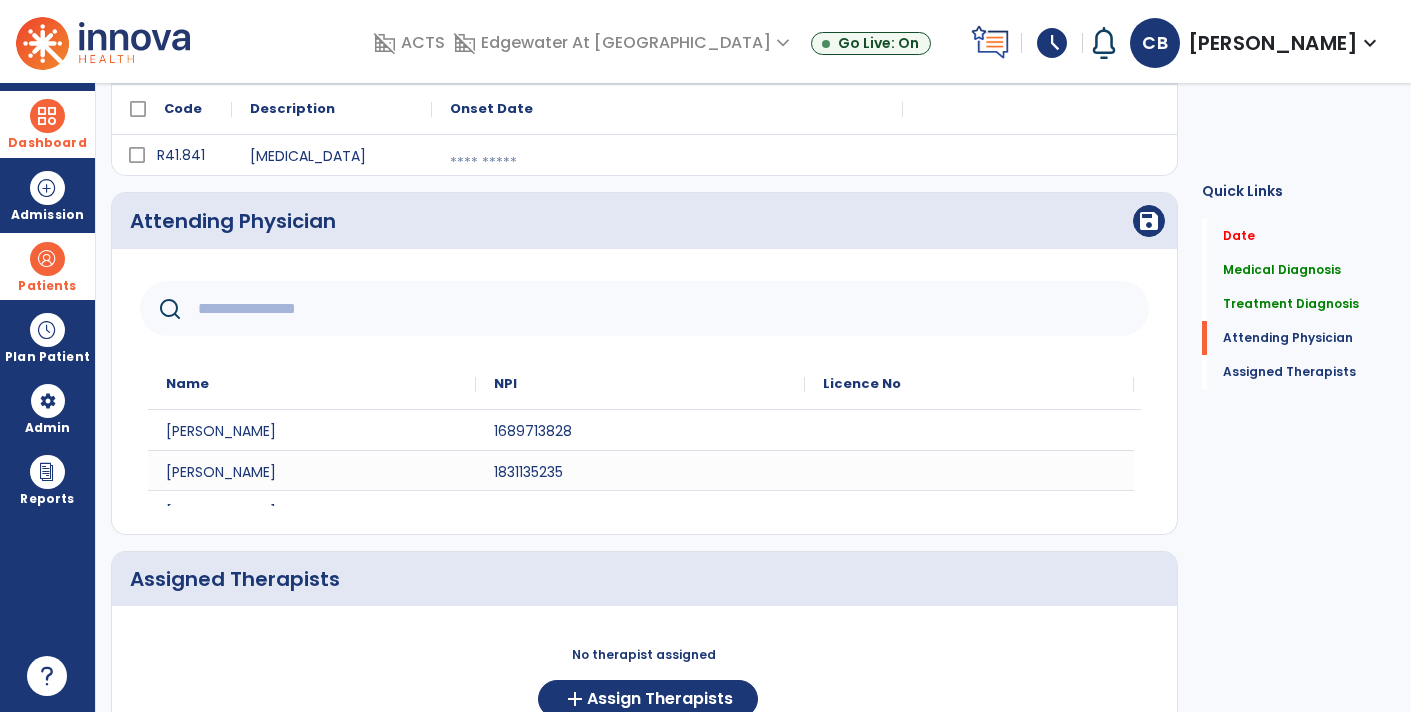 click 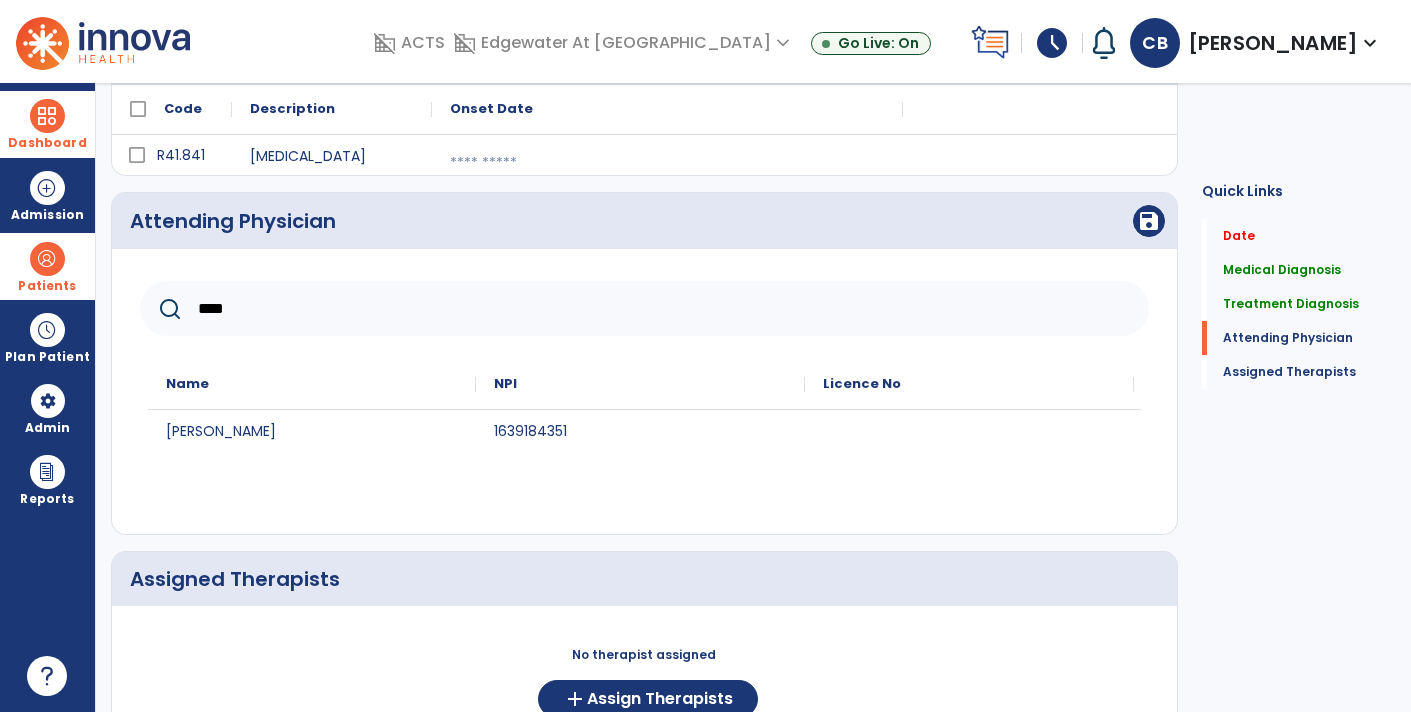 type on "****" 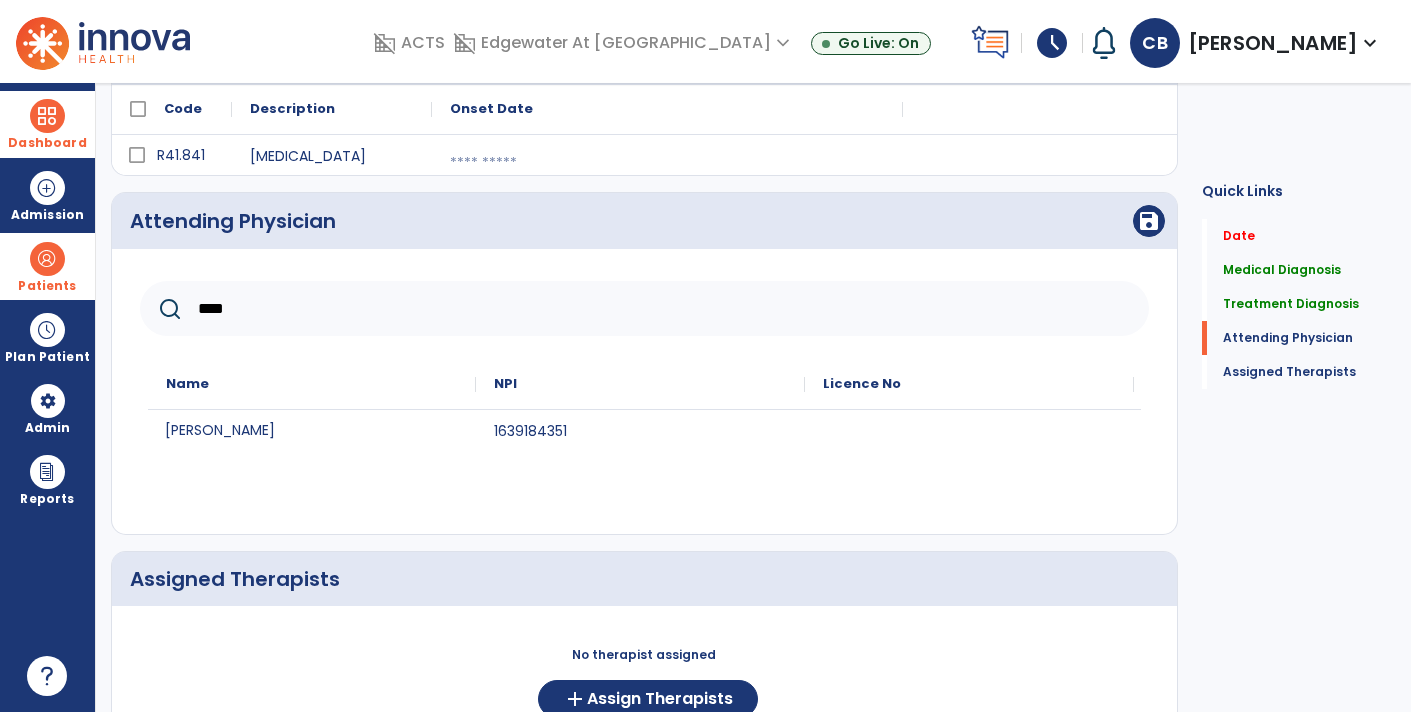 click on "[PERSON_NAME]" 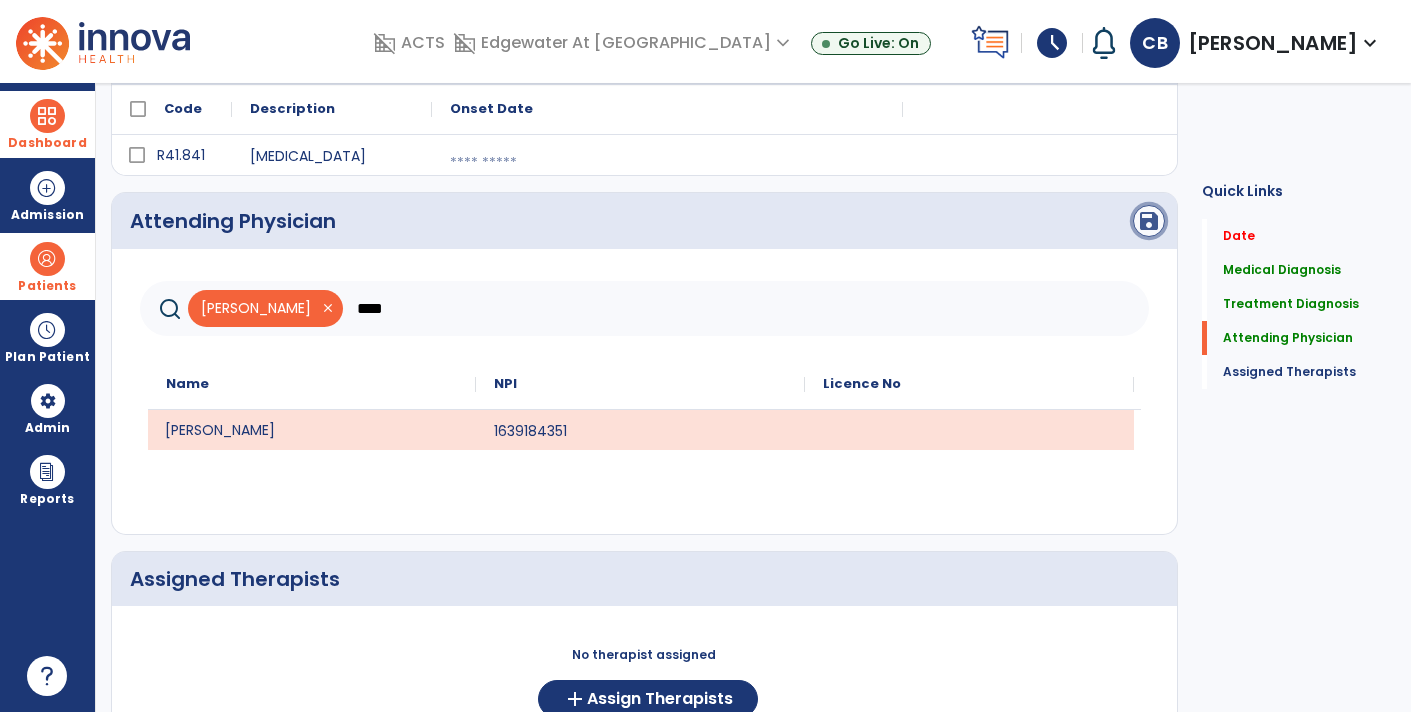 click on "save" 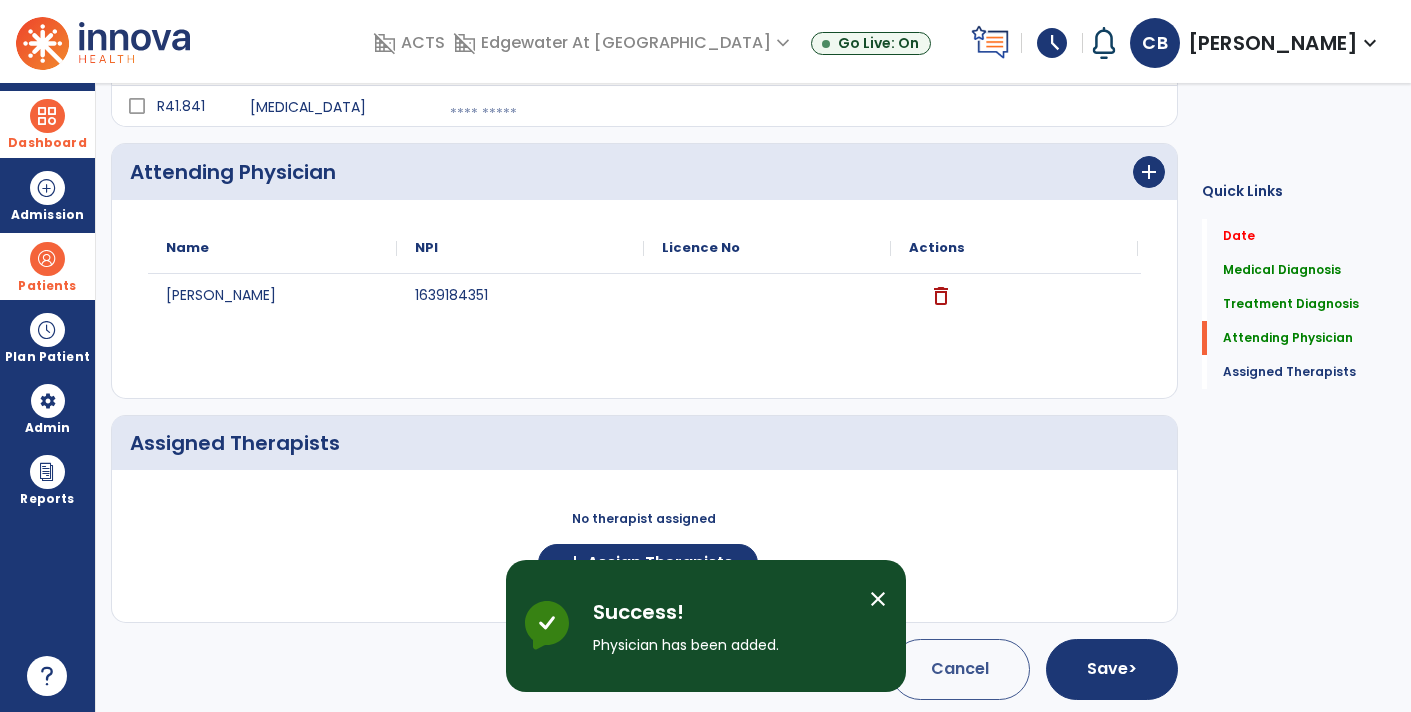 click on "close" at bounding box center (878, 599) 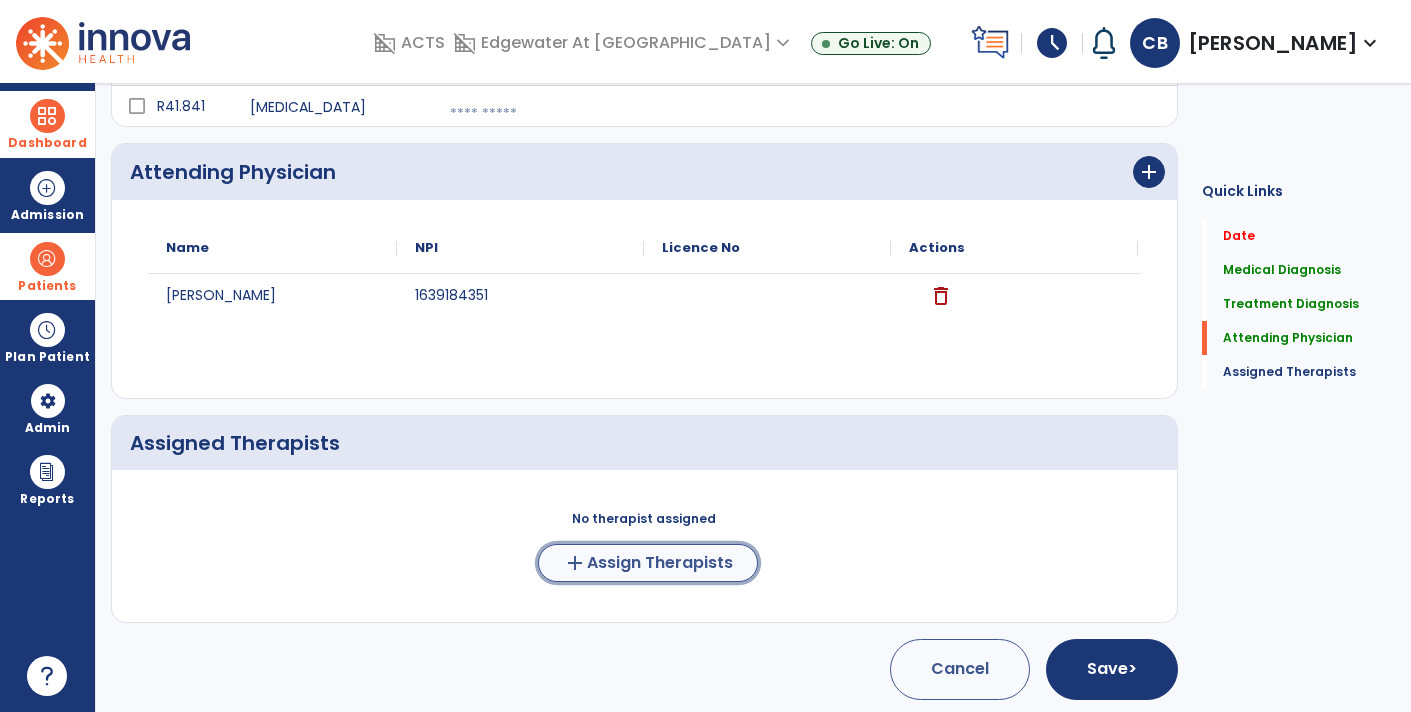 click on "Assign Therapists" 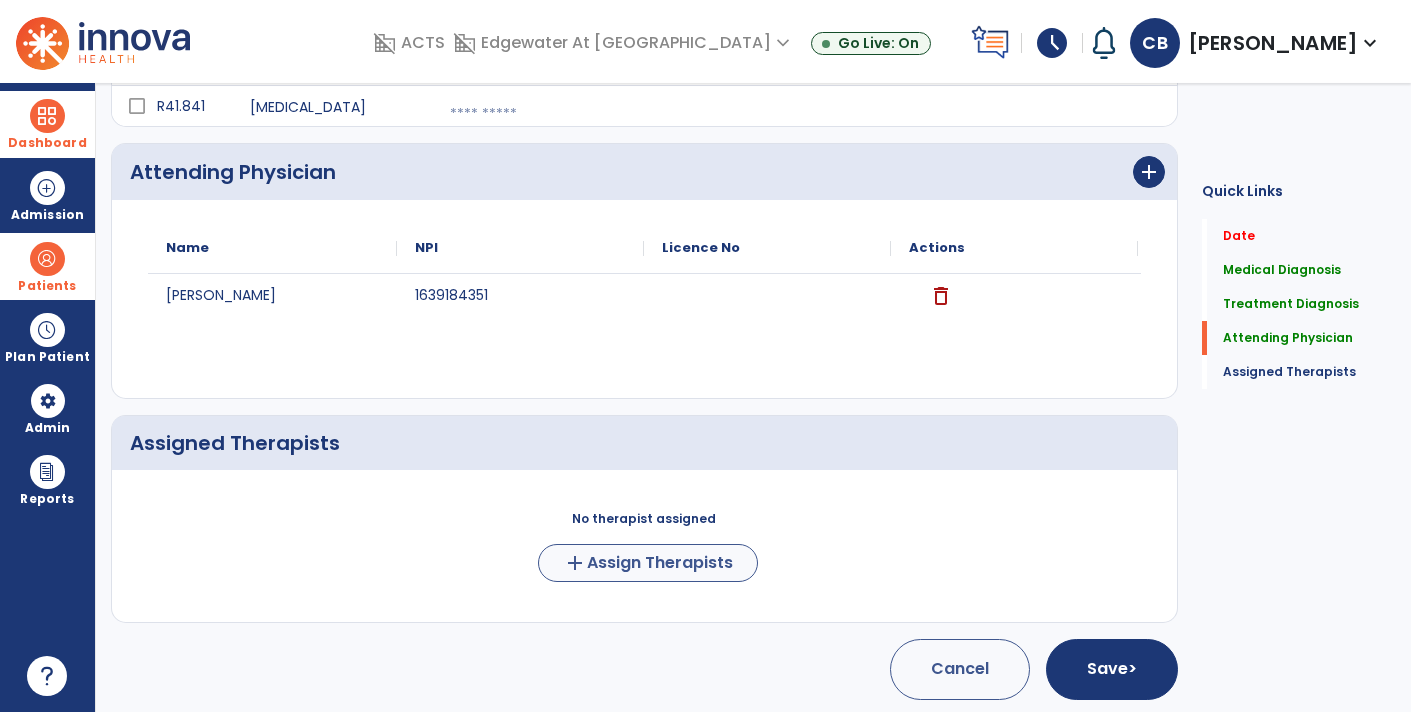 scroll, scrollTop: 457, scrollLeft: 0, axis: vertical 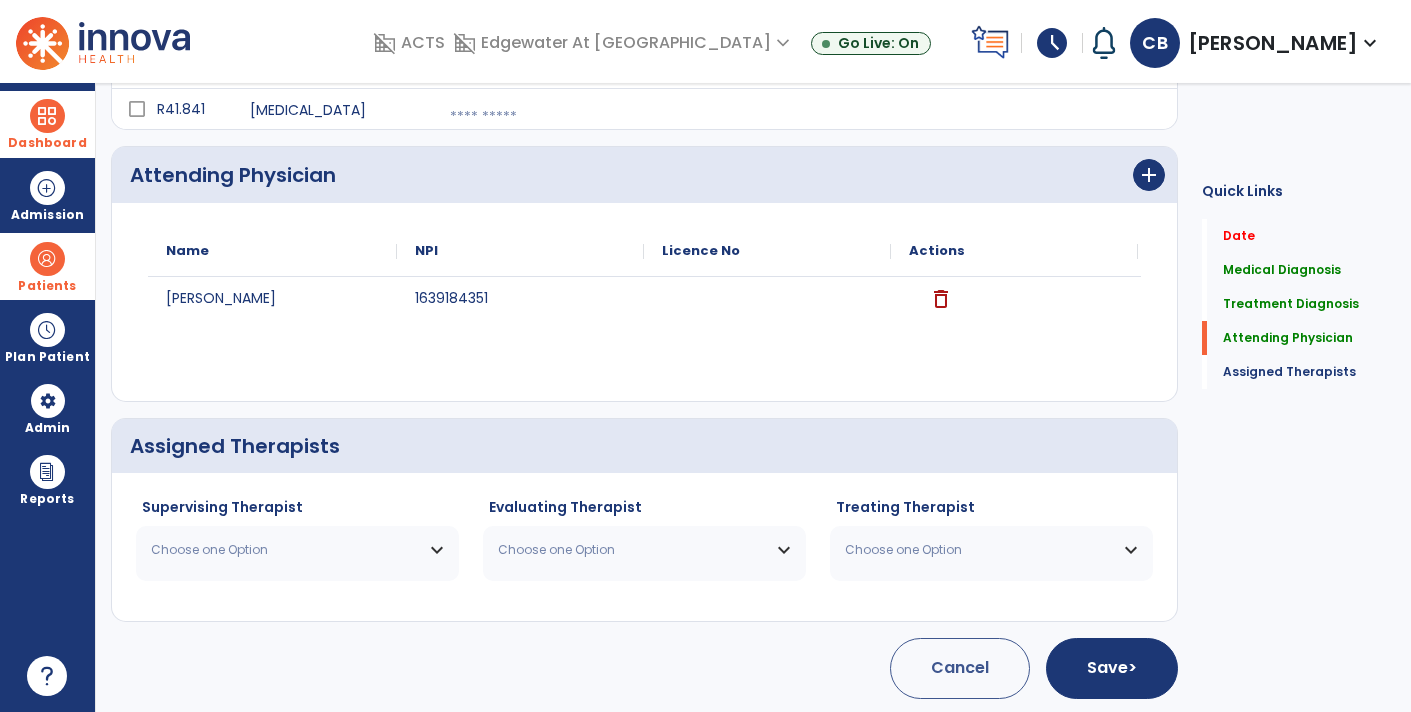 click on "Choose one Option" at bounding box center [297, 550] 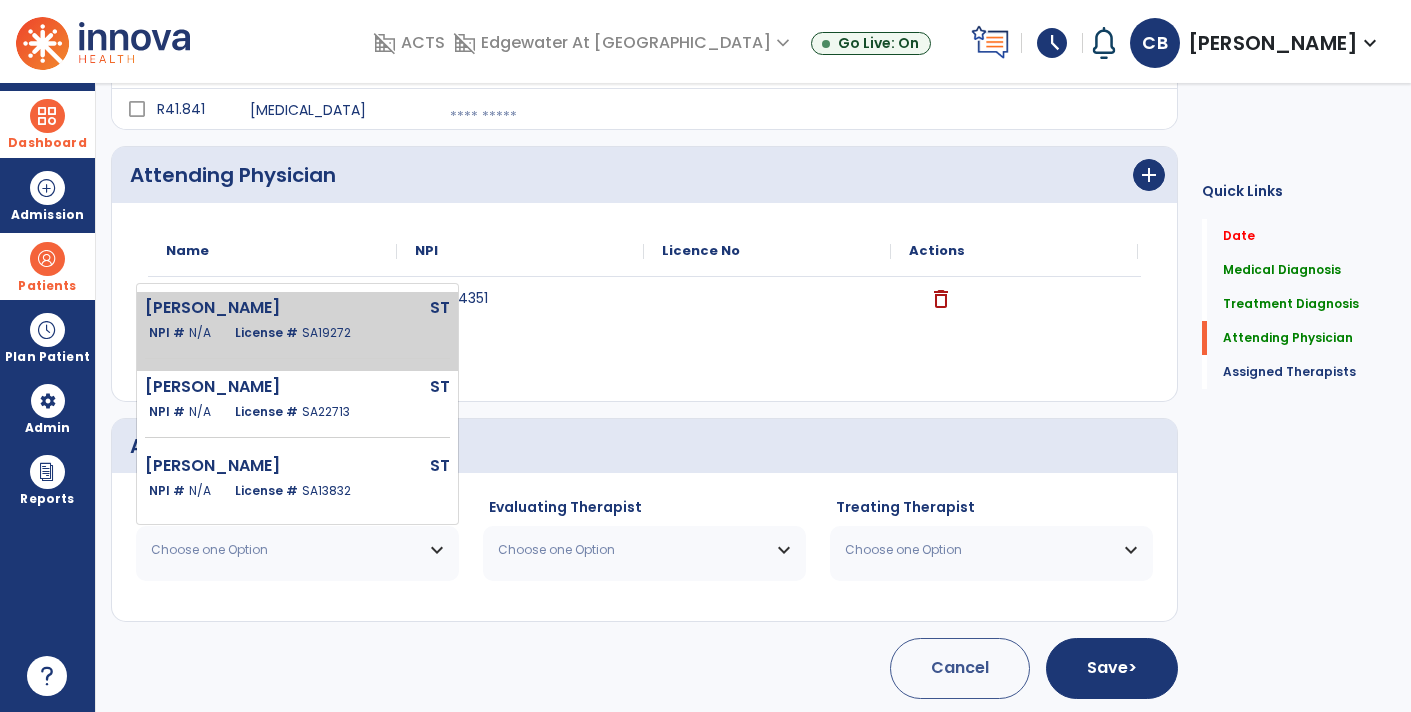 click on "[PERSON_NAME]  ST   NPI #  N/A   License #  SA19272" 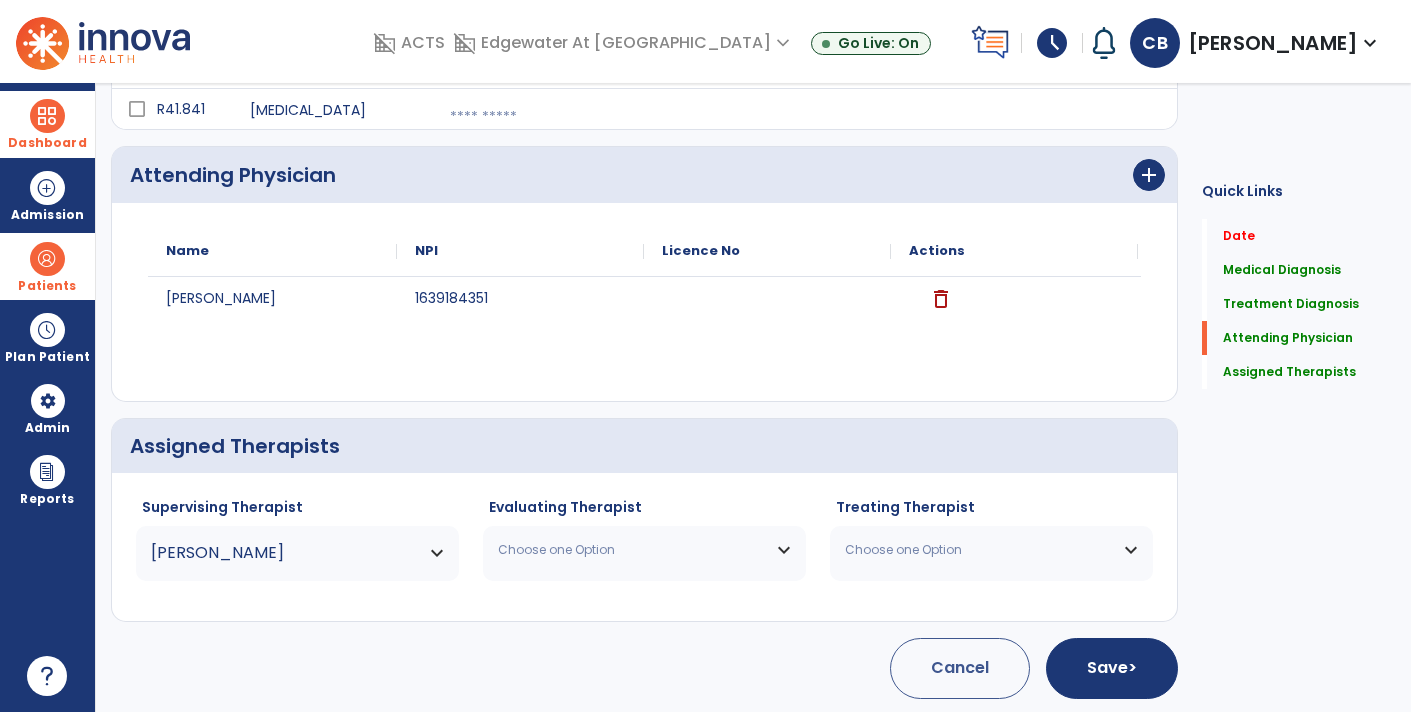 click on "Choose one Option" at bounding box center (644, 550) 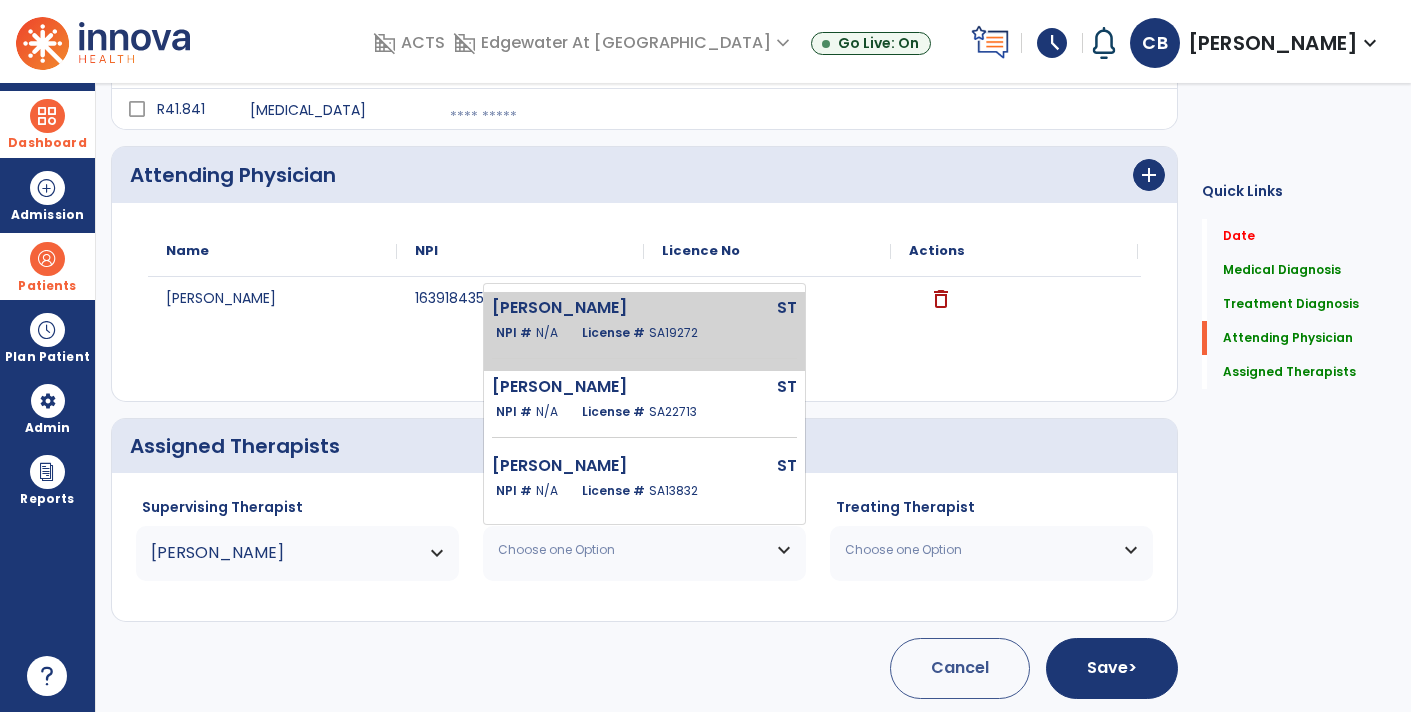 click on "NPI #  N/A   License #  SA19272" 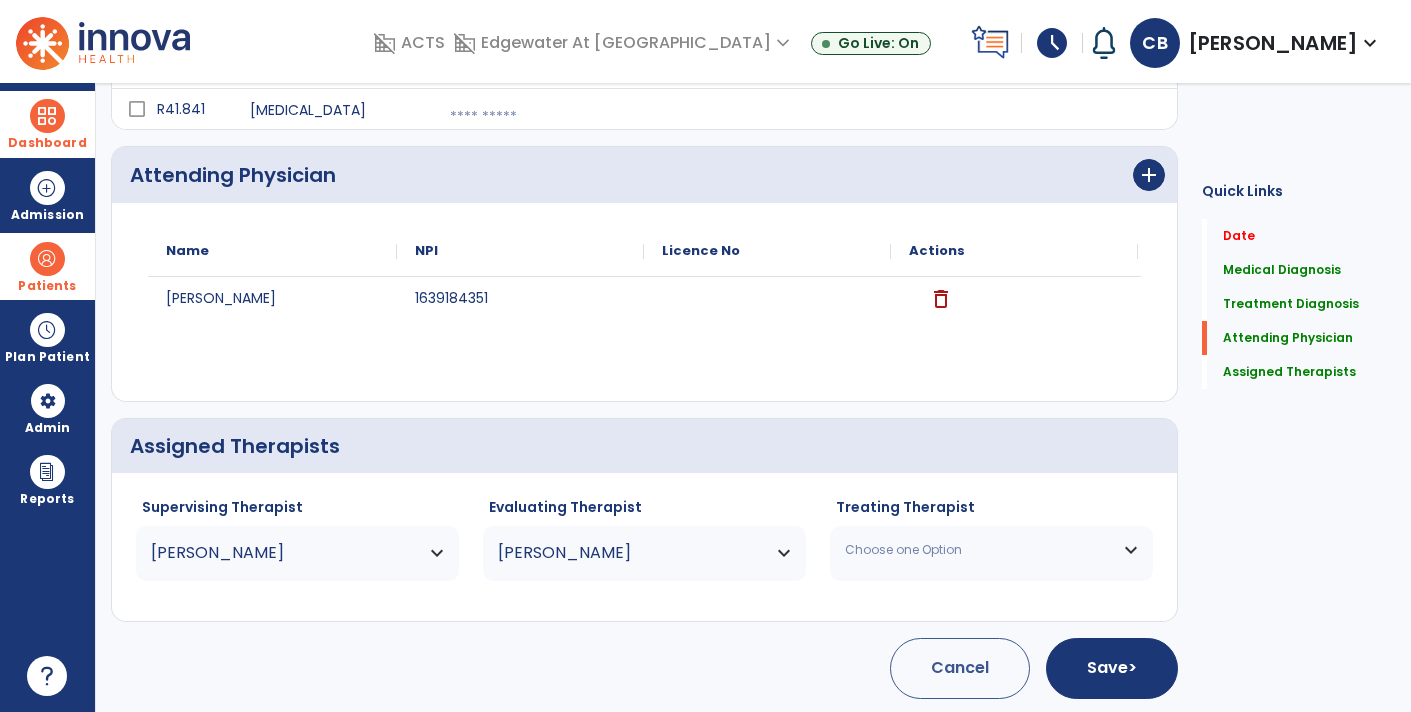click on "Choose one Option" at bounding box center (979, 550) 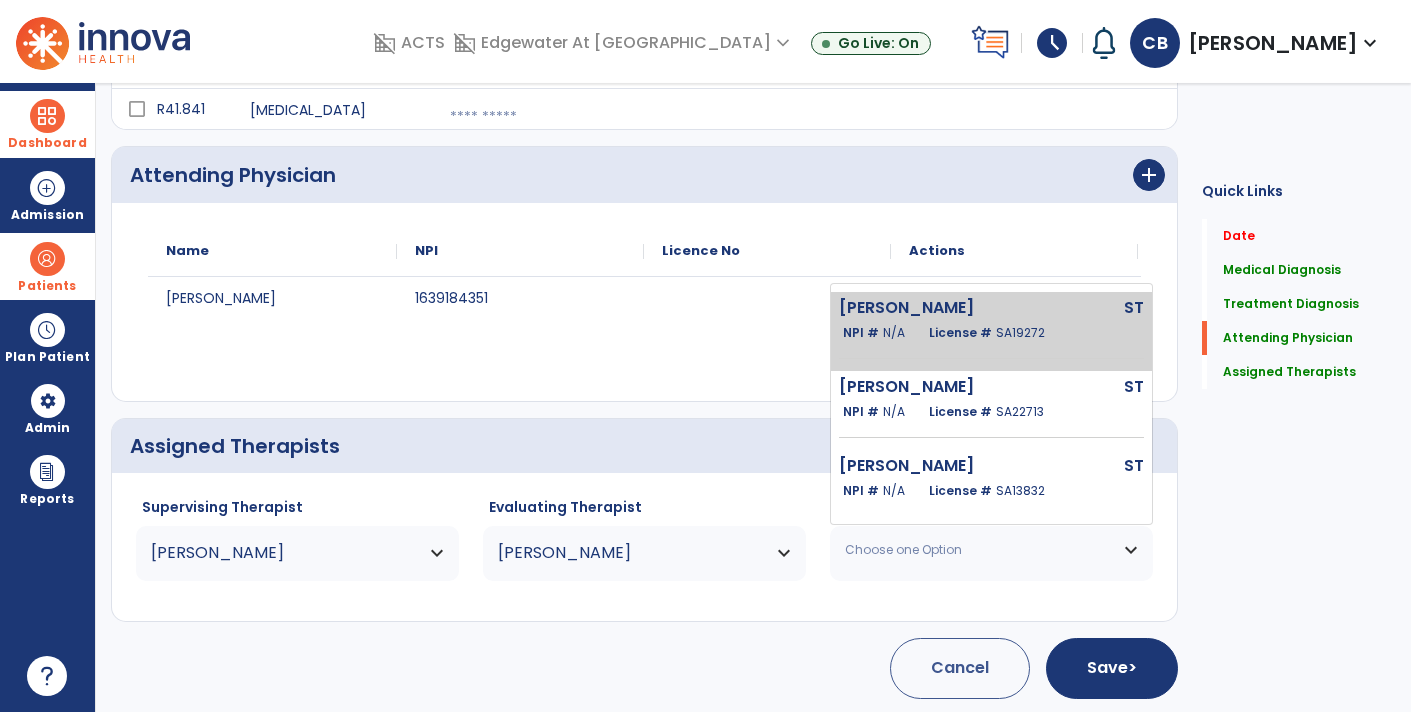 click on "SA19272" 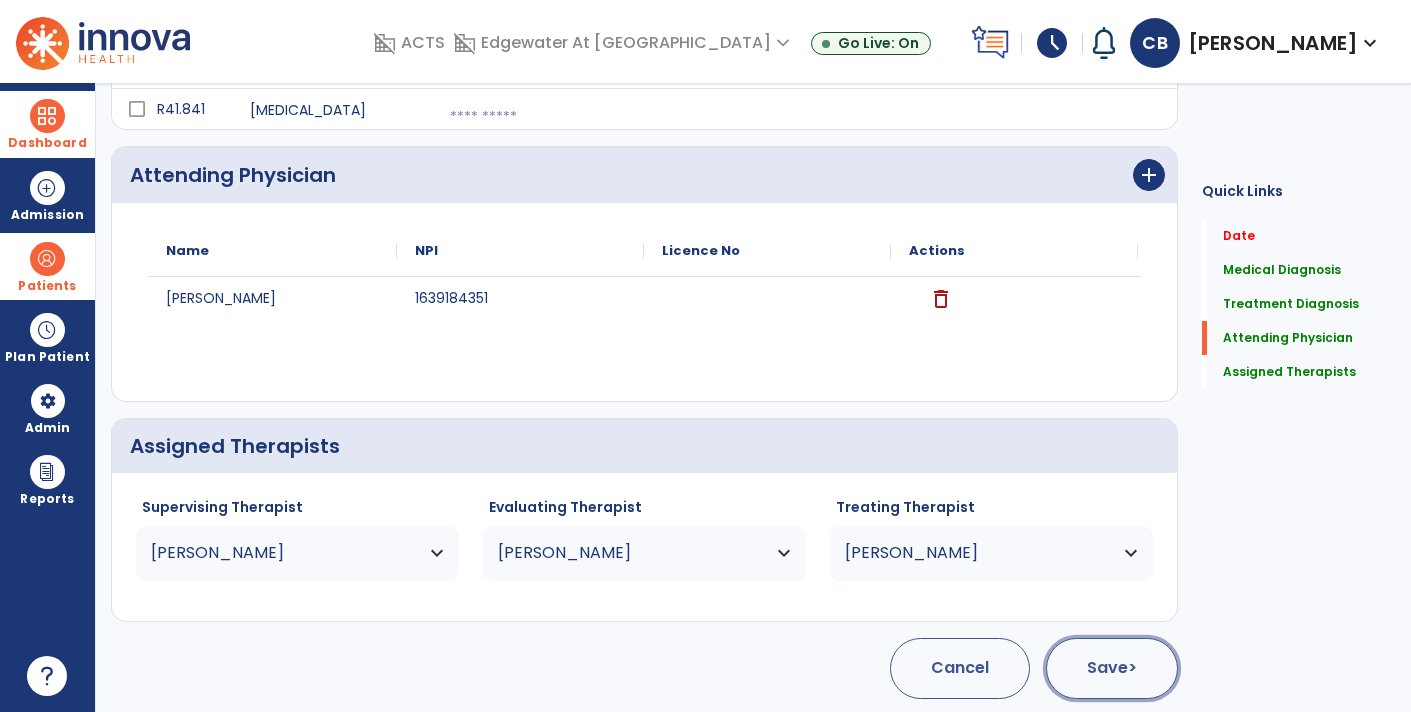 click on "Save  >" 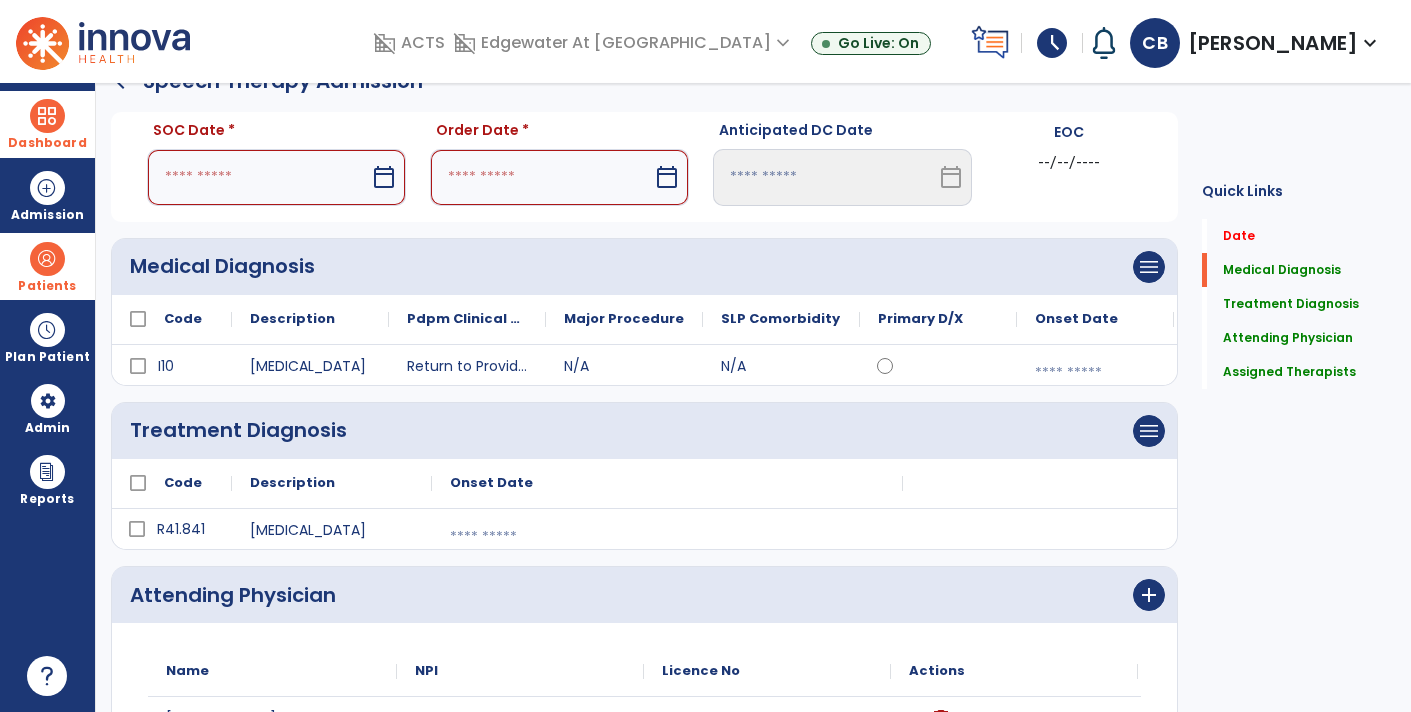 scroll, scrollTop: 0, scrollLeft: 0, axis: both 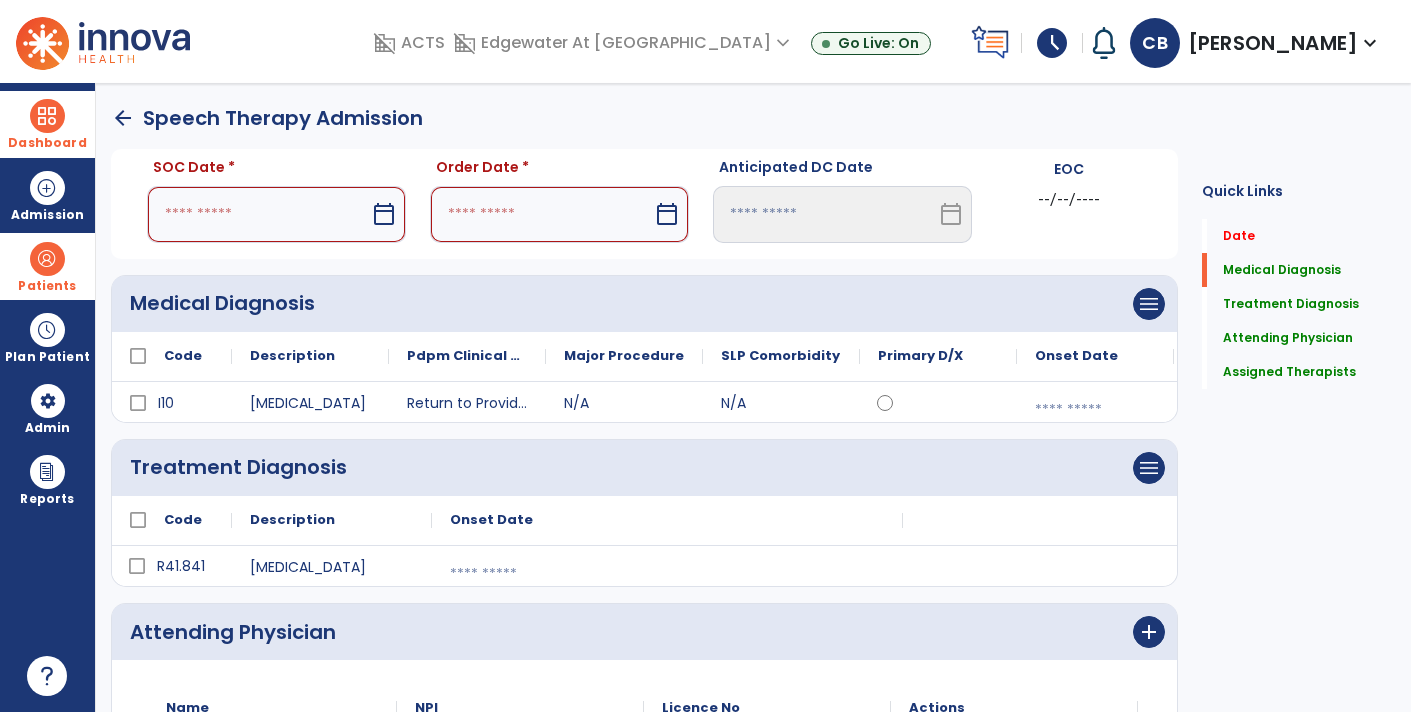click at bounding box center [1095, 410] 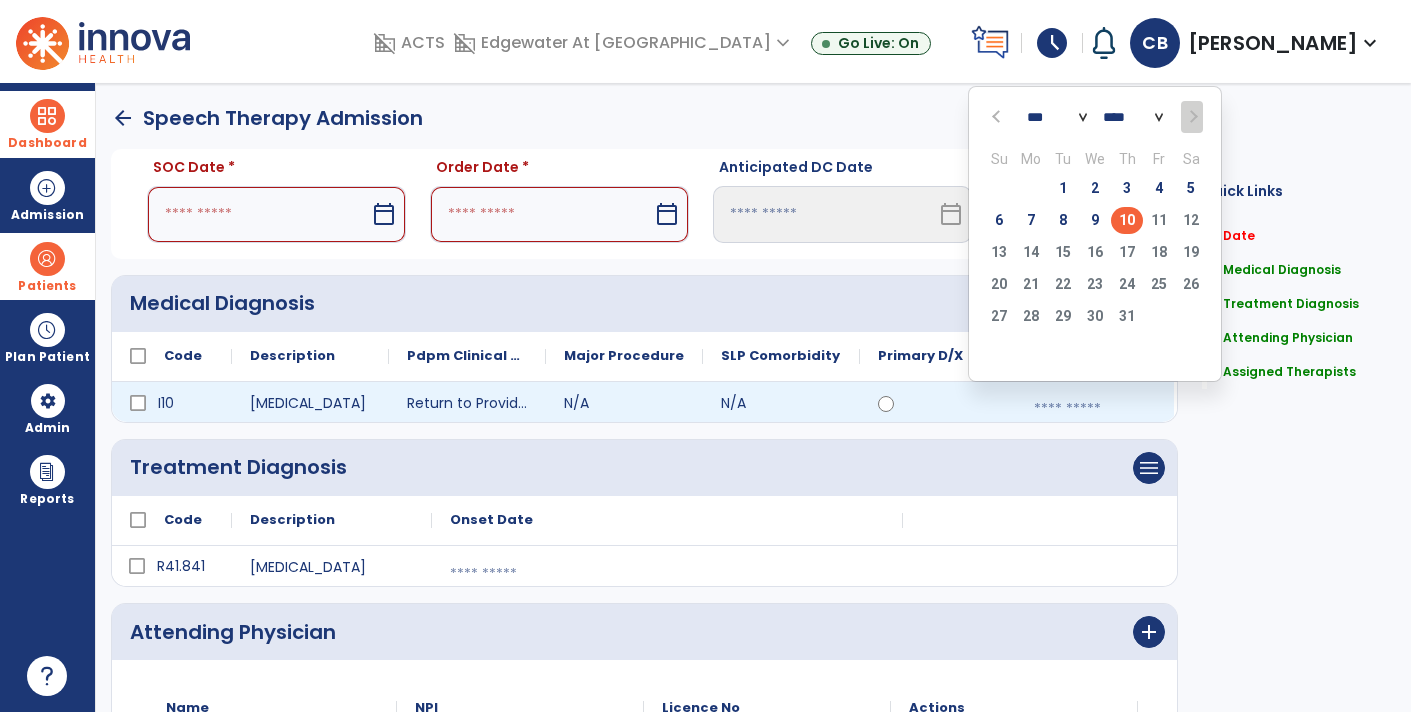 click on "10" 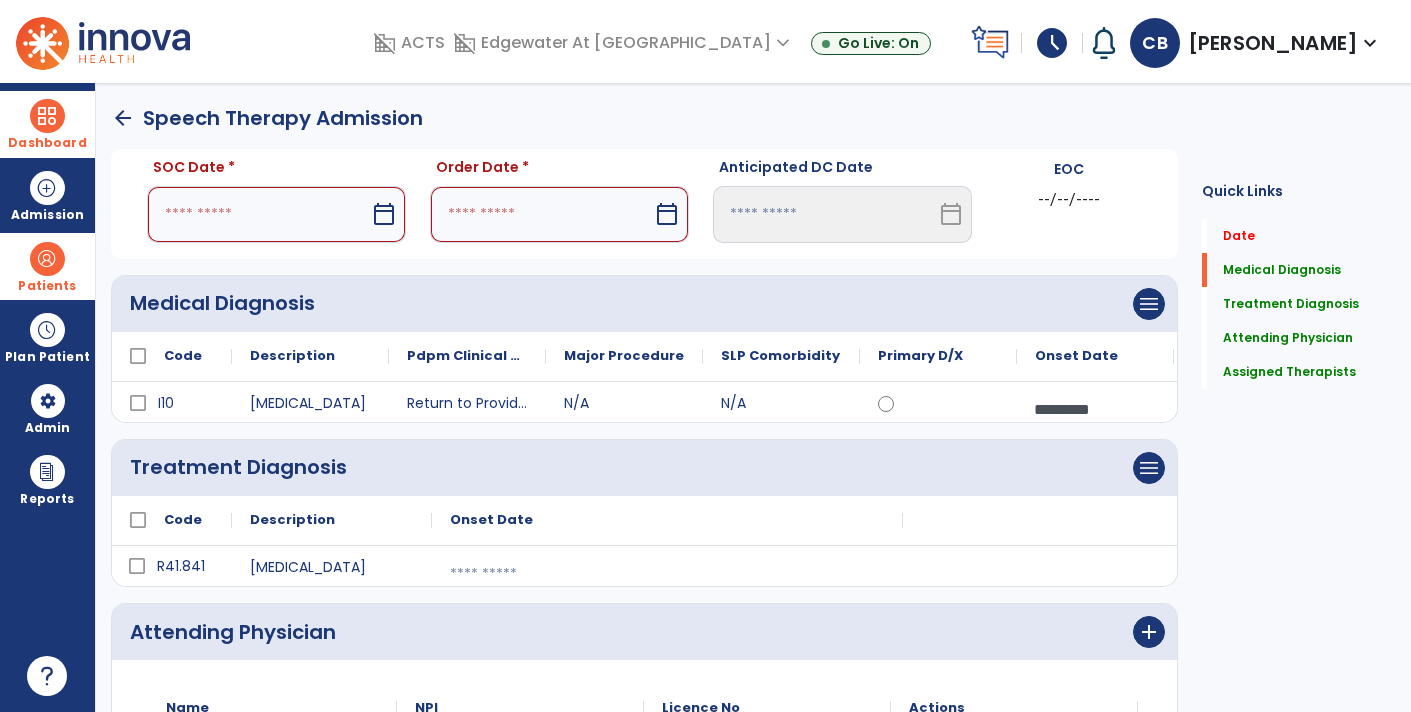 click at bounding box center (258, 214) 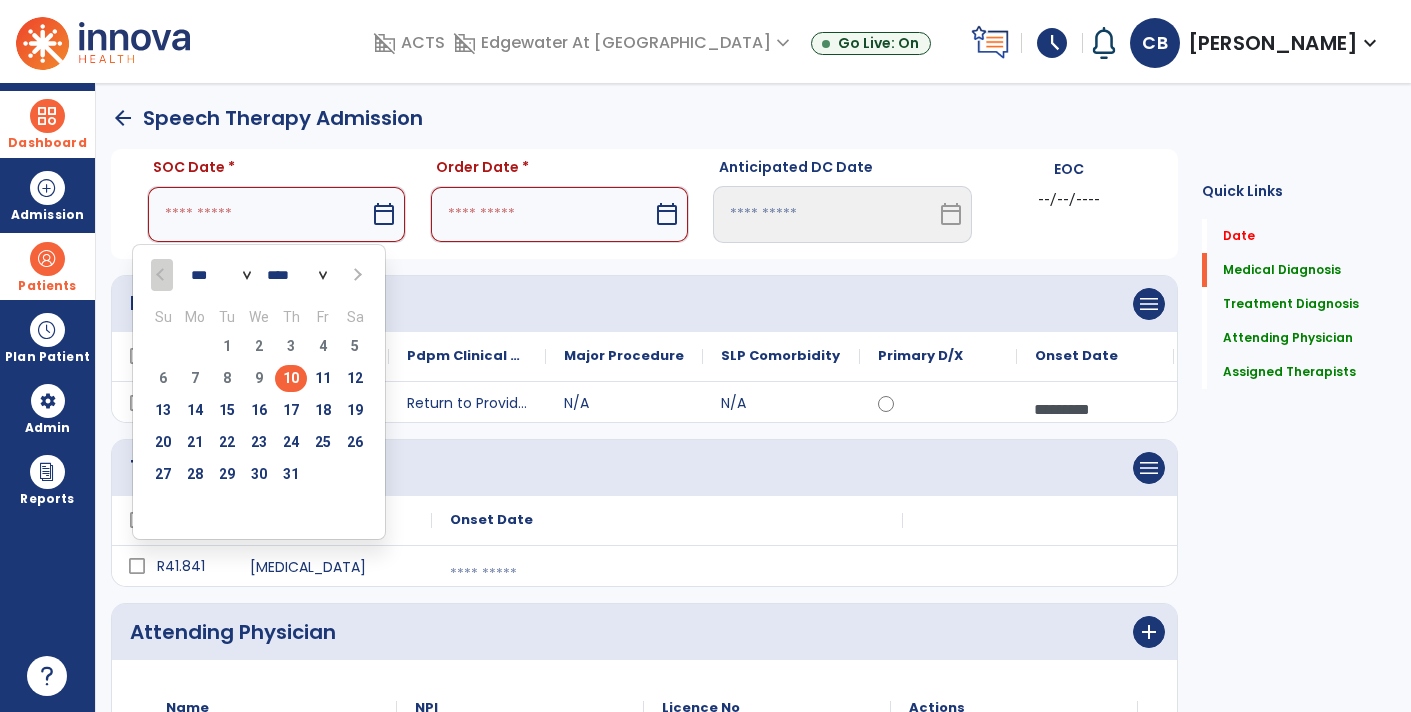 click on "10" at bounding box center (291, 378) 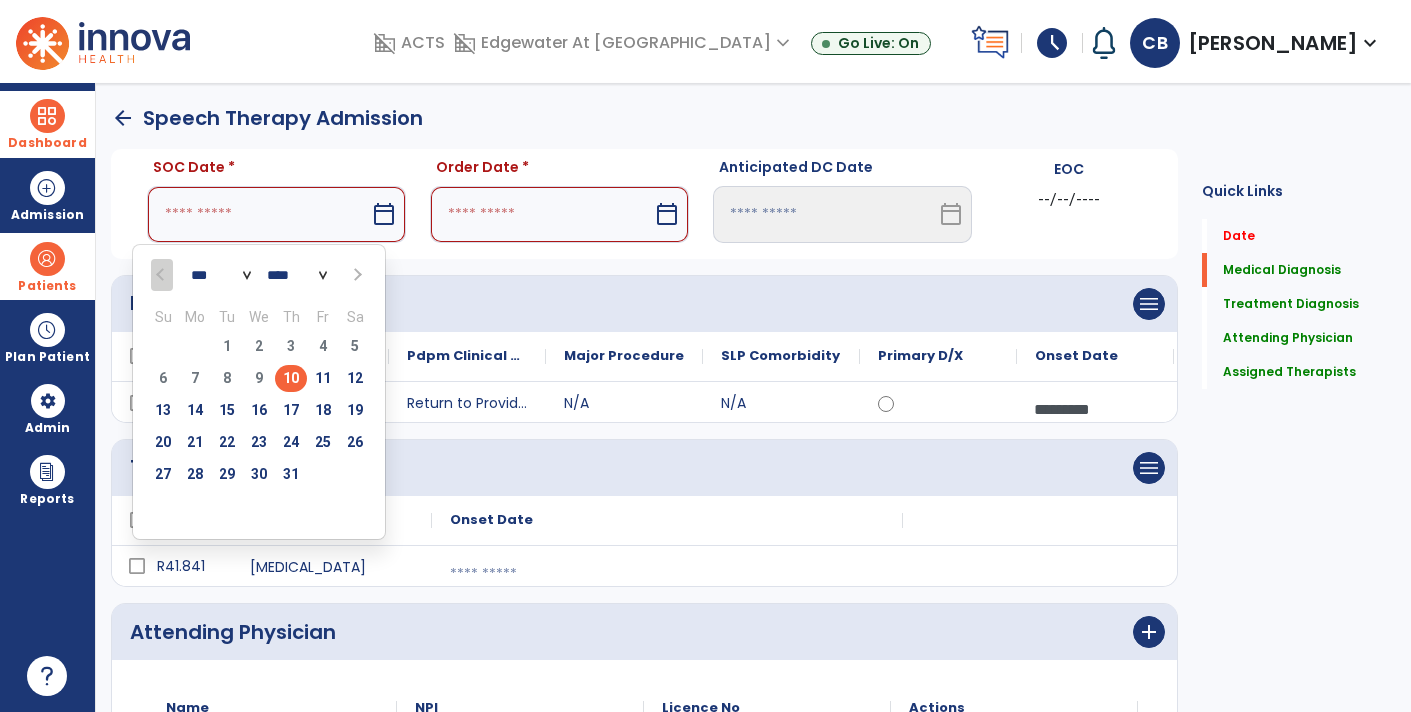 type on "*********" 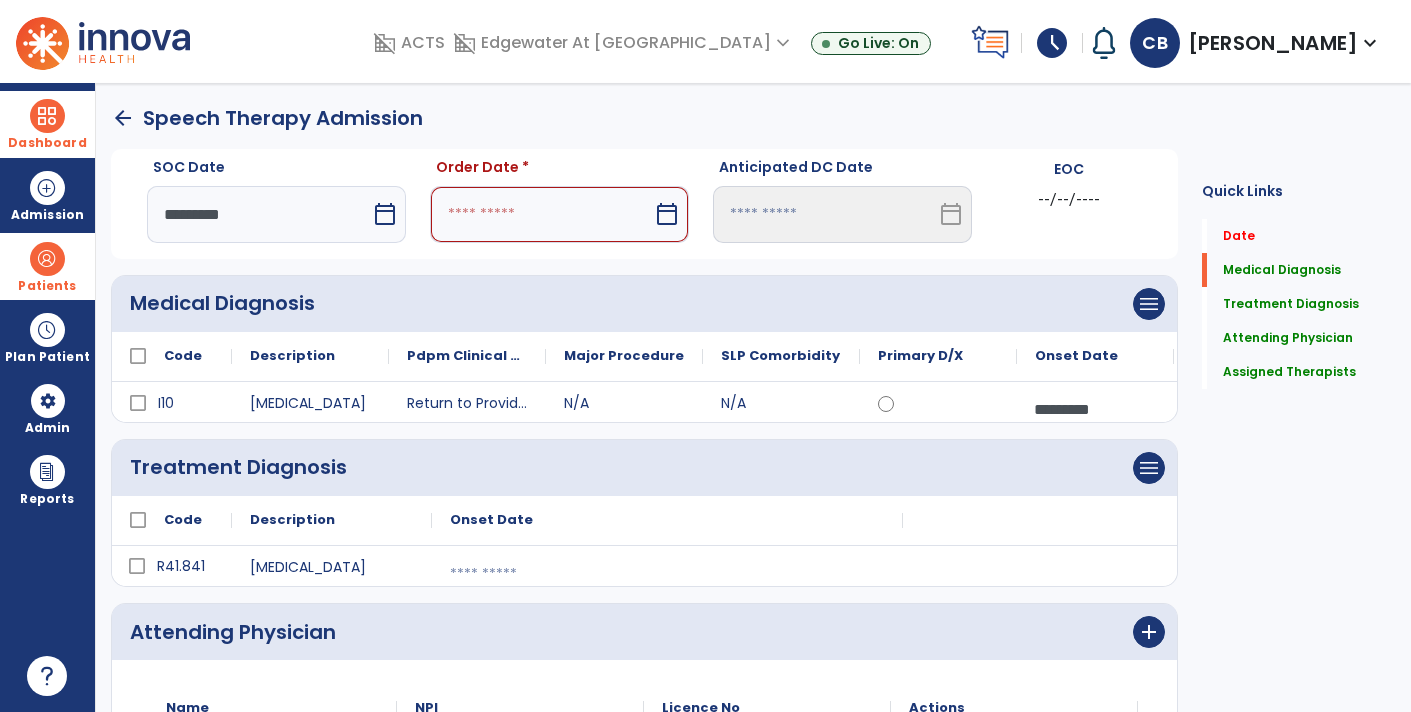 click at bounding box center (541, 214) 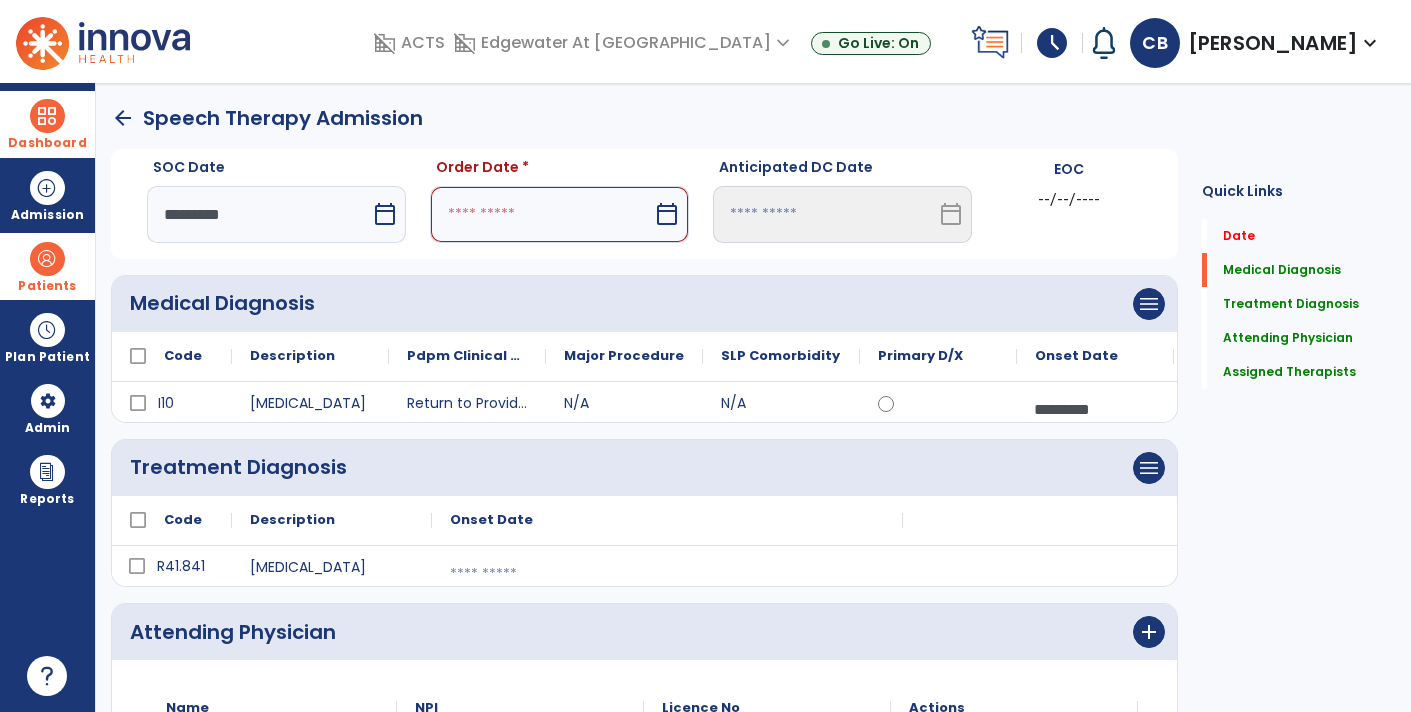 select on "*" 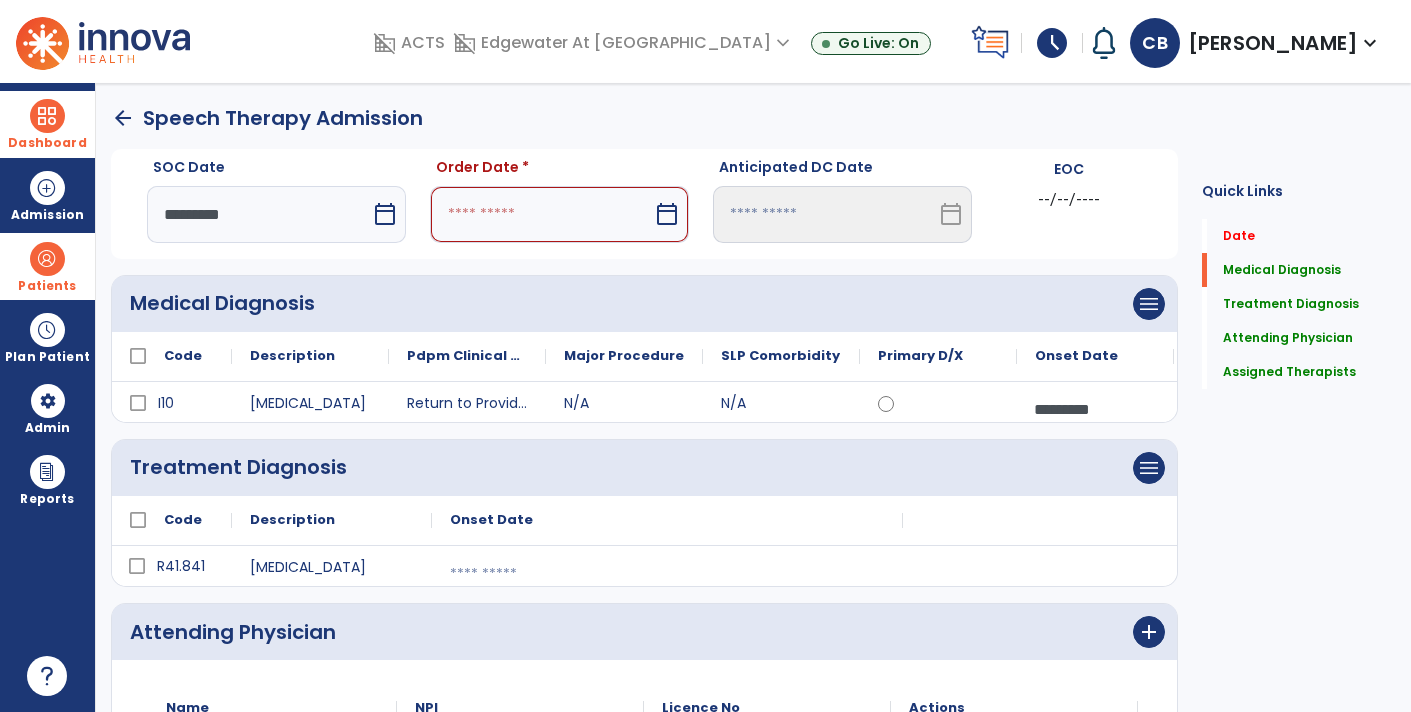 select on "****" 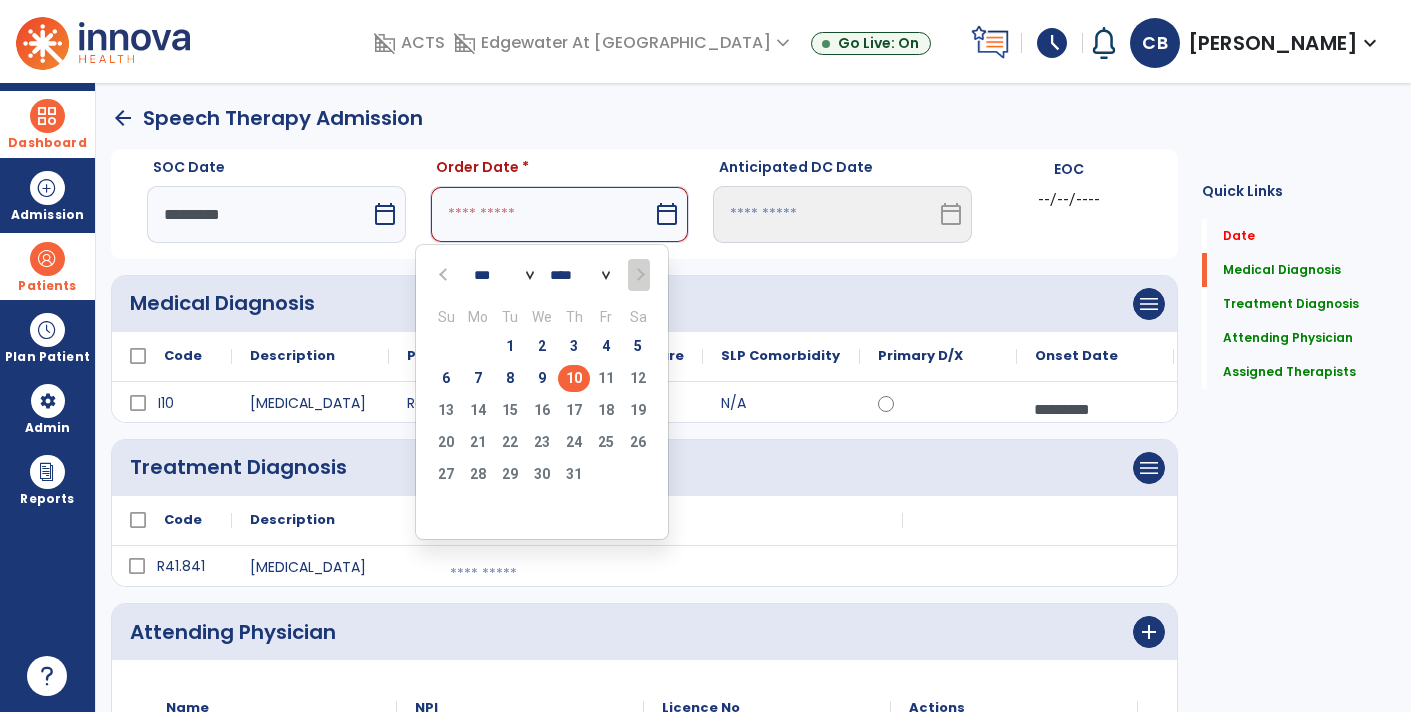 click on "10" at bounding box center (574, 378) 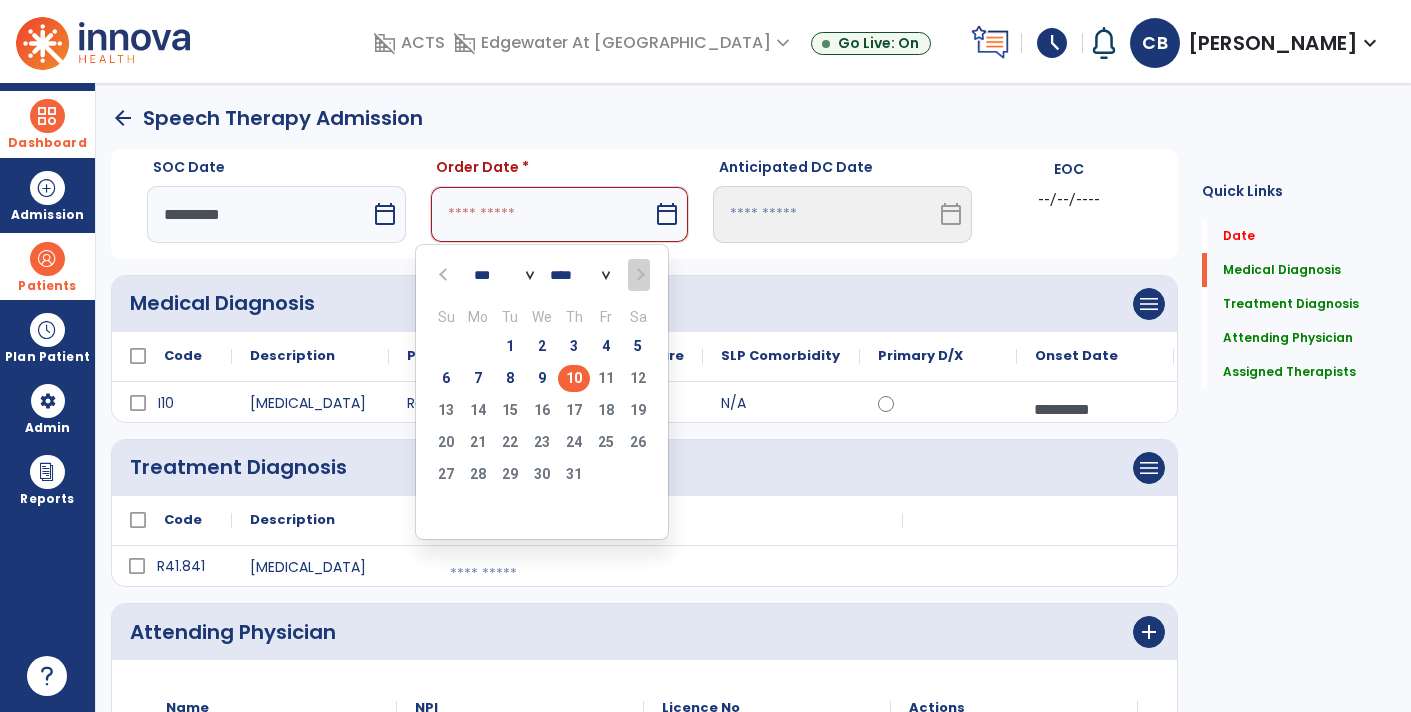type on "*********" 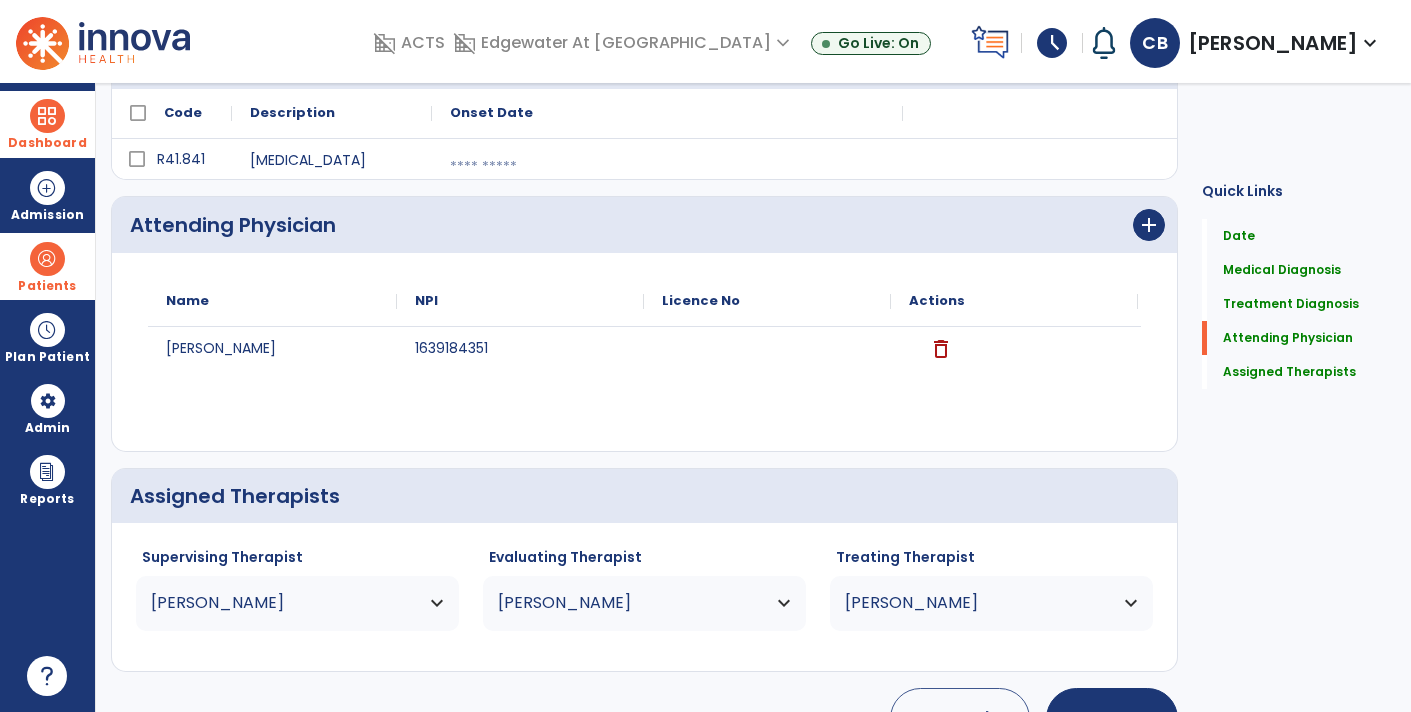 scroll, scrollTop: 457, scrollLeft: 0, axis: vertical 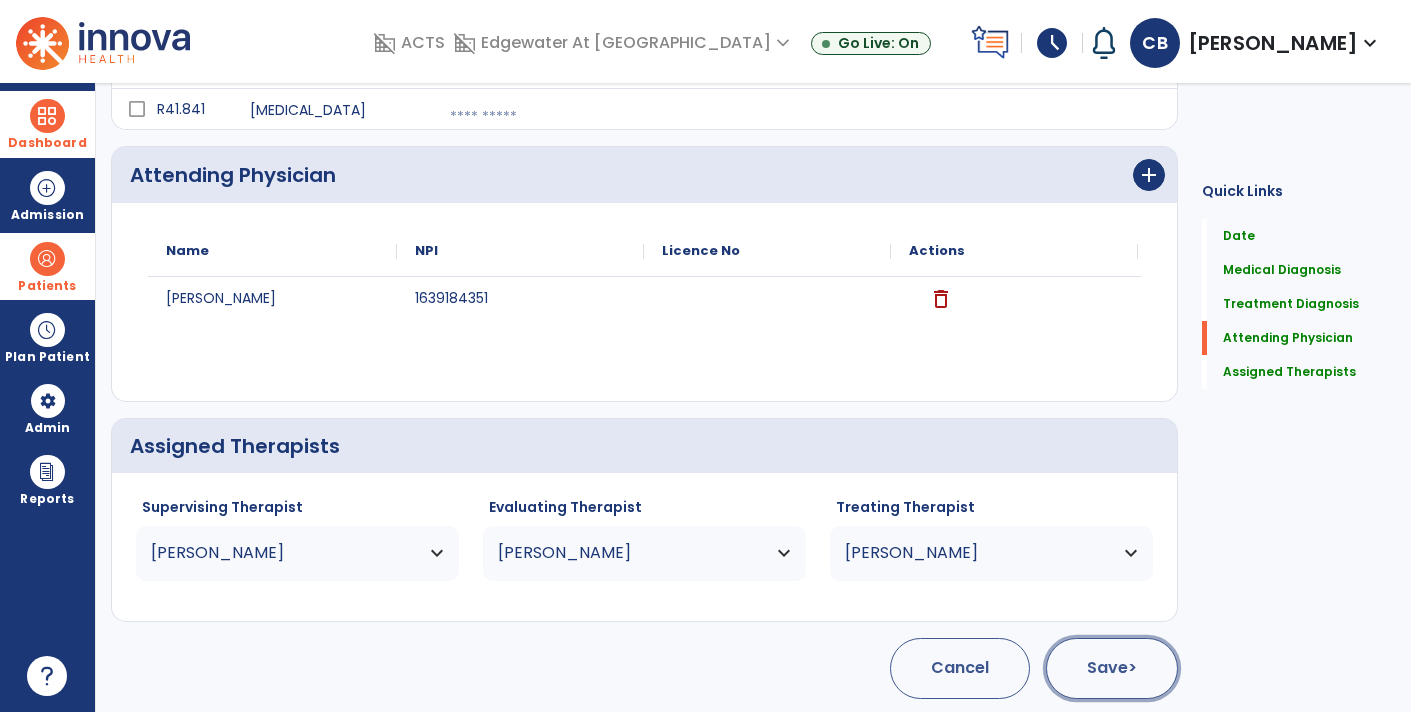 click on "Save  >" 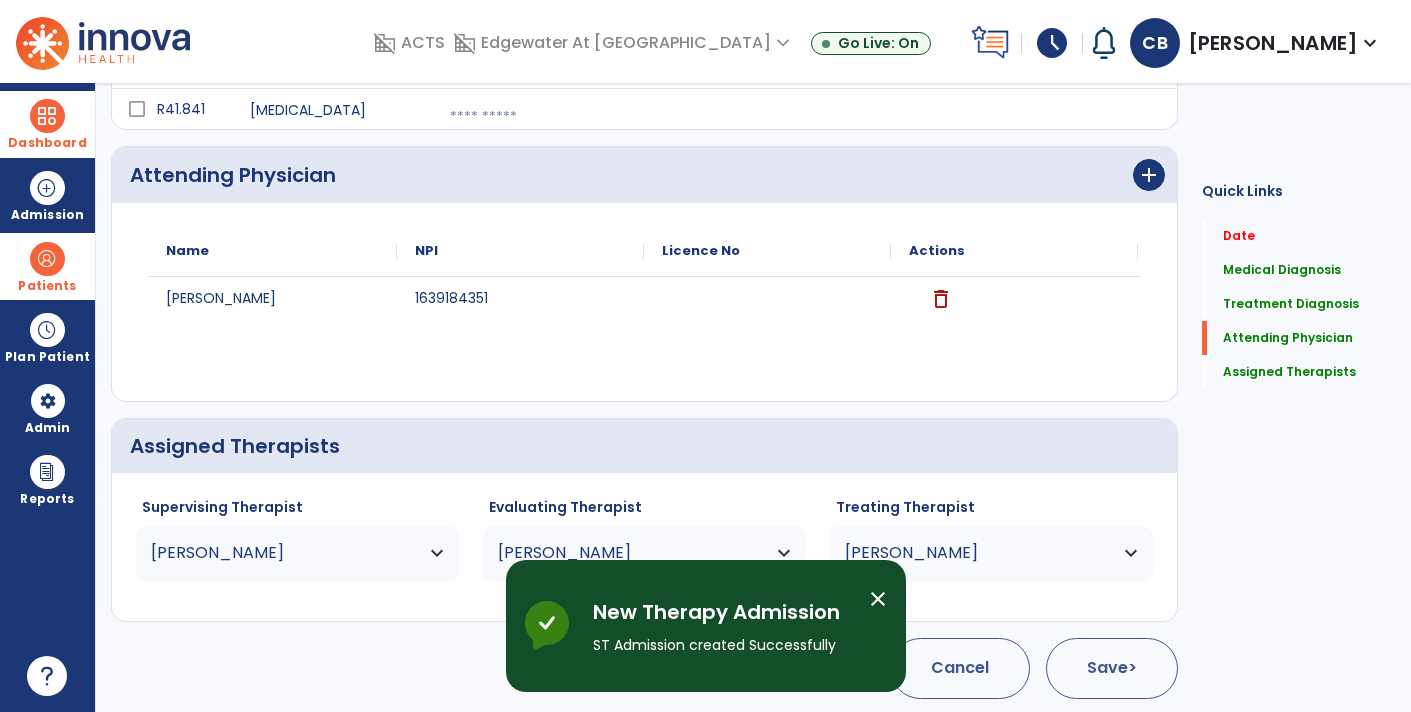 scroll, scrollTop: 51, scrollLeft: 0, axis: vertical 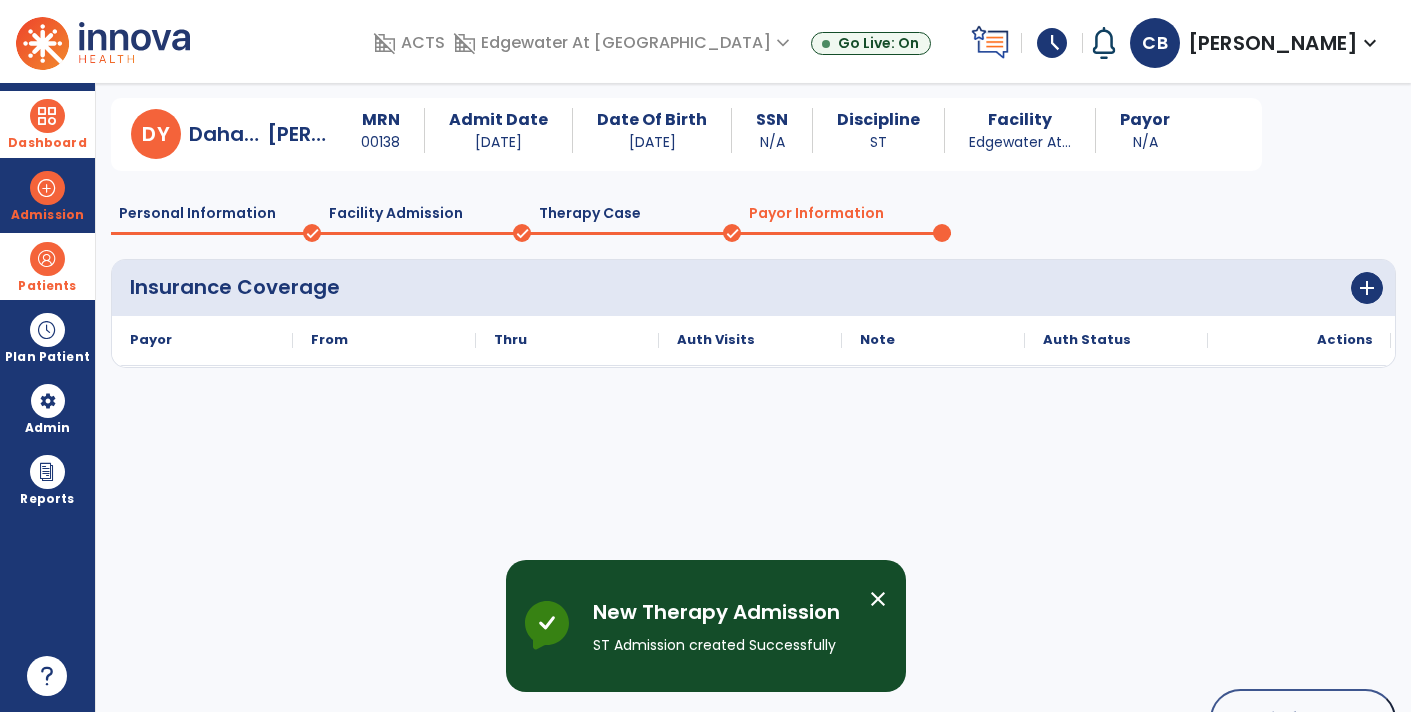 click at bounding box center (47, 259) 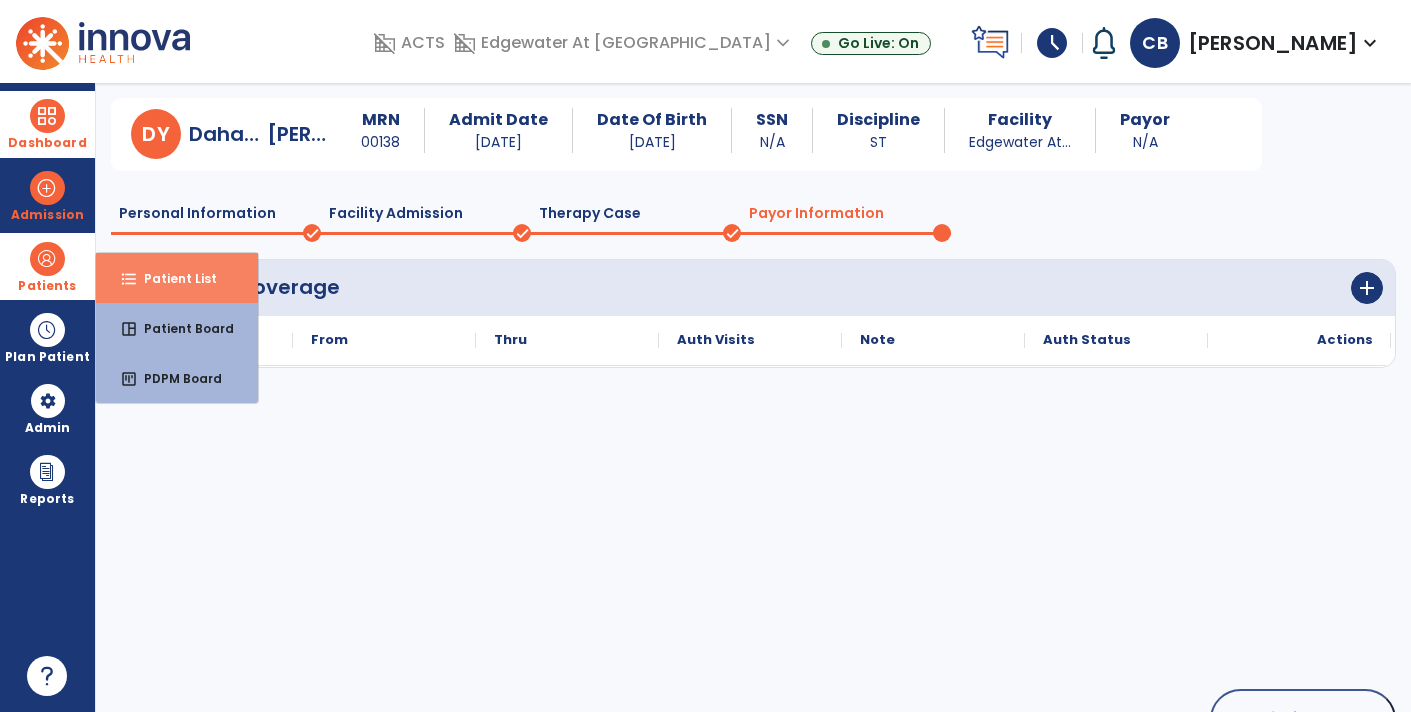 click on "Patient List" at bounding box center [172, 278] 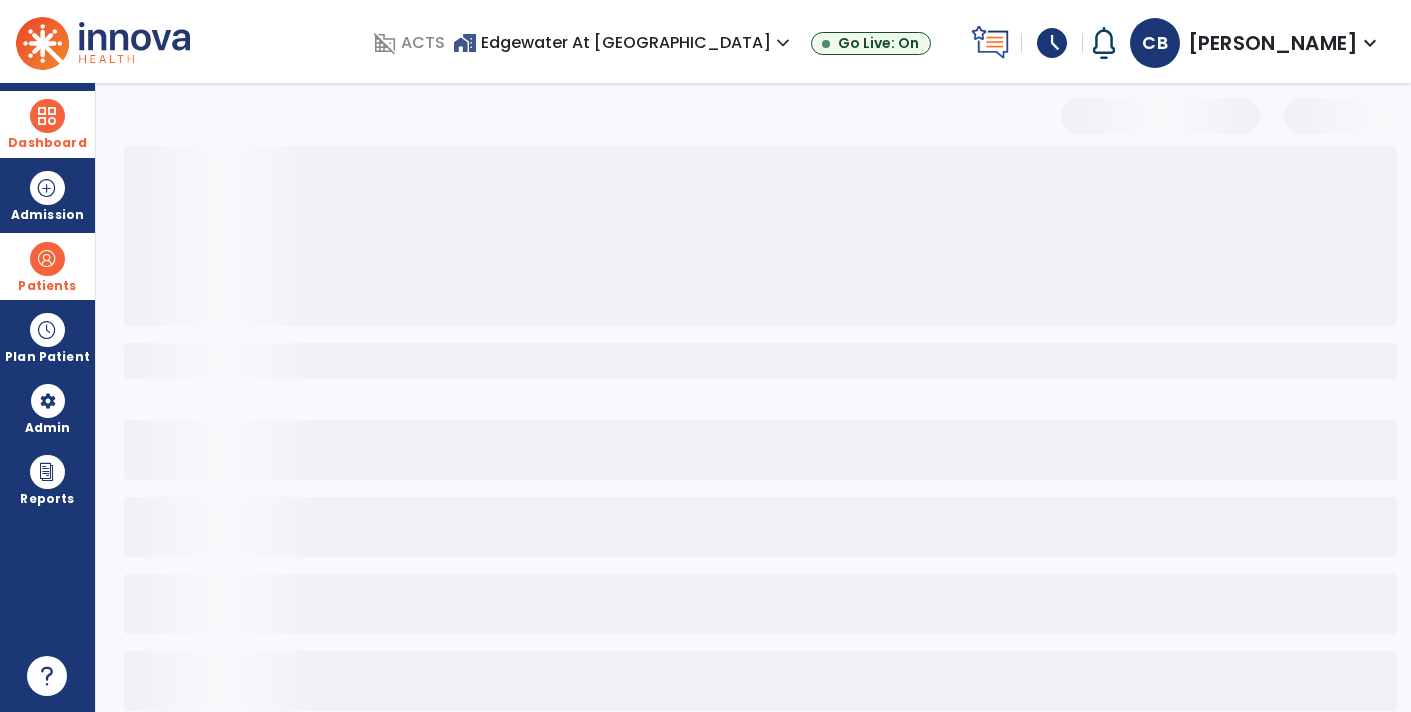 scroll, scrollTop: 30, scrollLeft: 0, axis: vertical 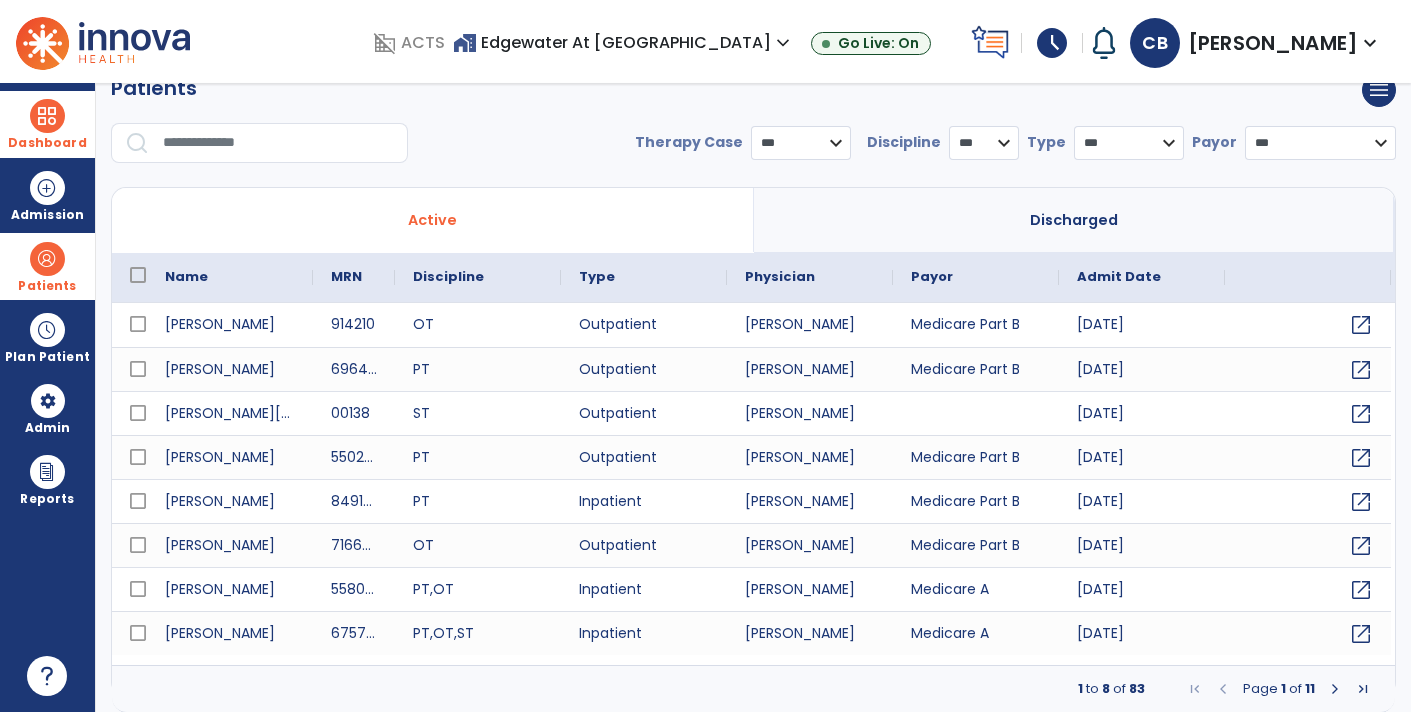 click at bounding box center [278, 143] 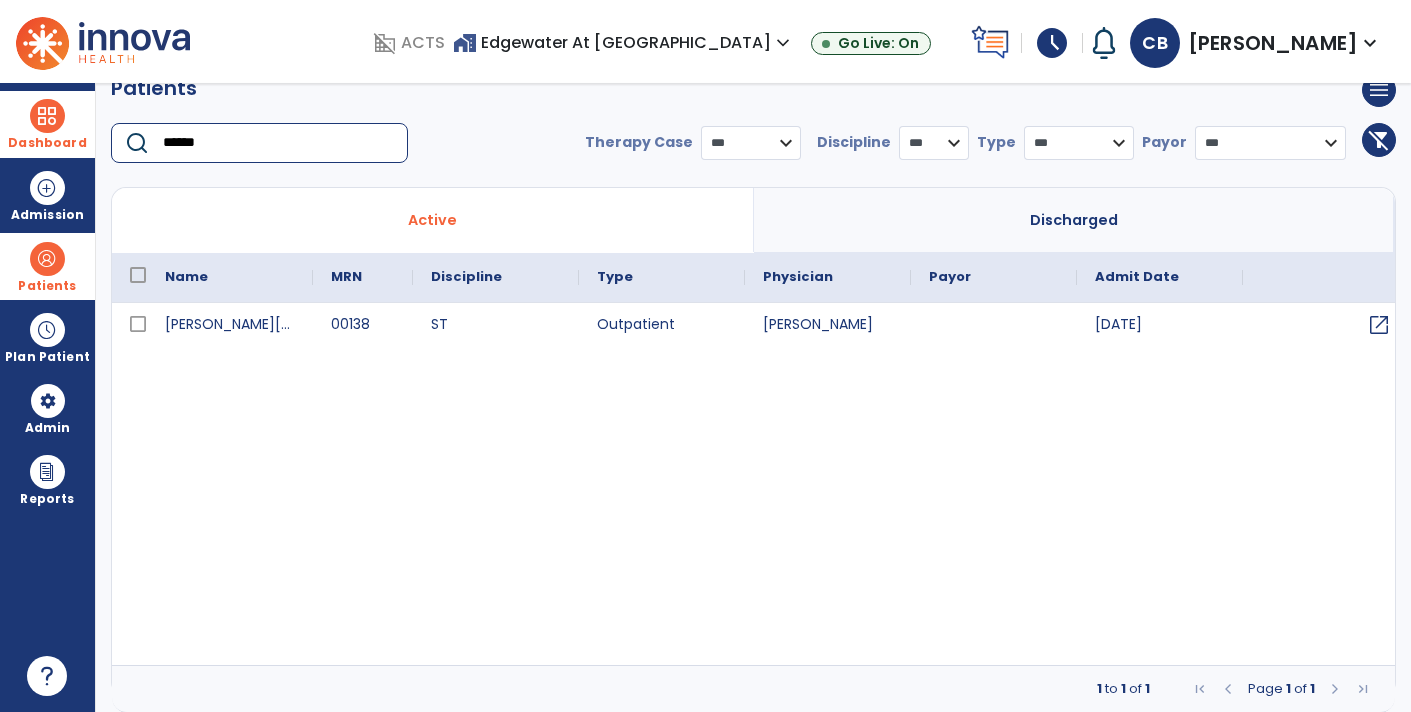 type on "******" 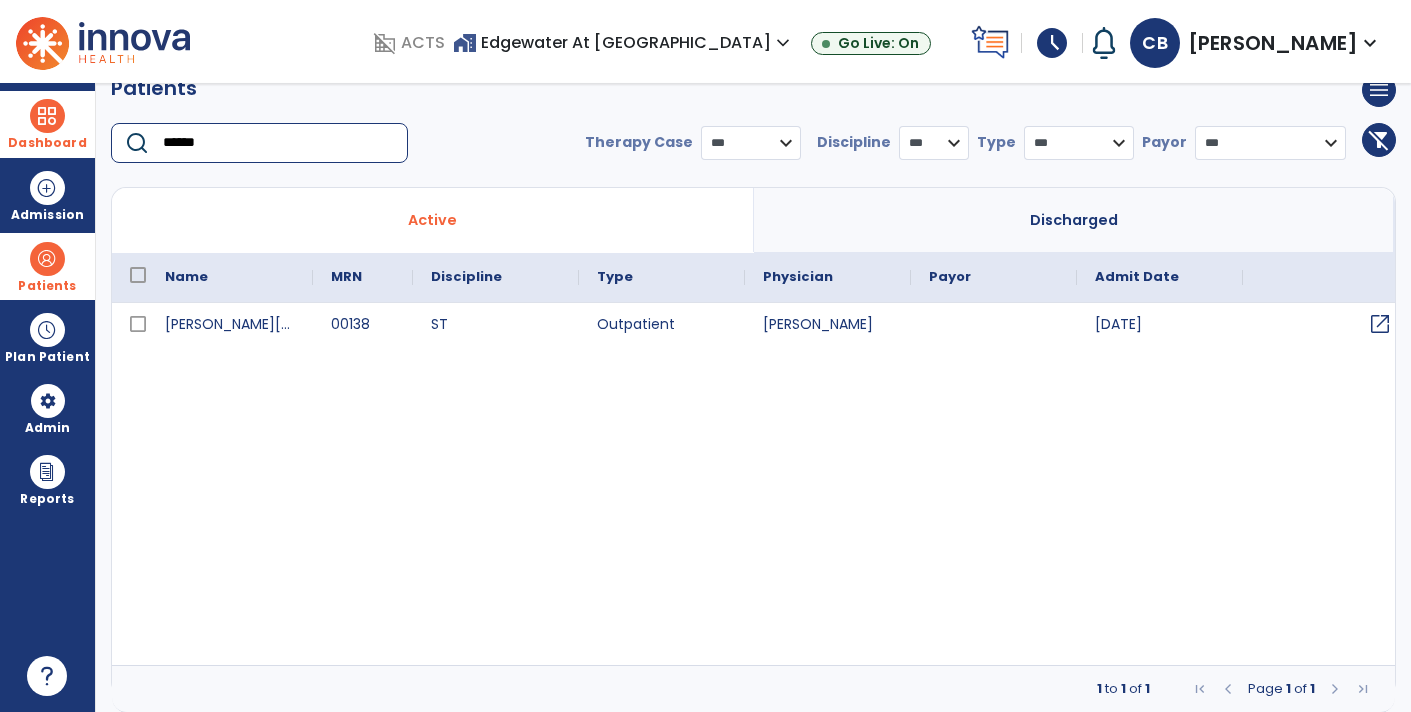 click on "open_in_new" at bounding box center [1380, 324] 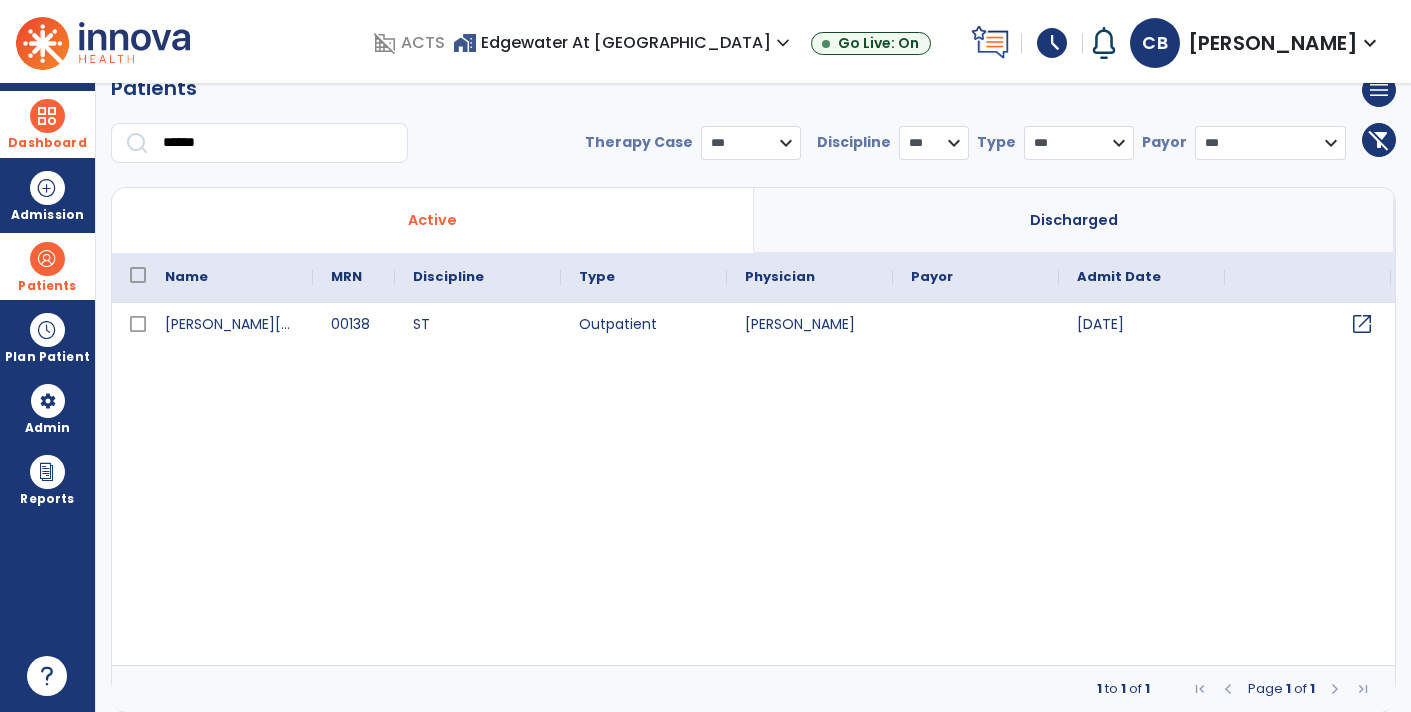 click on "open_in_new" at bounding box center (1362, 324) 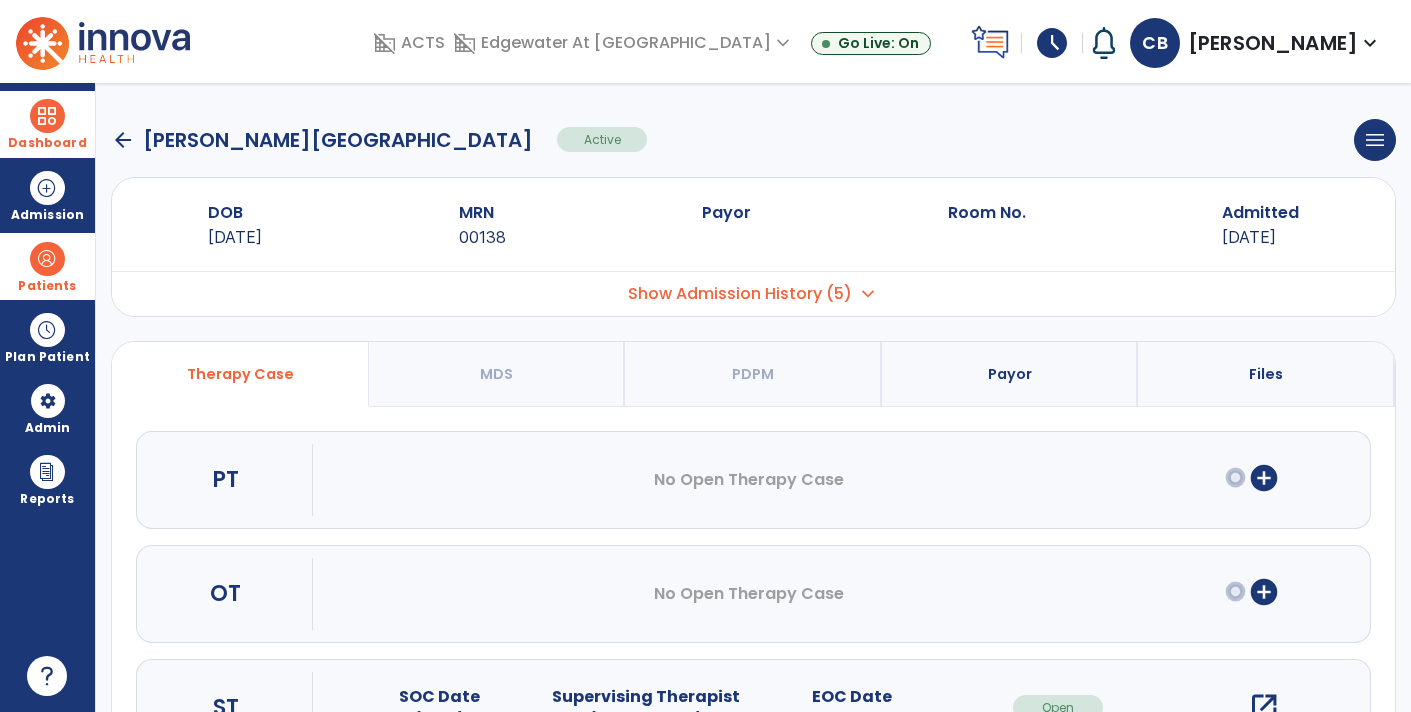 scroll, scrollTop: 89, scrollLeft: 0, axis: vertical 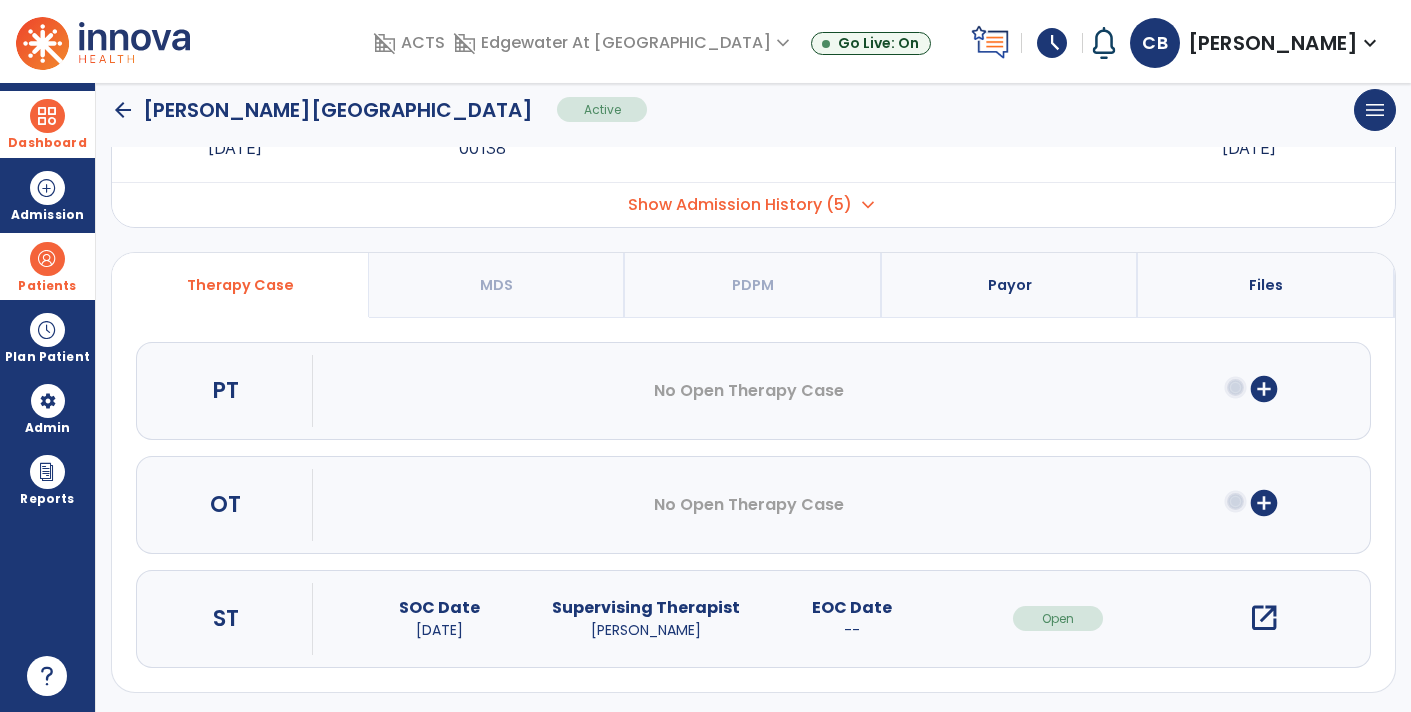 click on "open_in_new" at bounding box center [1264, 618] 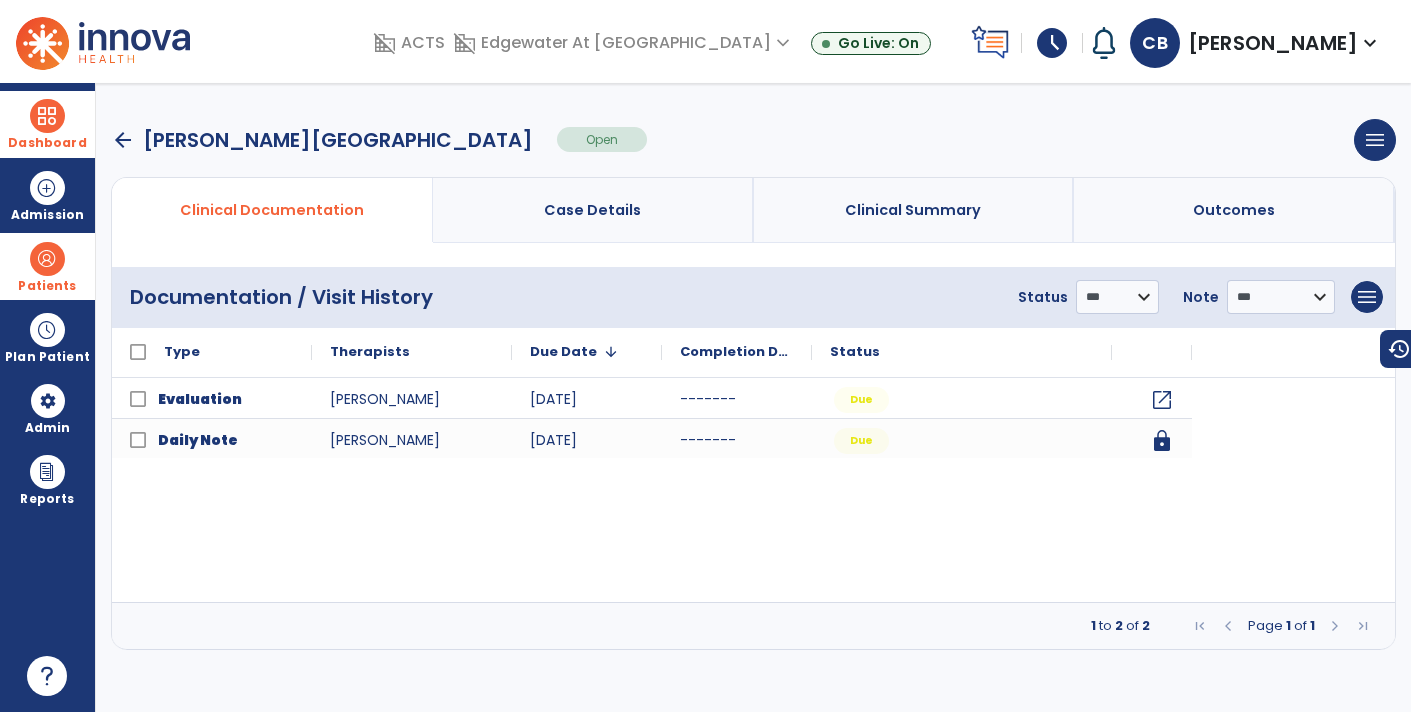 scroll, scrollTop: 0, scrollLeft: 0, axis: both 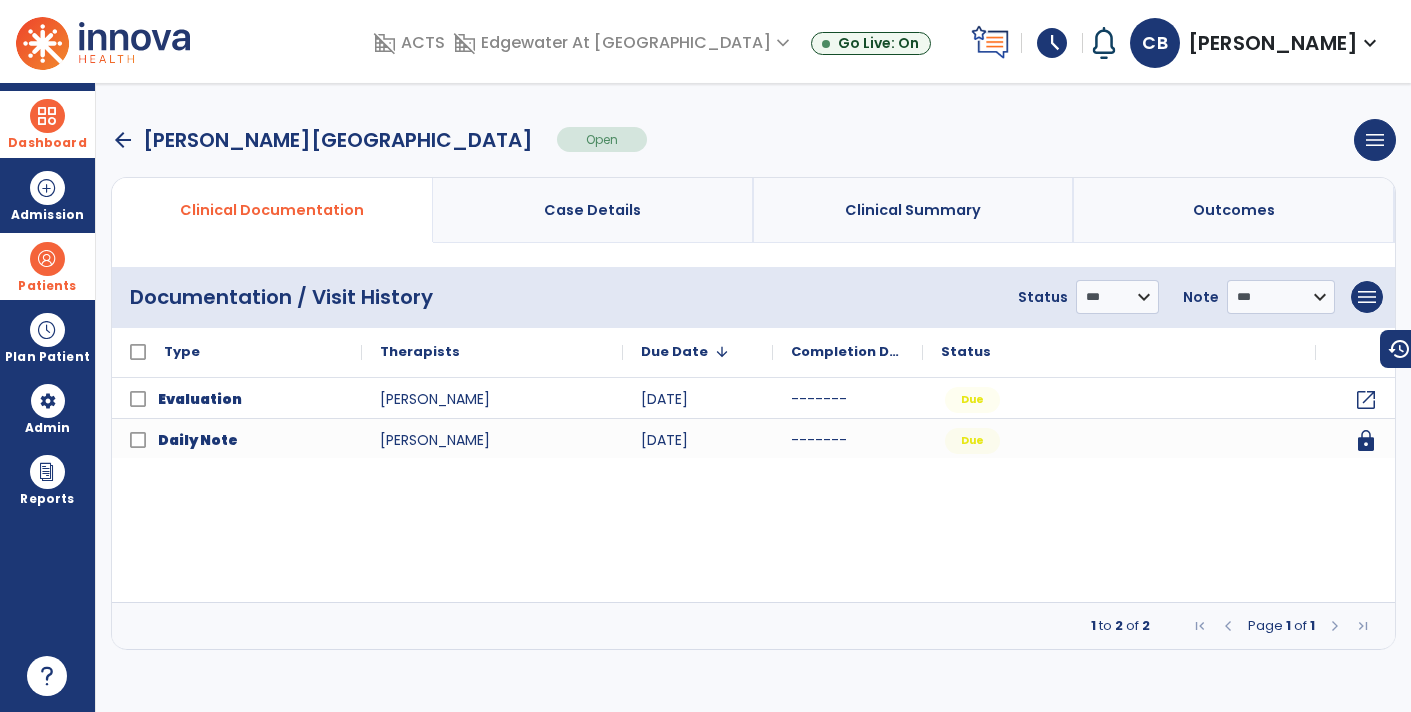 click at bounding box center (47, 116) 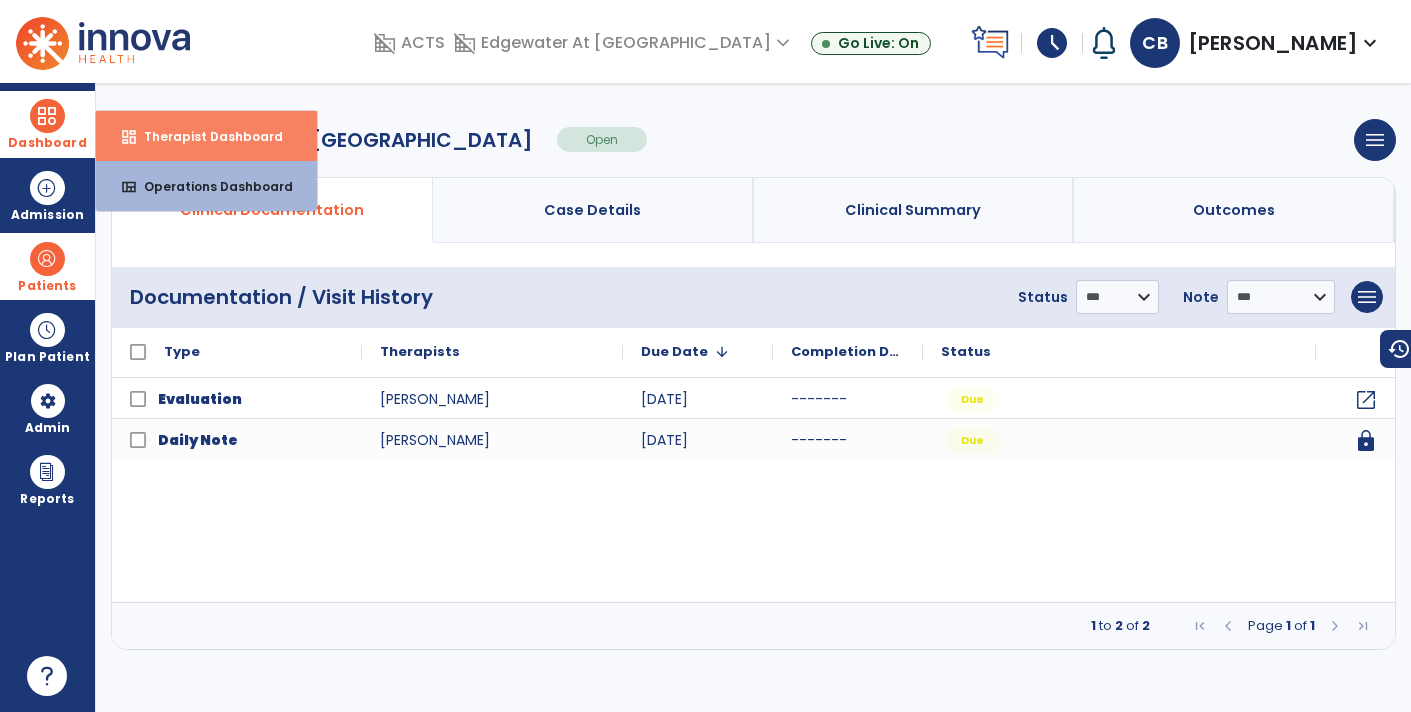 click on "dashboard  Therapist Dashboard" at bounding box center (206, 136) 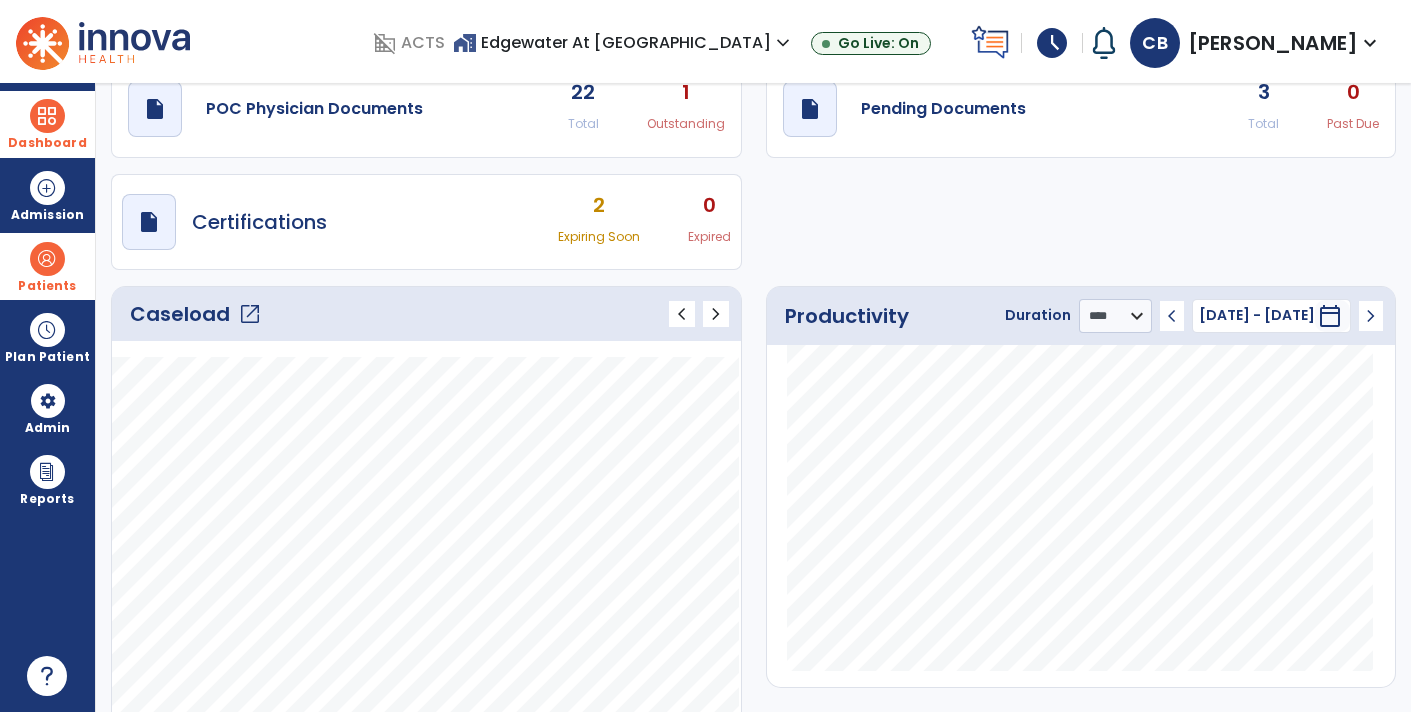 scroll, scrollTop: 83, scrollLeft: 0, axis: vertical 